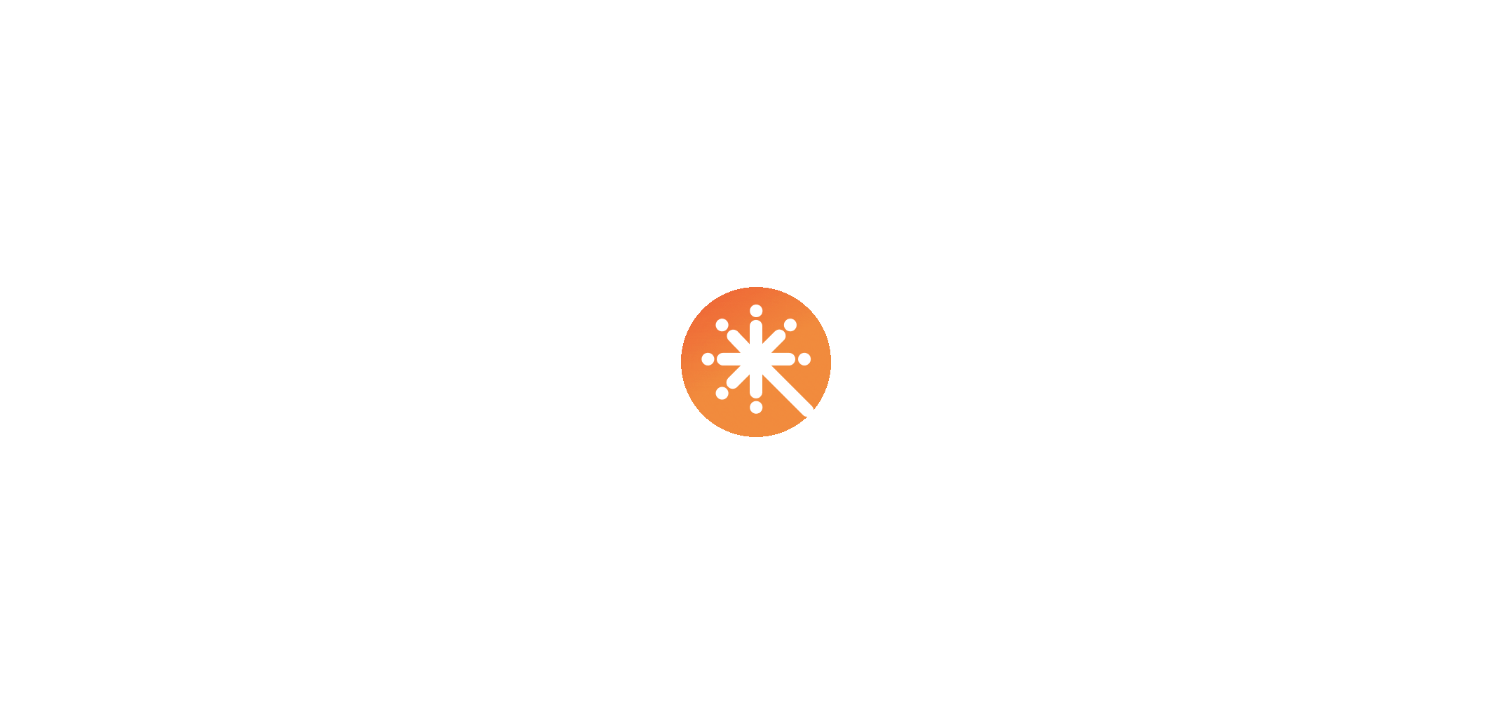 scroll, scrollTop: 0, scrollLeft: 0, axis: both 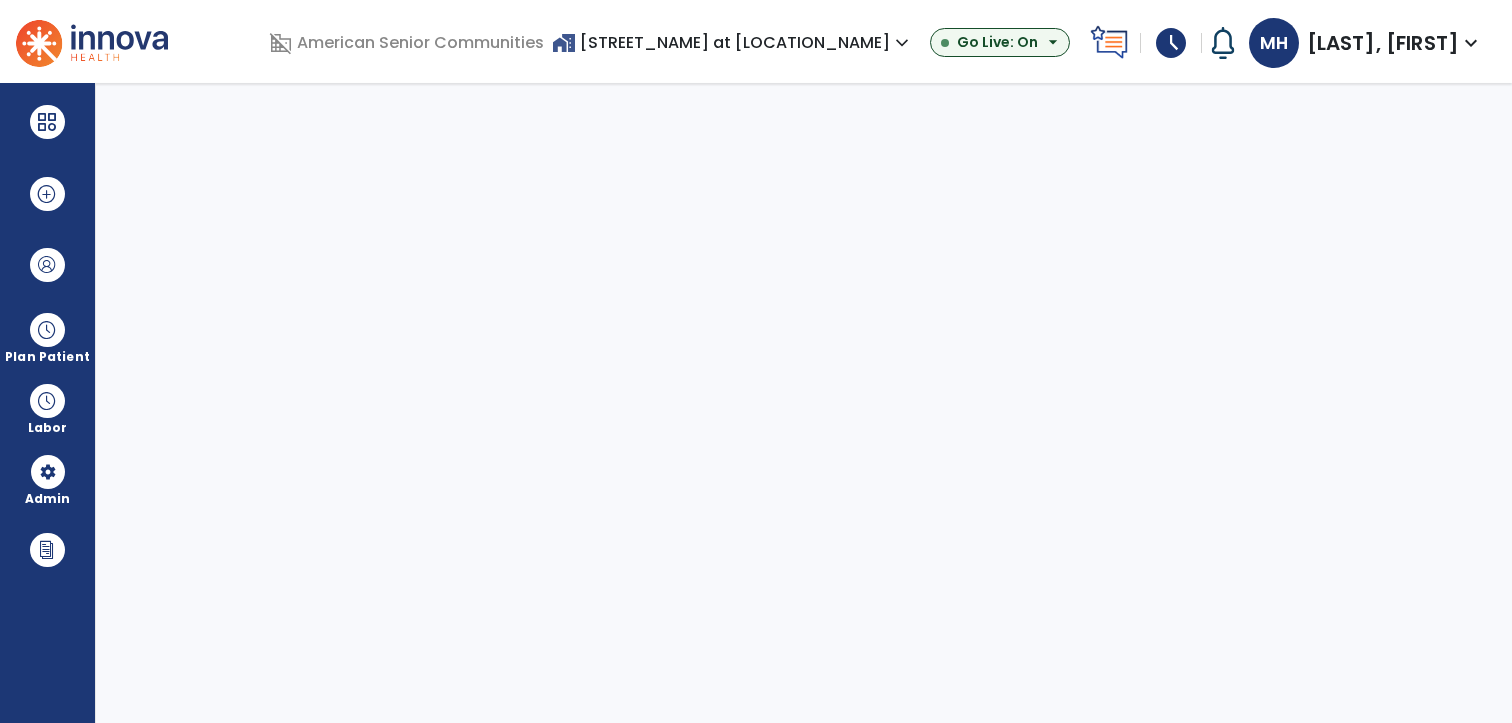 select on "***" 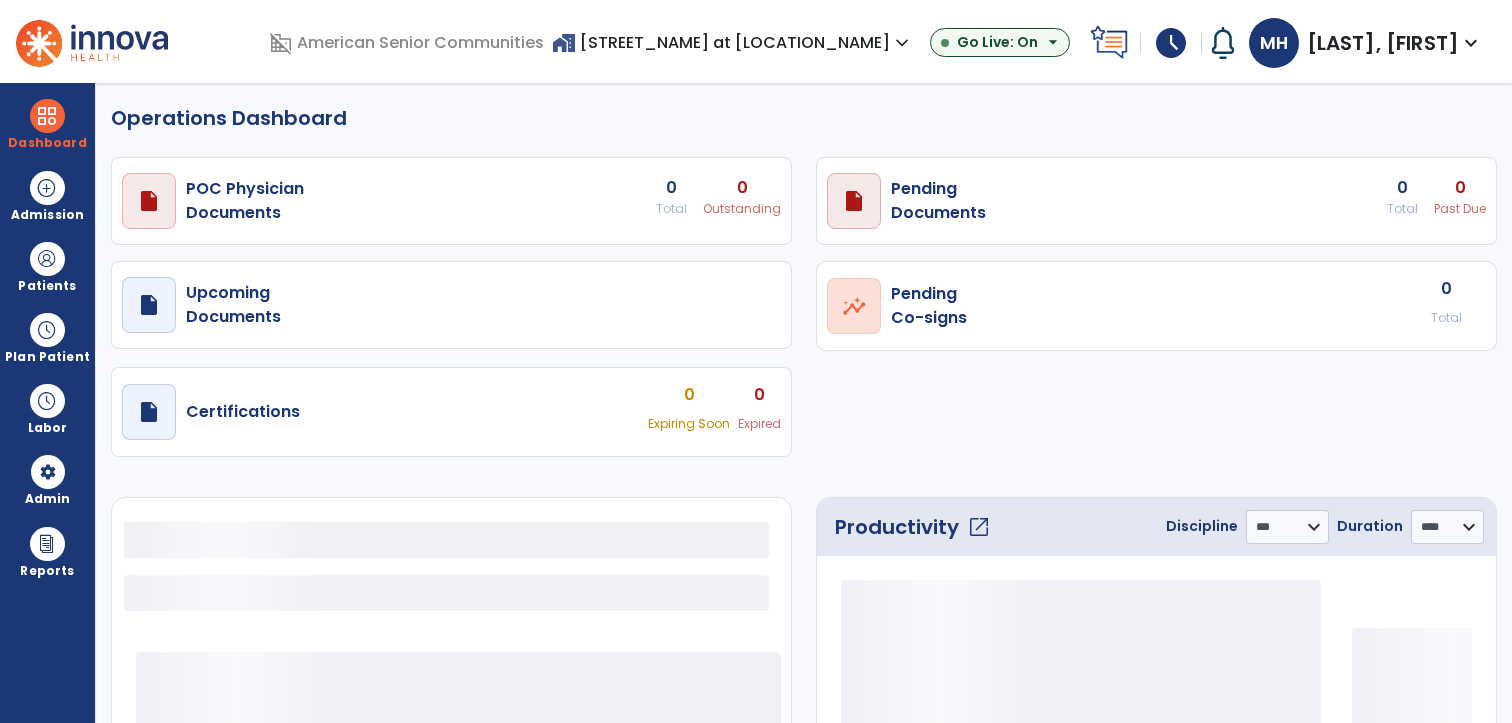select on "***" 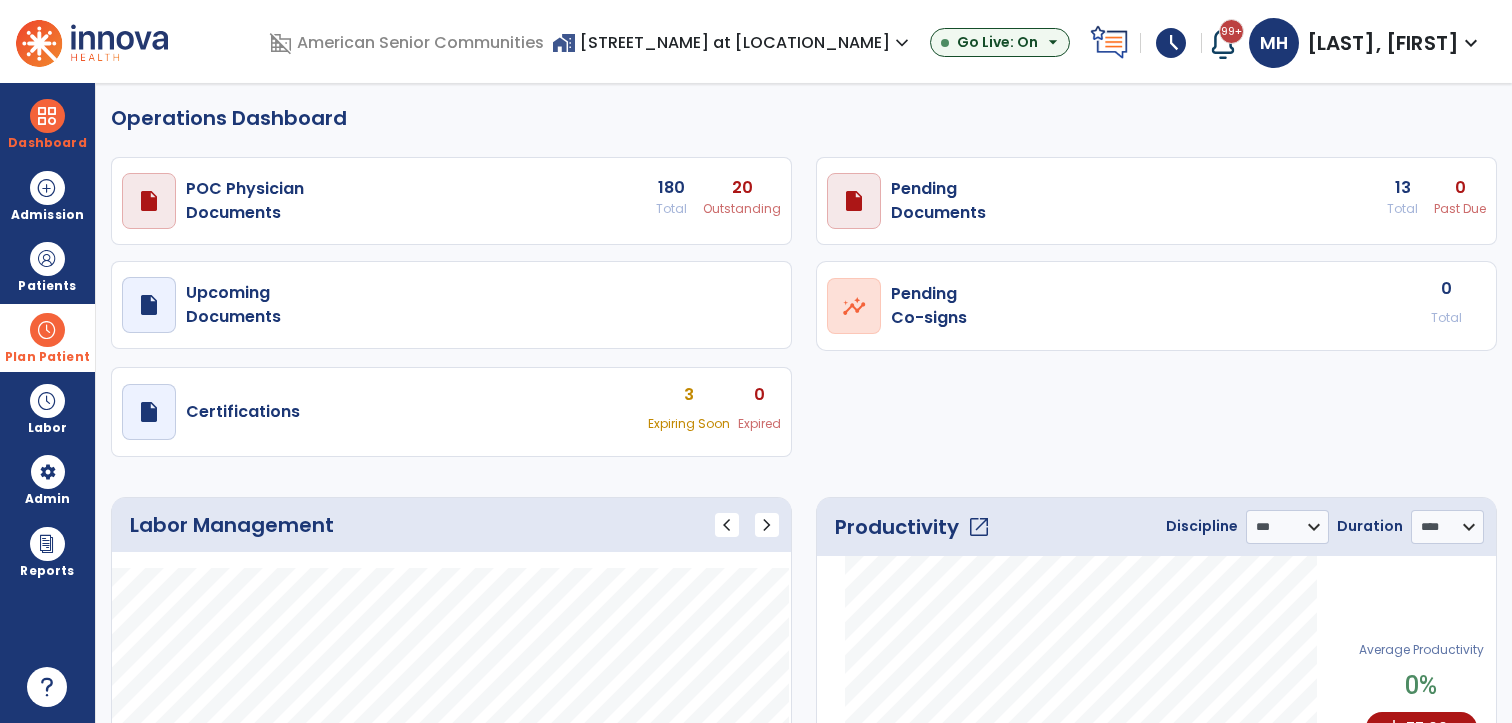 click at bounding box center [47, 330] 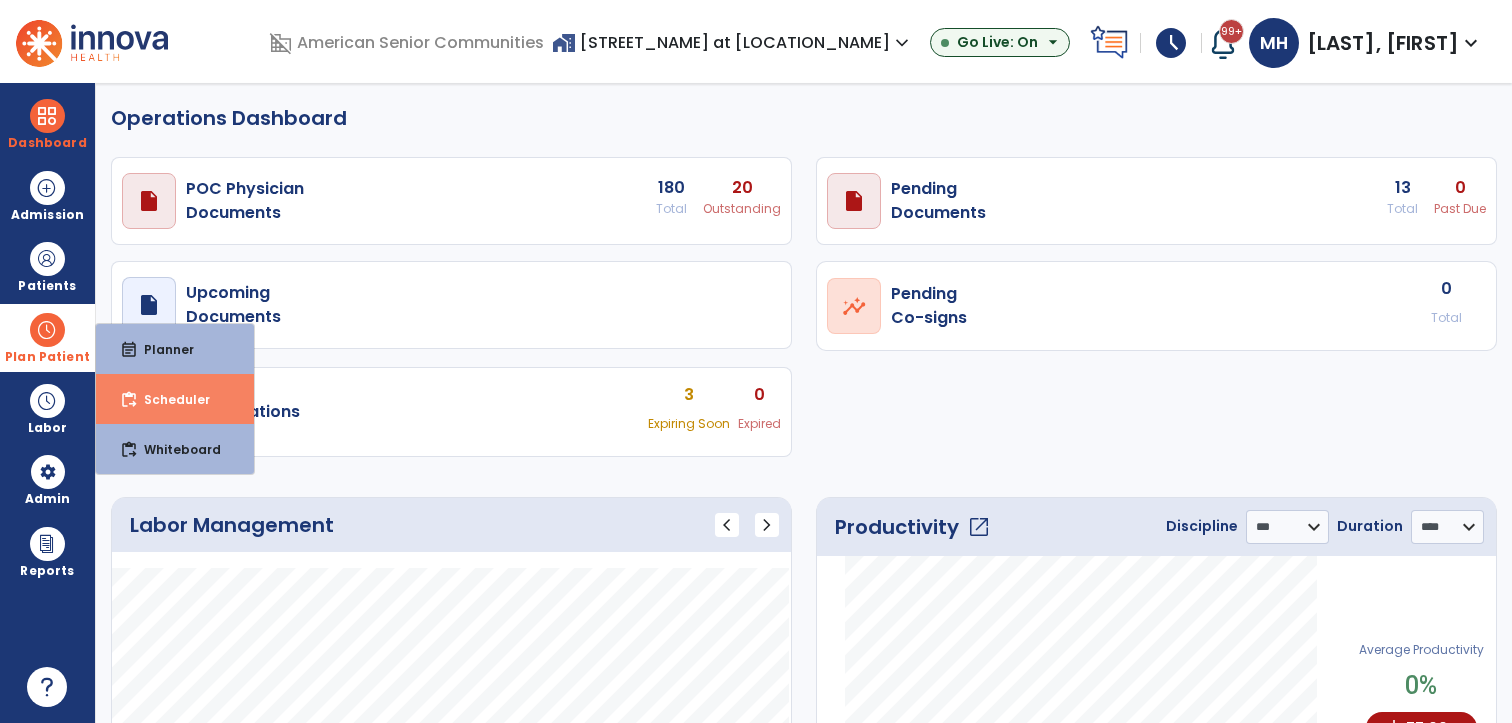 click on "Scheduler" at bounding box center [169, 399] 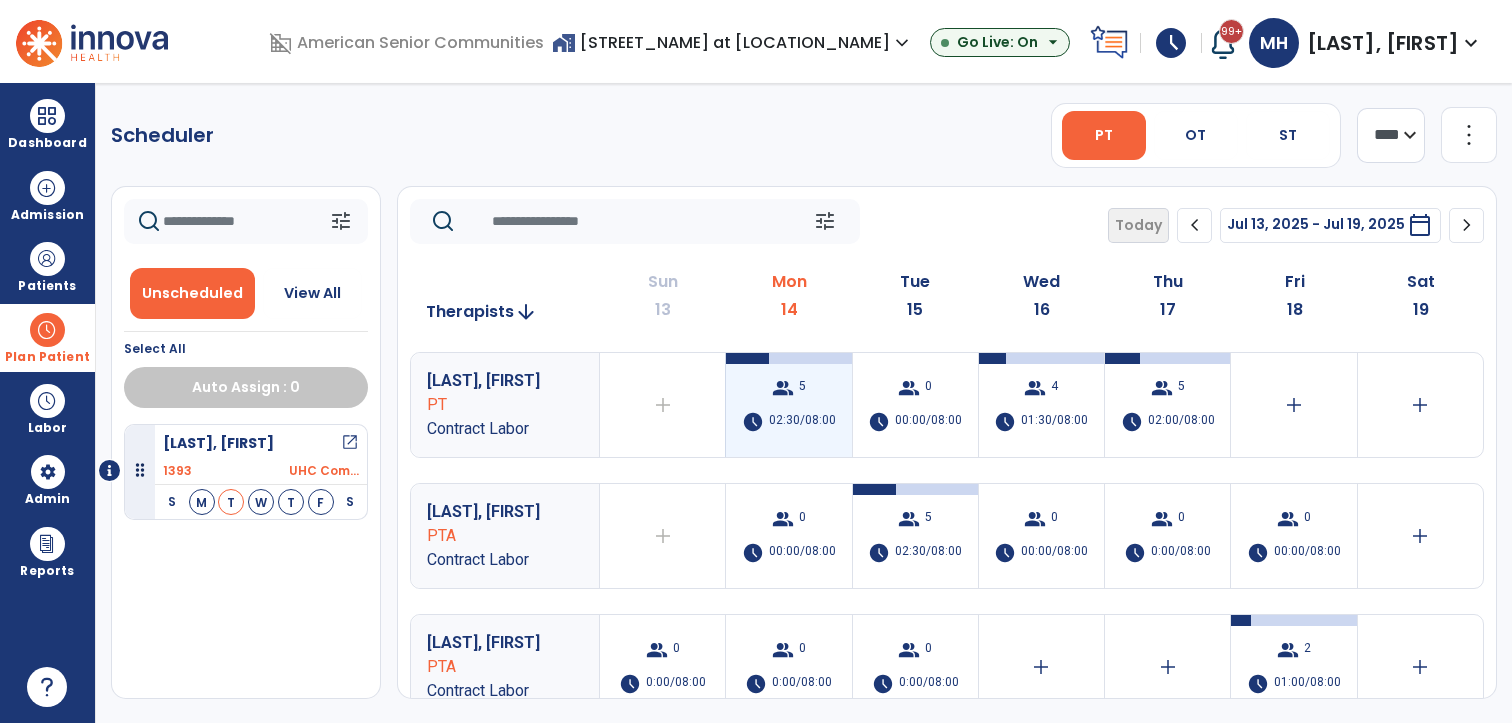 click on "group  5  schedule  02:30/08:00" at bounding box center (788, 405) 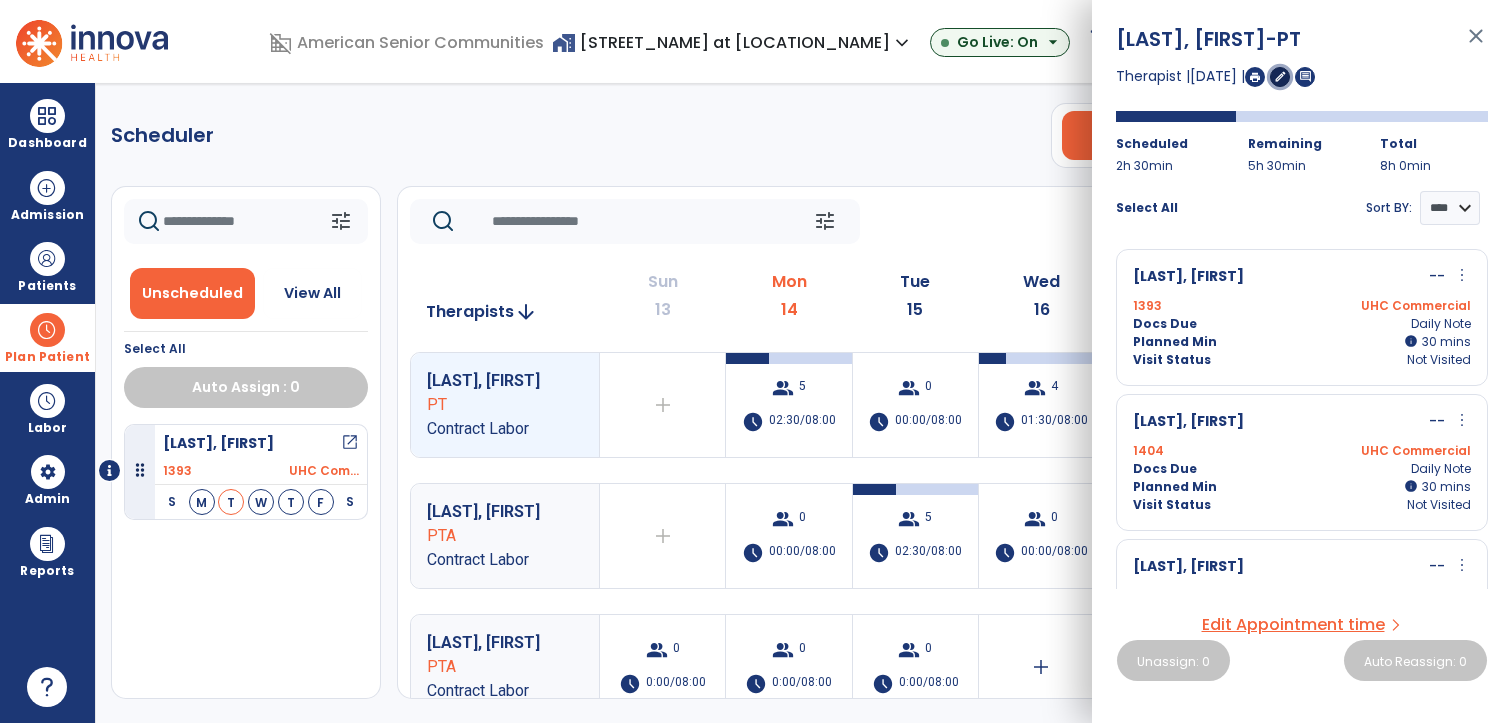 click on "edit" at bounding box center (1280, 76) 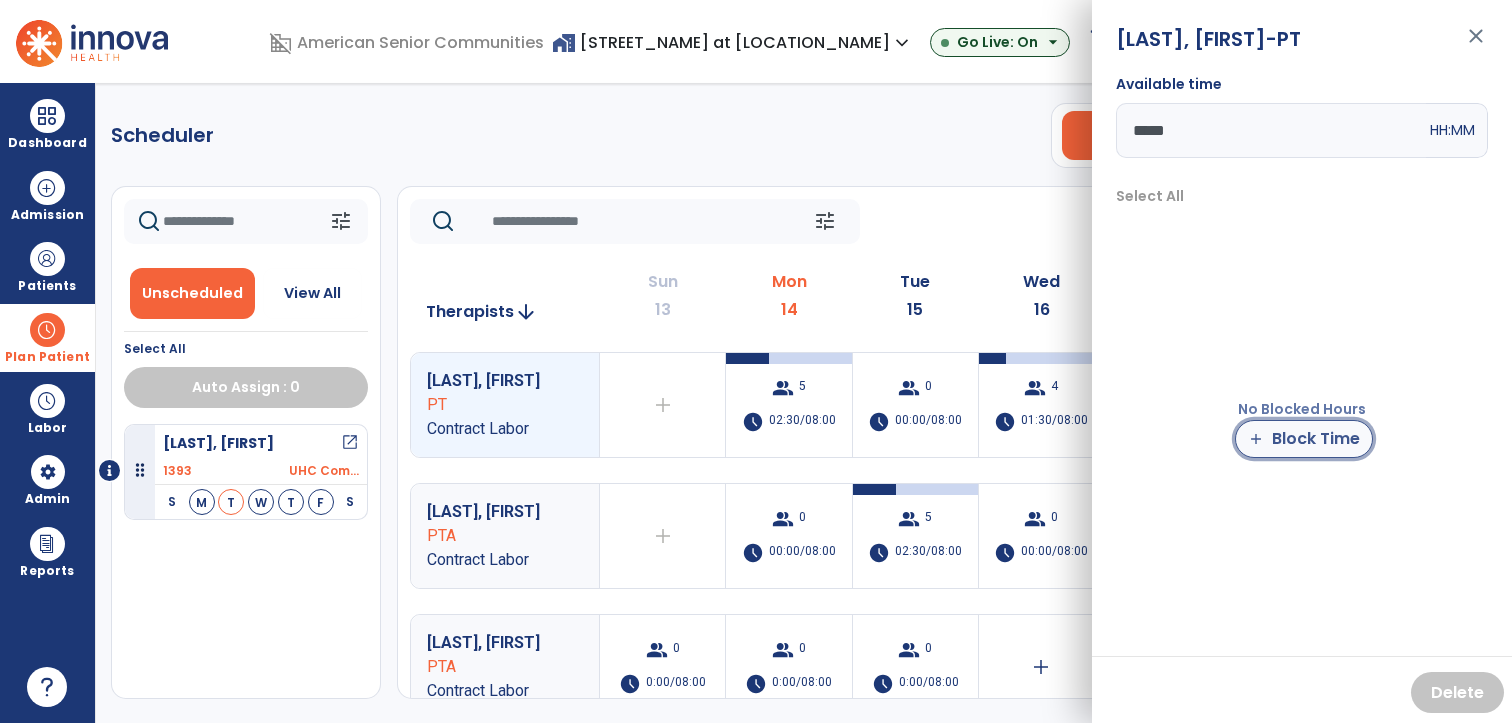 click on "add   Block Time" at bounding box center [1304, 439] 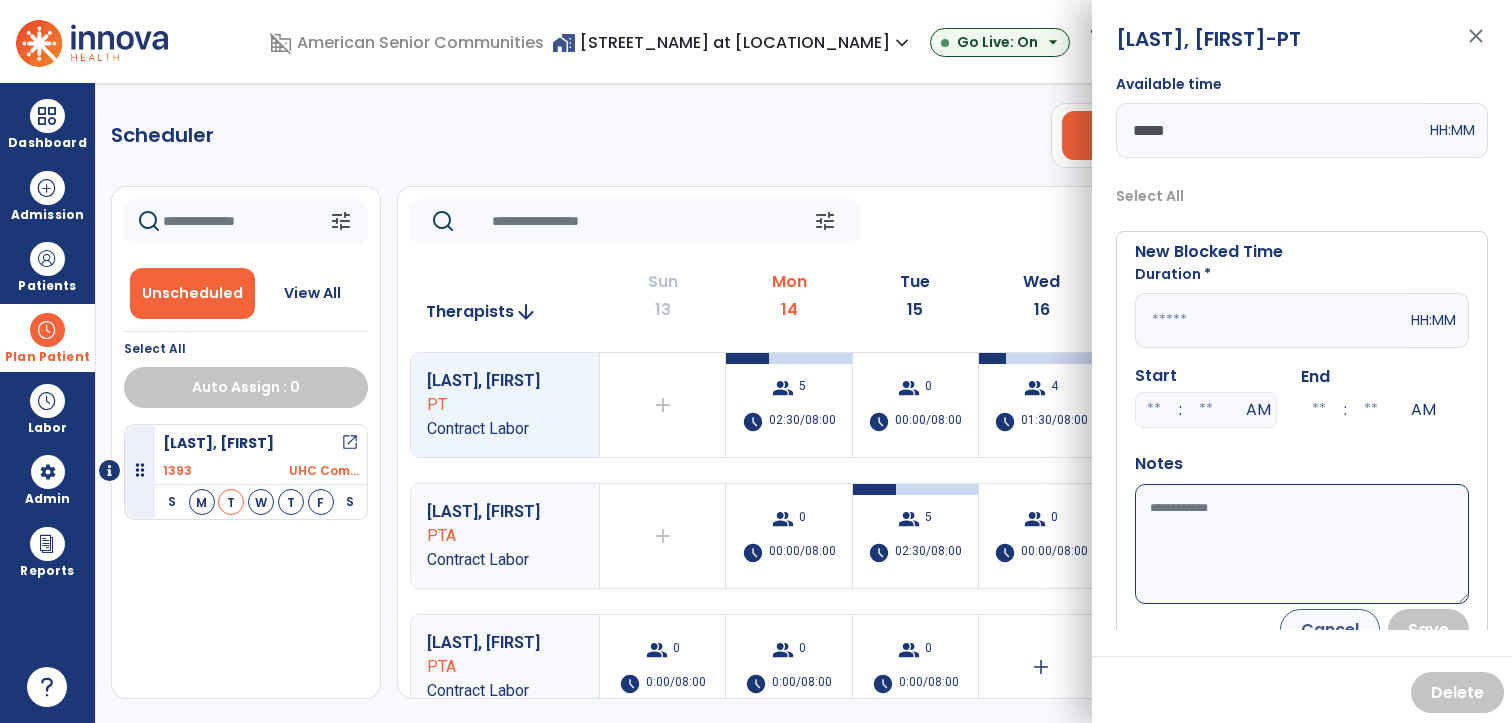 click at bounding box center (1271, 320) 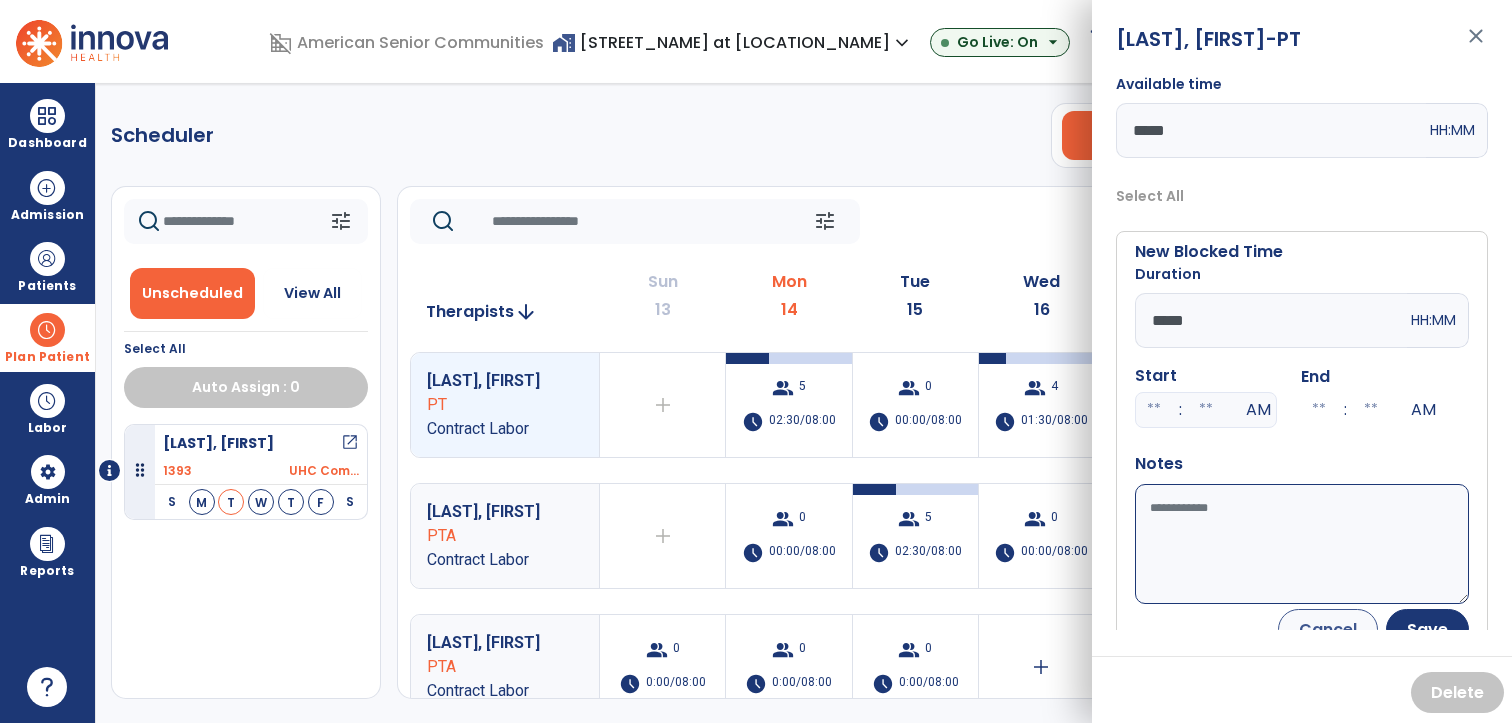 type on "*****" 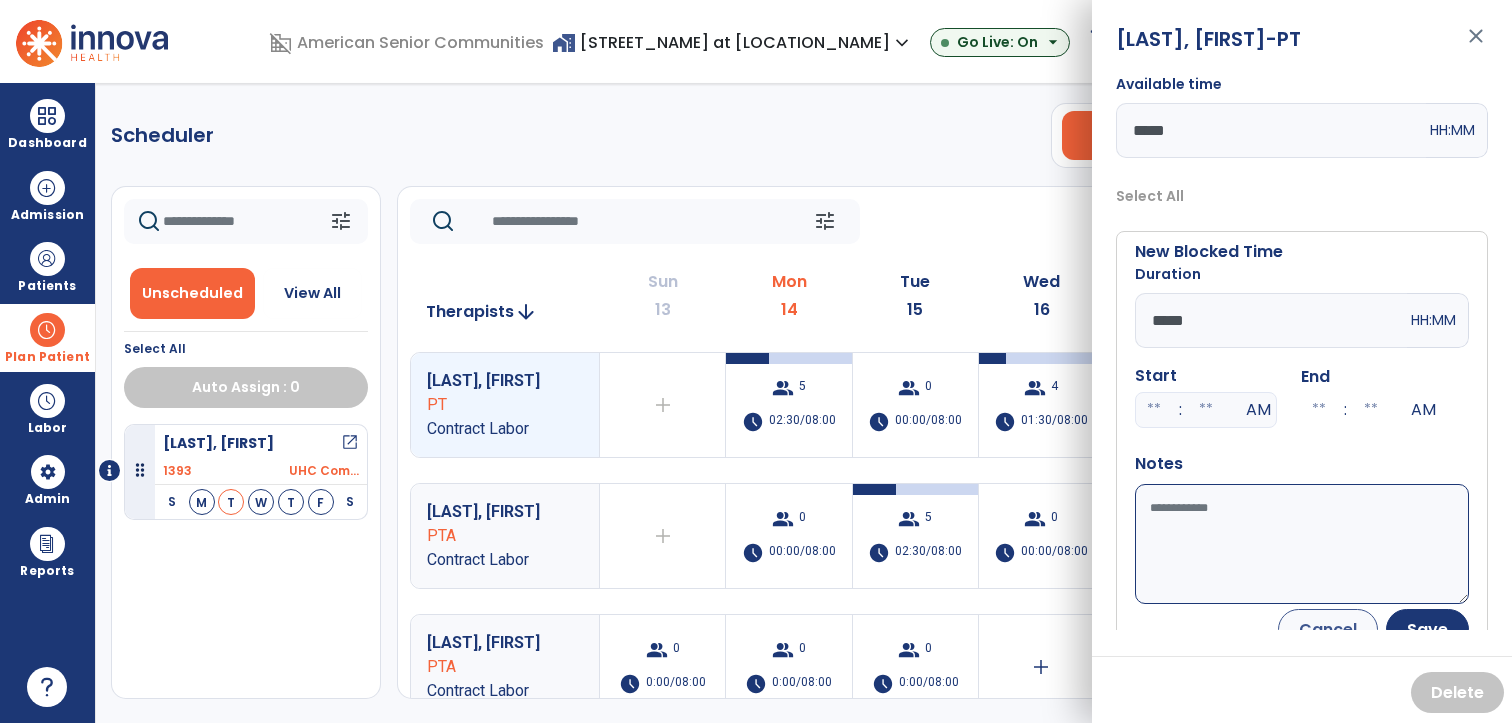 click on "Available time" at bounding box center [1302, 544] 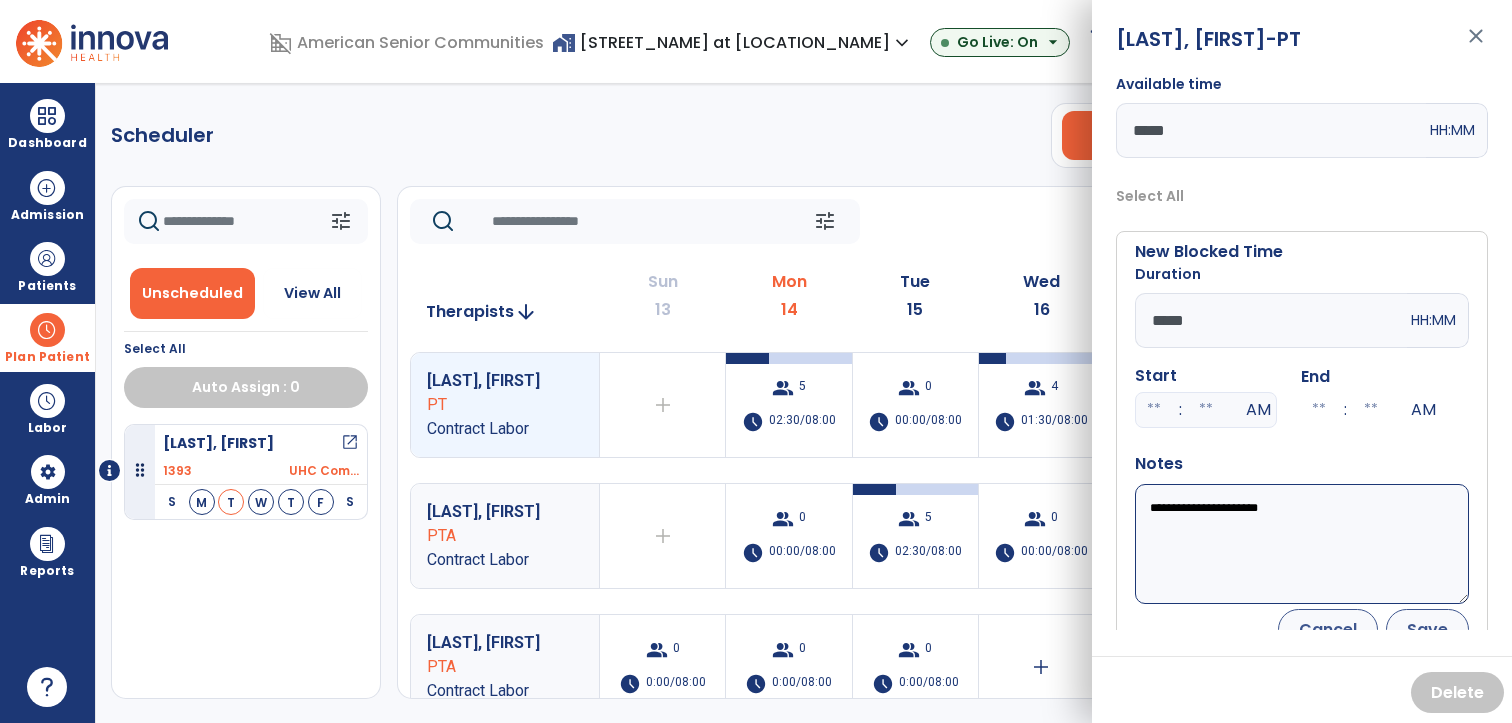 type on "**********" 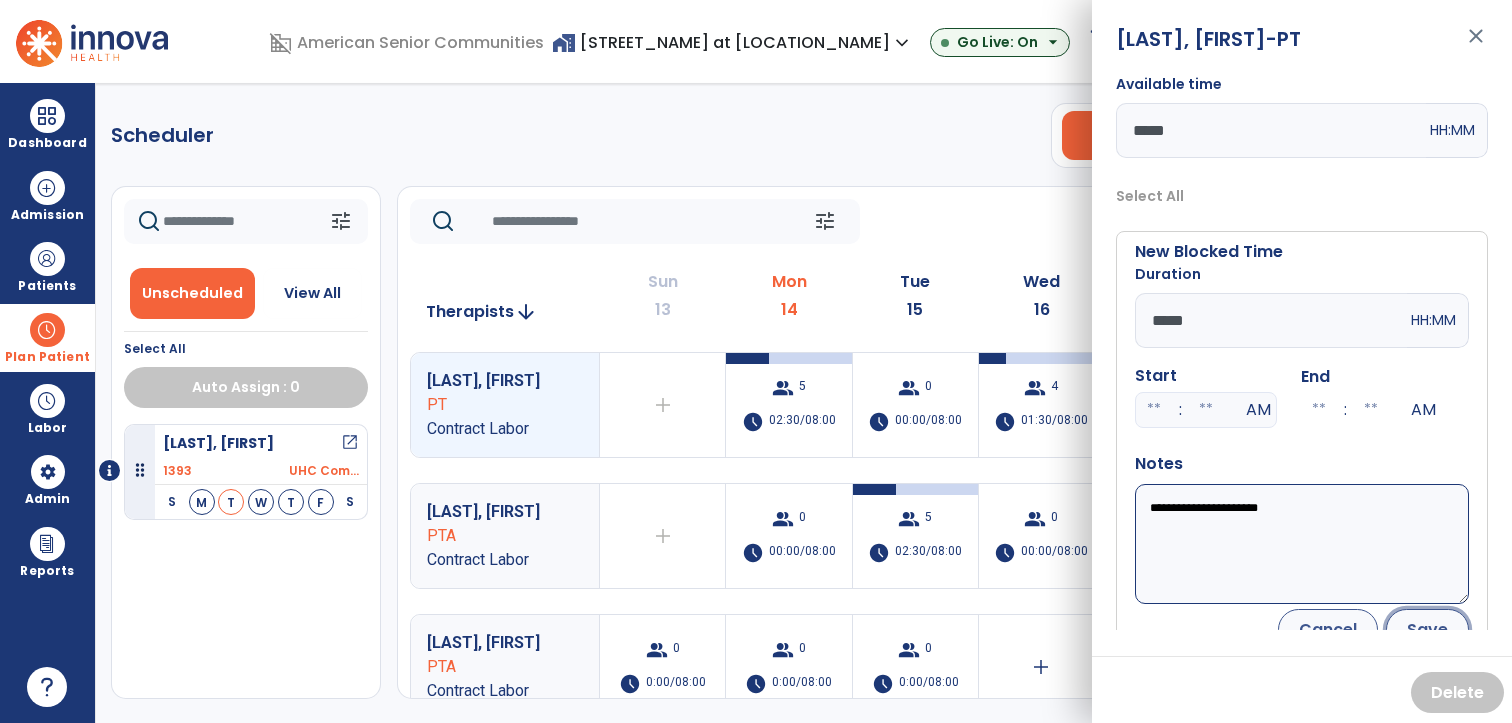 click on "Save" at bounding box center [1427, 629] 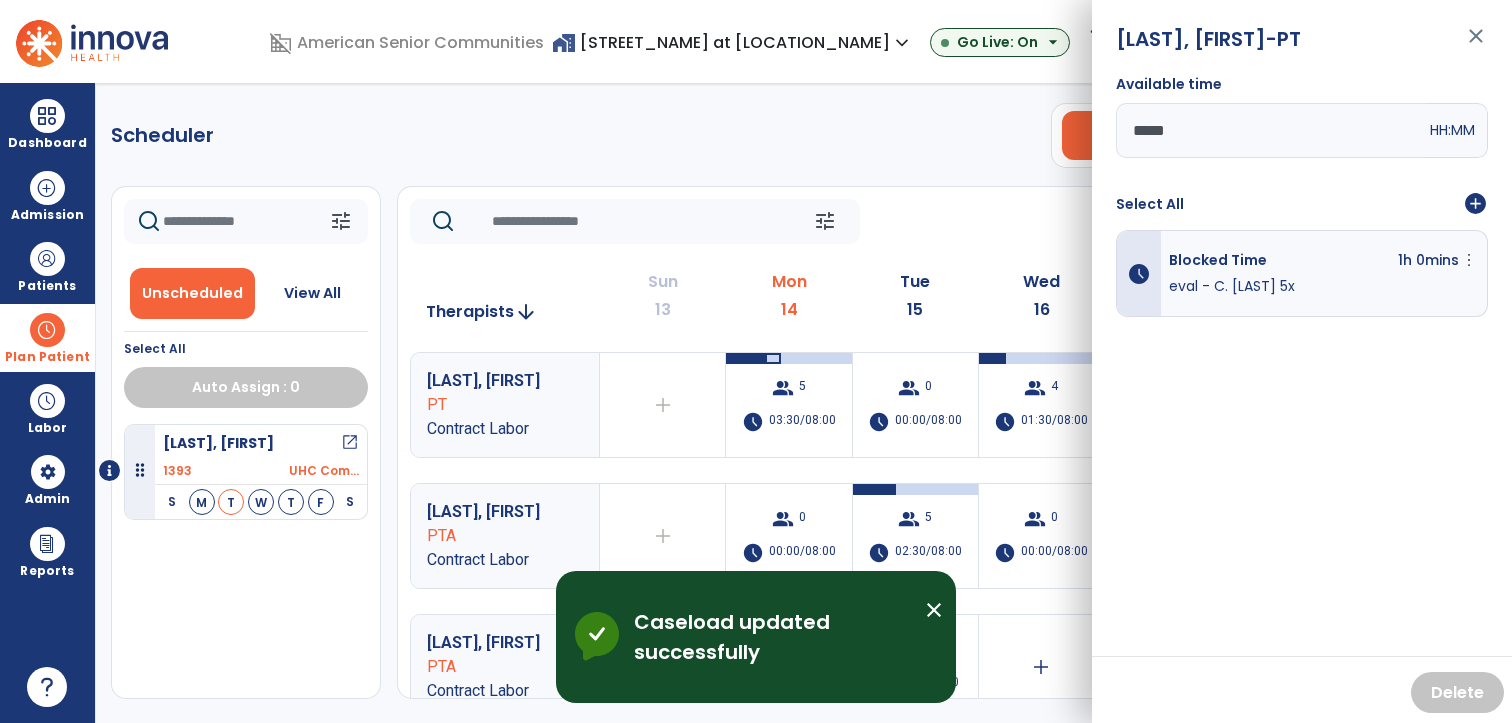 drag, startPoint x: 701, startPoint y: 155, endPoint x: 343, endPoint y: 168, distance: 358.23596 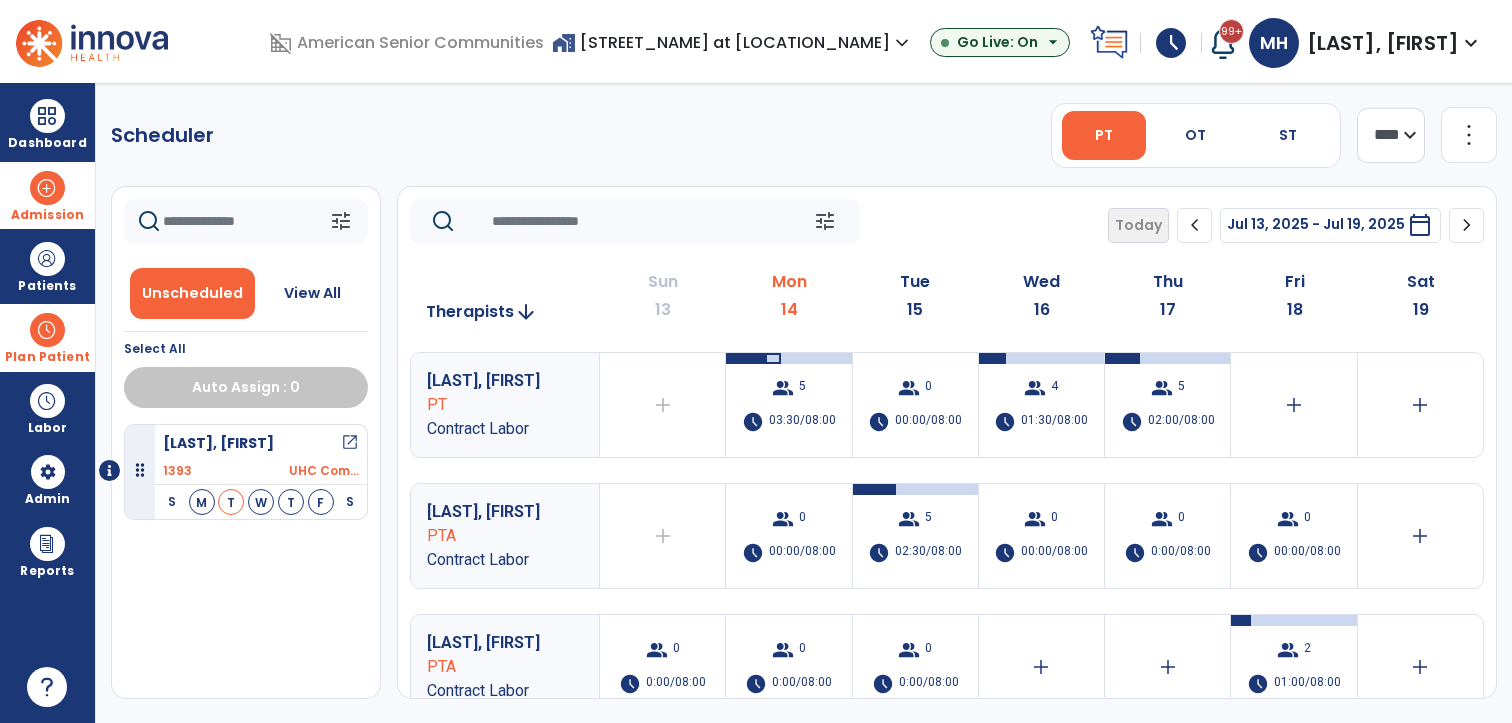 click at bounding box center (47, 188) 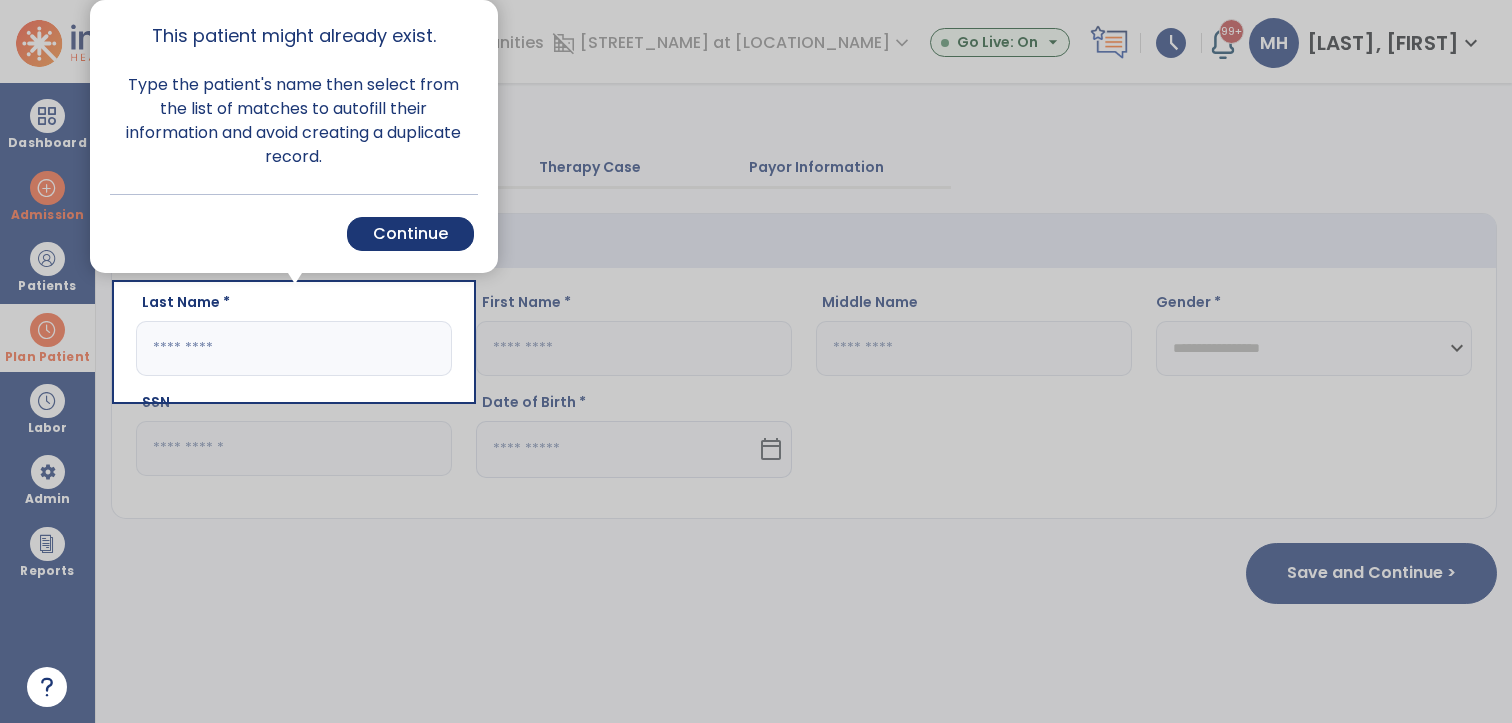 click 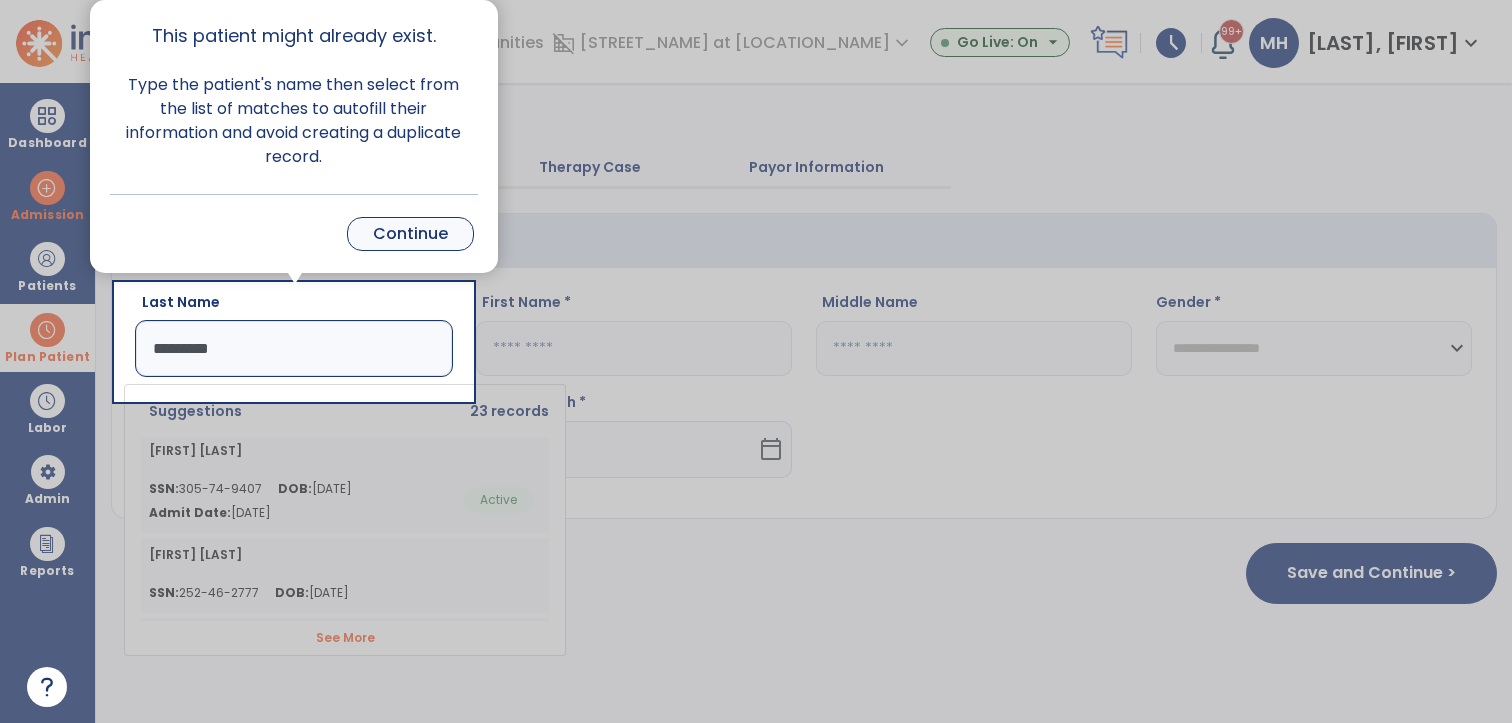 click on "Continue" at bounding box center [410, 234] 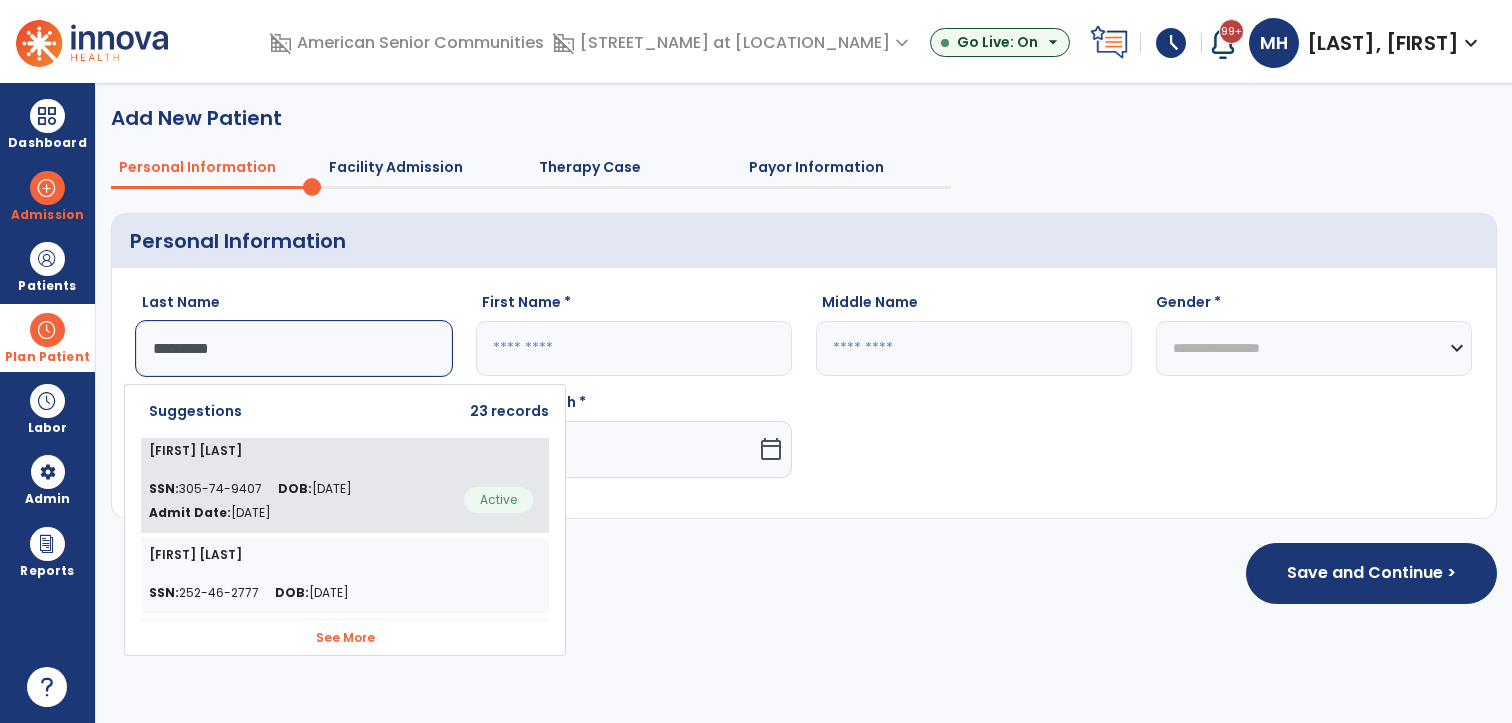 click on "SSN:  305-74-9407 DOB:  04/21/1959 Admit Date:  Jul 17, 2024" 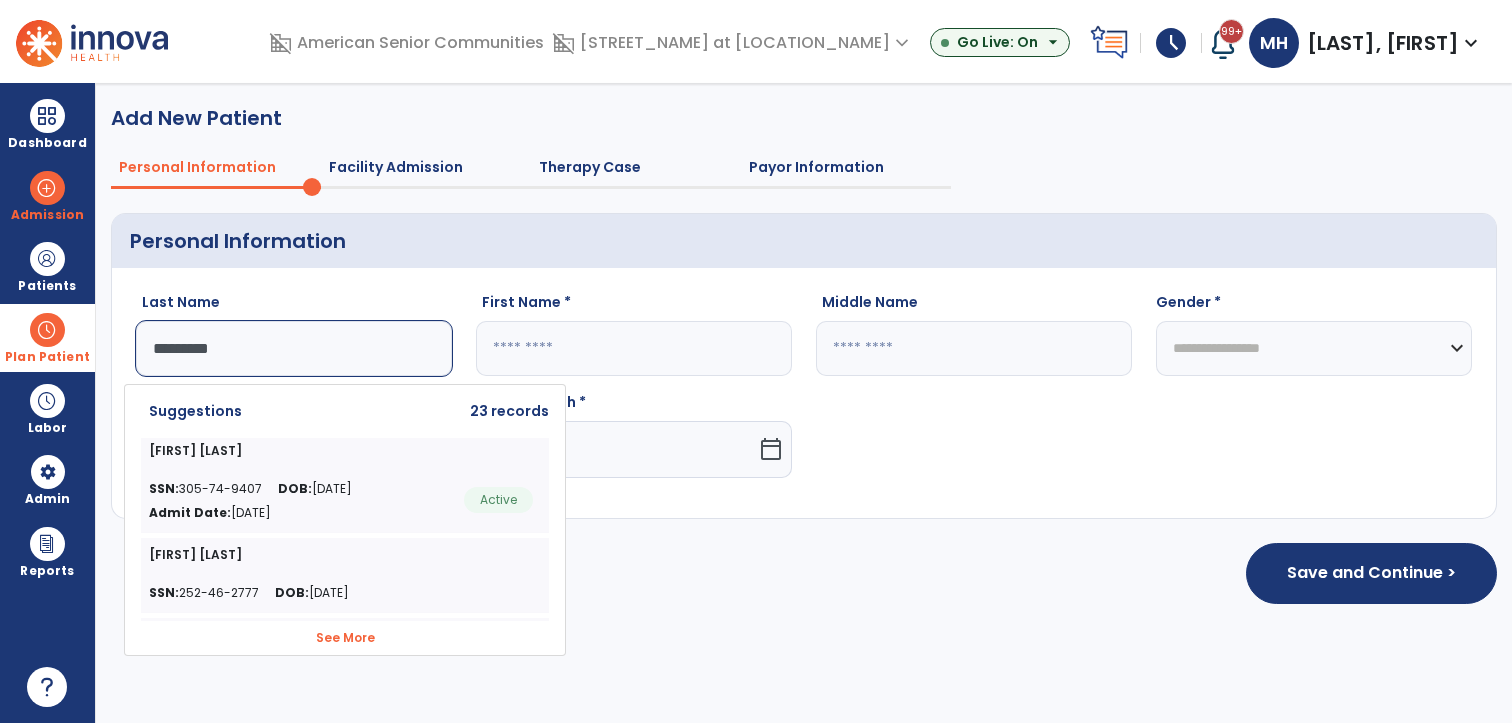 type on "*********" 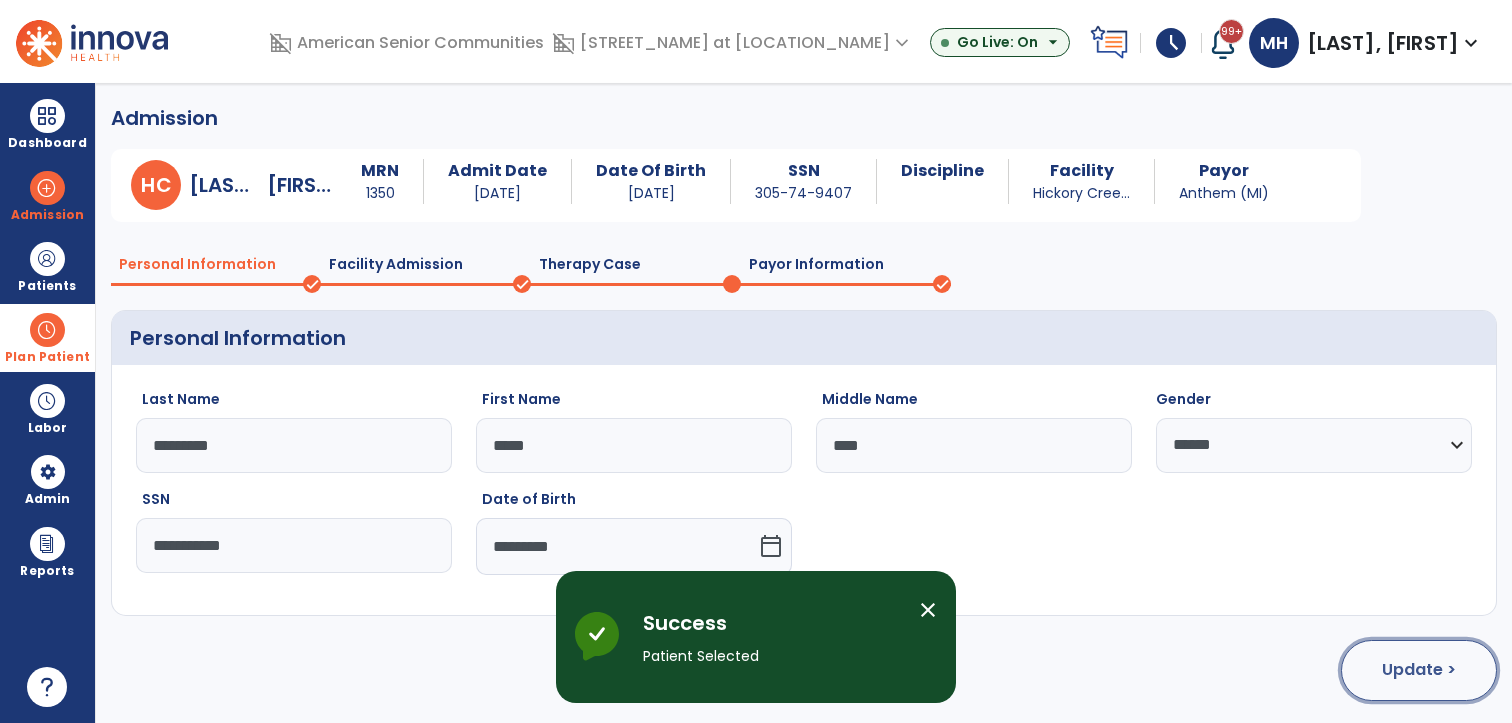 click on "Update >" 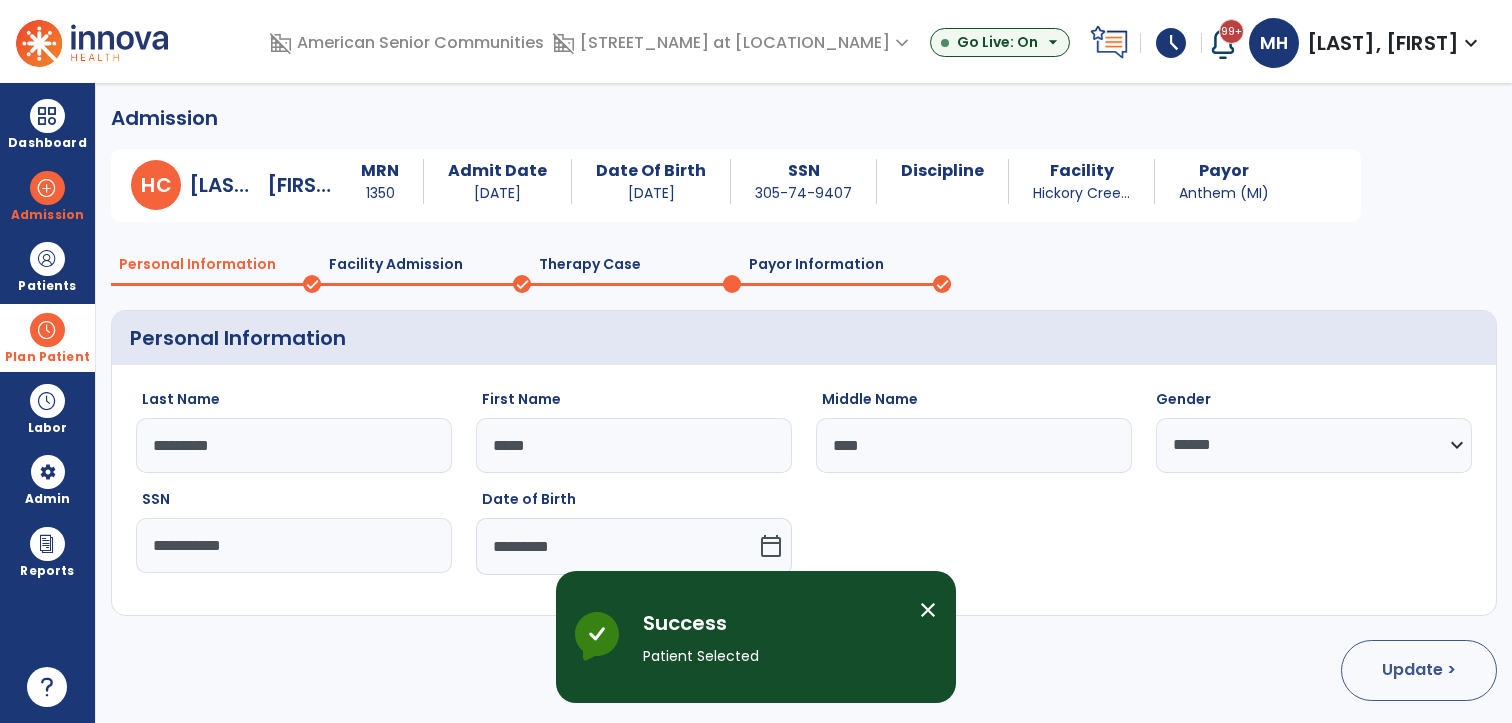 select on "**********" 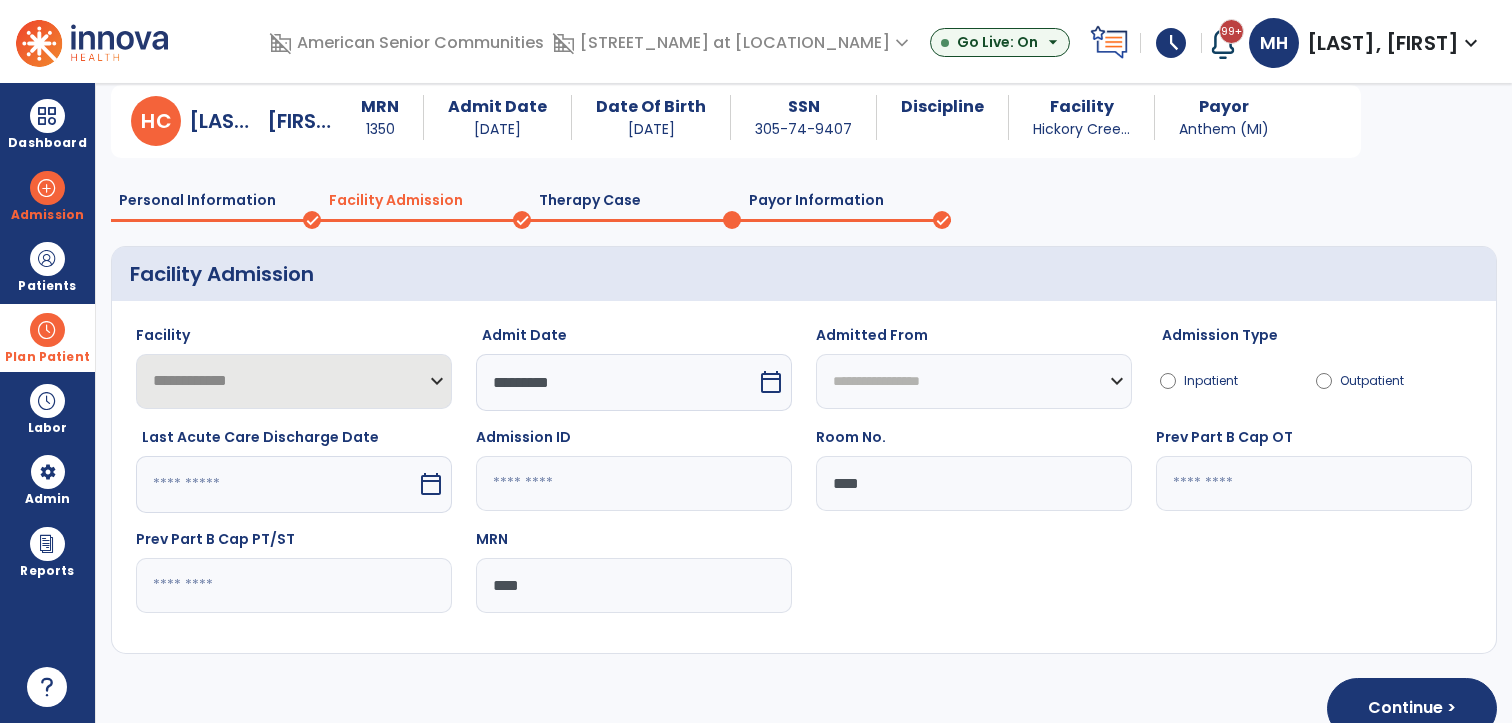 scroll, scrollTop: 102, scrollLeft: 0, axis: vertical 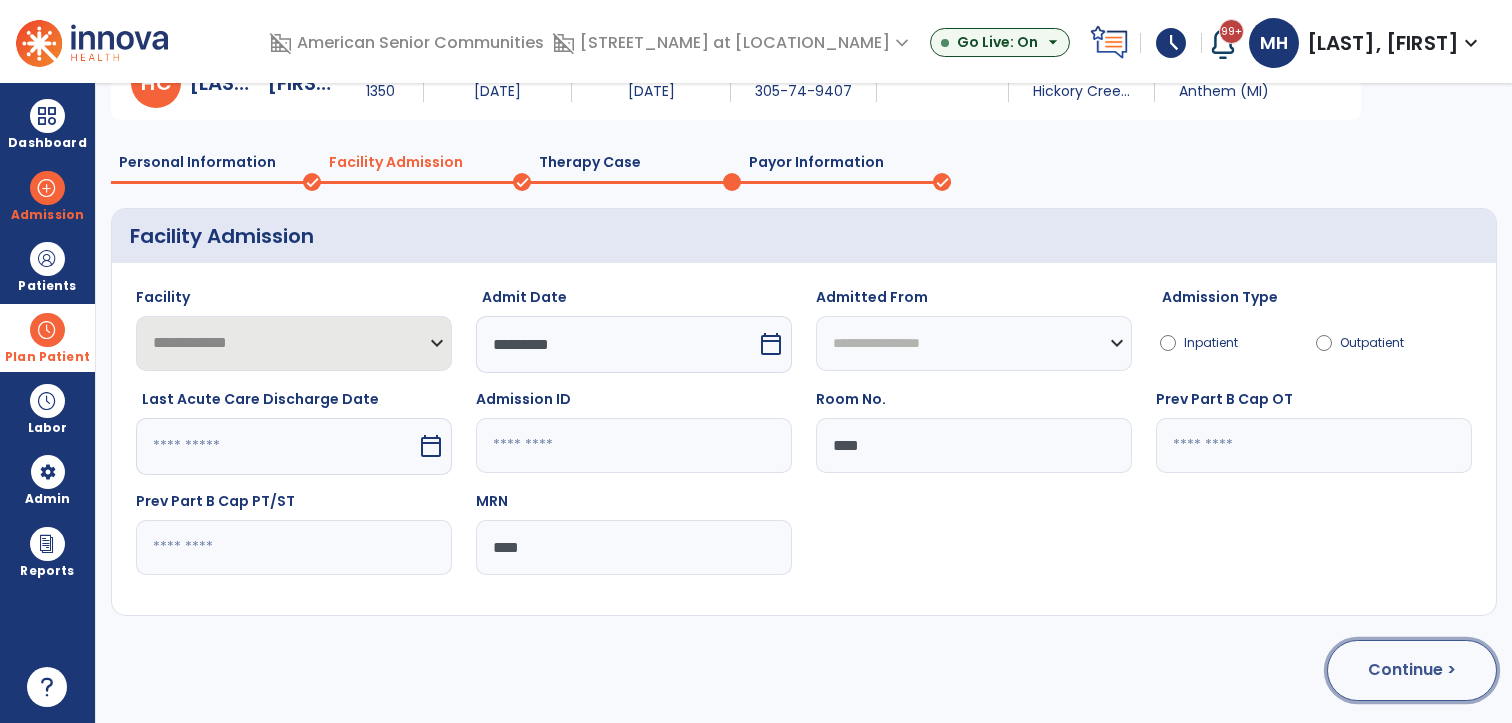 click on "Continue >" 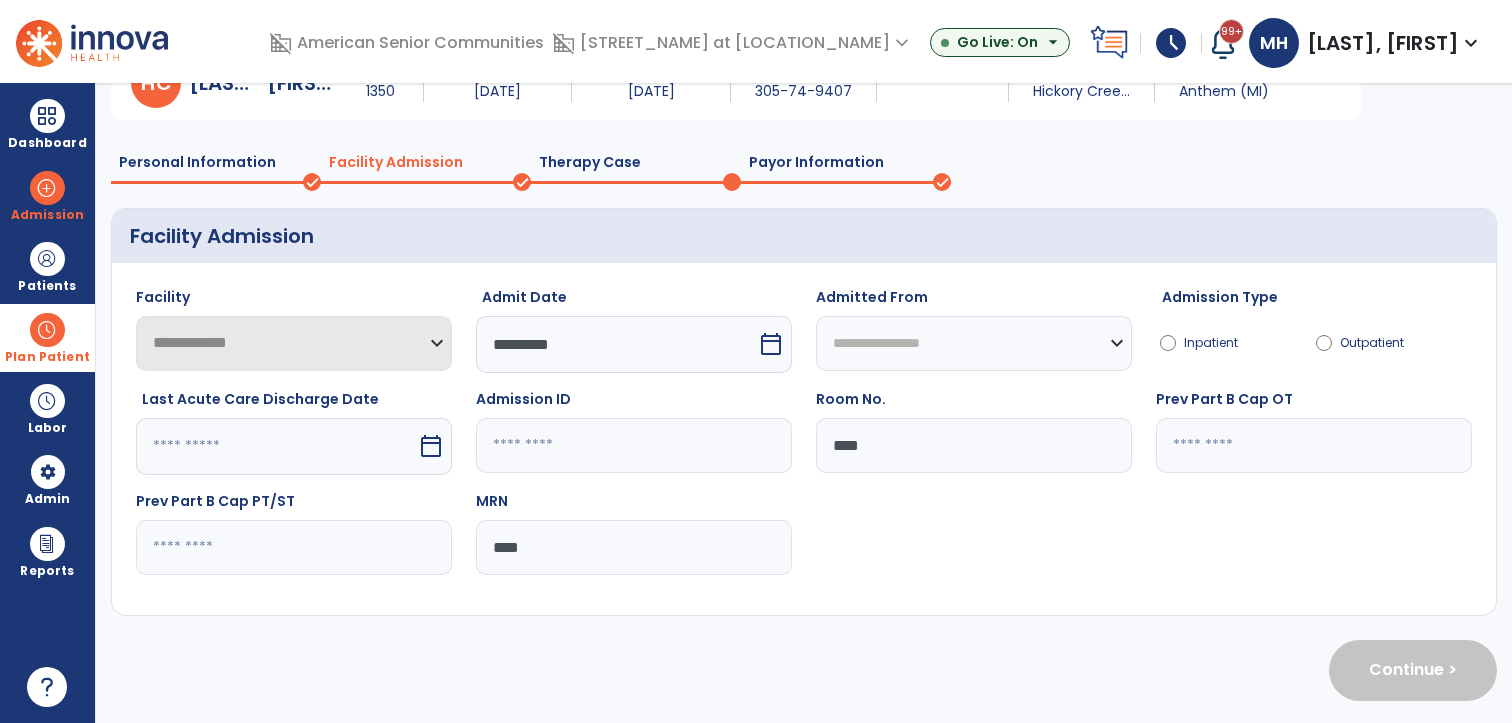 scroll, scrollTop: 0, scrollLeft: 0, axis: both 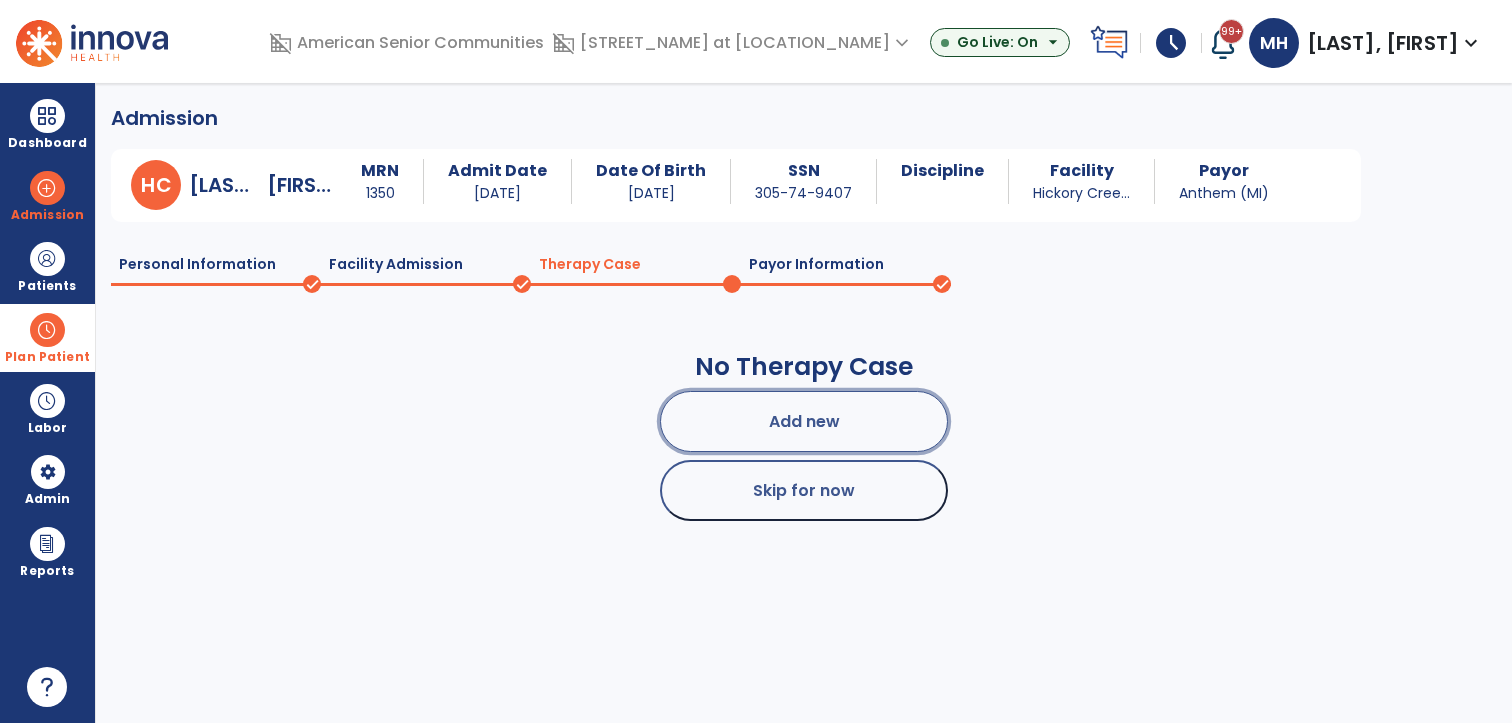 click on "Add new" at bounding box center (804, 421) 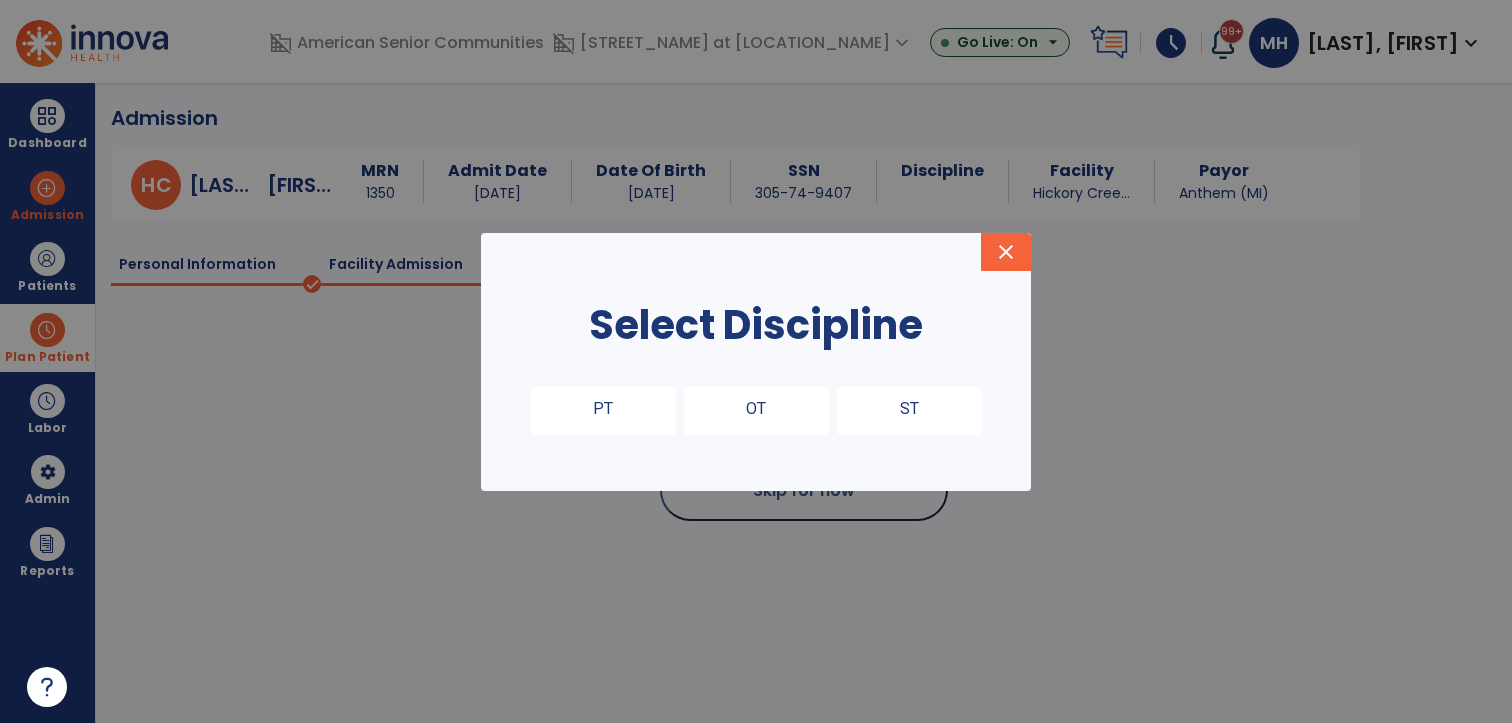 click on "PT" at bounding box center [603, 411] 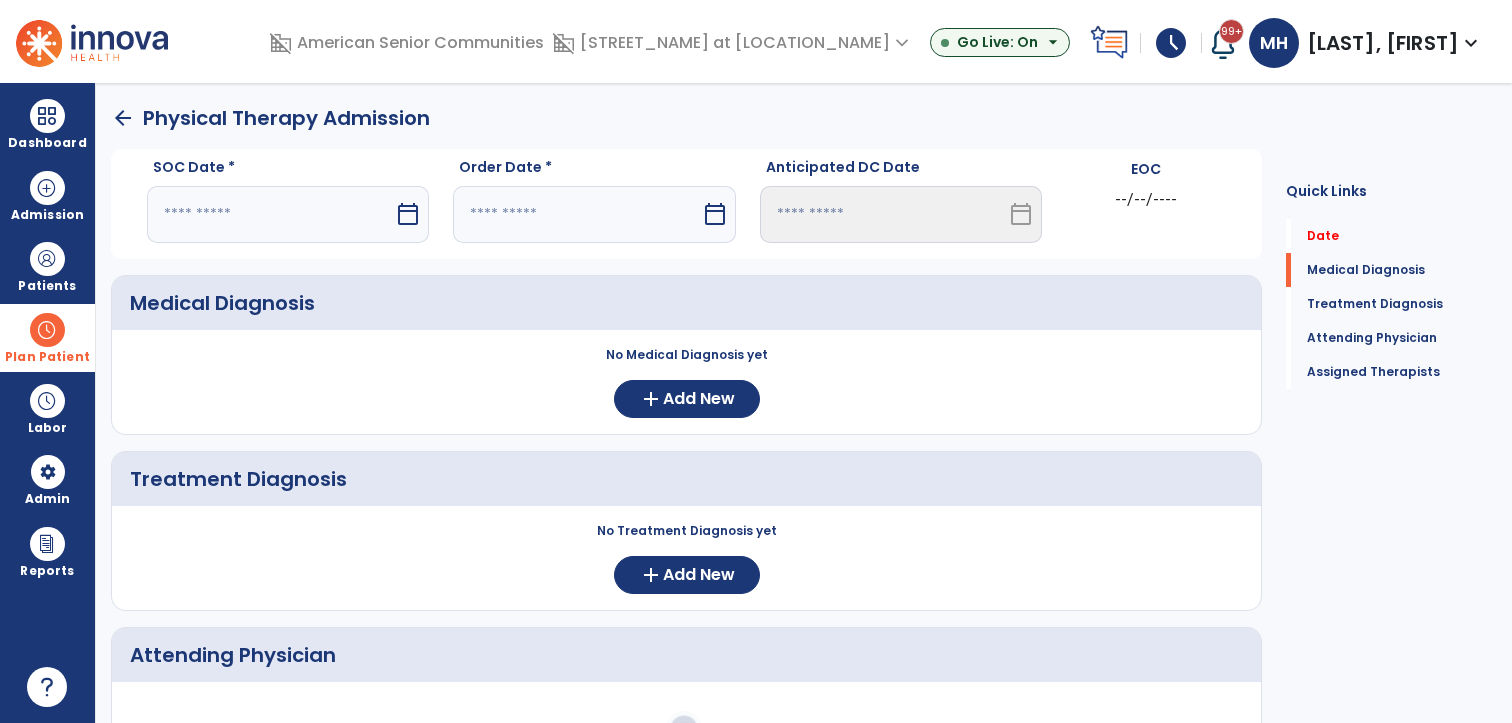 click at bounding box center (270, 214) 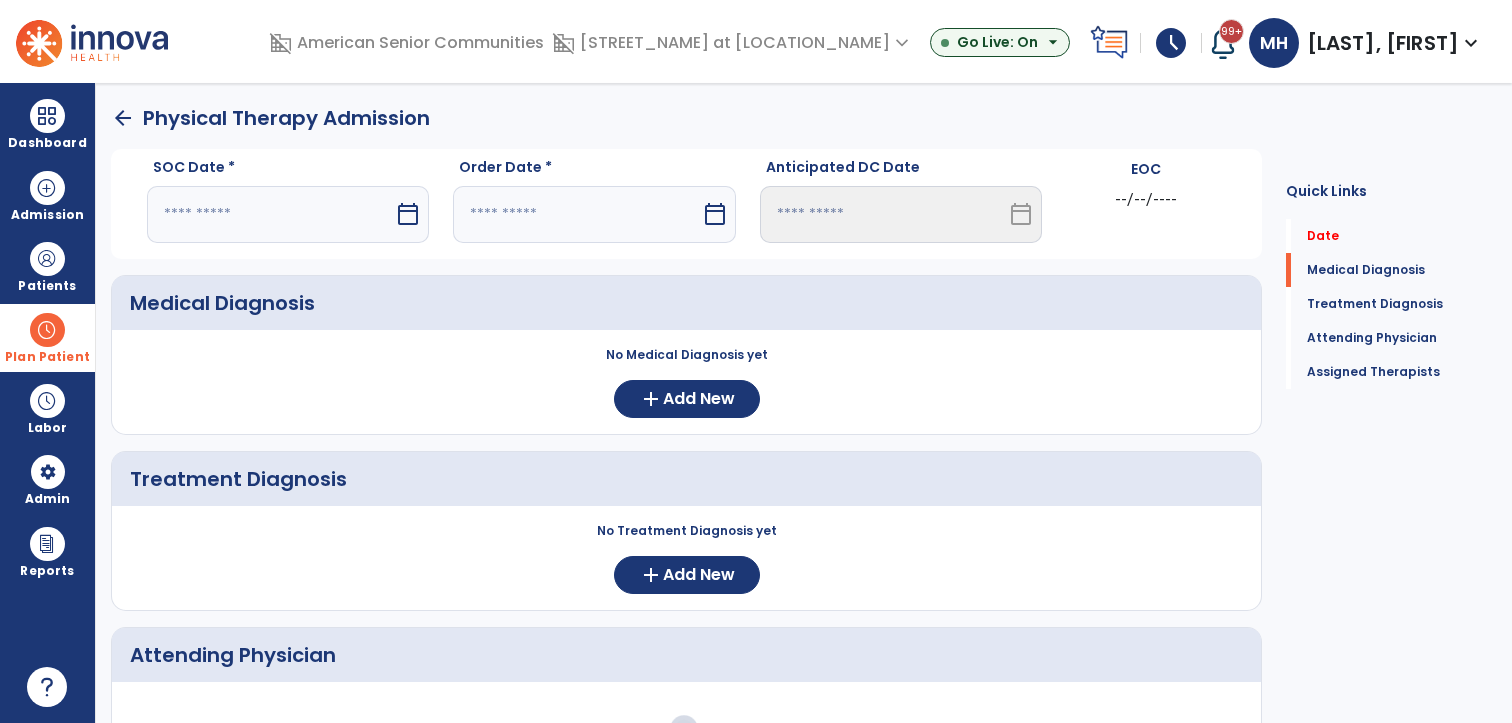 select on "*" 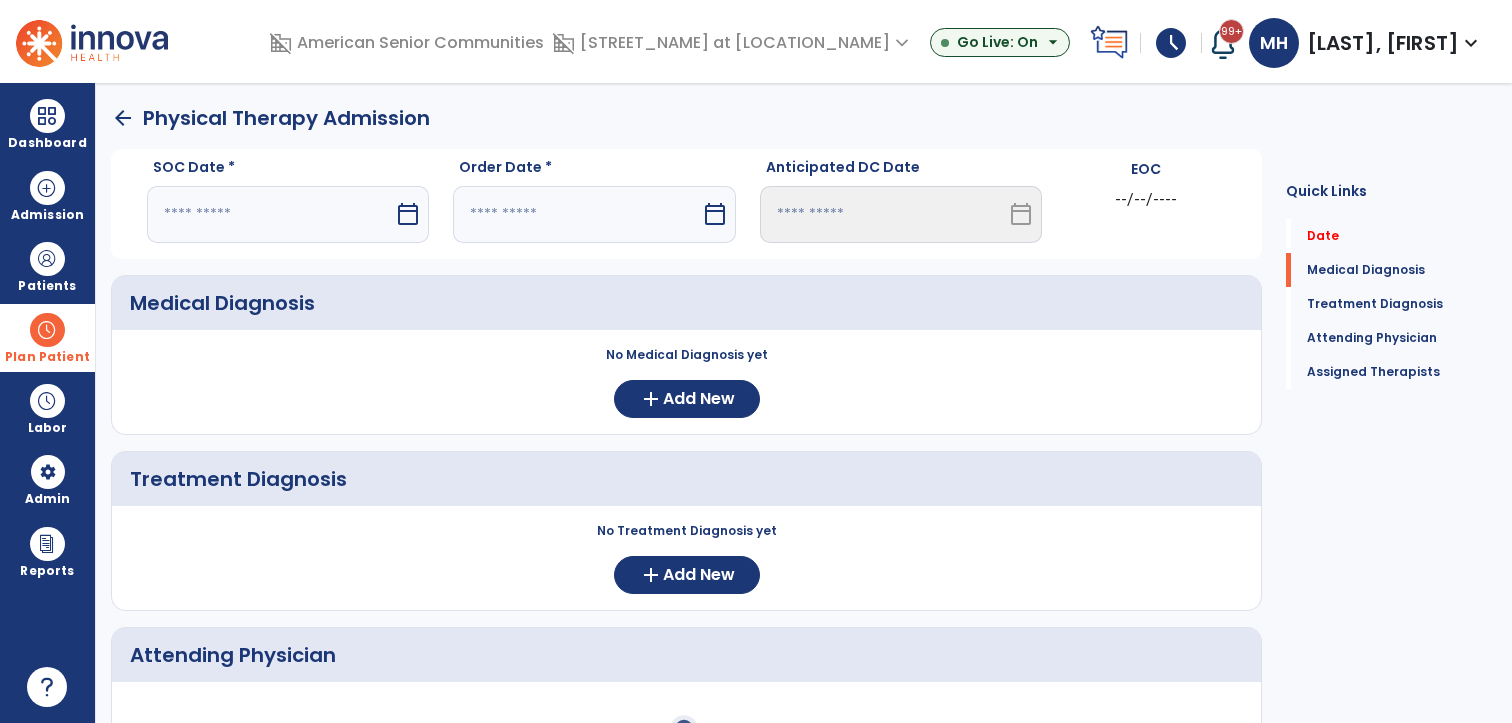 select on "****" 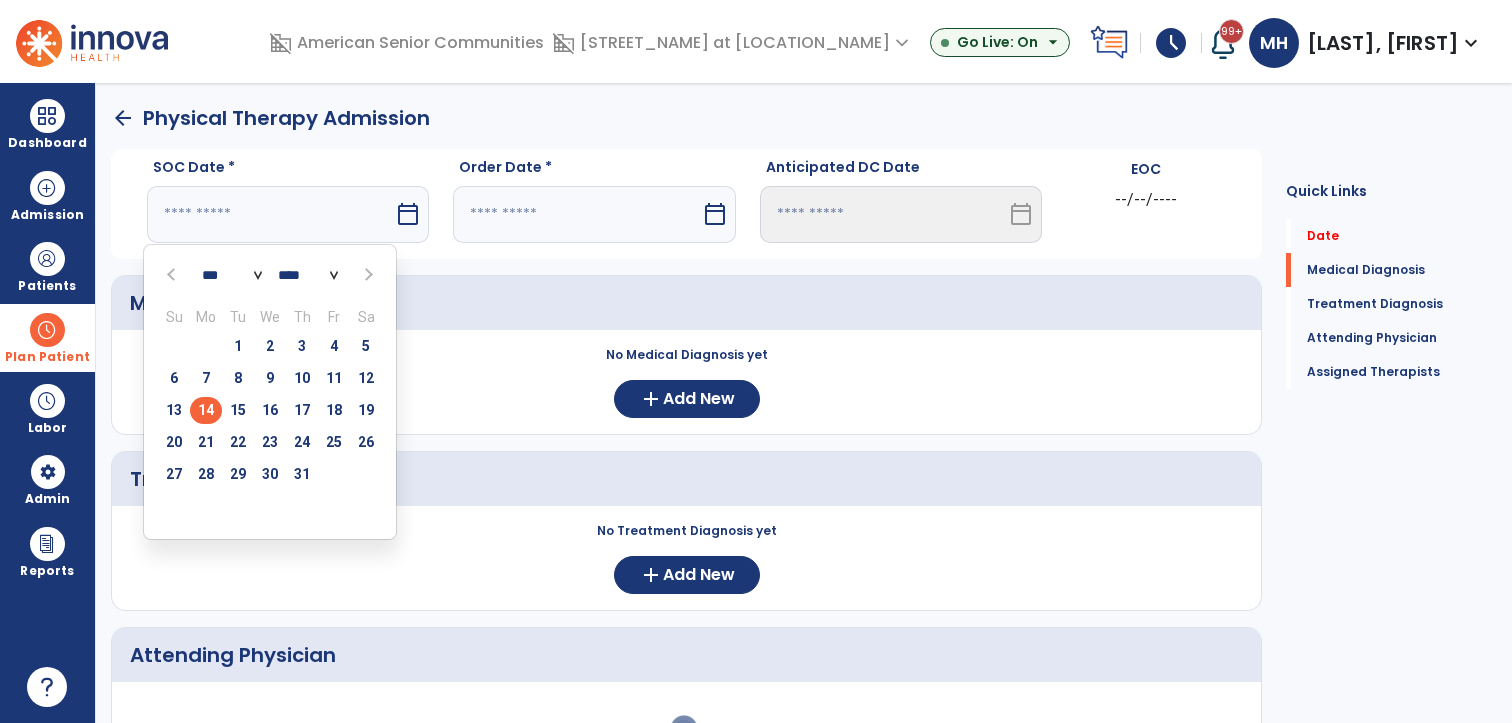 click on "14" at bounding box center [206, 410] 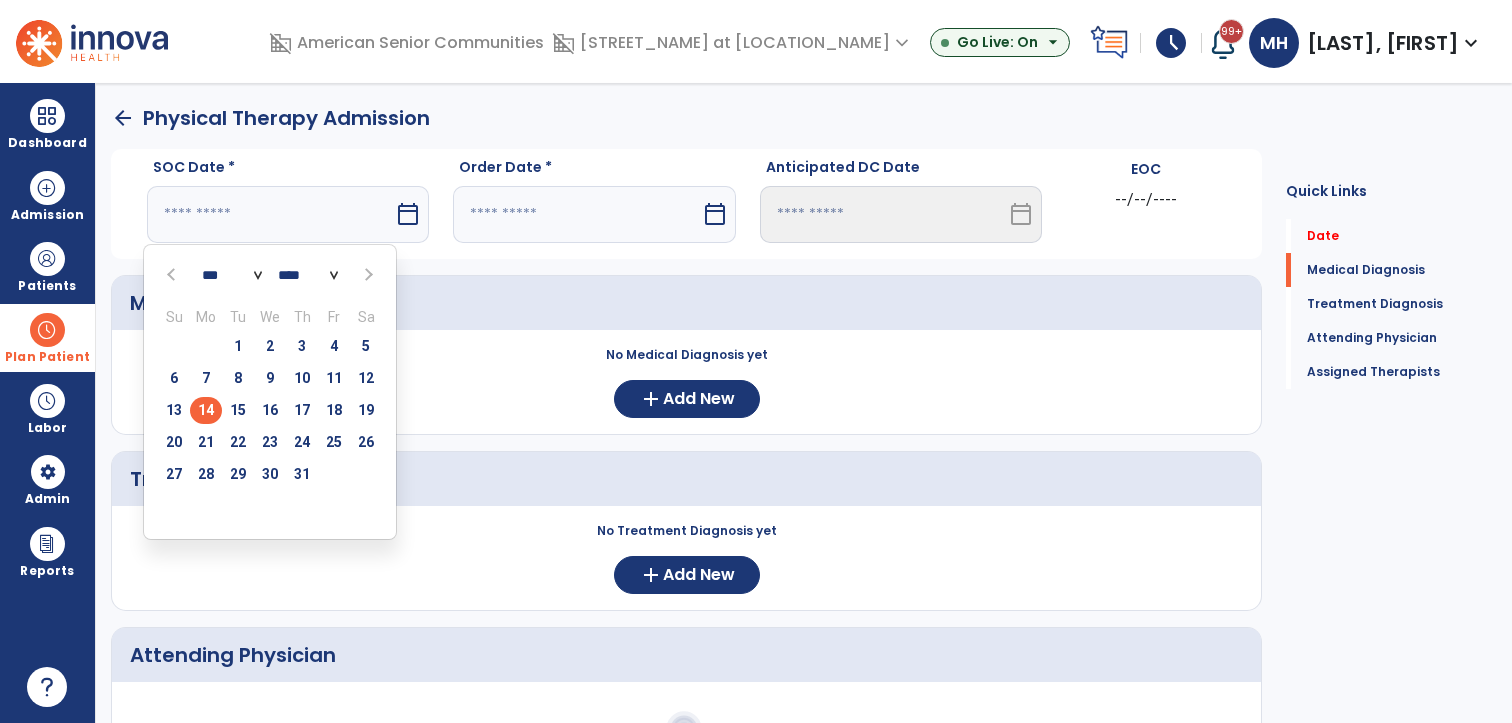 type on "*********" 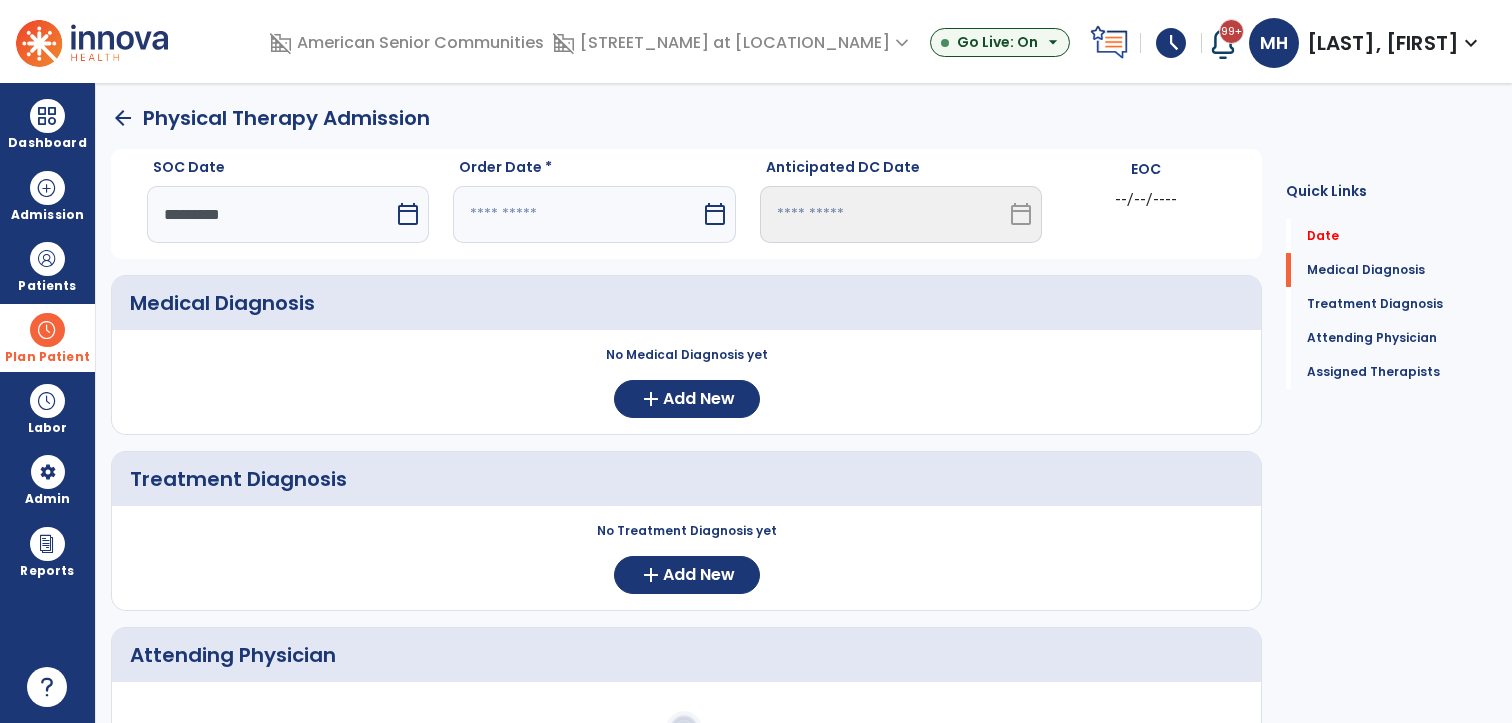 select on "****" 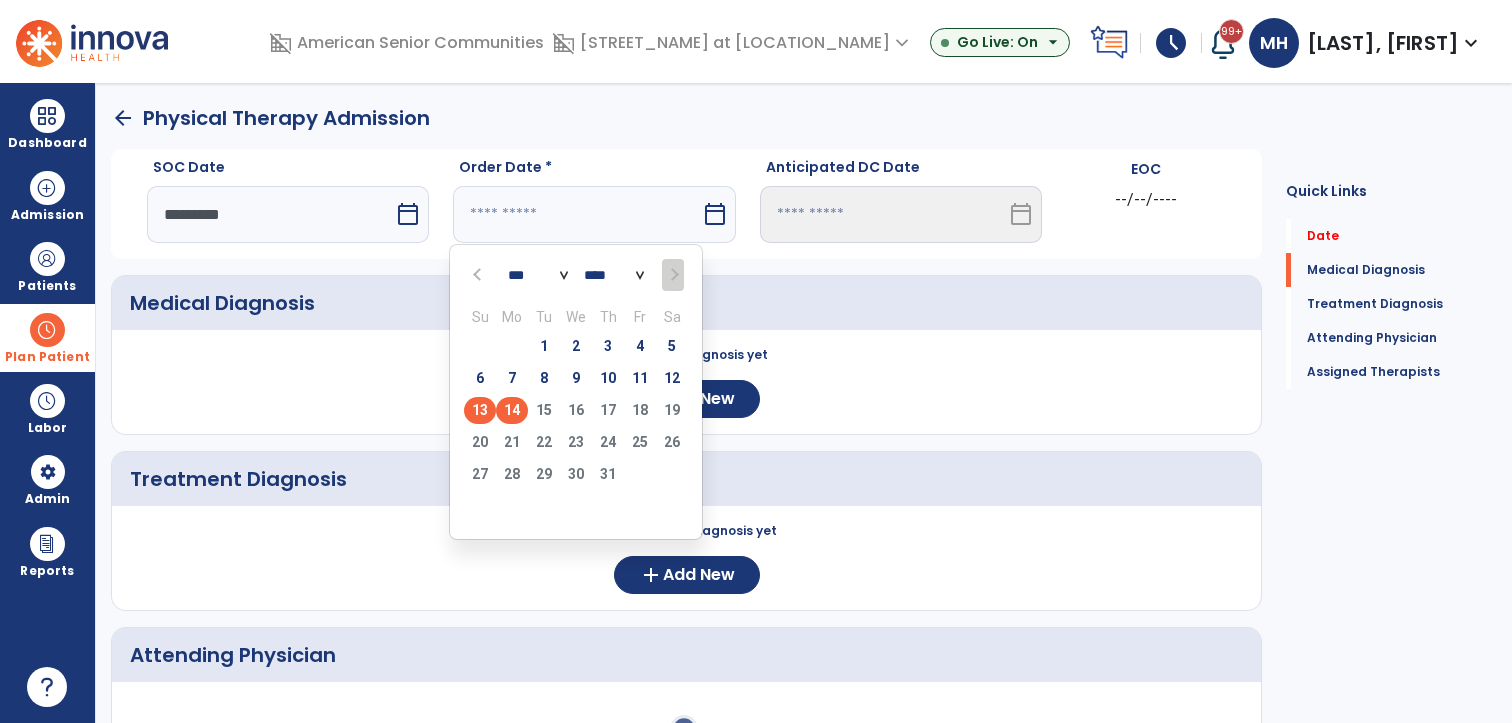 click on "13" at bounding box center (480, 410) 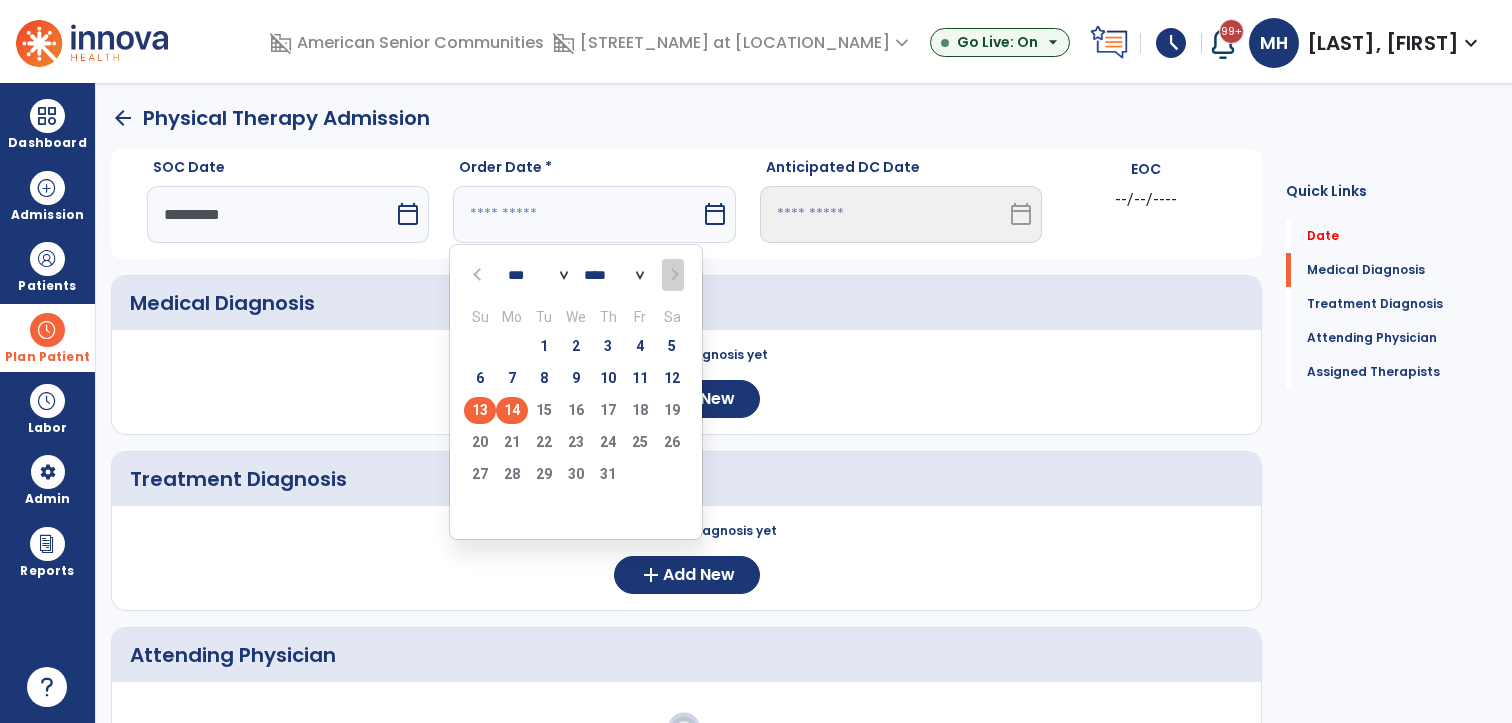 type on "*********" 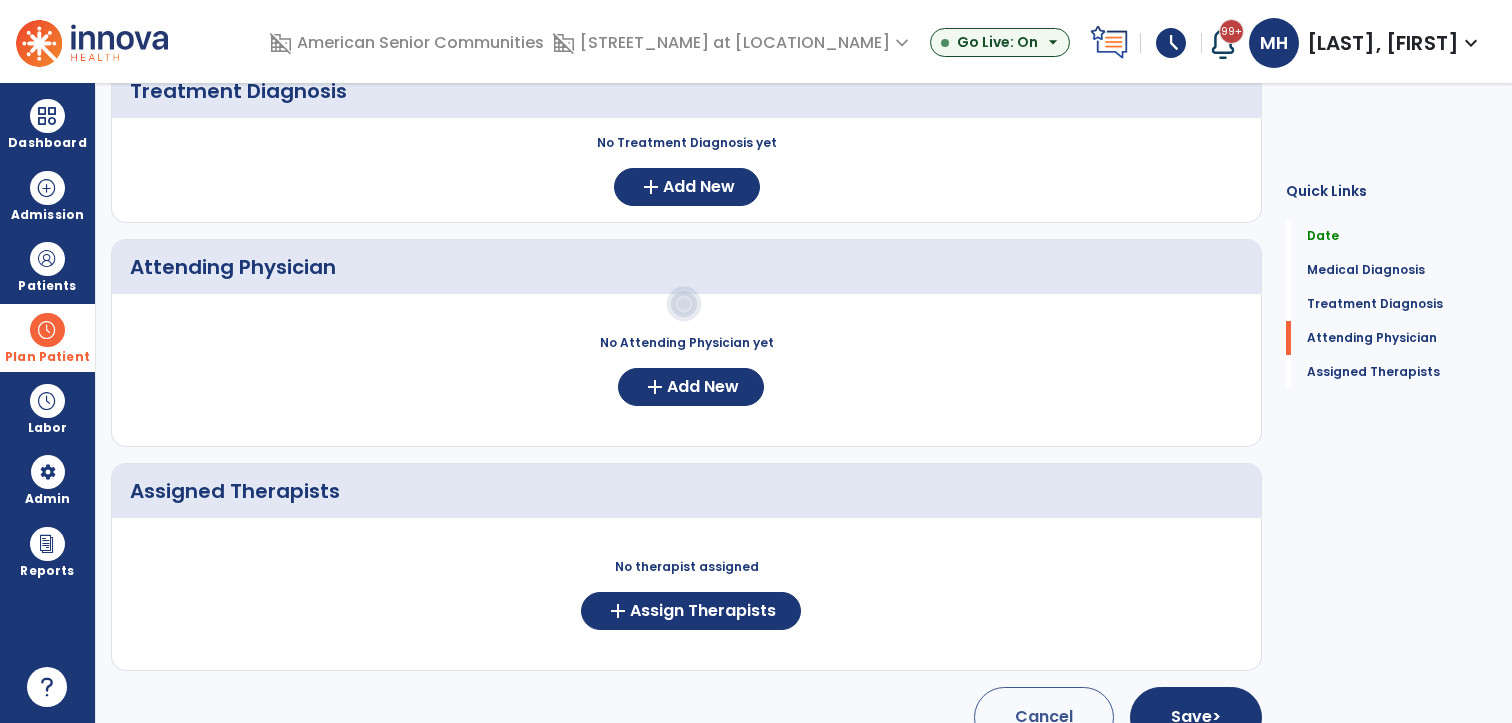 scroll, scrollTop: 424, scrollLeft: 0, axis: vertical 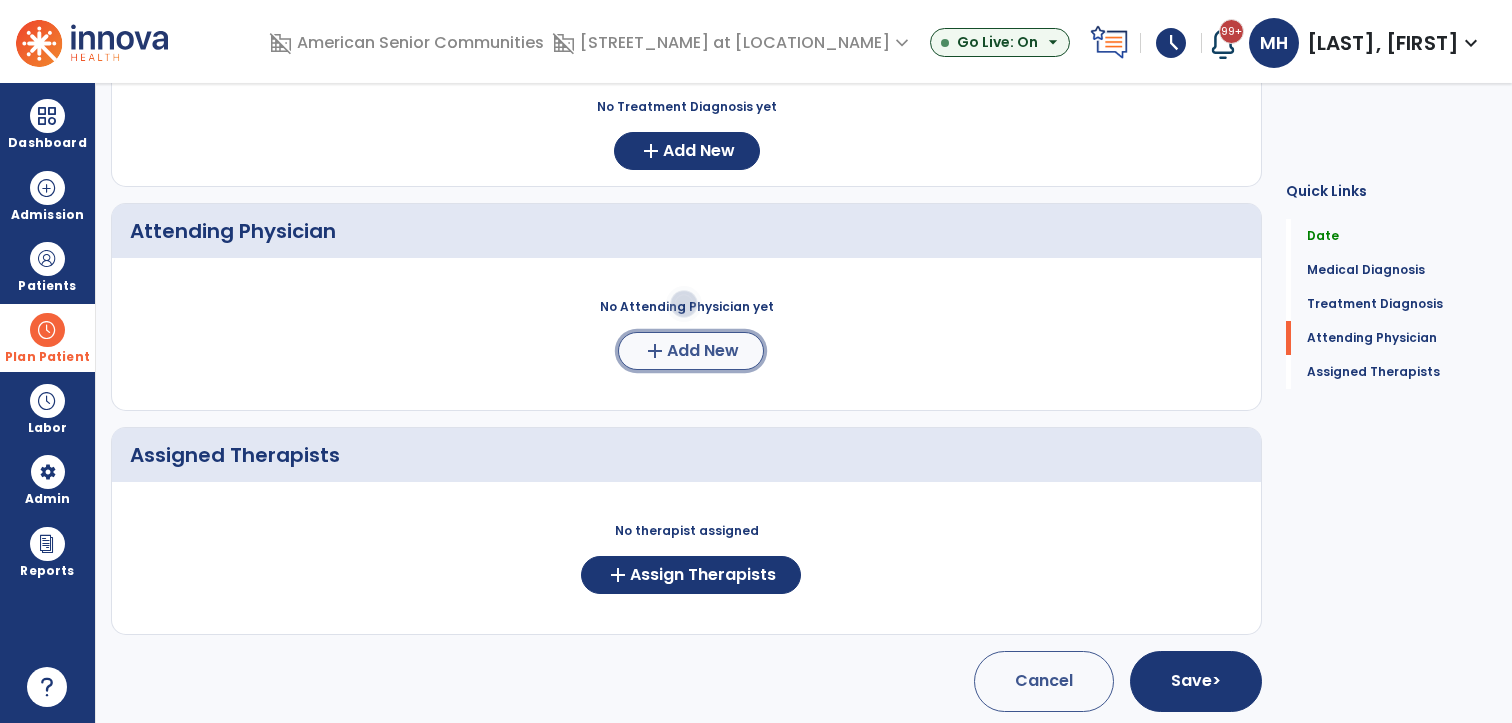 click on "add  Add New" 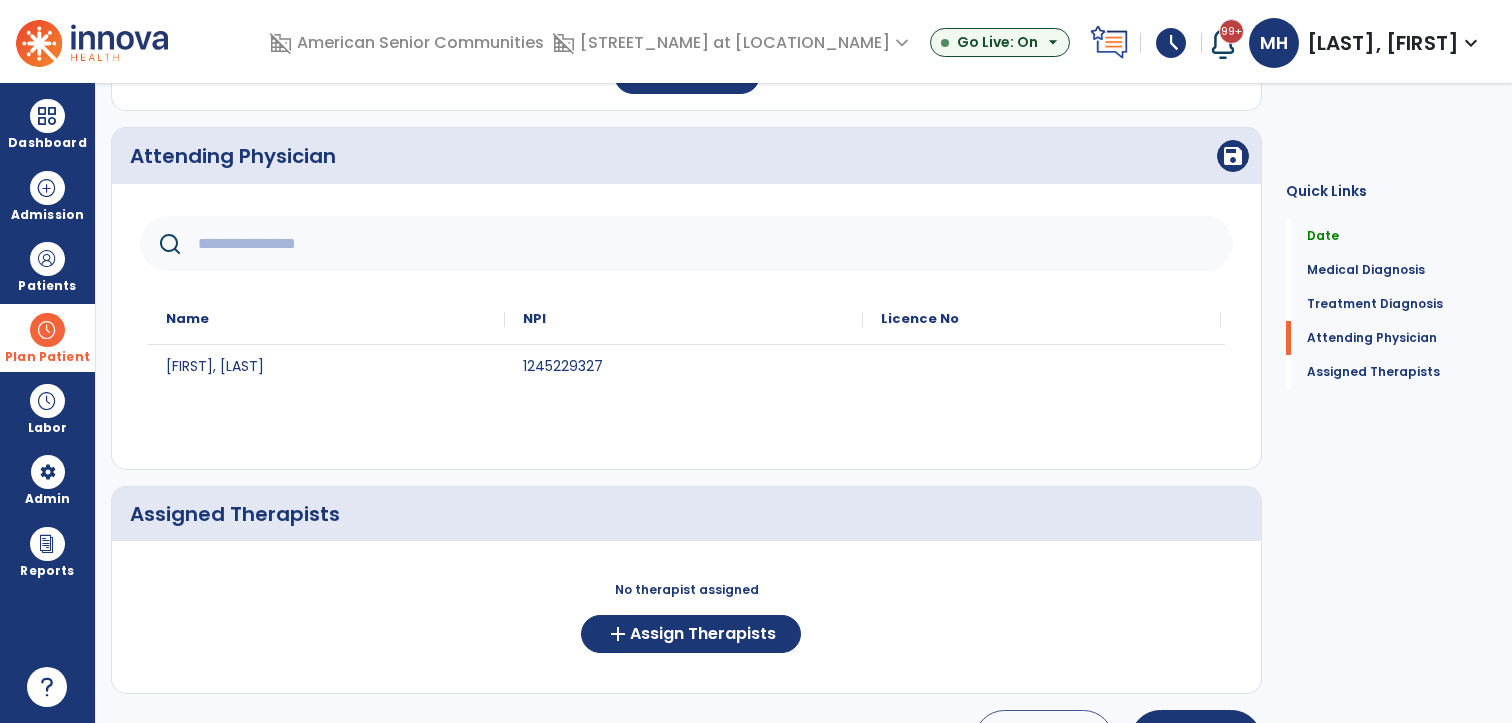 scroll, scrollTop: 524, scrollLeft: 0, axis: vertical 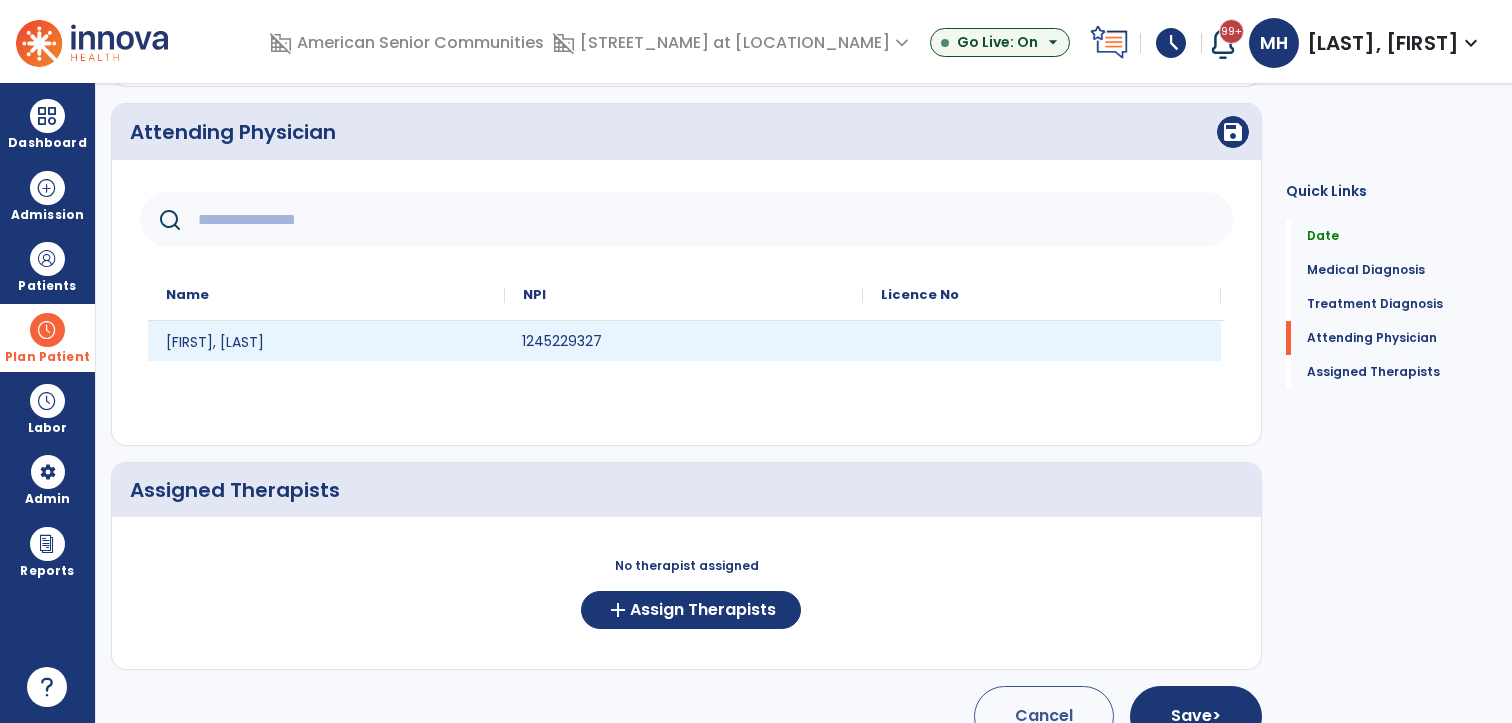 click on "1245229327" 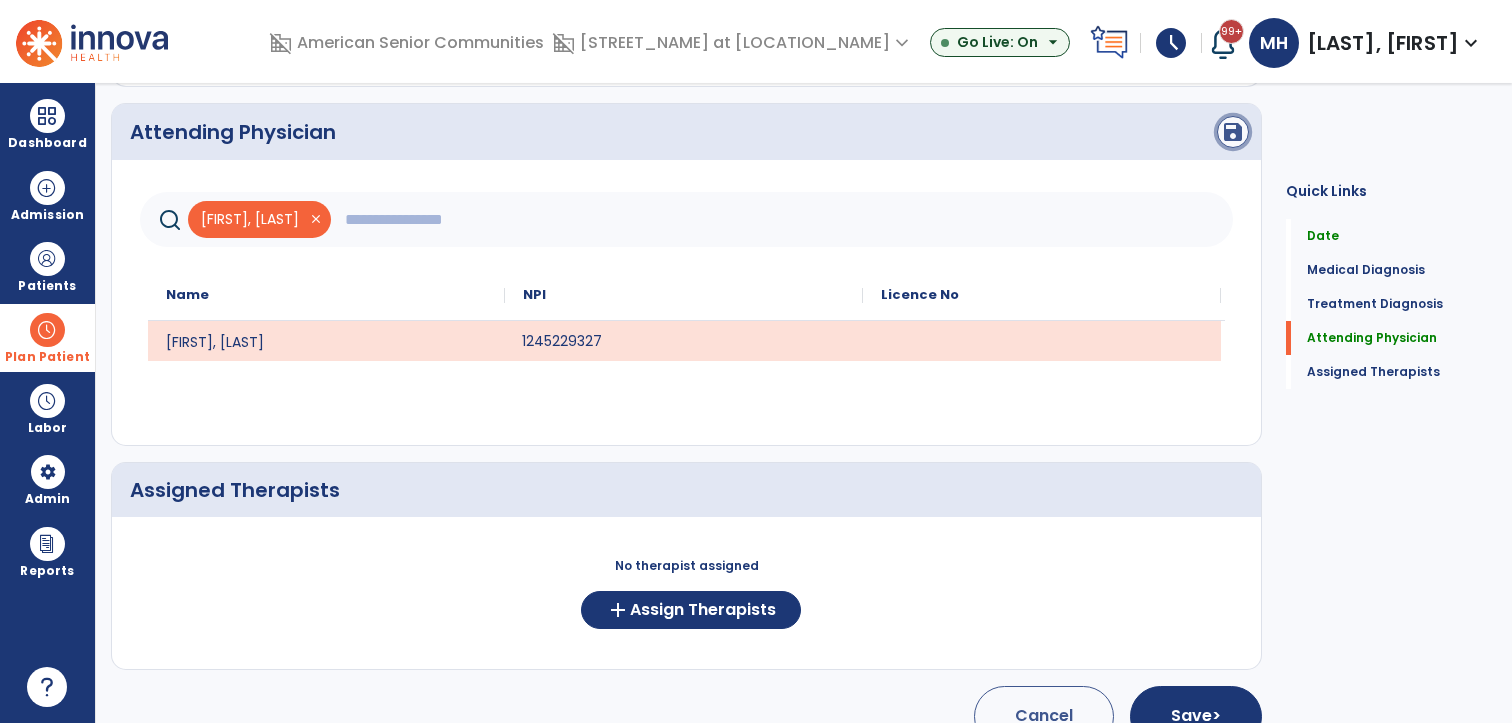 click on "save" 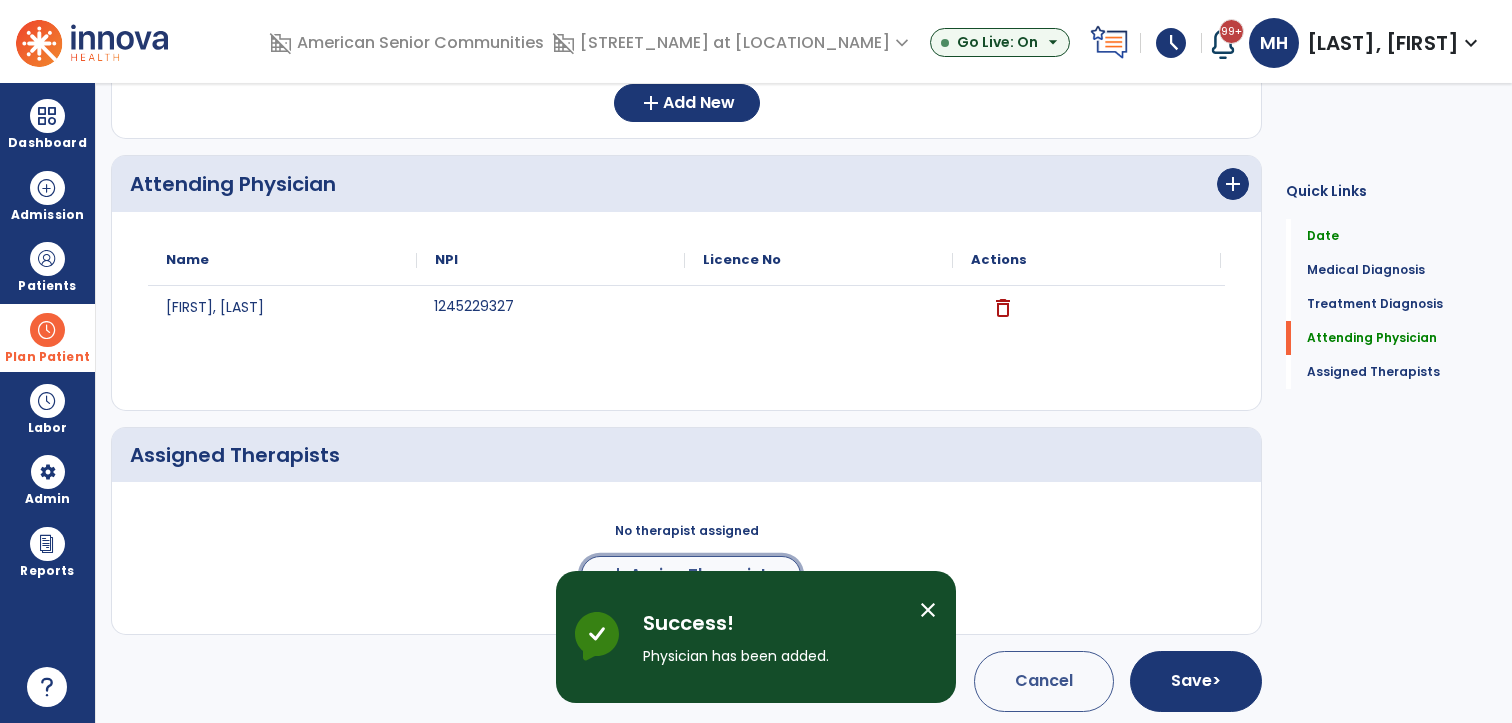 click on "Assign Therapists" 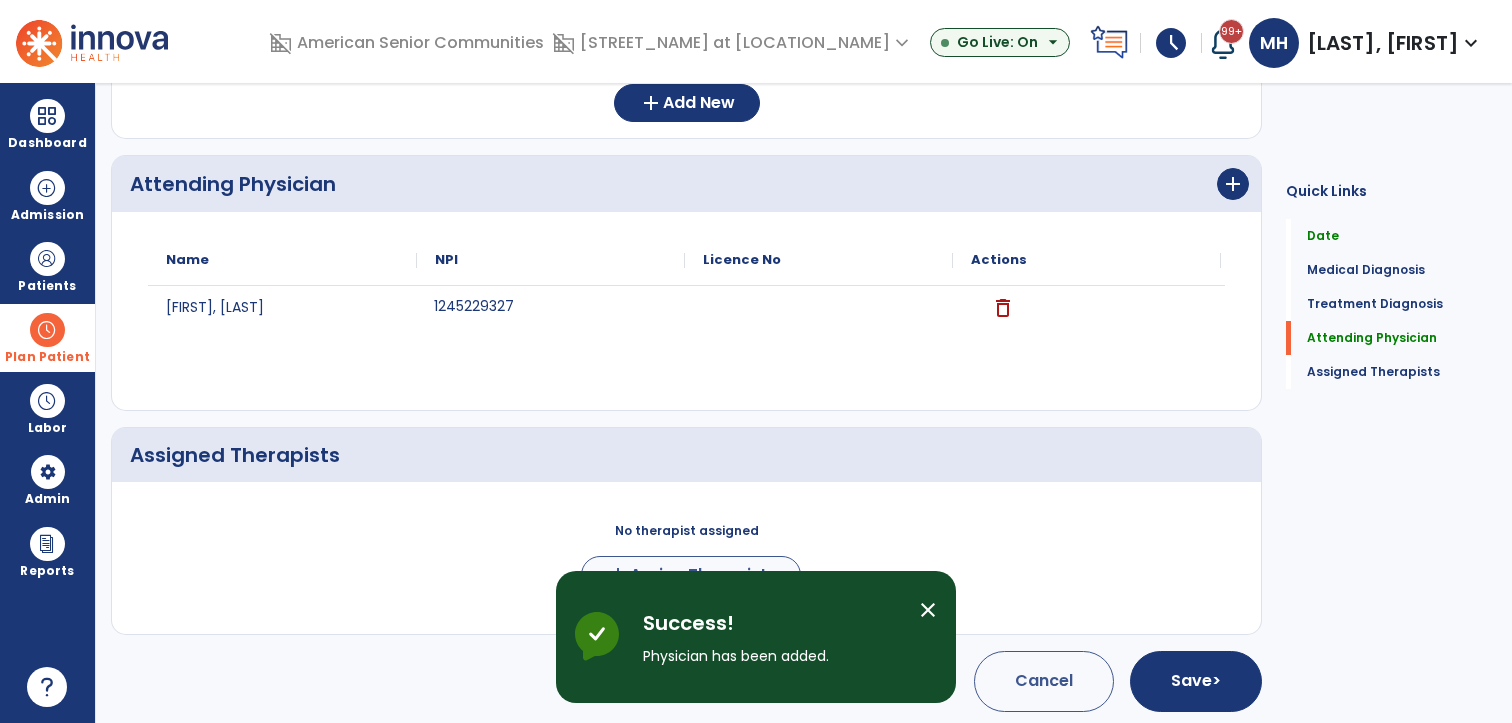 scroll, scrollTop: 469, scrollLeft: 0, axis: vertical 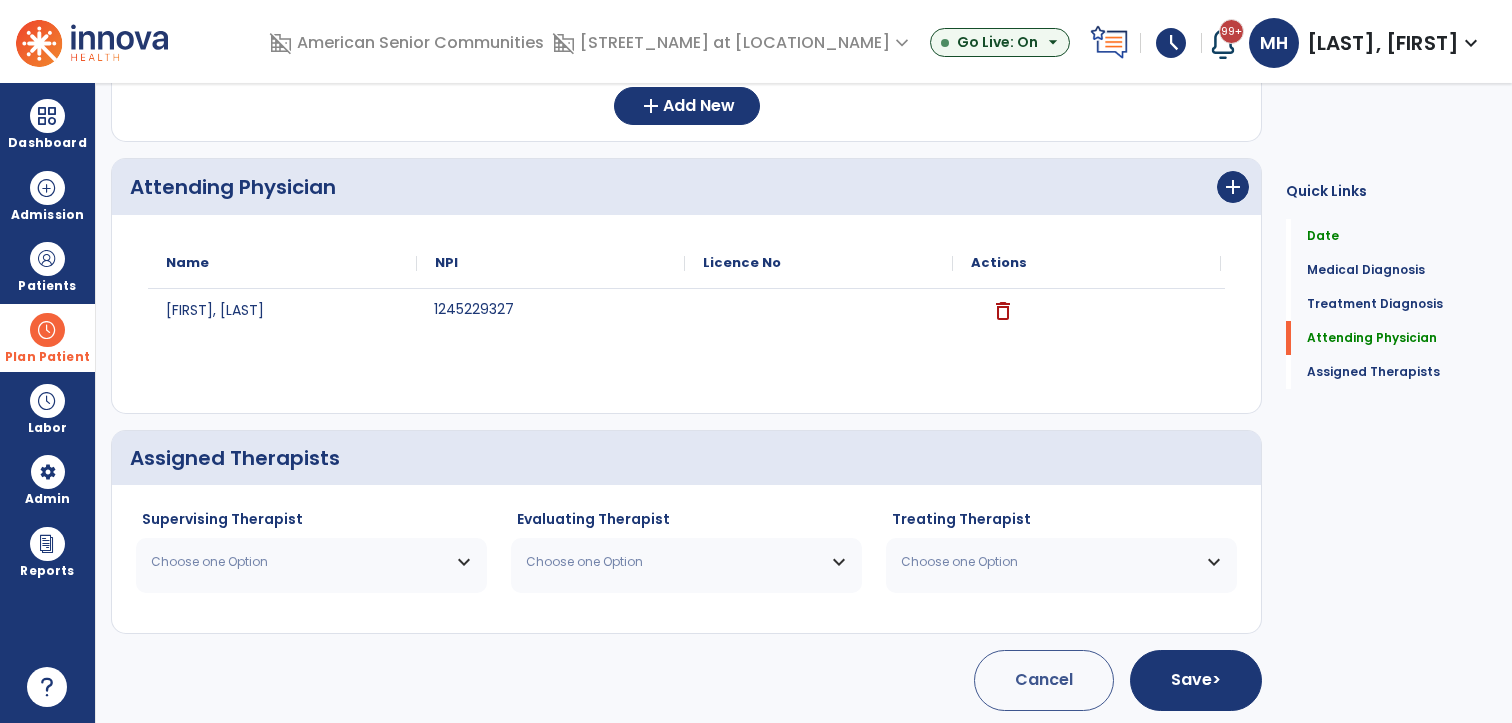 click on "Choose one Option" at bounding box center (299, 562) 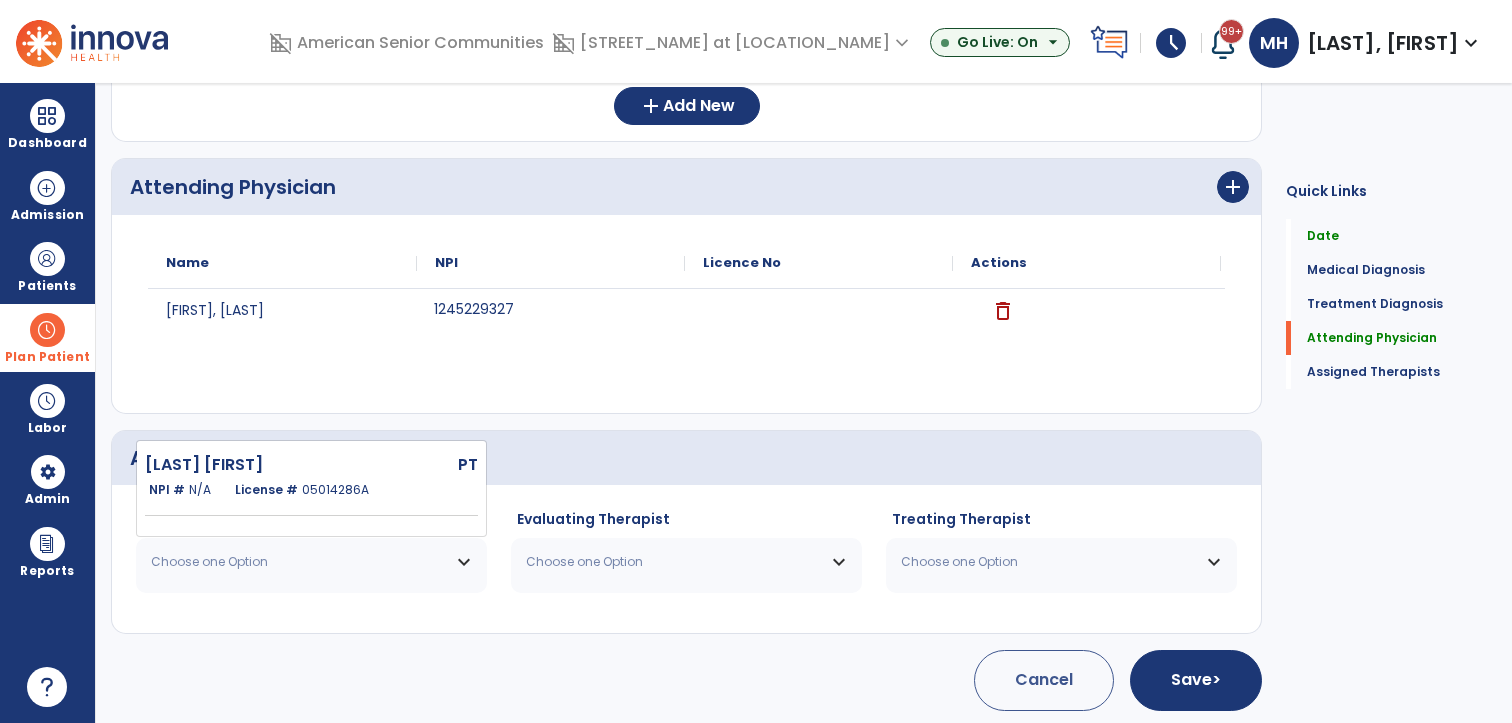 drag, startPoint x: 326, startPoint y: 479, endPoint x: 565, endPoint y: 571, distance: 256.09567 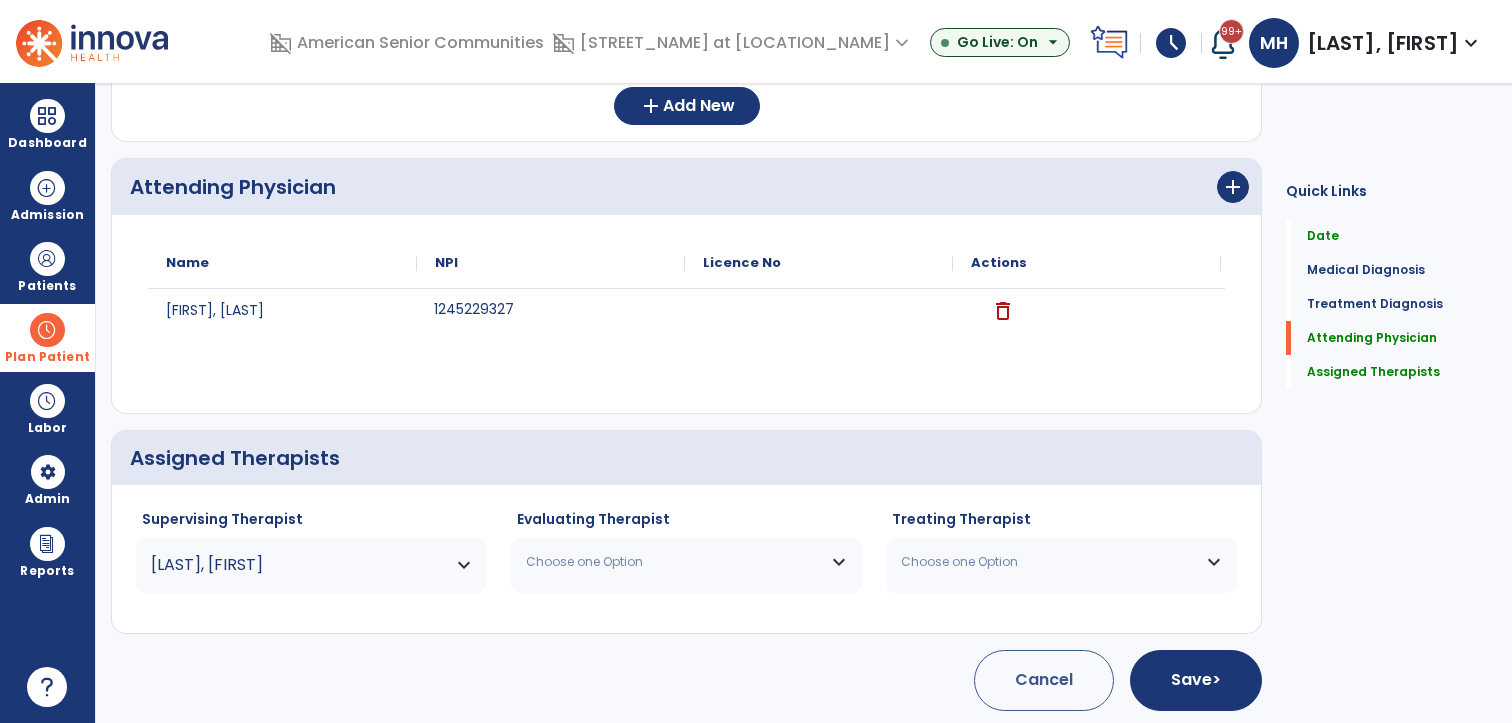 click on "Choose one Option Caywood Will  PT   NPI #  N/A   License #  05014286A" 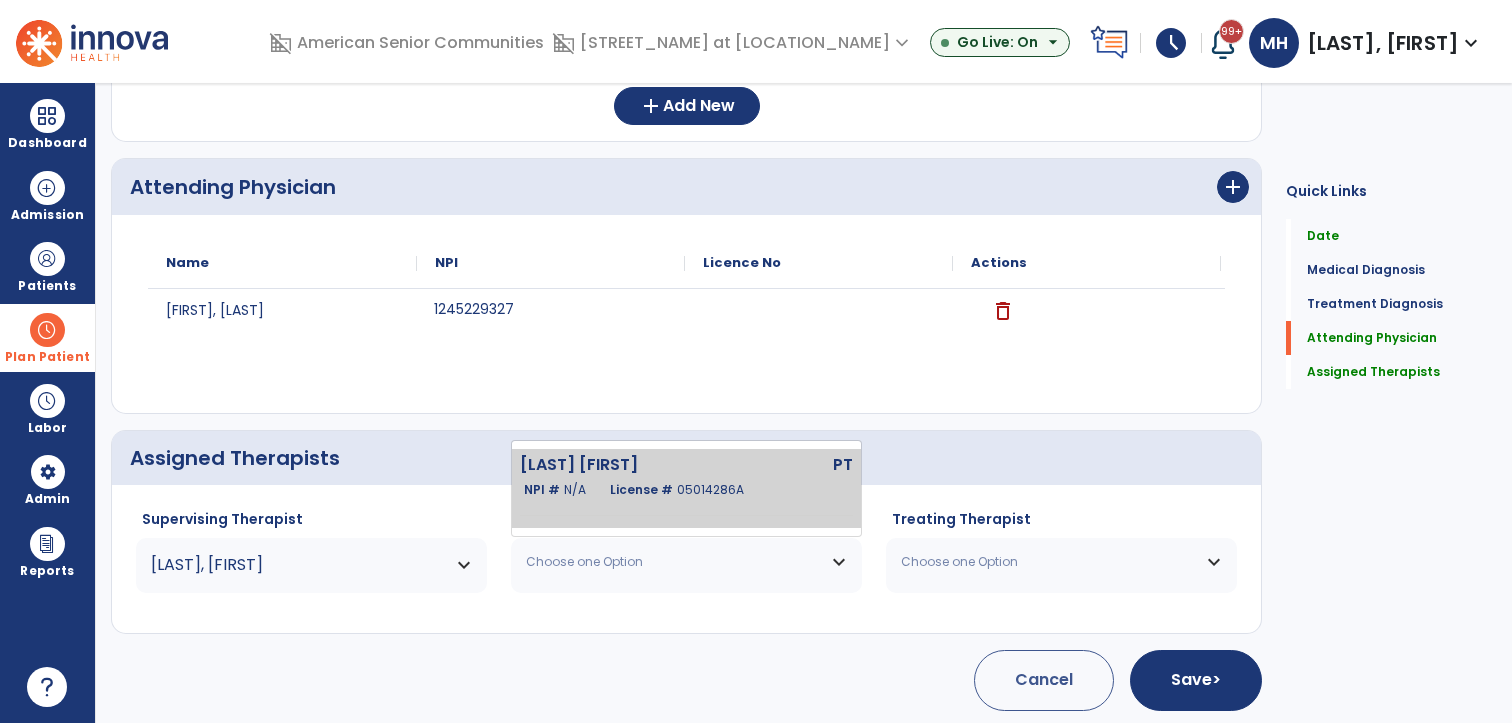 click on "Caywood Will" 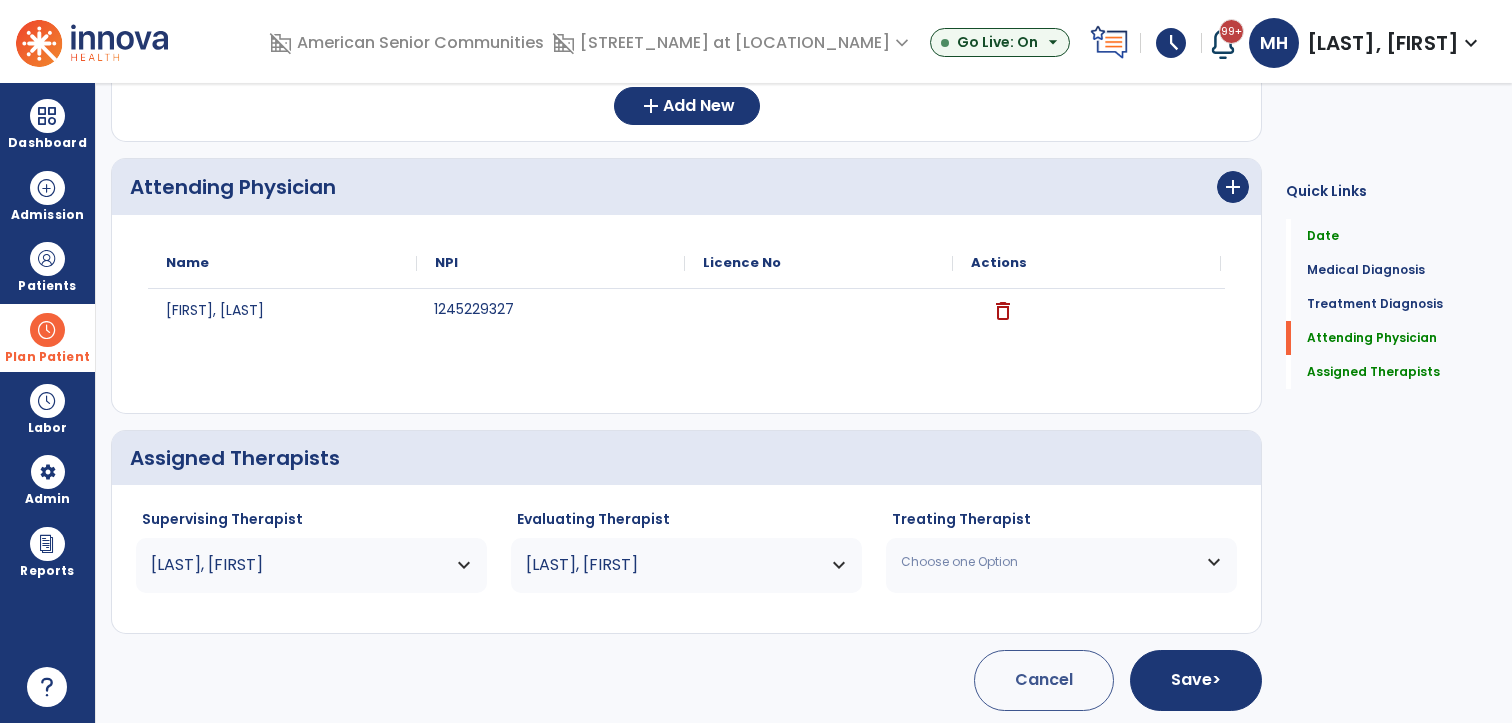 click on "Choose one Option" at bounding box center [1049, 562] 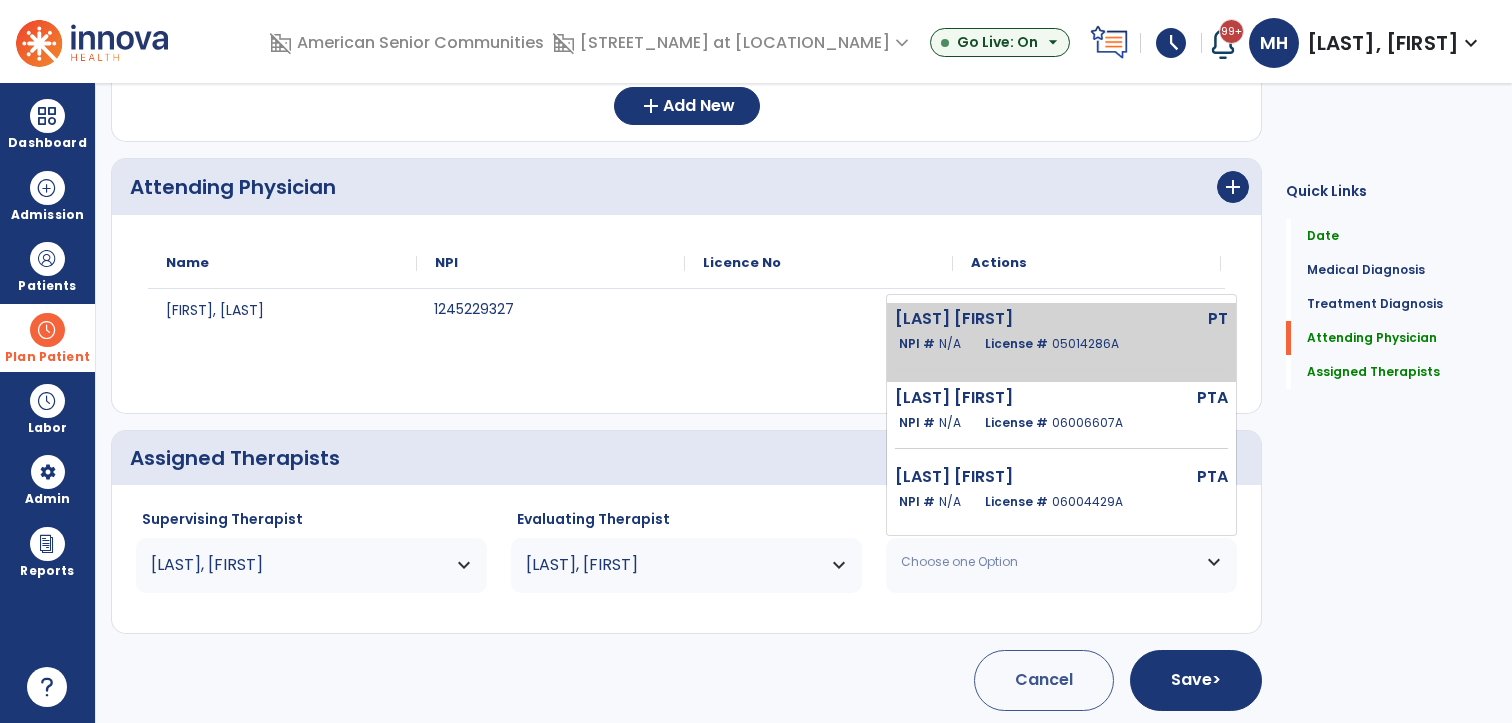 click on "License #  05014286A" 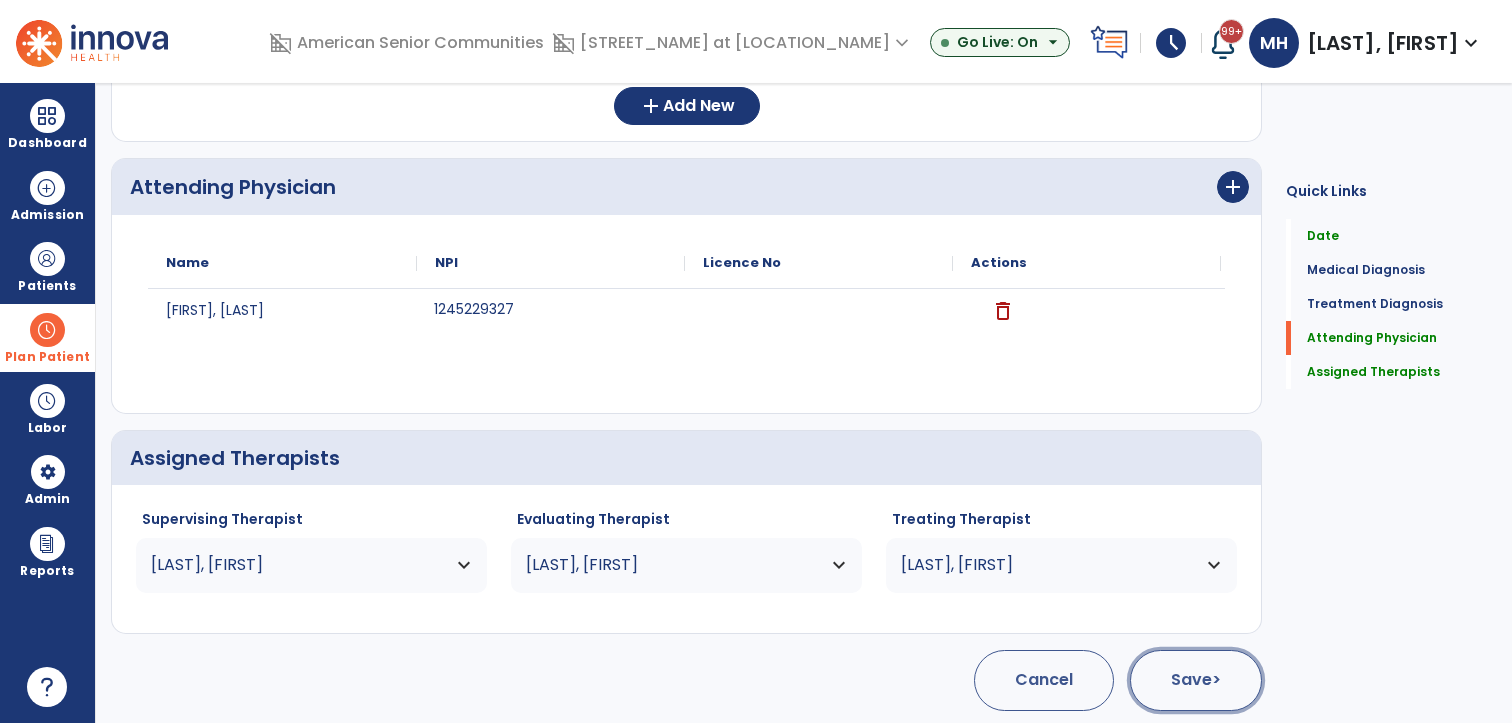 click on "Save  >" 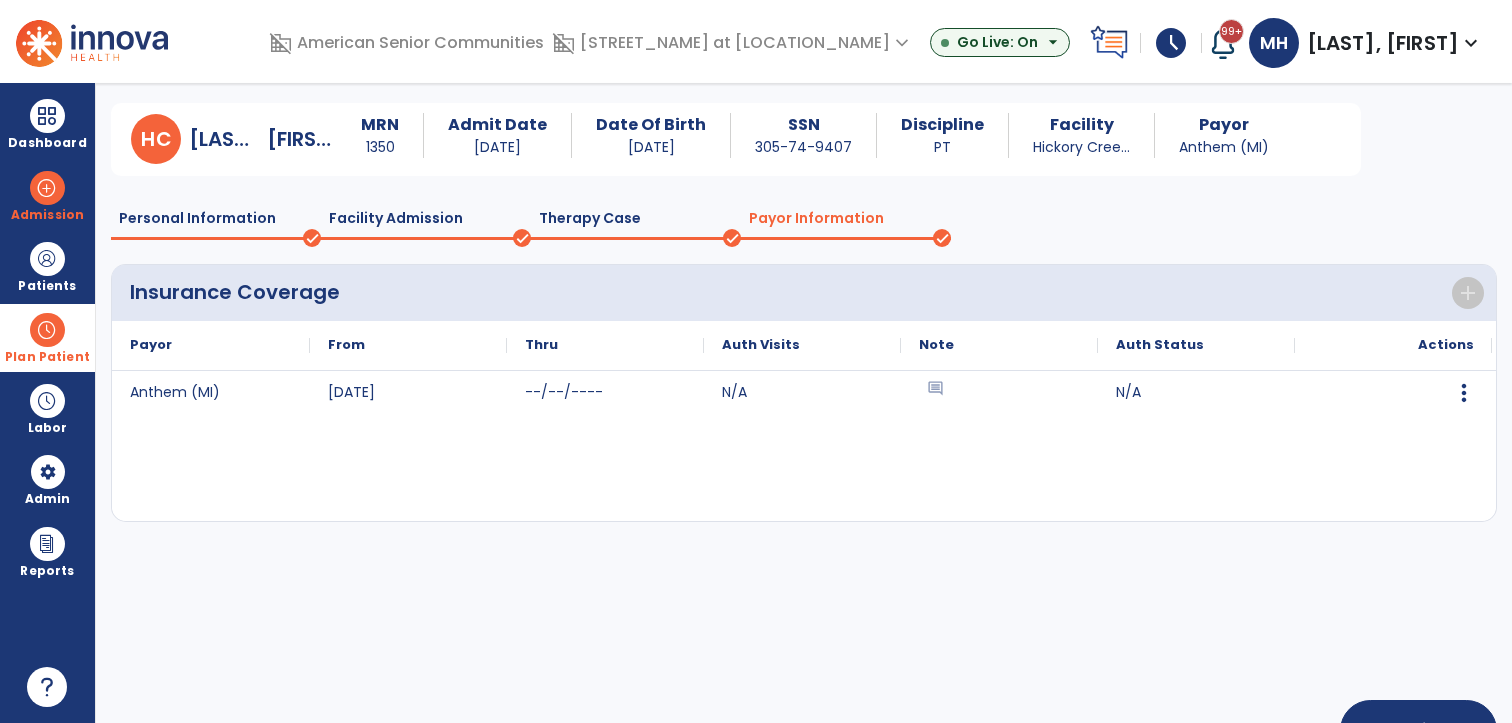 scroll, scrollTop: 107, scrollLeft: 0, axis: vertical 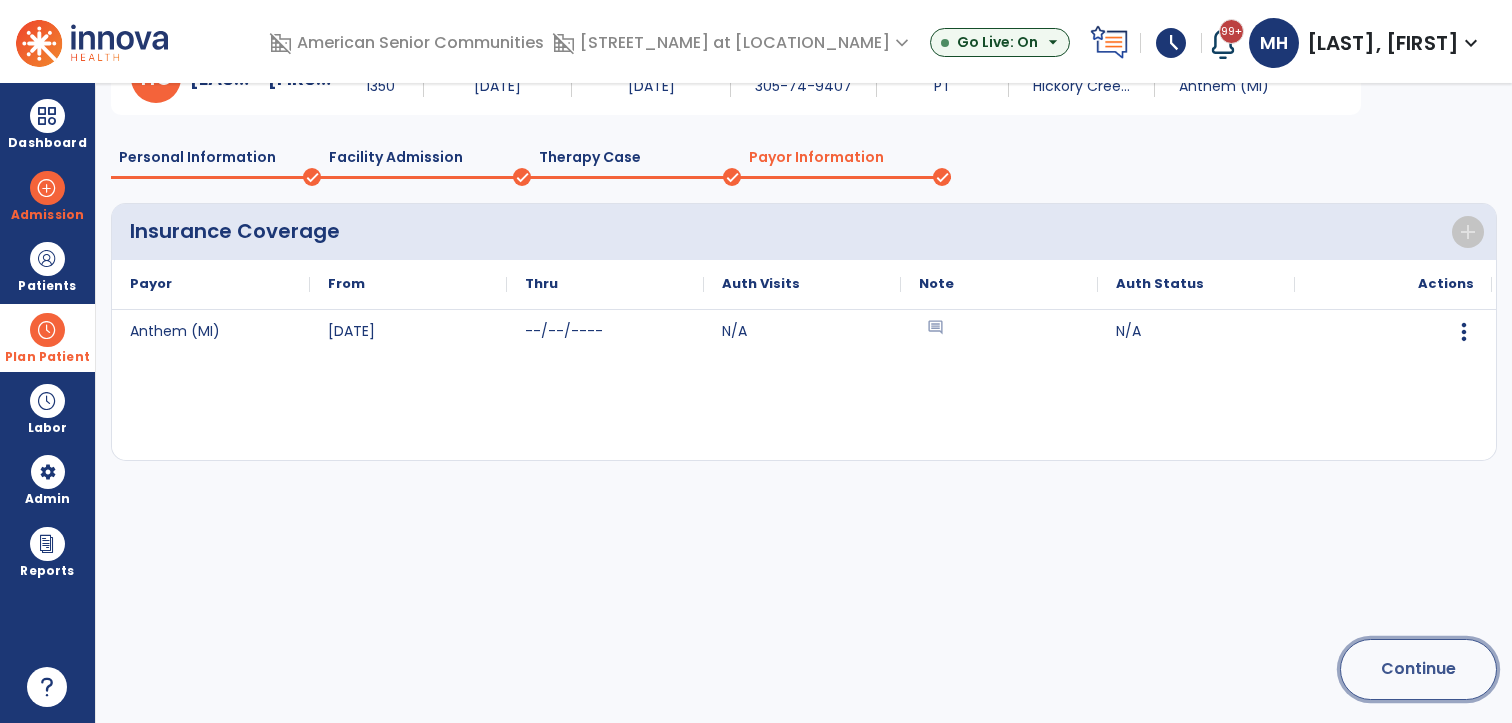 click on "Continue" 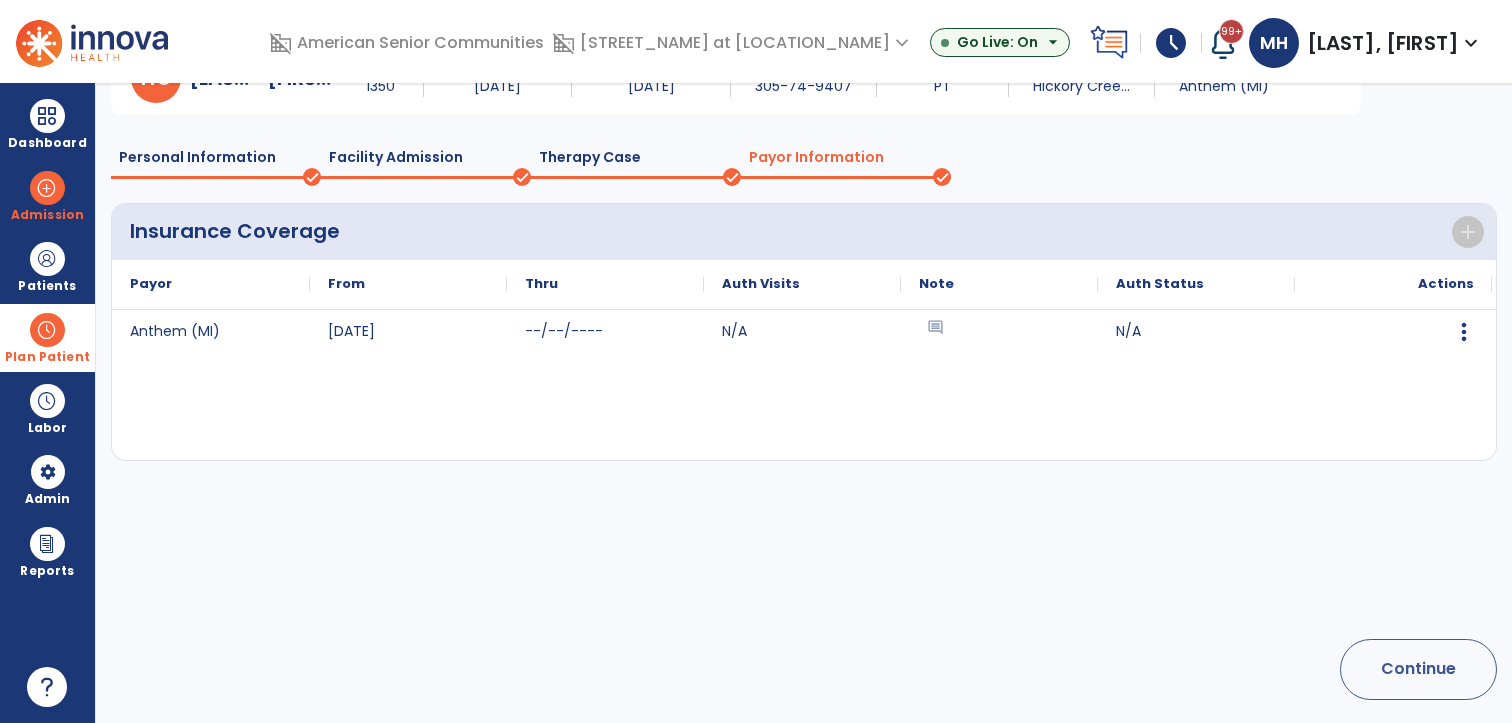 scroll, scrollTop: 79, scrollLeft: 0, axis: vertical 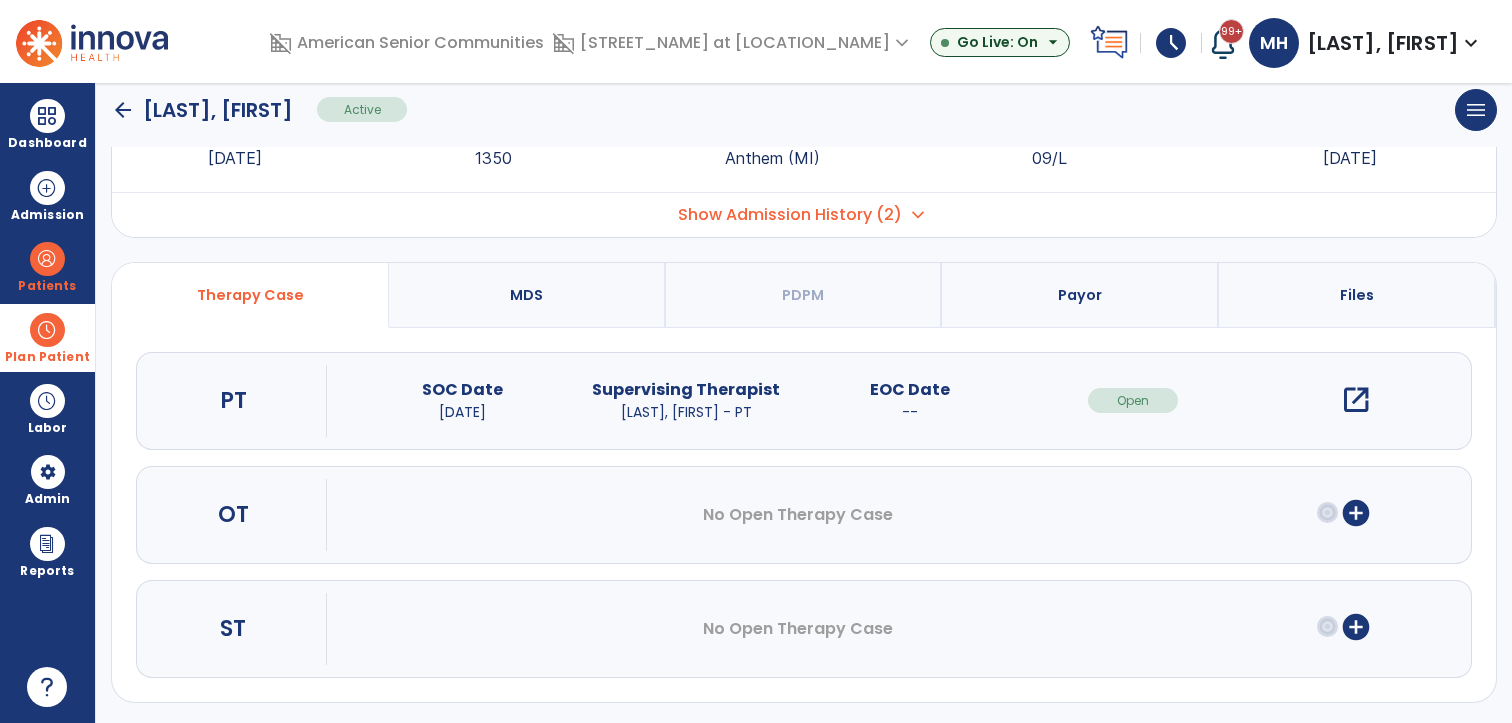 click on "Payor" at bounding box center (1080, 295) 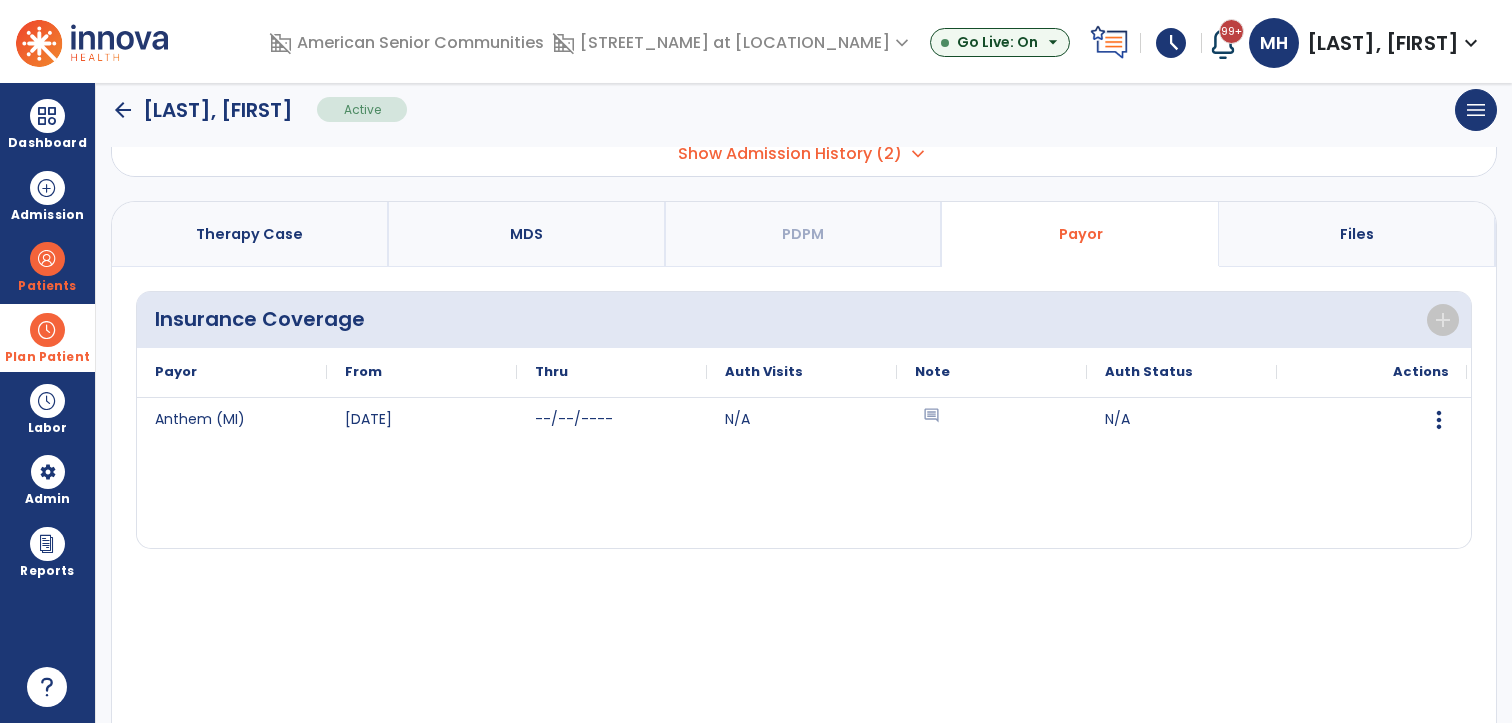 scroll, scrollTop: 191, scrollLeft: 0, axis: vertical 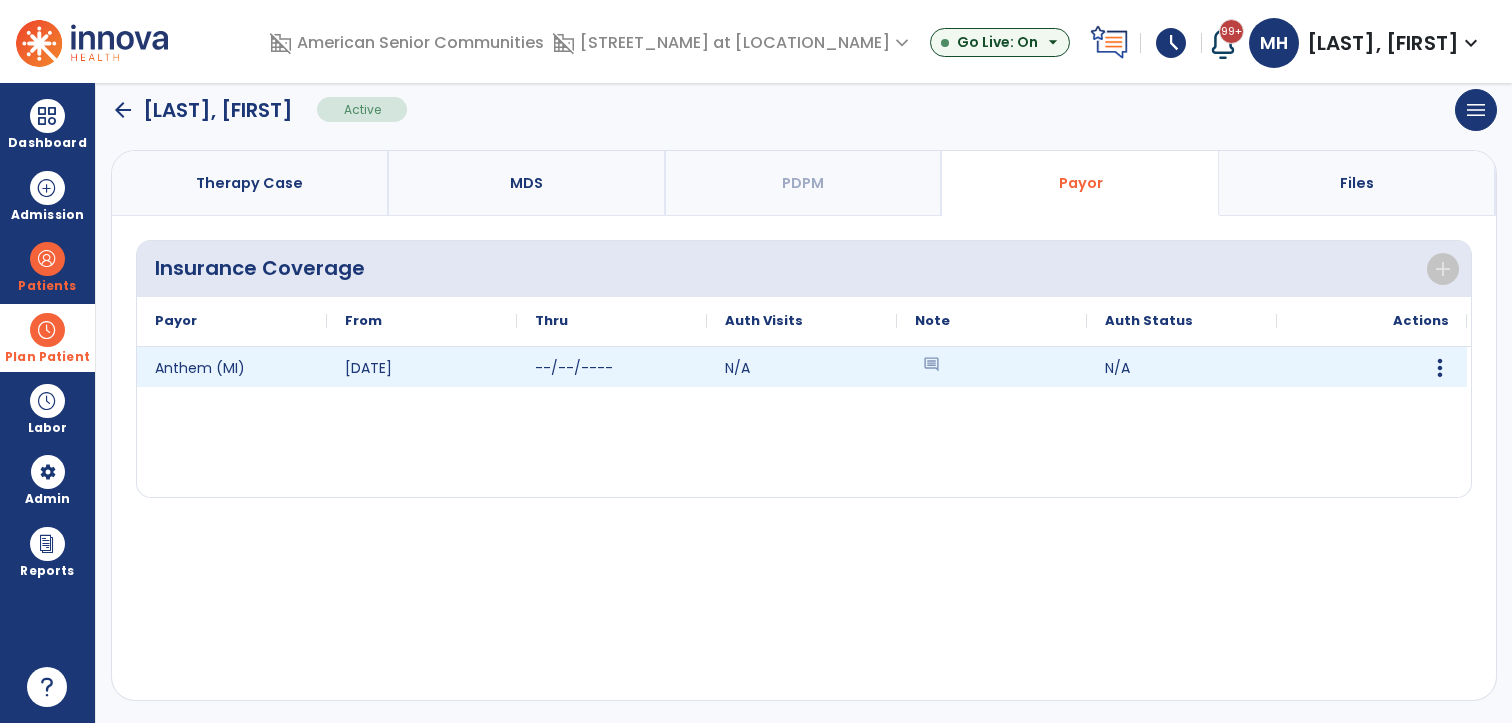 click 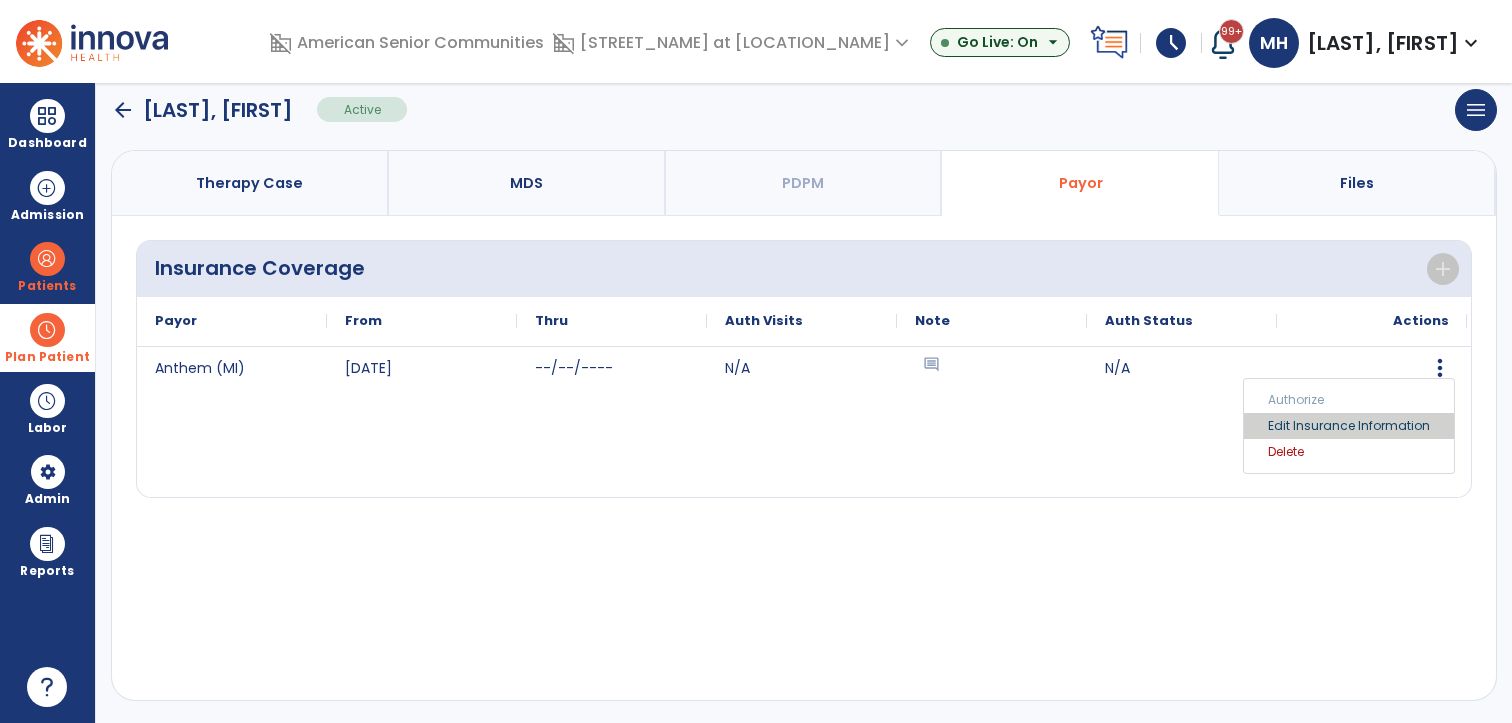 click on "Edit Insurance Information" at bounding box center (1349, 426) 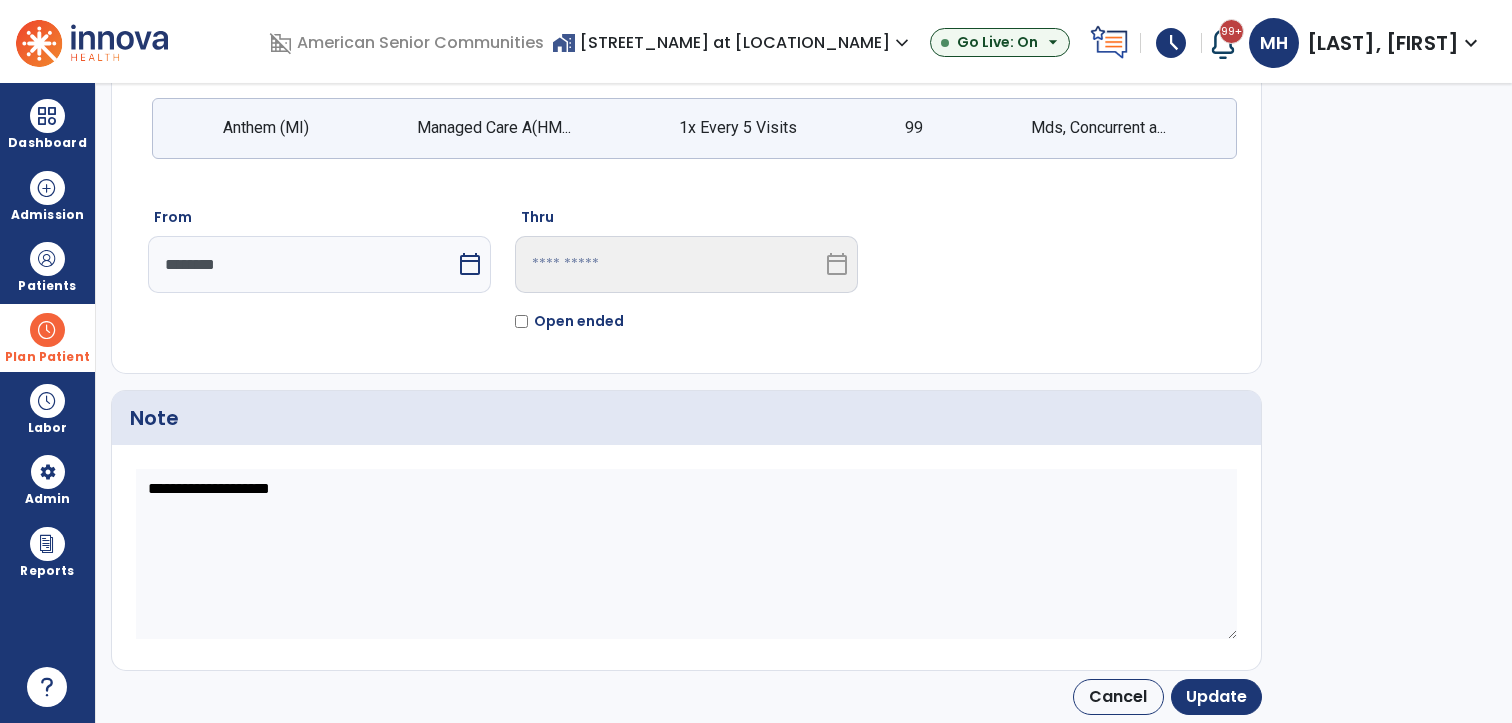 scroll, scrollTop: 65, scrollLeft: 0, axis: vertical 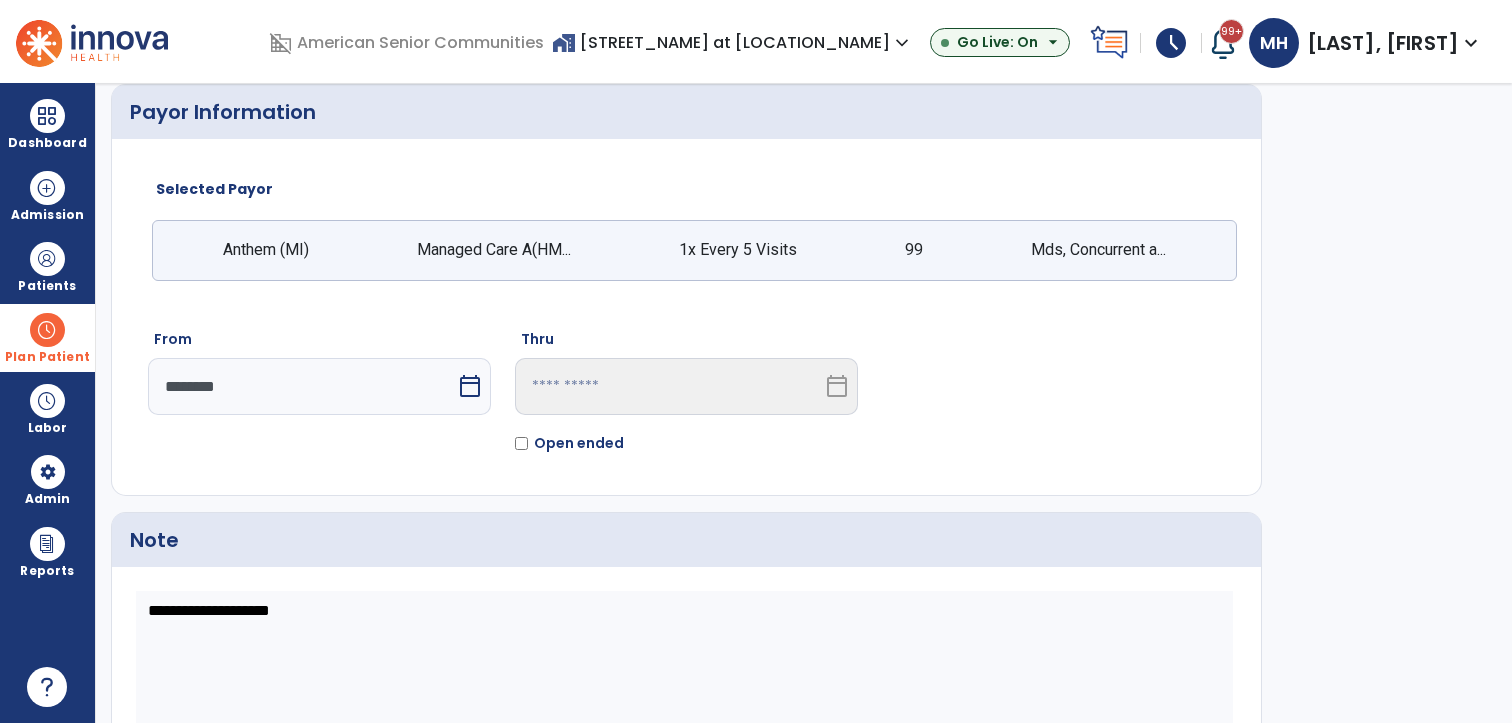 click on "calendar_today" at bounding box center [470, 386] 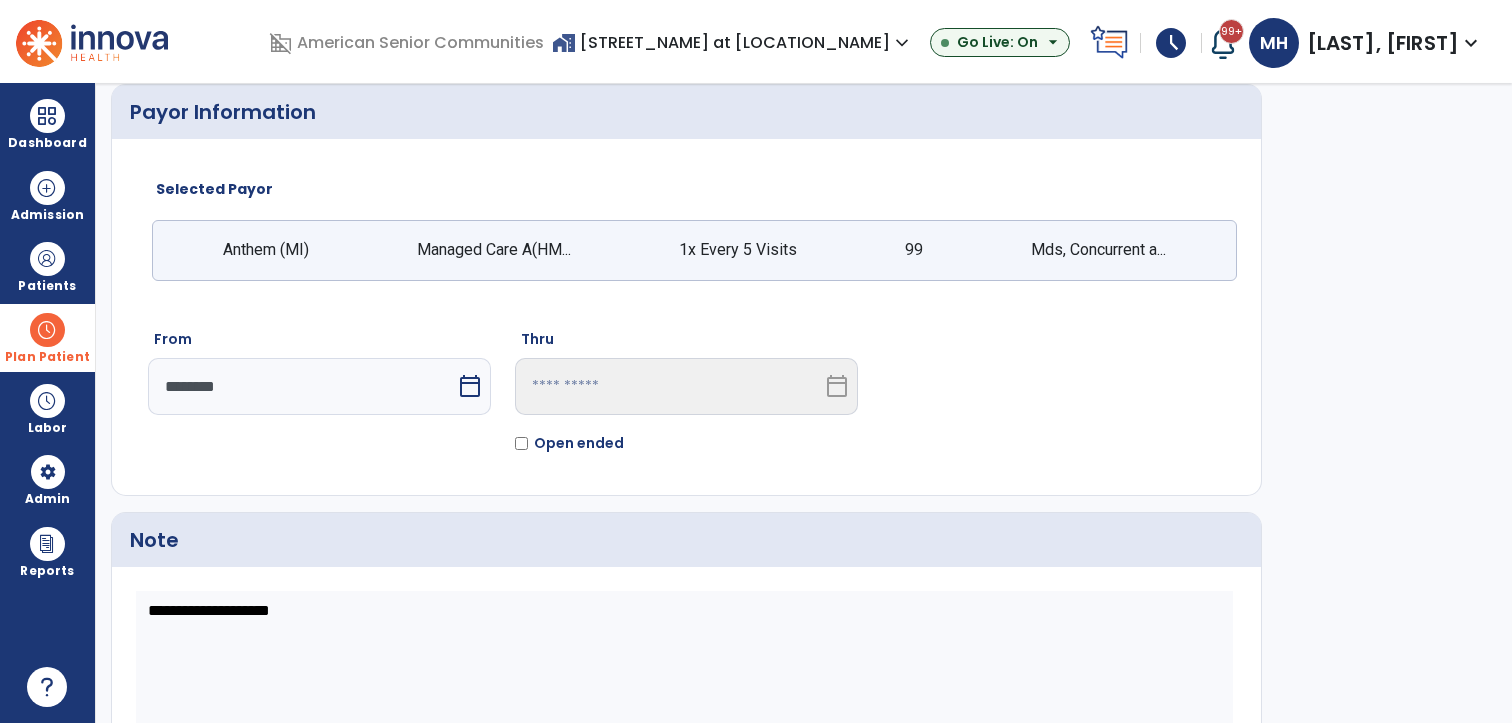 select on "*" 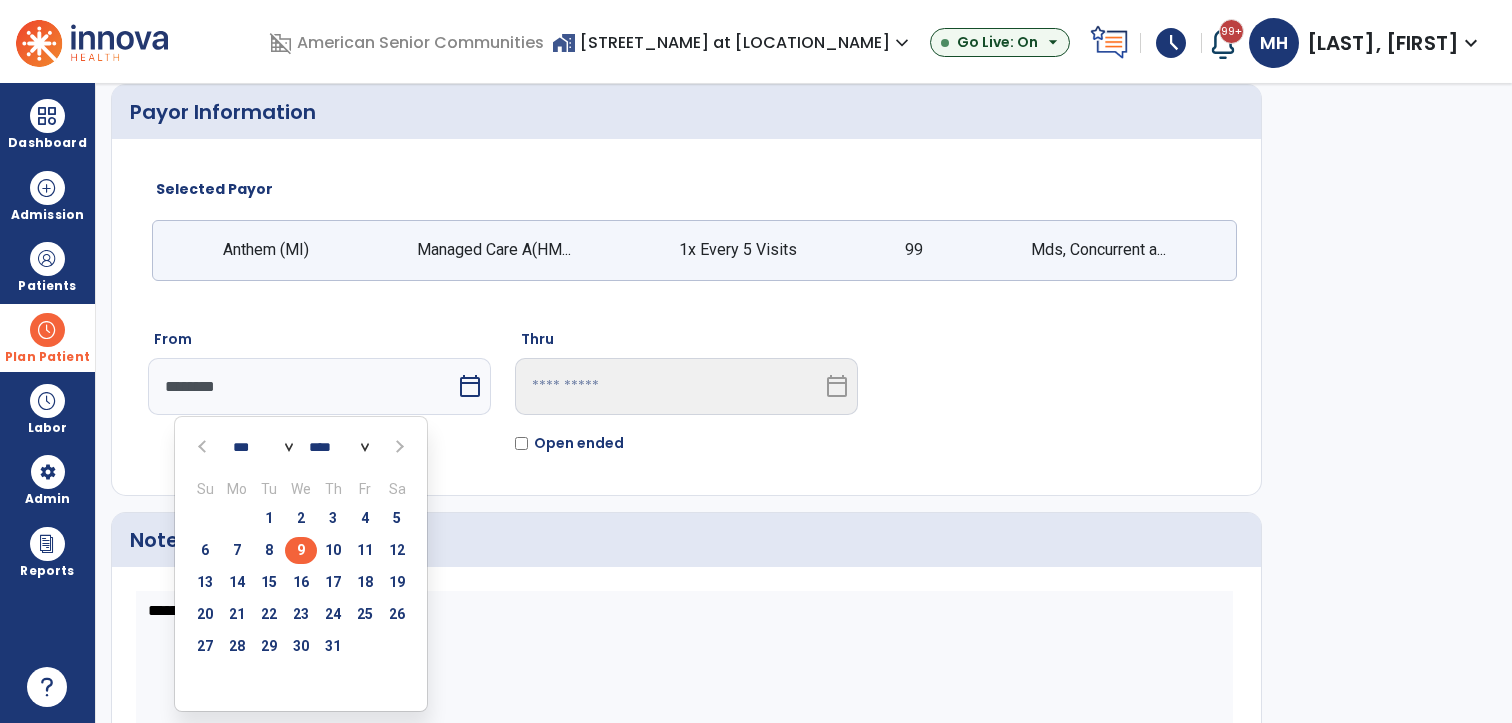 click on "13" at bounding box center (205, 582) 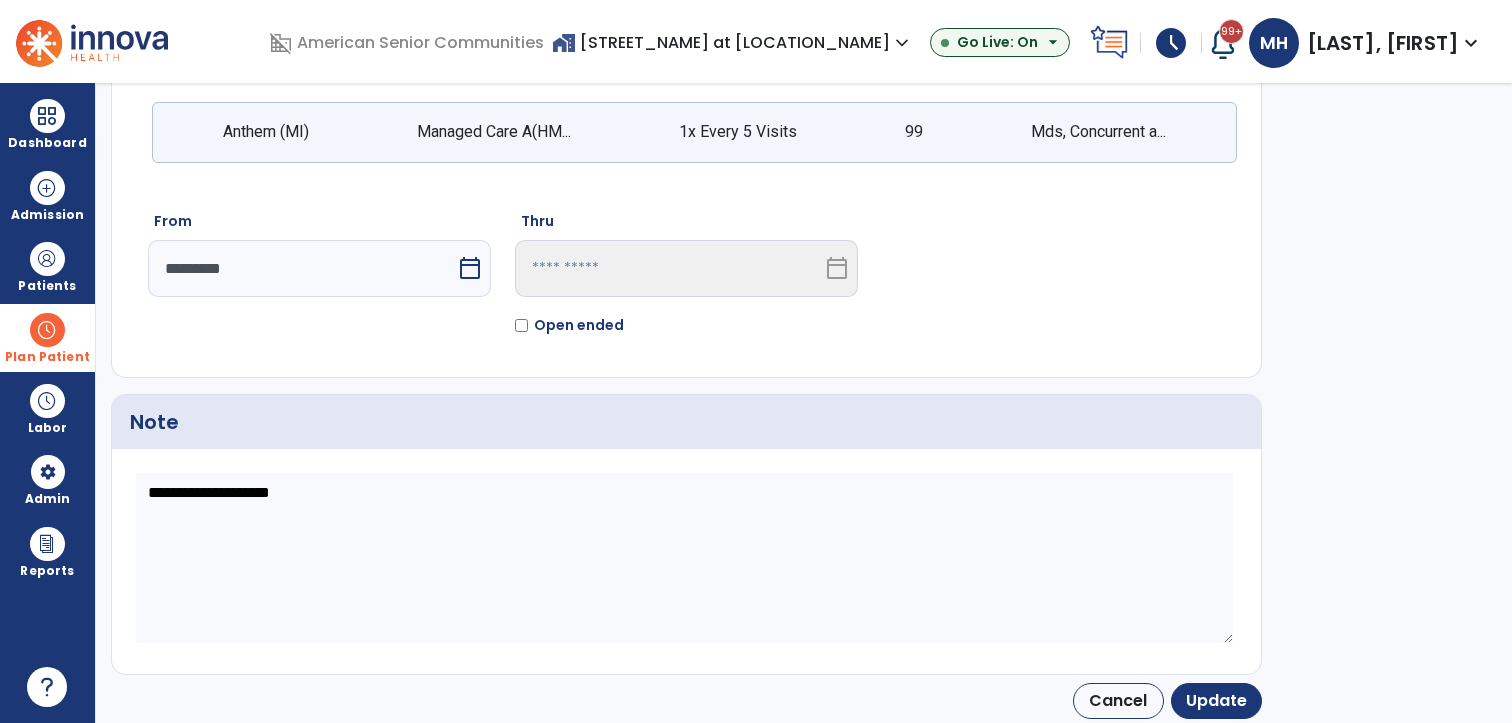 scroll, scrollTop: 184, scrollLeft: 0, axis: vertical 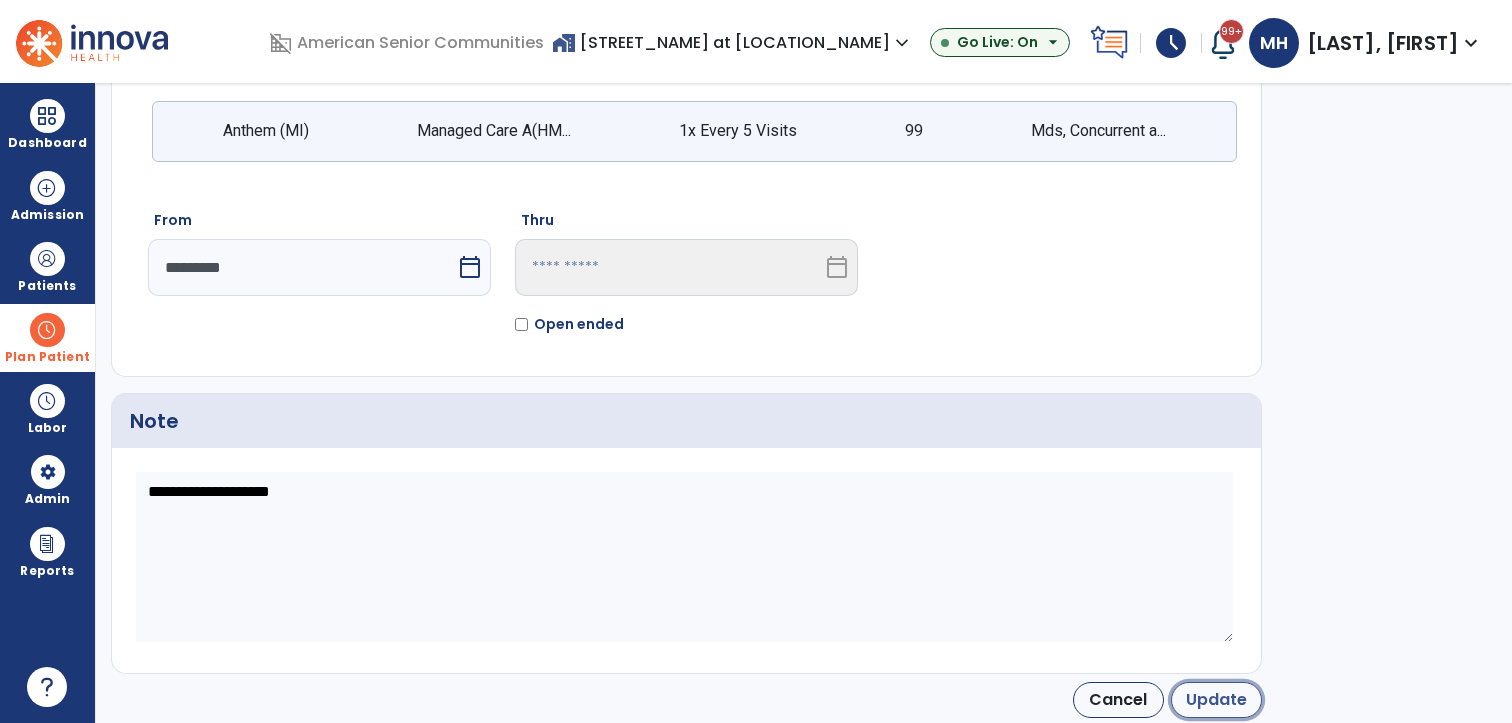 click on "Update" 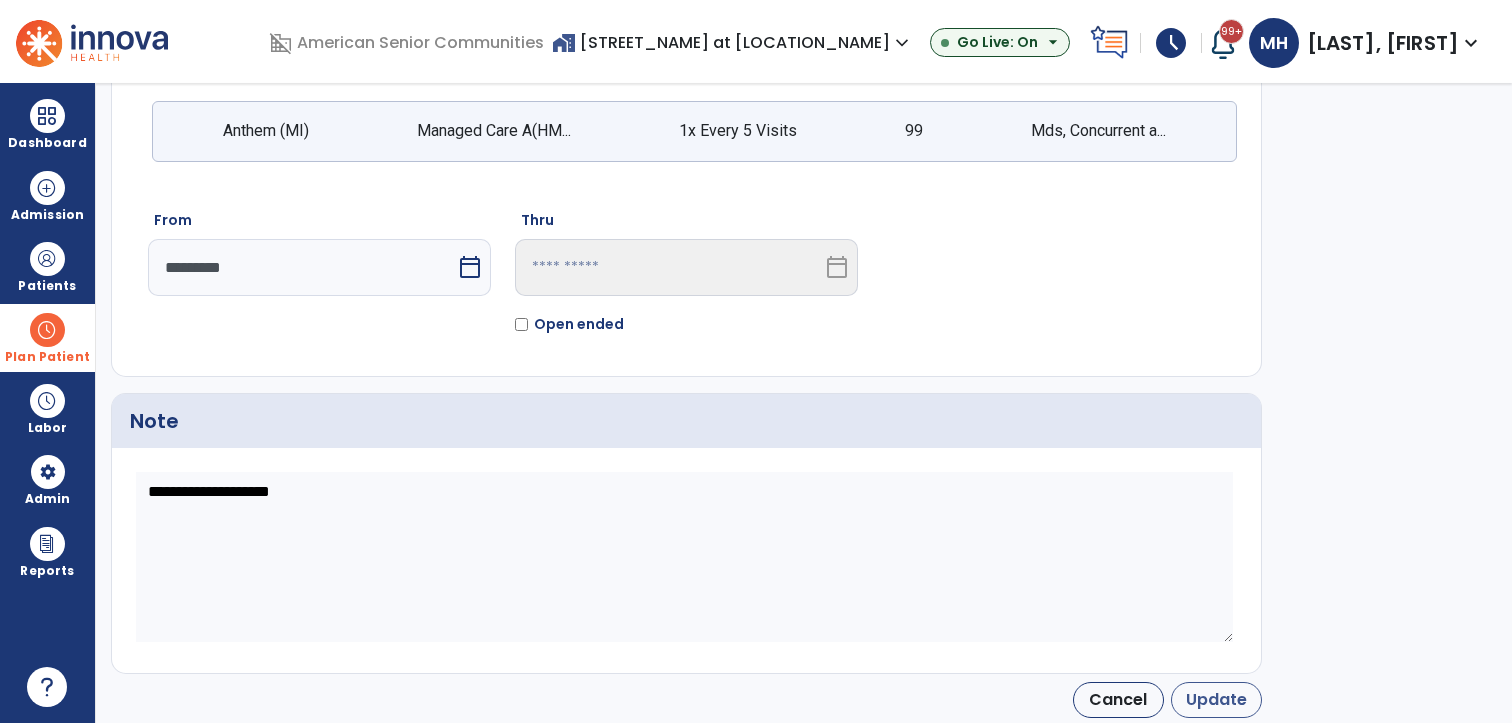 type on "*********" 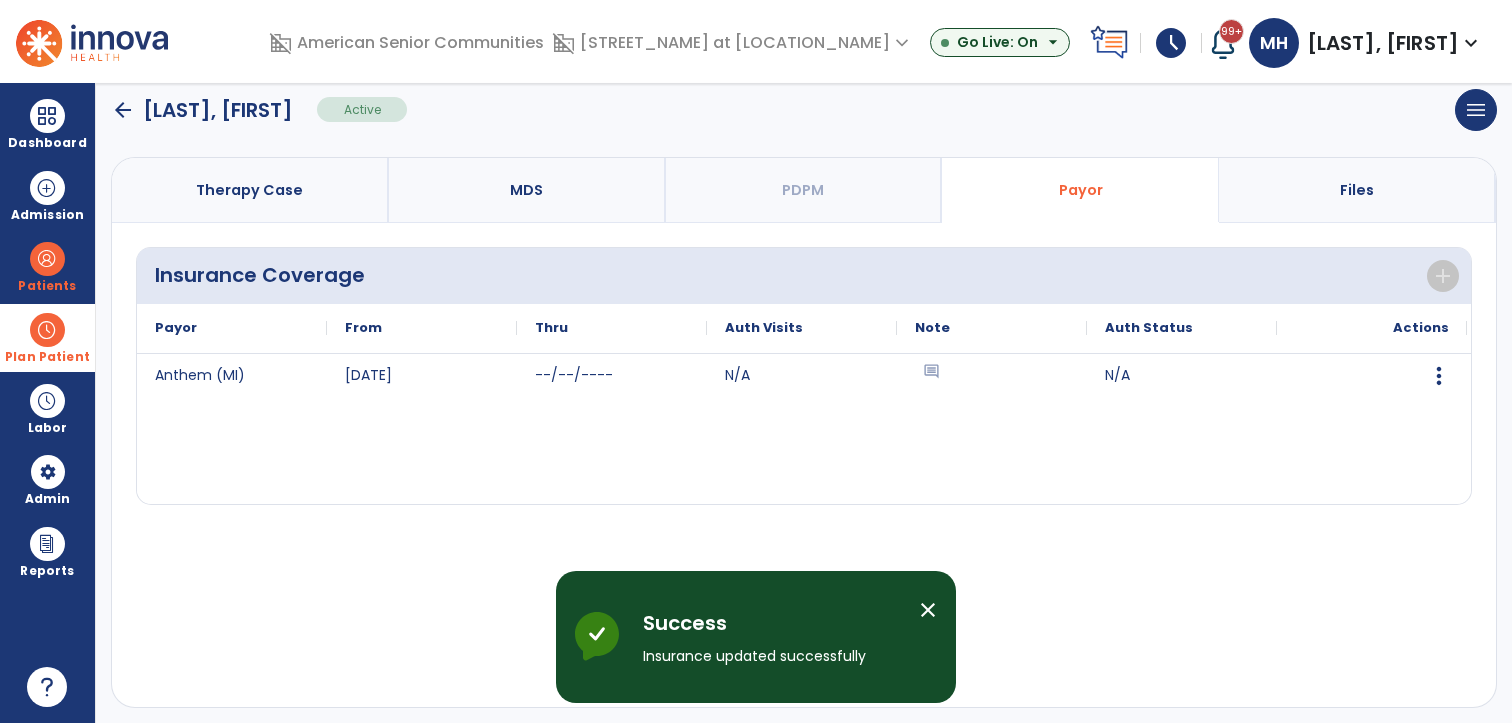 scroll, scrollTop: 191, scrollLeft: 0, axis: vertical 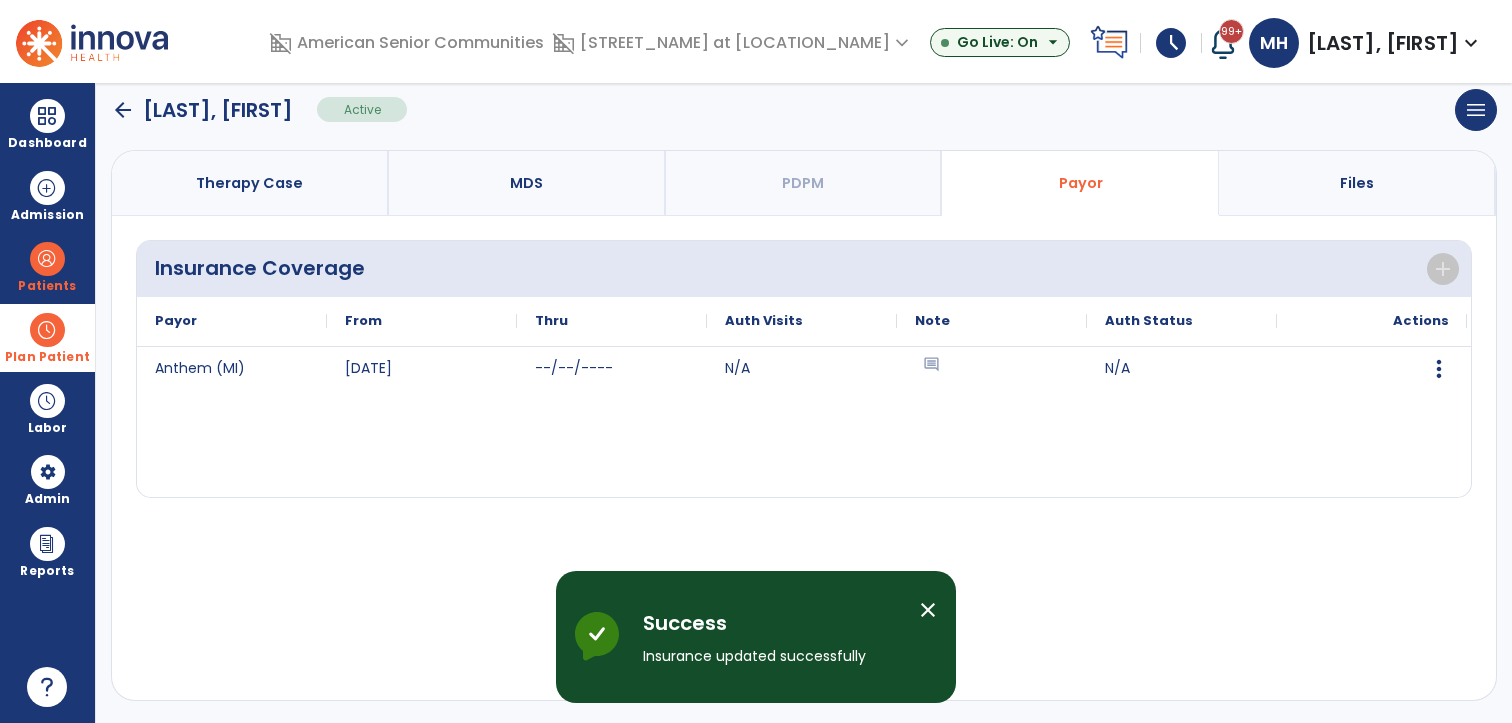 click on "Therapy Case" at bounding box center [249, 183] 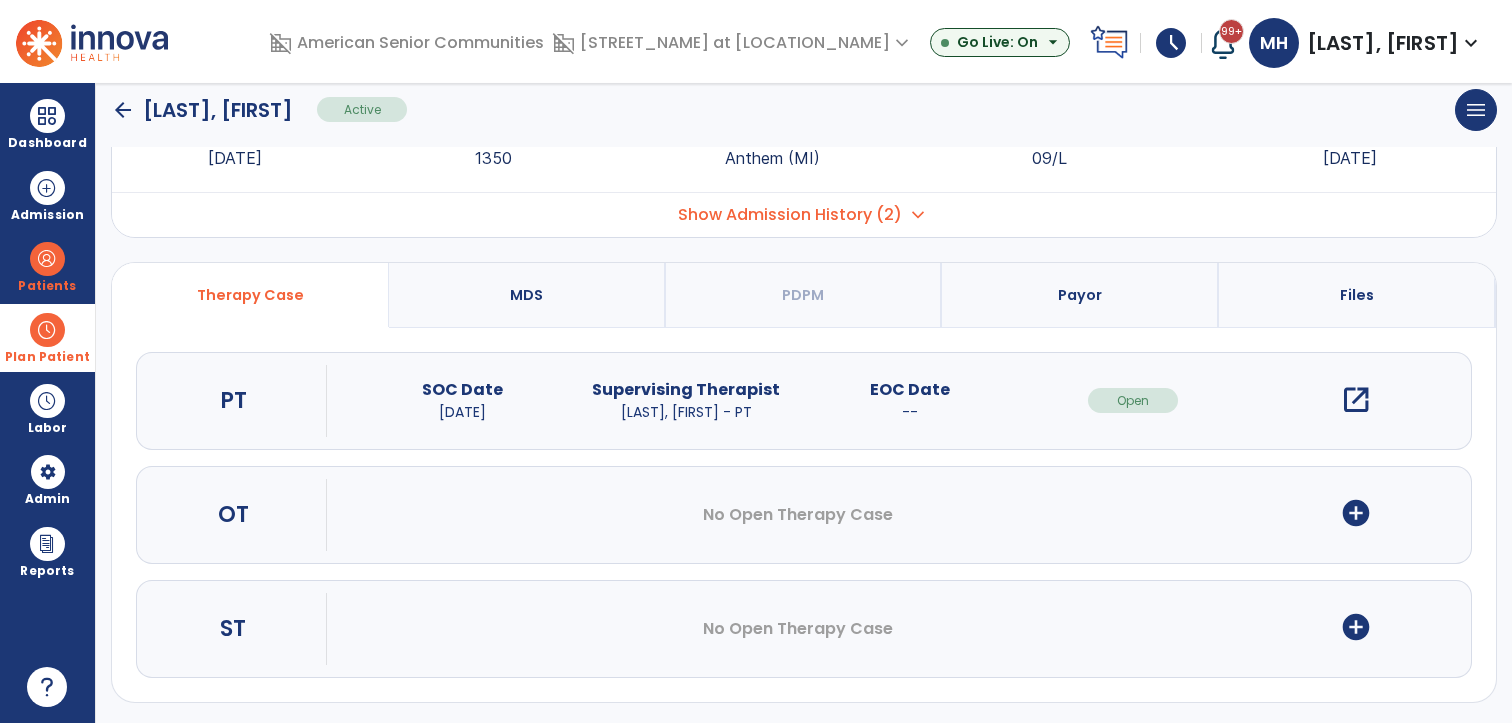 click on "add_circle" at bounding box center [1356, 513] 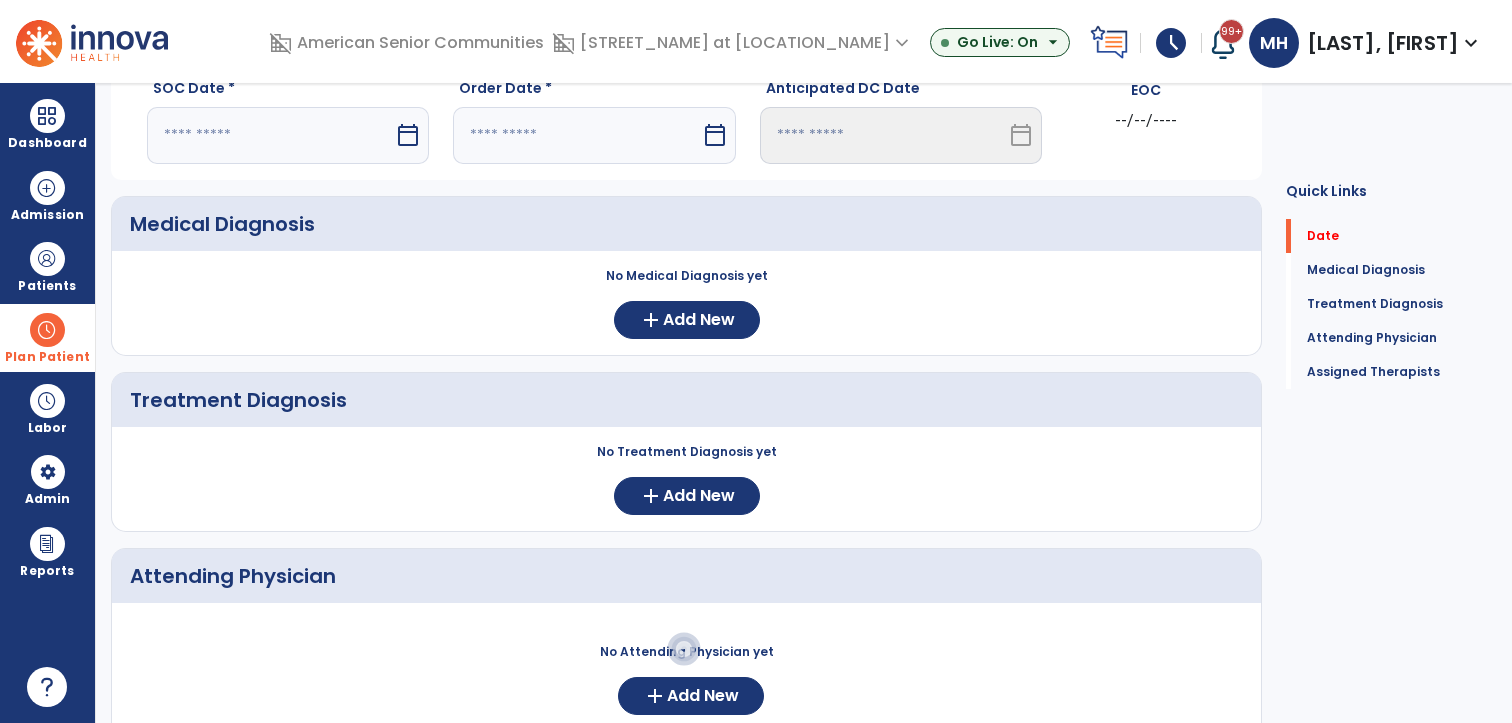 click at bounding box center (270, 135) 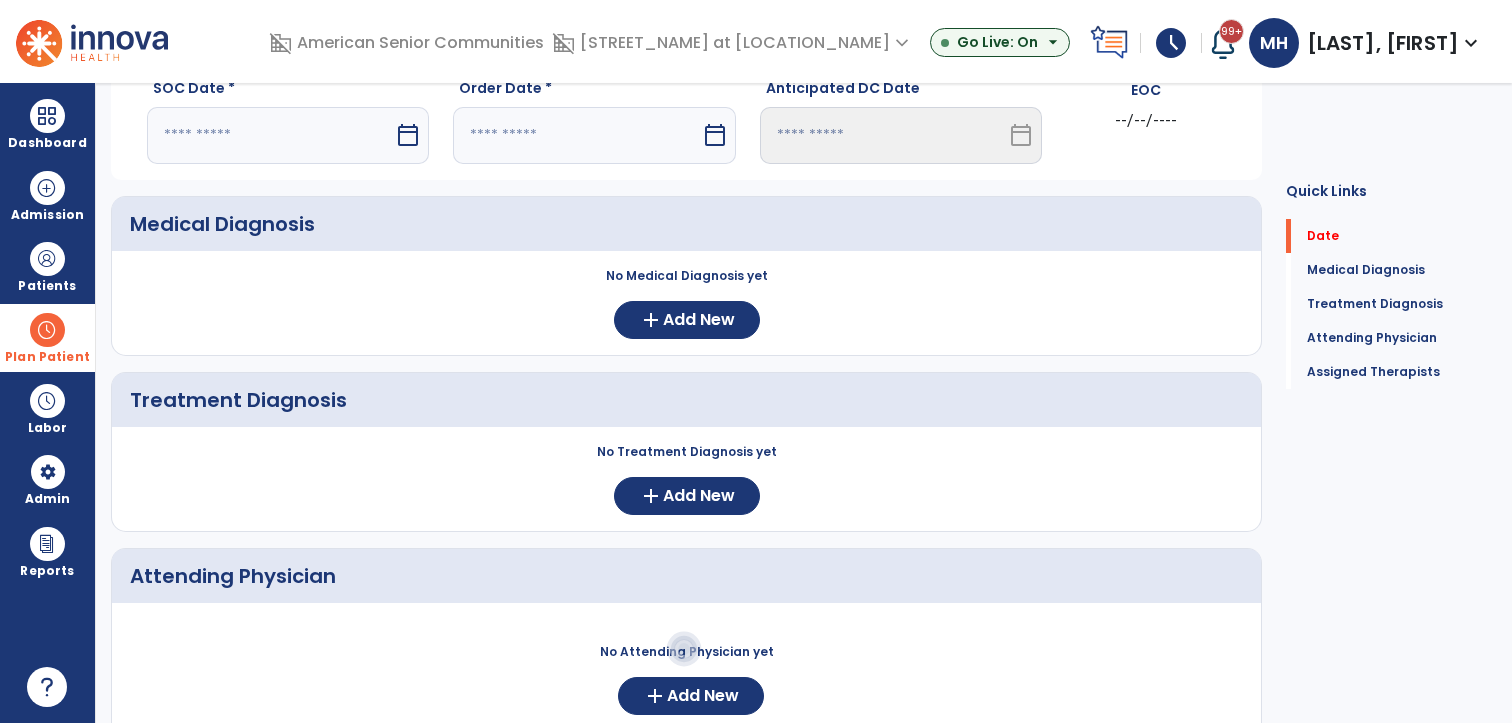 select on "*" 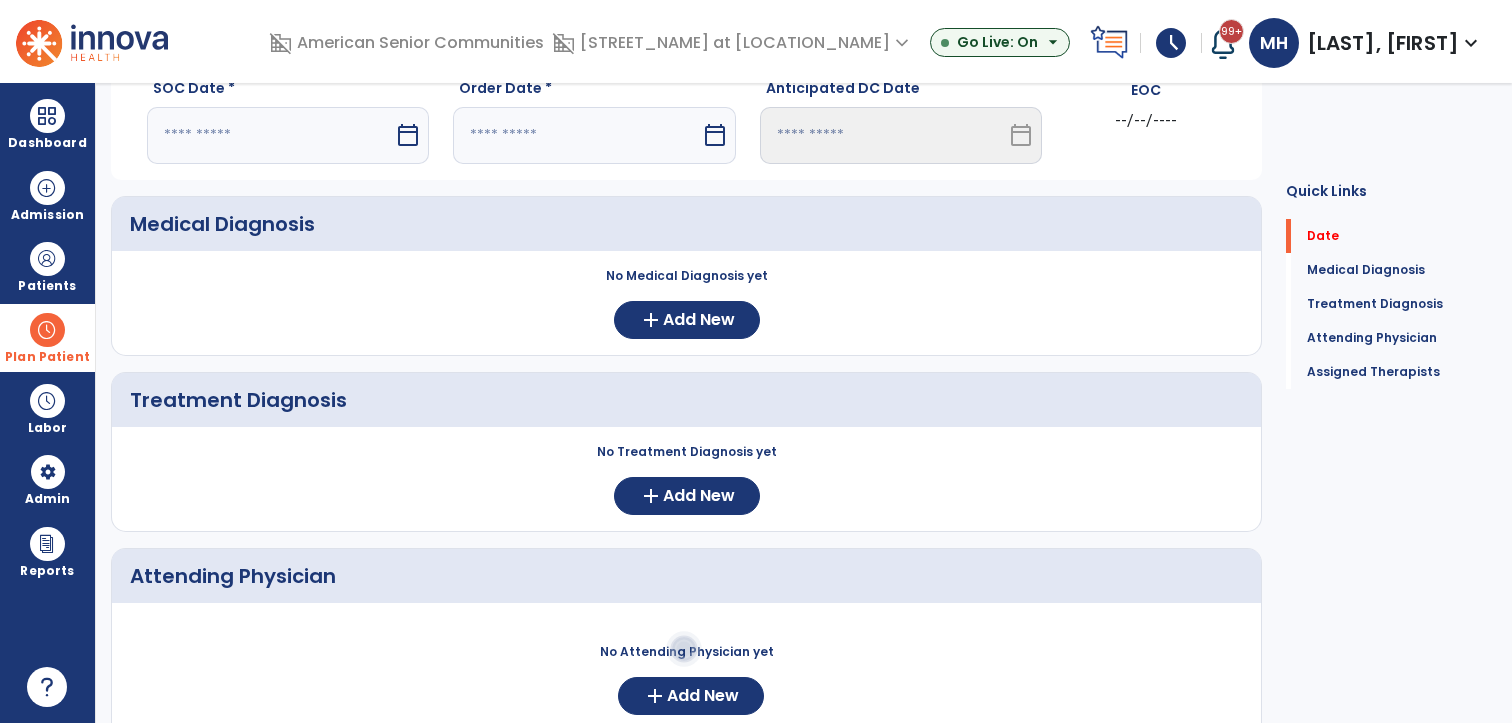 select on "****" 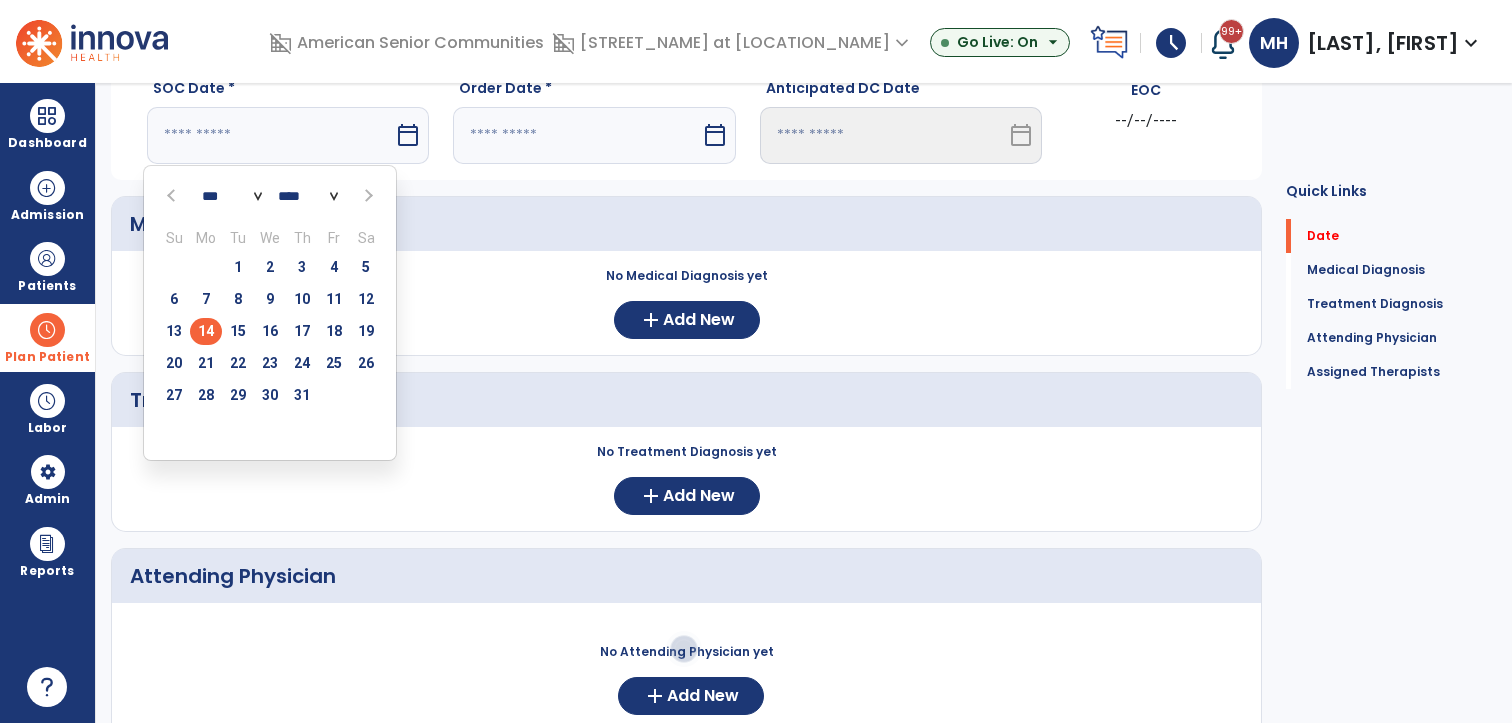 click on "14" at bounding box center [206, 331] 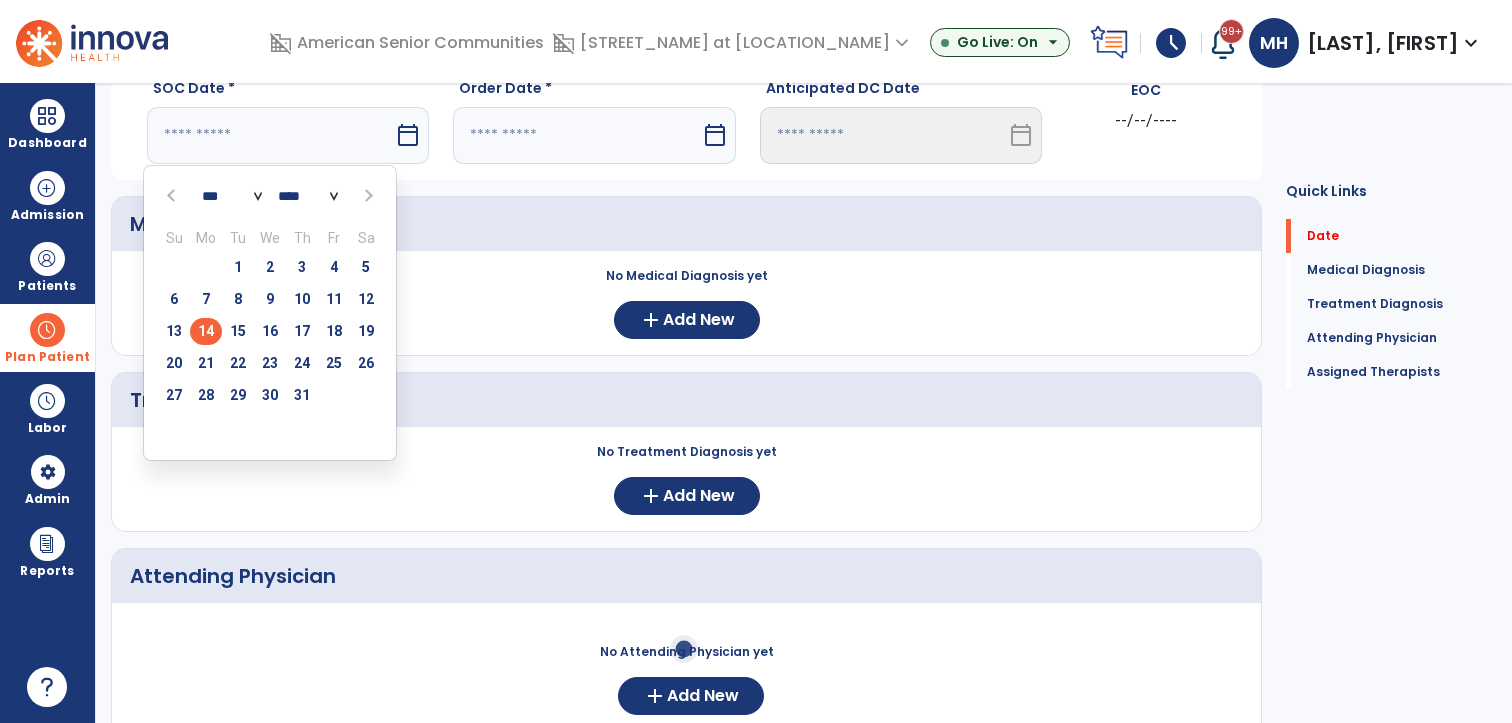 type on "*********" 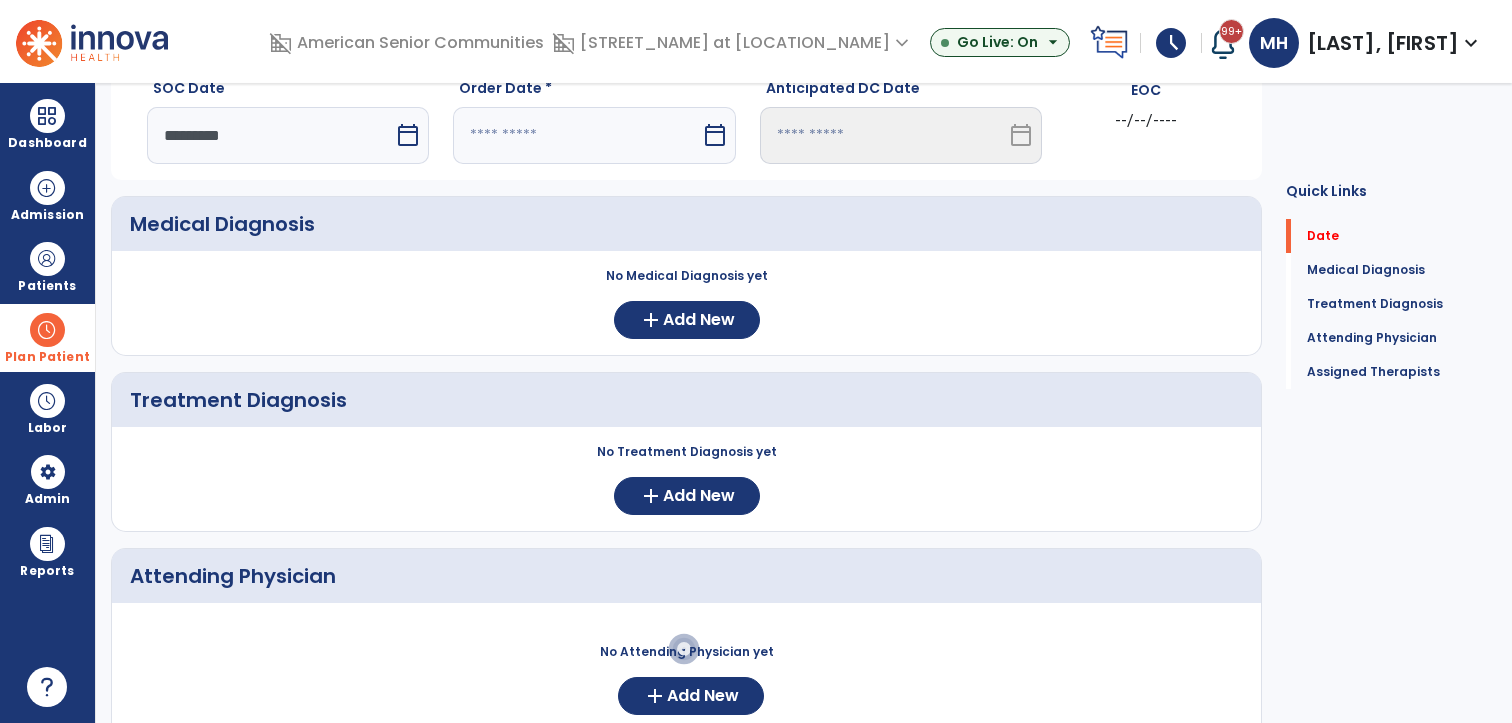 click at bounding box center [576, 135] 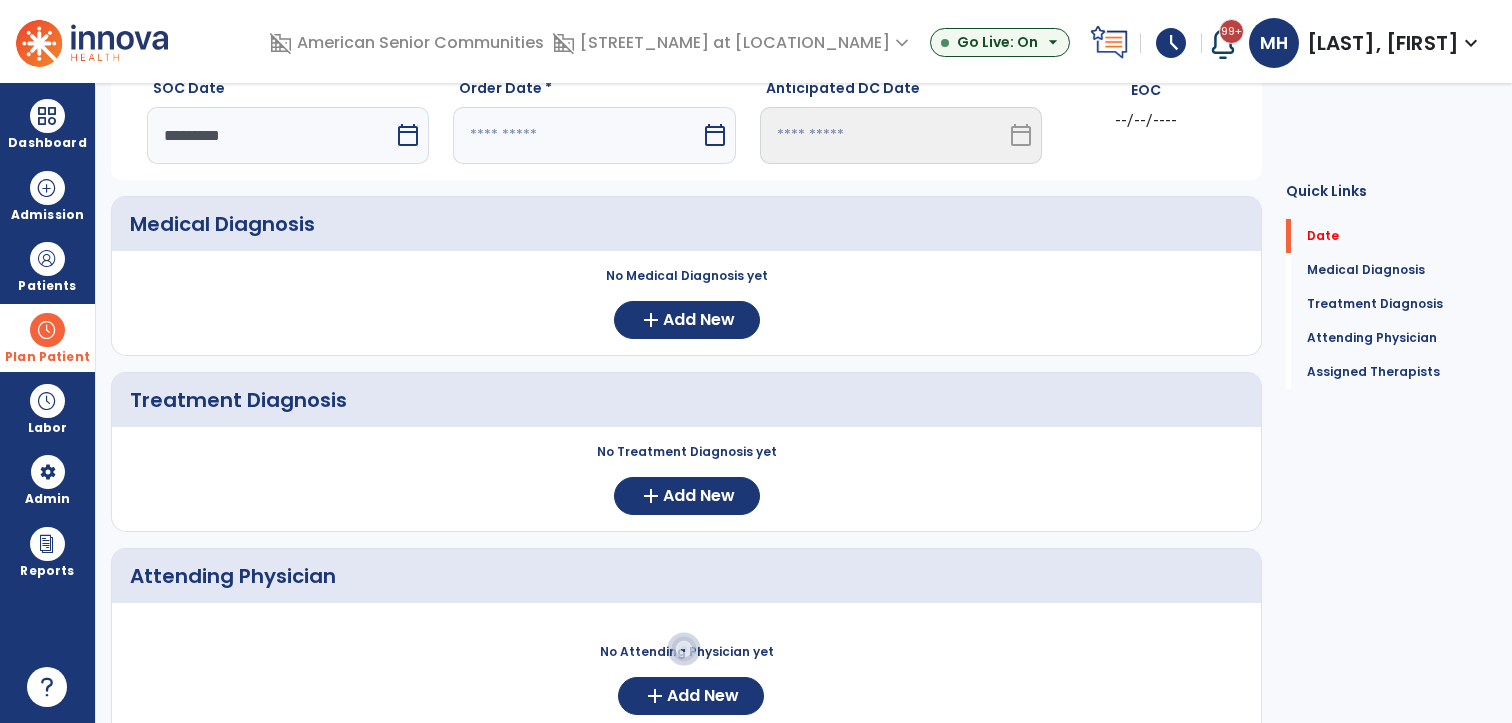select on "*" 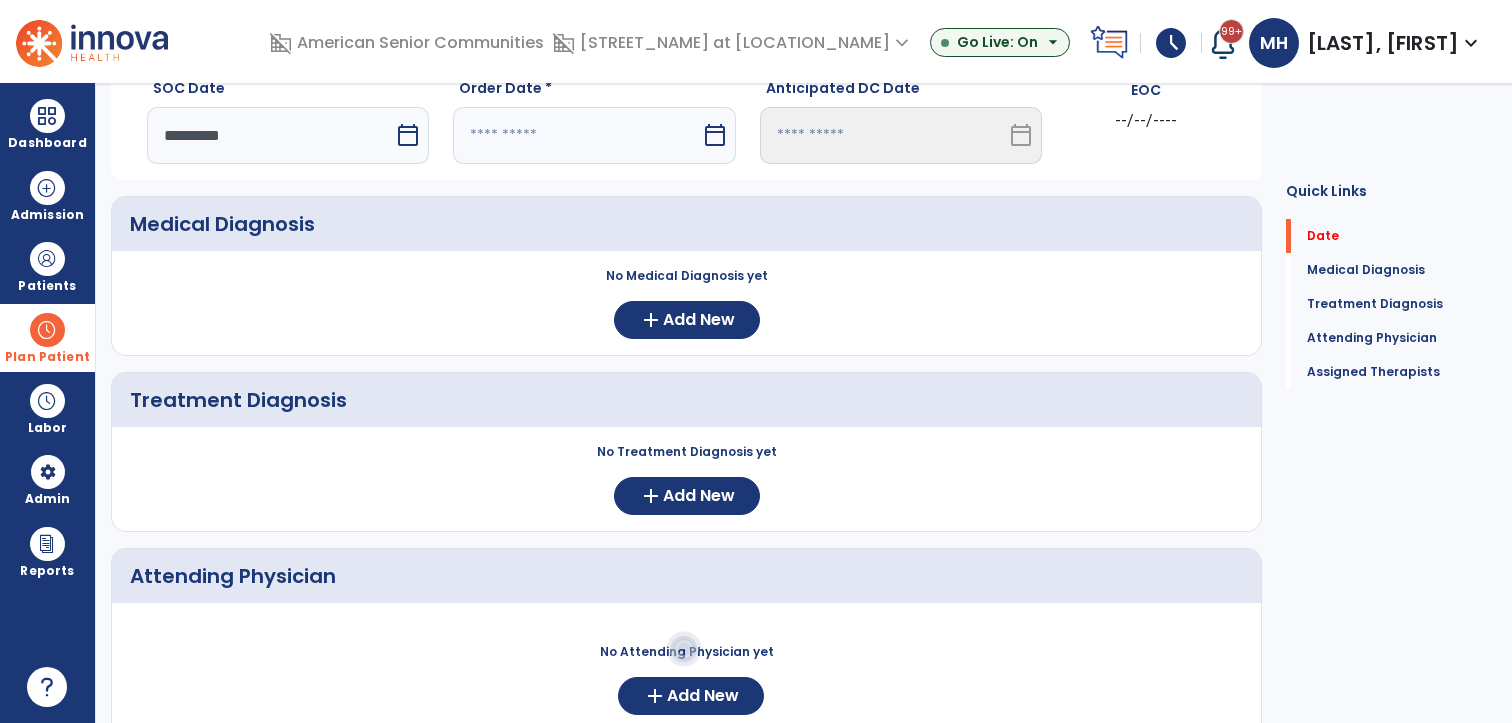 select on "****" 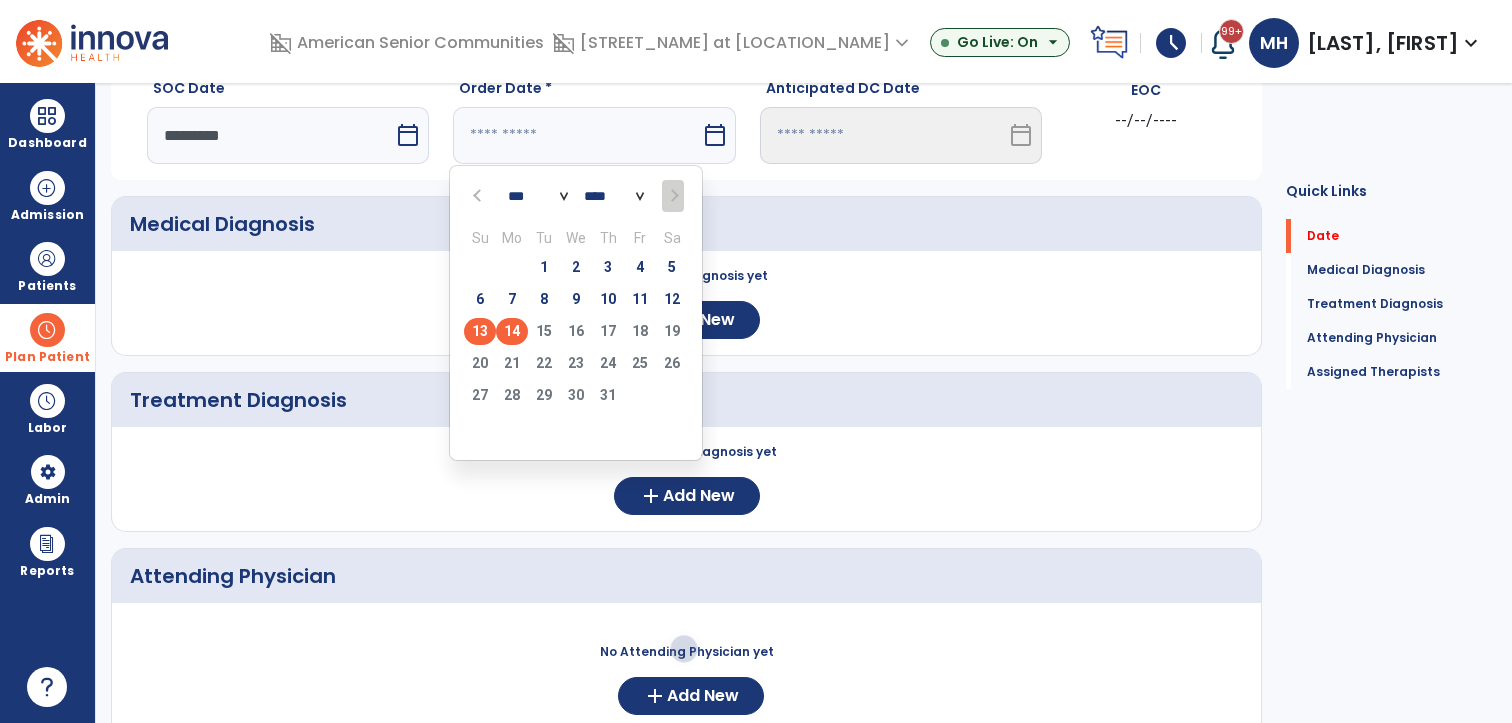 click on "13" at bounding box center (480, 331) 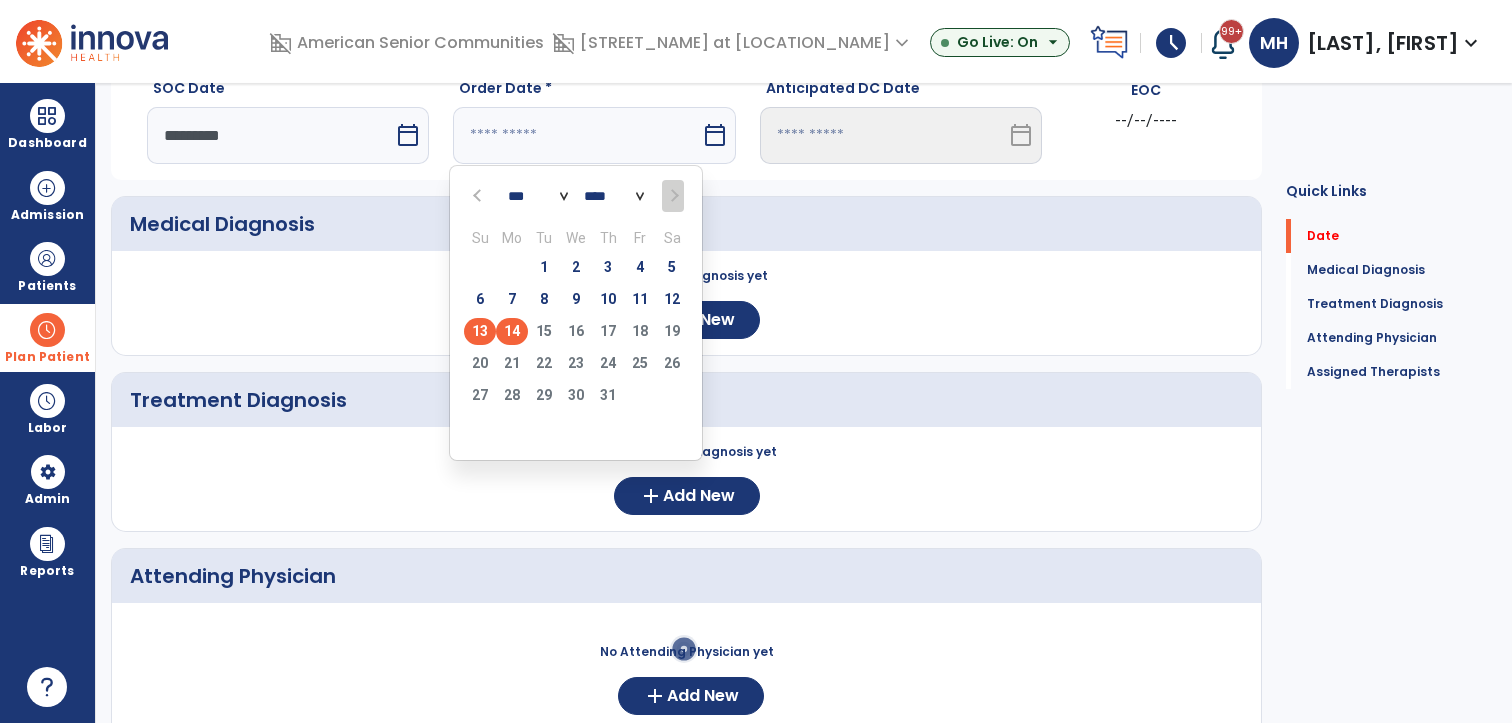 type on "*********" 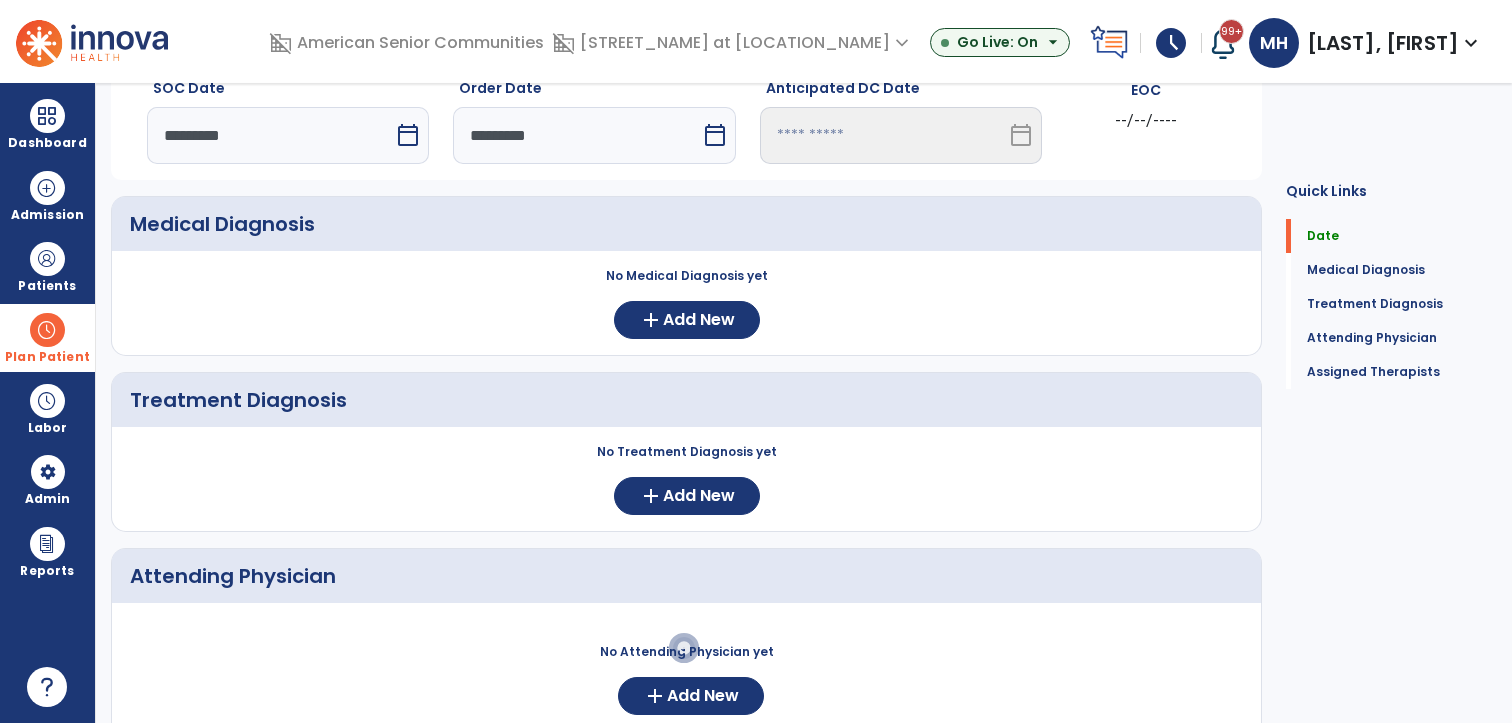 scroll, scrollTop: 424, scrollLeft: 0, axis: vertical 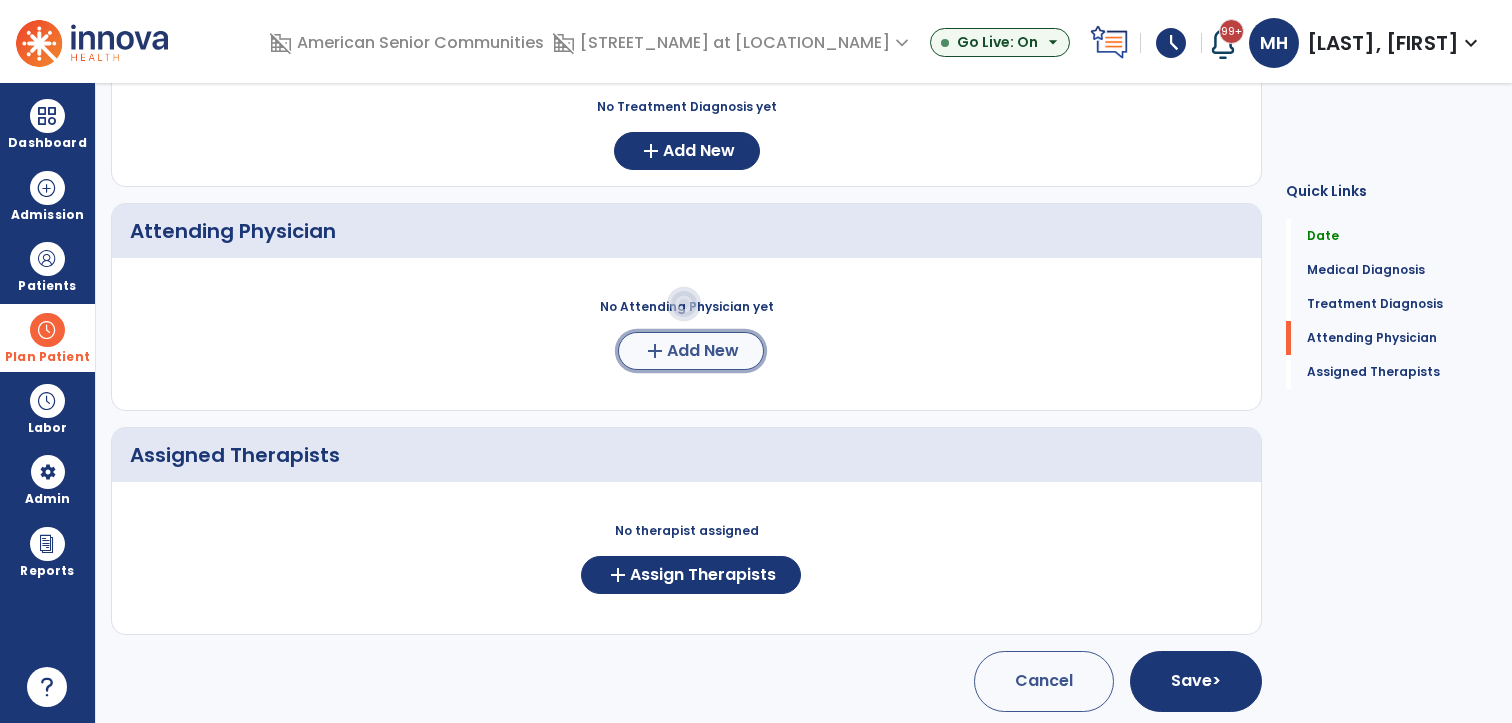 click on "Add New" 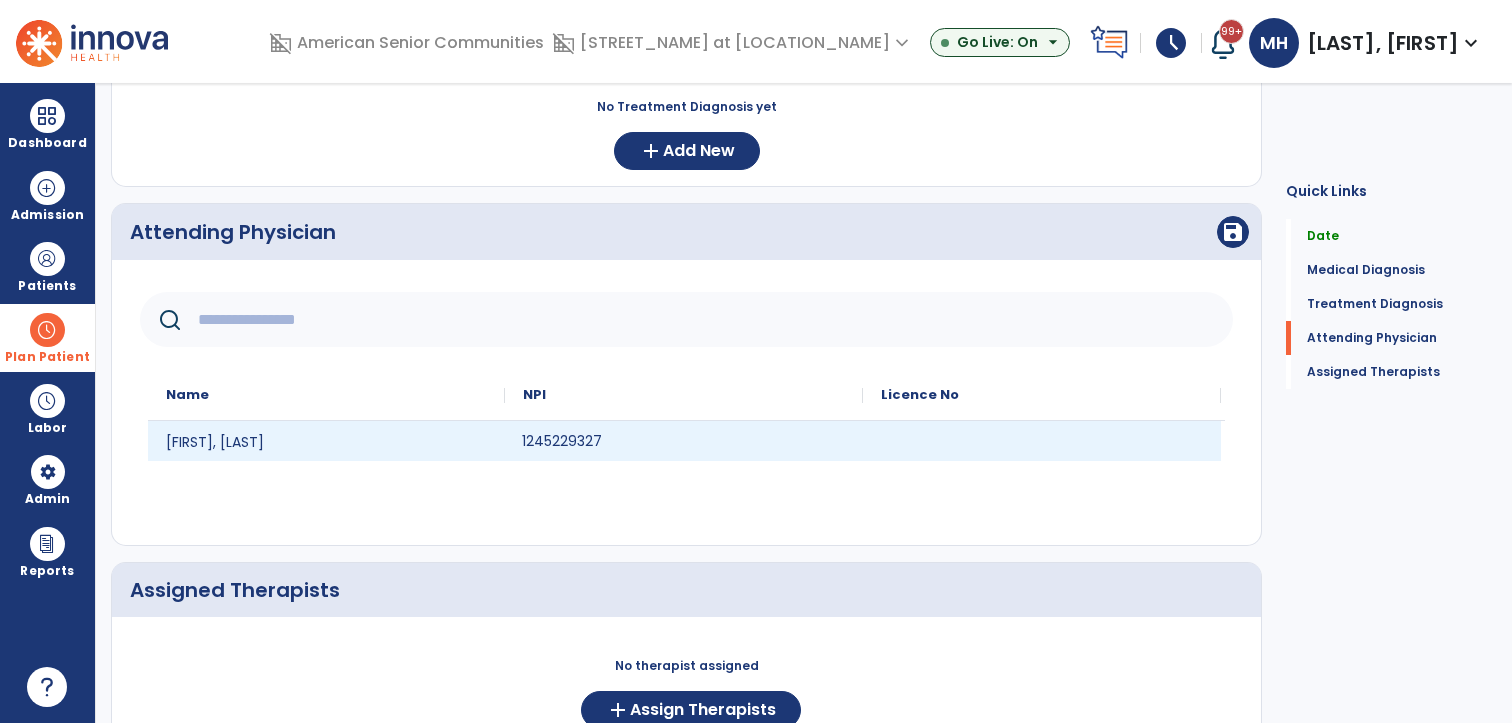 drag, startPoint x: 662, startPoint y: 430, endPoint x: 702, endPoint y: 411, distance: 44.28318 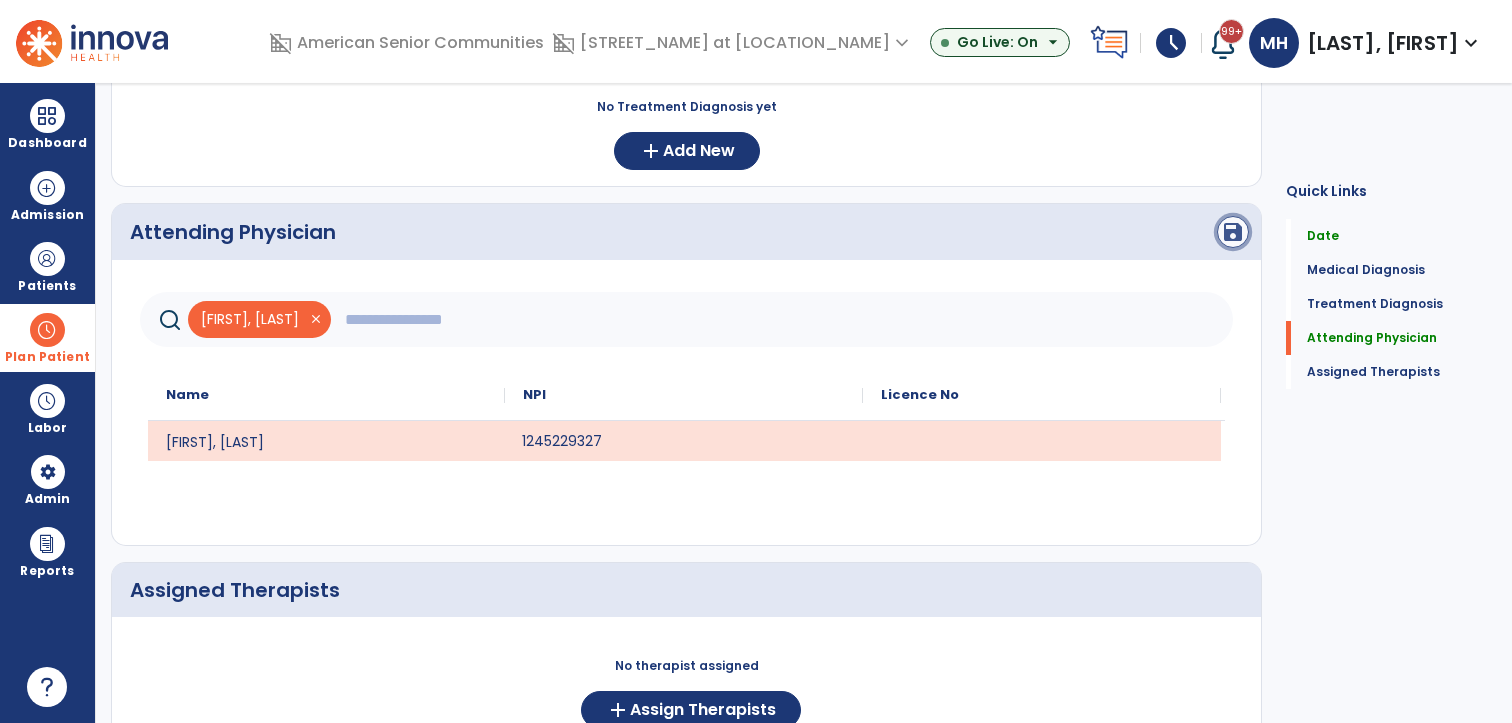 click on "save" 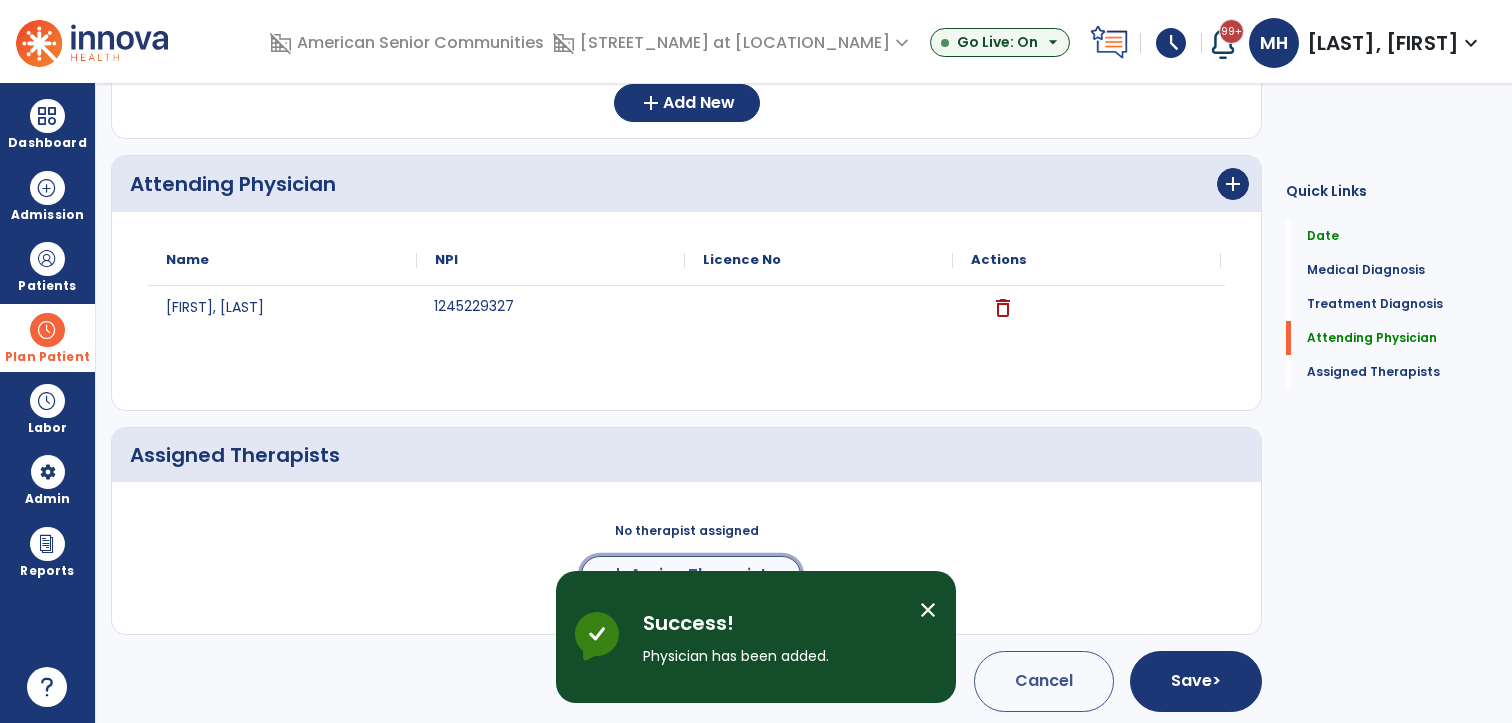 click on "add  Assign Therapists" 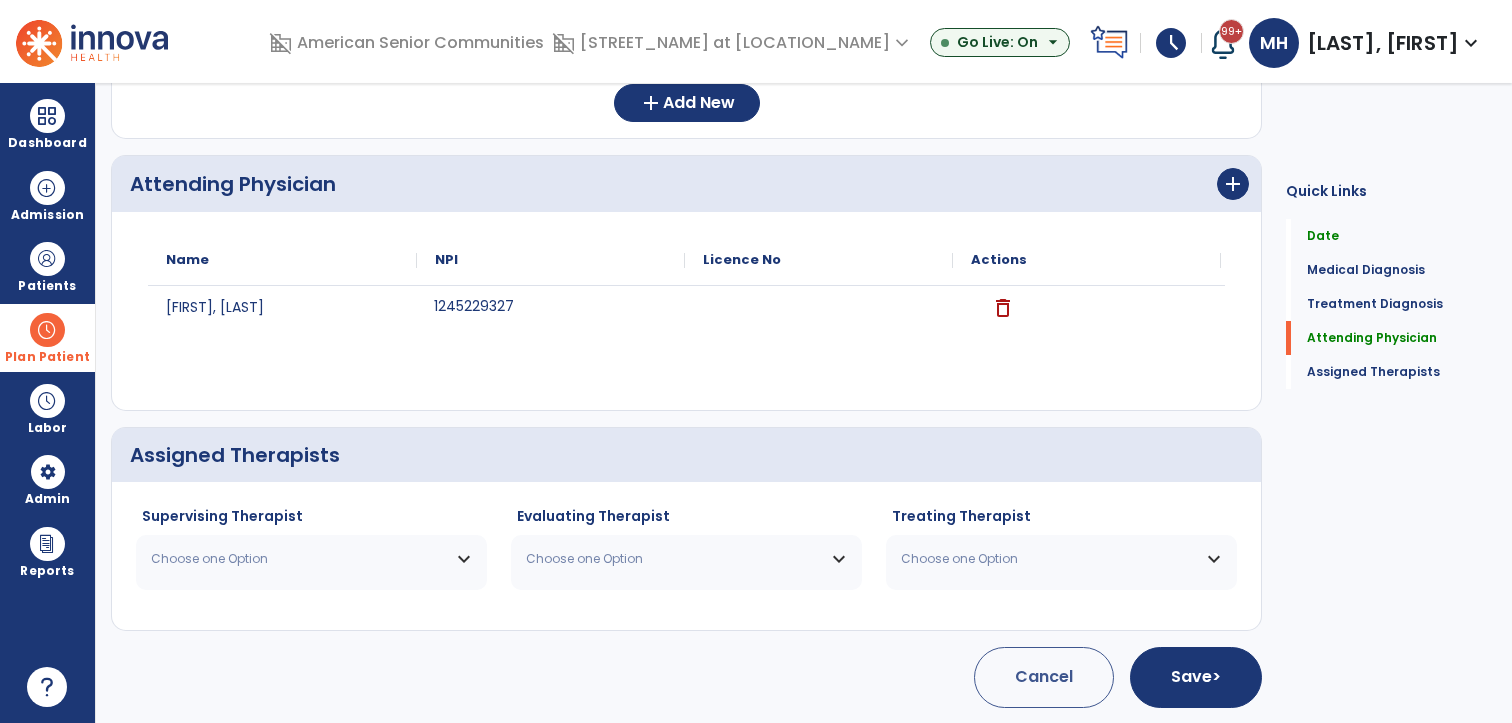 scroll, scrollTop: 469, scrollLeft: 0, axis: vertical 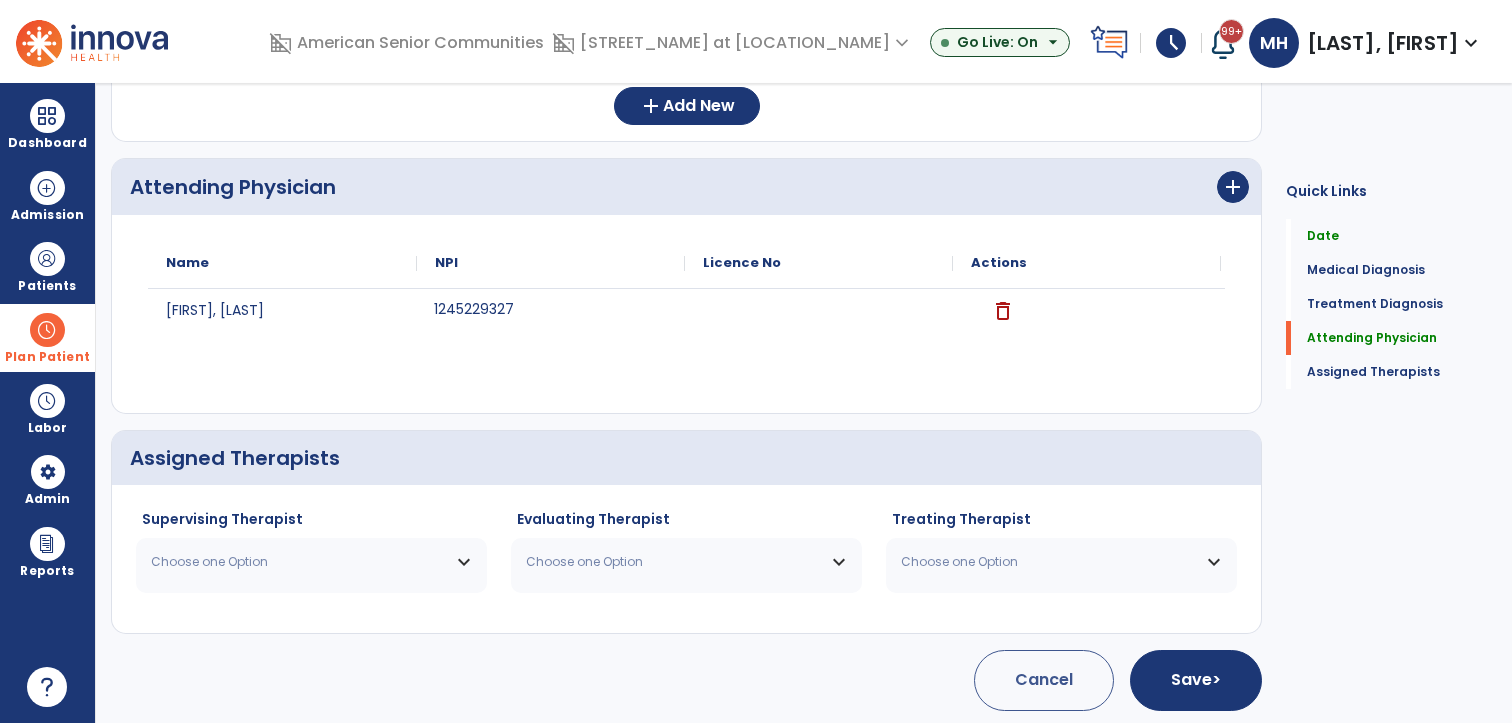 click on "Choose one Option" at bounding box center [299, 562] 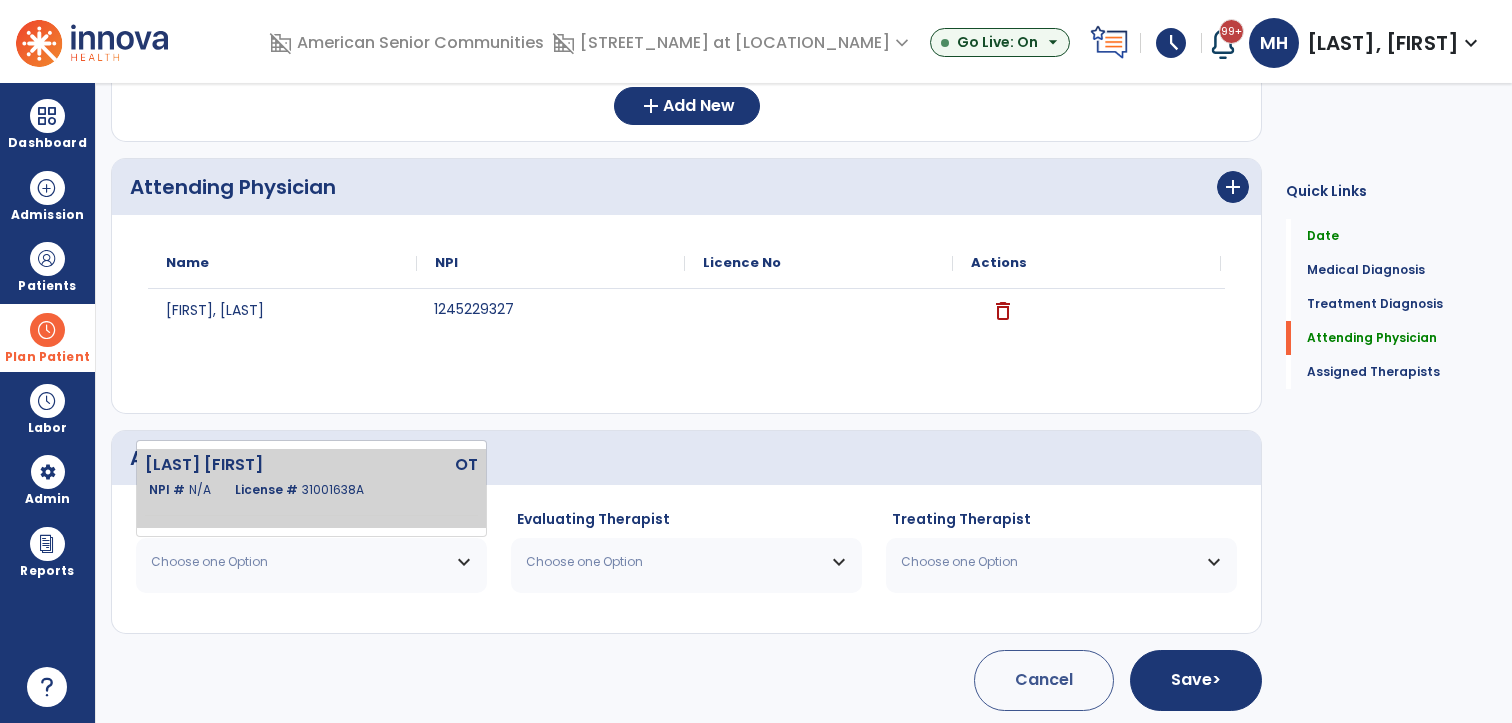 click on "Nash Tracey" 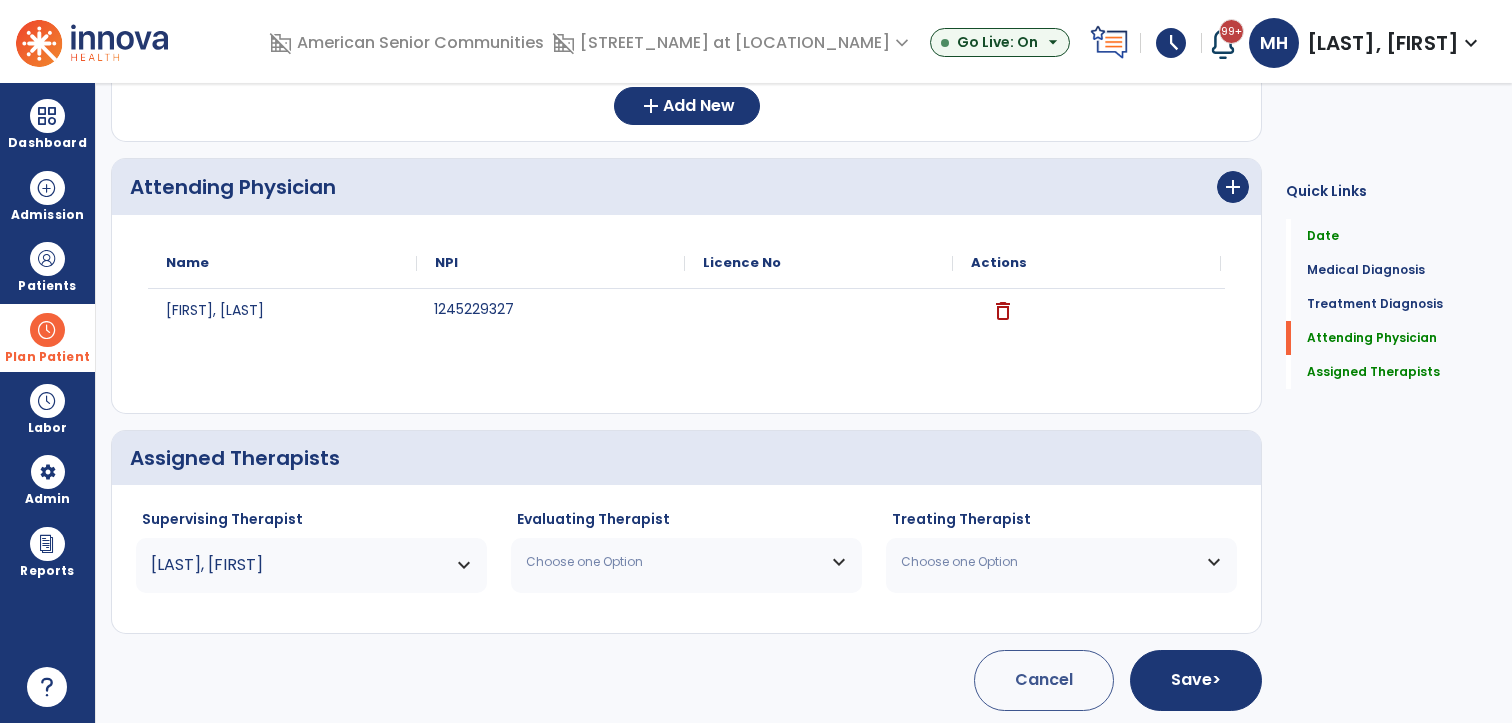 click on "Choose one Option" at bounding box center [686, 562] 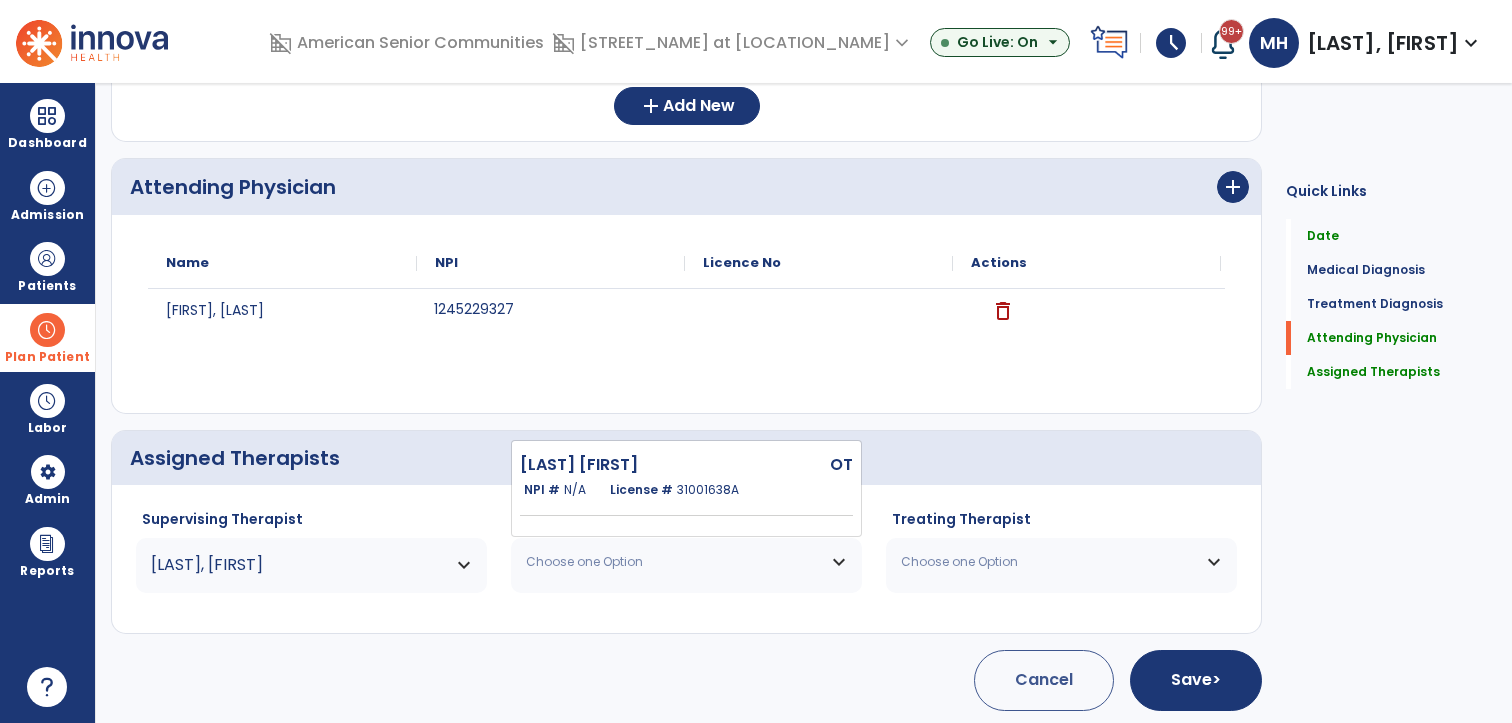 drag, startPoint x: 611, startPoint y: 479, endPoint x: 792, endPoint y: 553, distance: 195.54283 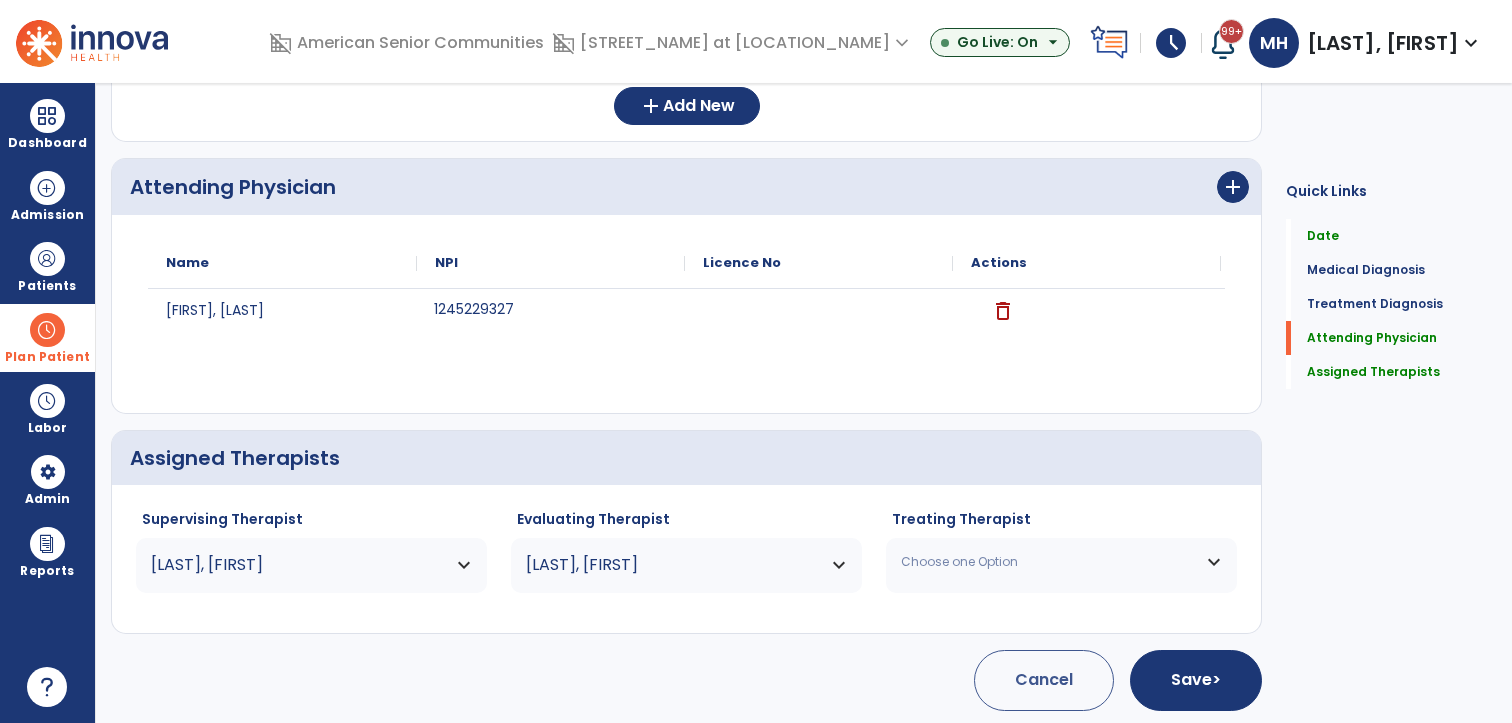 click on "Choose one Option" at bounding box center [1049, 562] 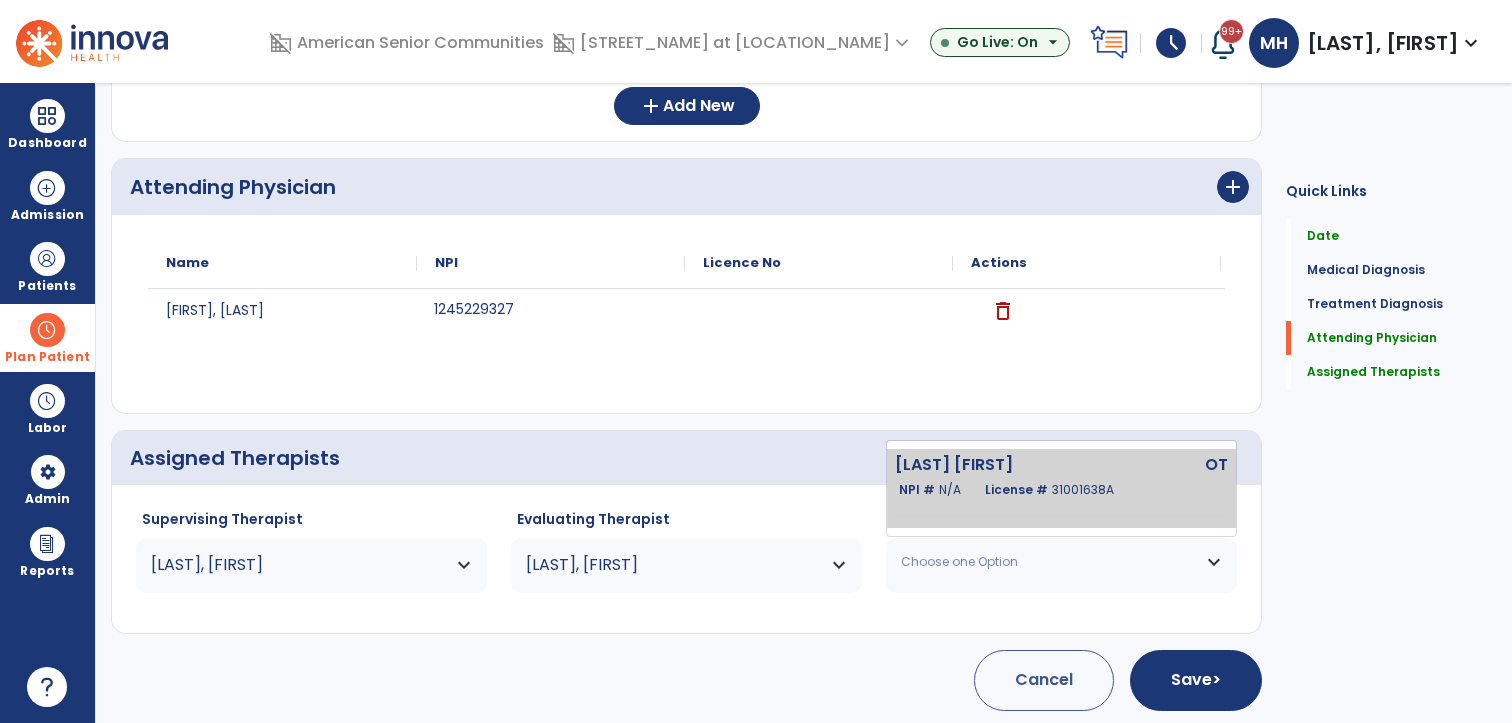 click on "Nash Tracey  OT   NPI #  N/A   License #  31001638A" 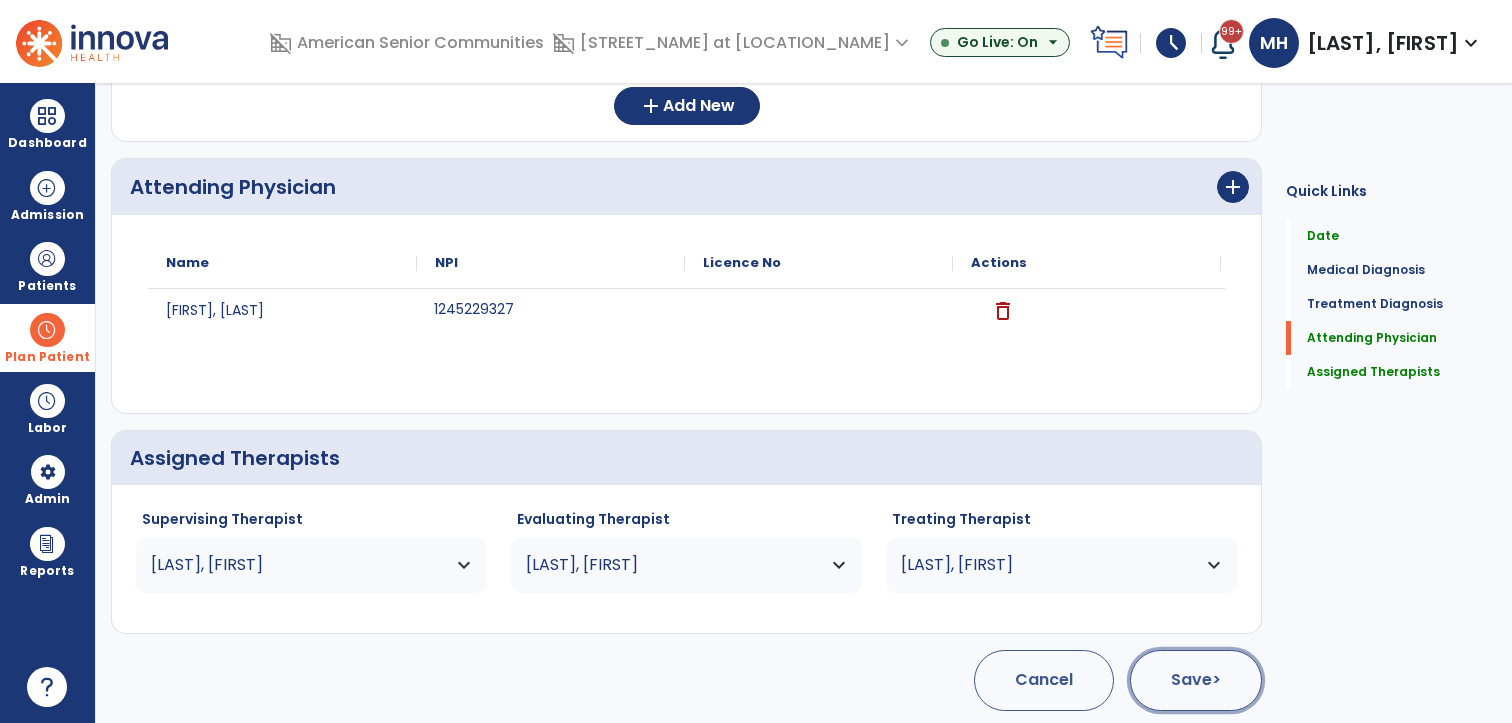 click on "Save  >" 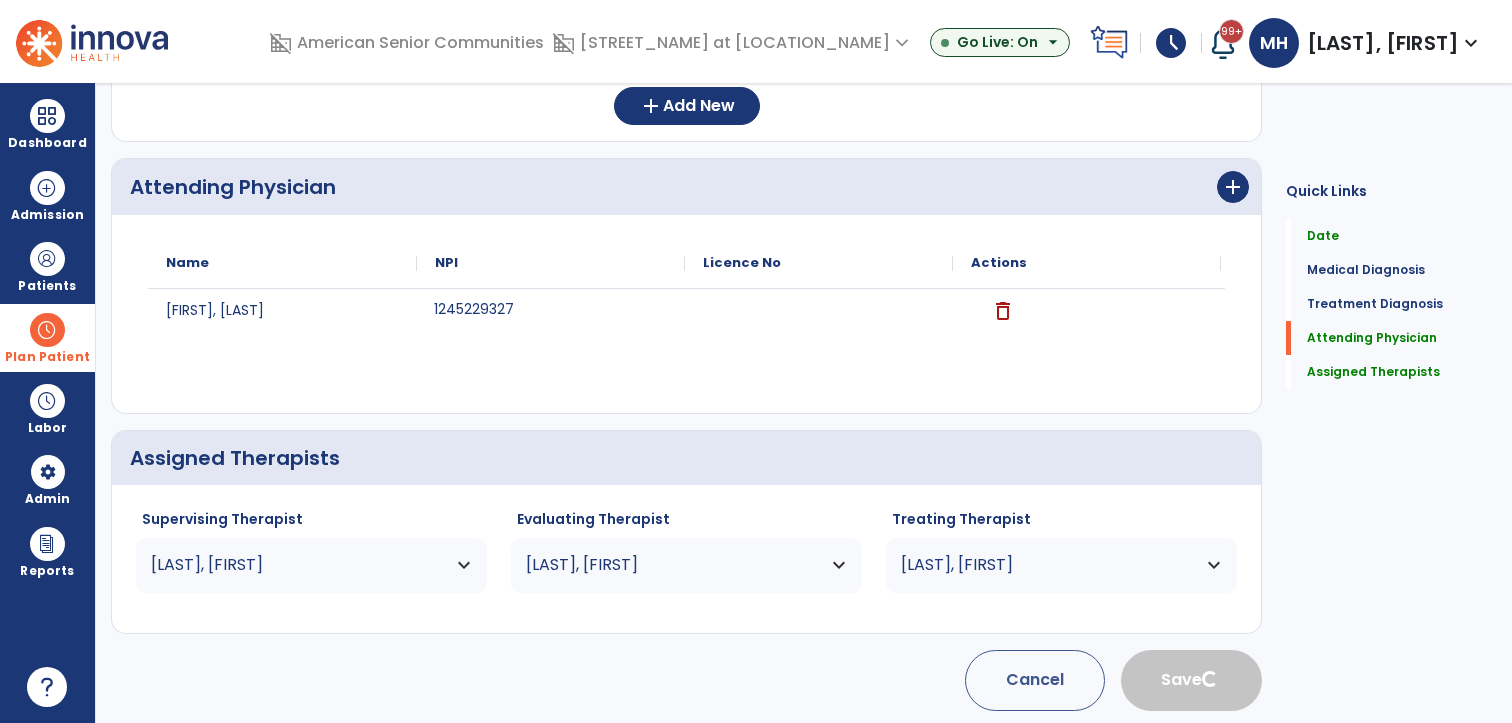 type 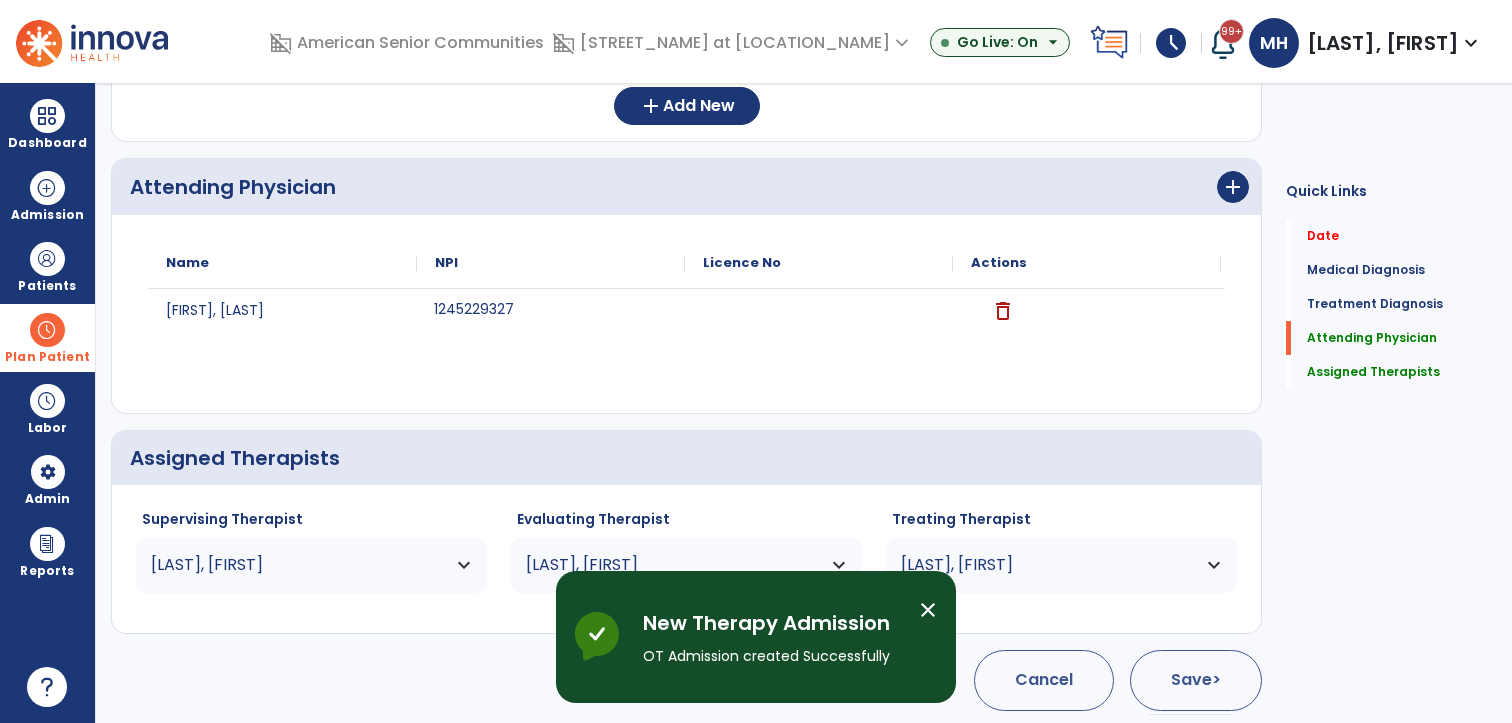 scroll, scrollTop: 79, scrollLeft: 0, axis: vertical 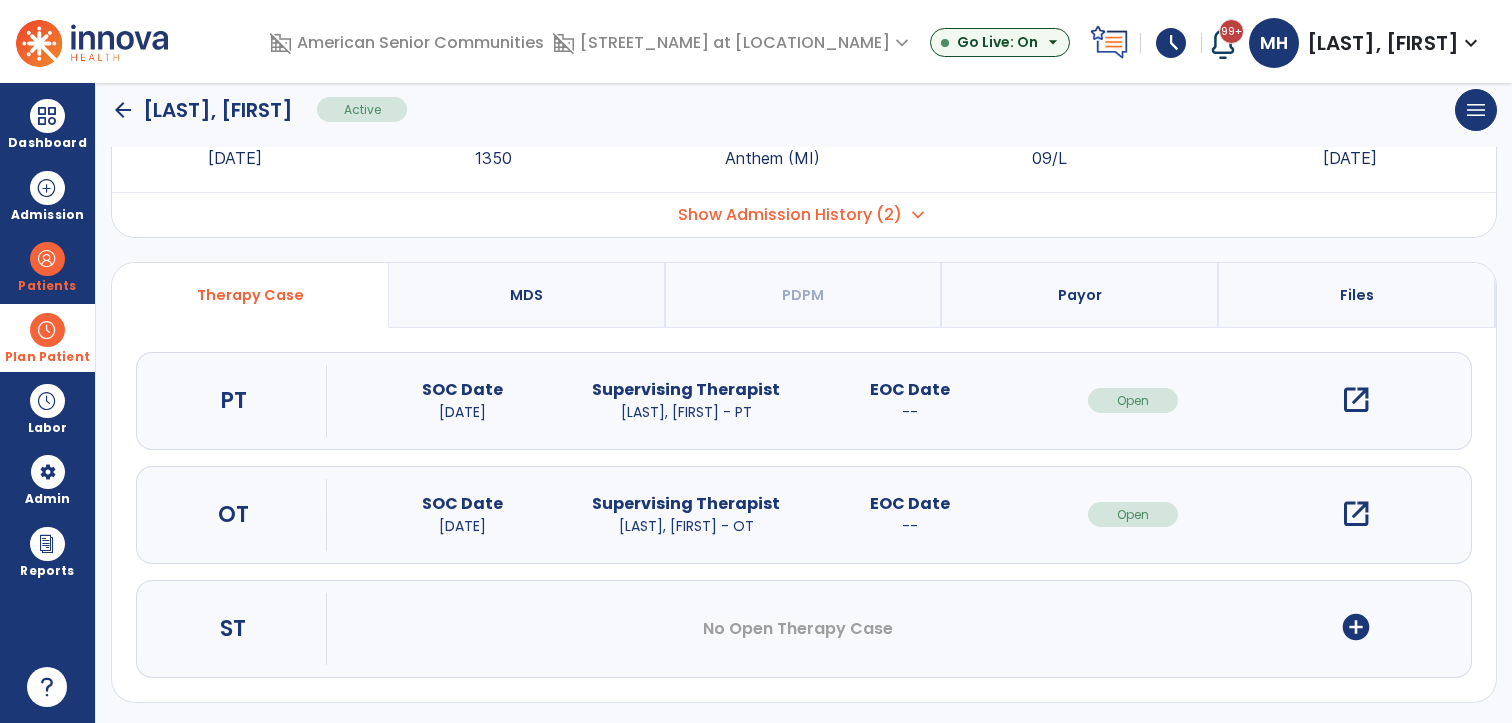 click on "Plan Patient" at bounding box center (47, 286) 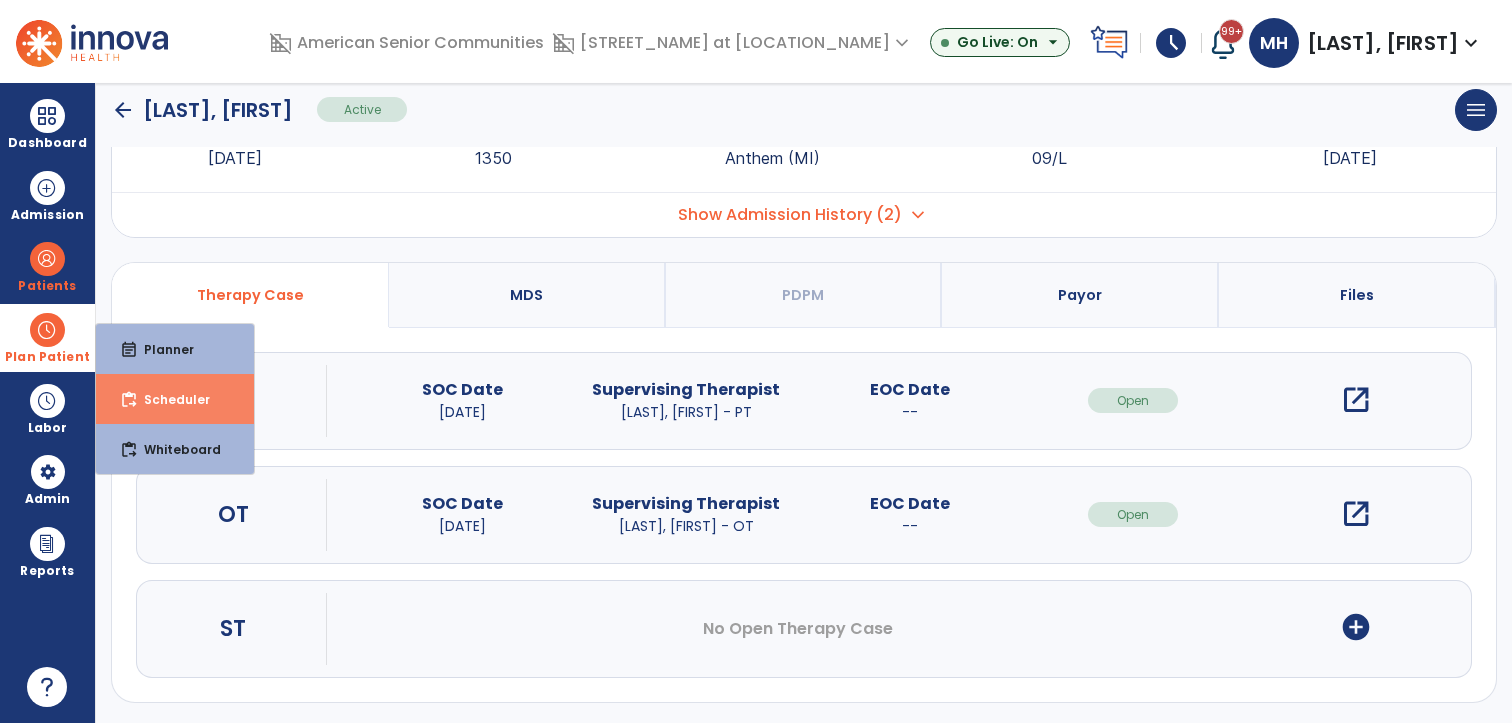 click on "content_paste_go  Scheduler" at bounding box center [175, 399] 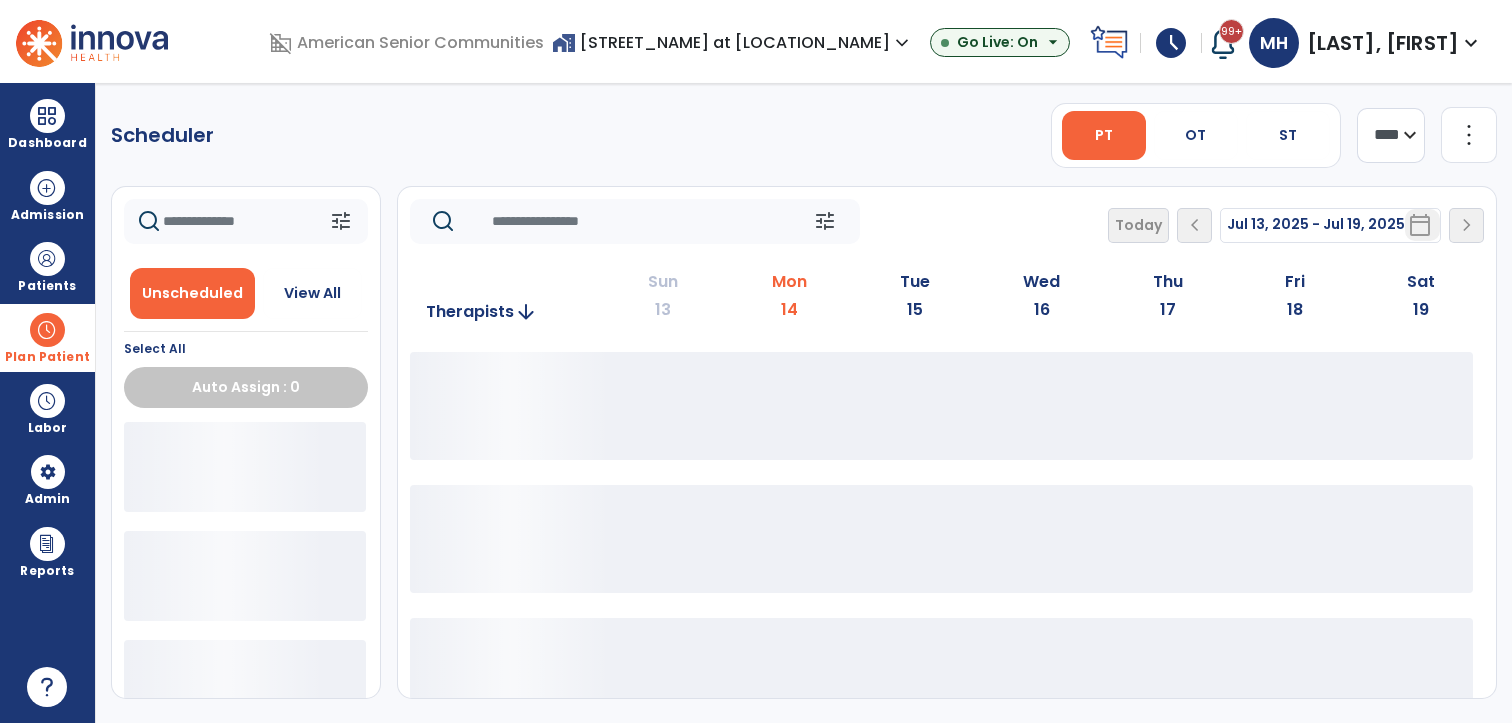 scroll, scrollTop: 0, scrollLeft: 0, axis: both 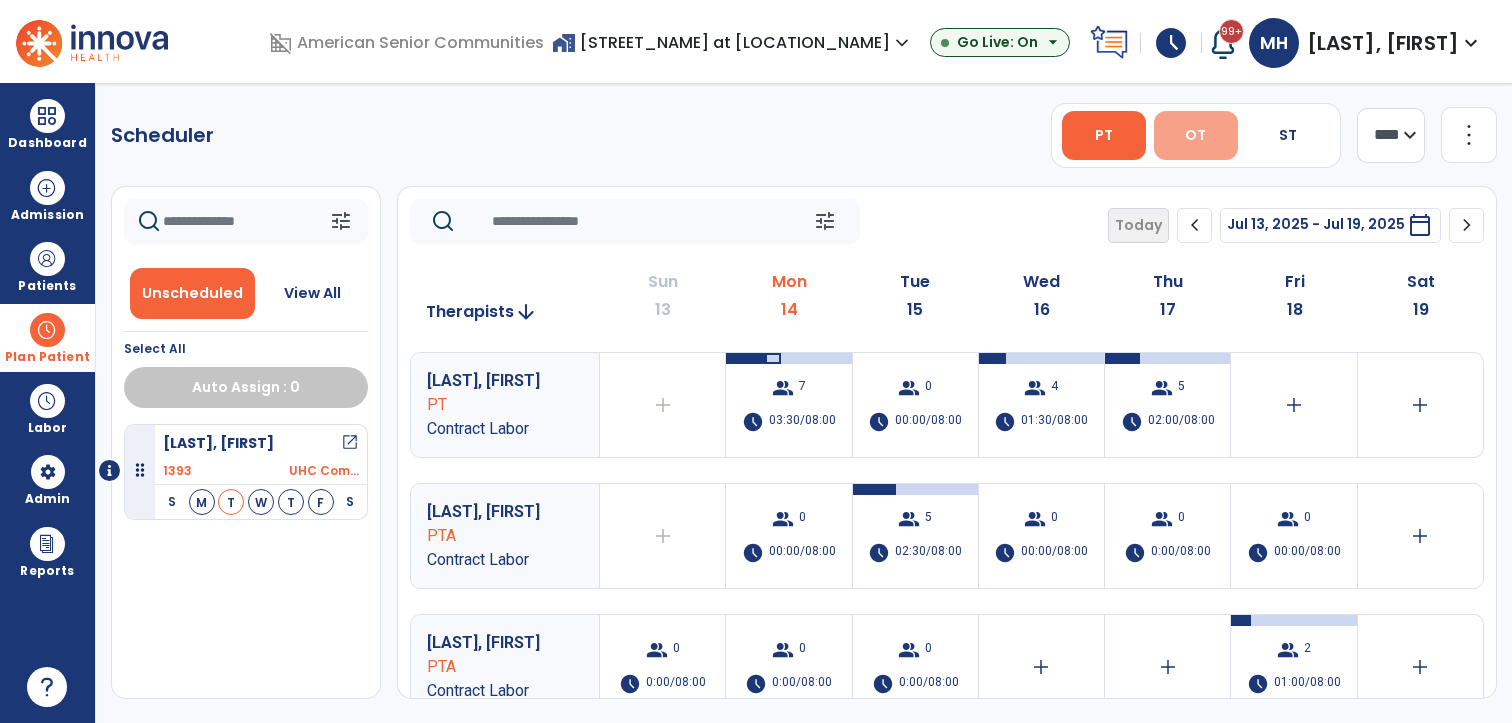 click on "OT" at bounding box center [1196, 135] 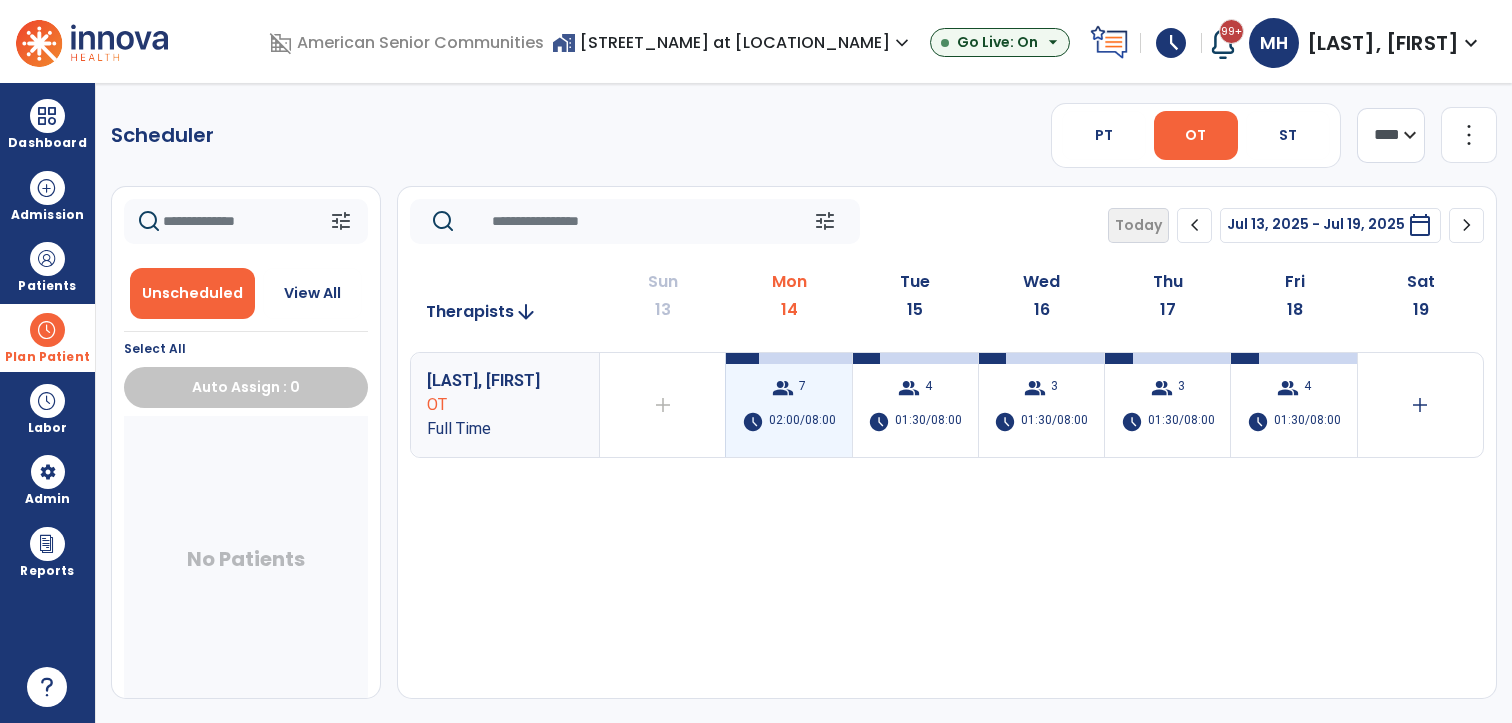 click on "group" at bounding box center (783, 388) 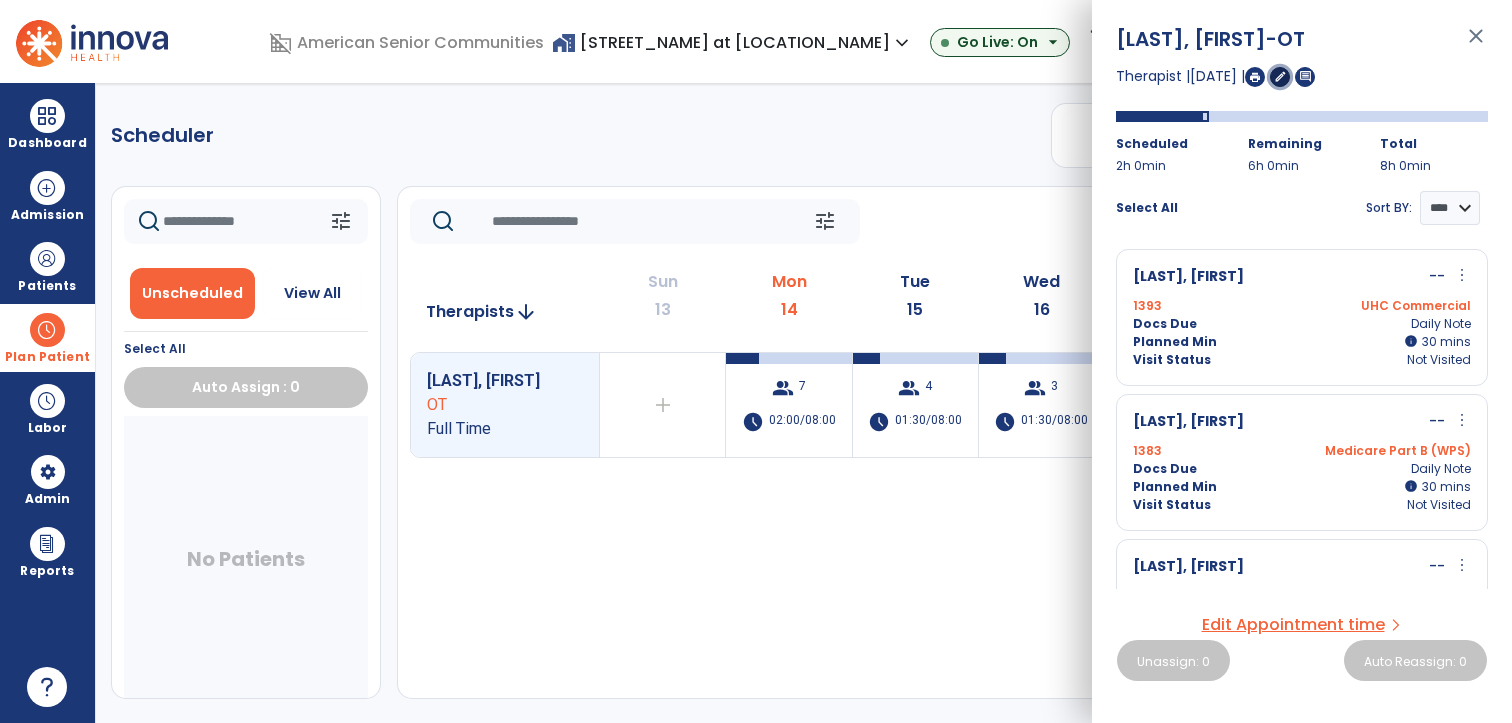click on "edit" at bounding box center (1280, 76) 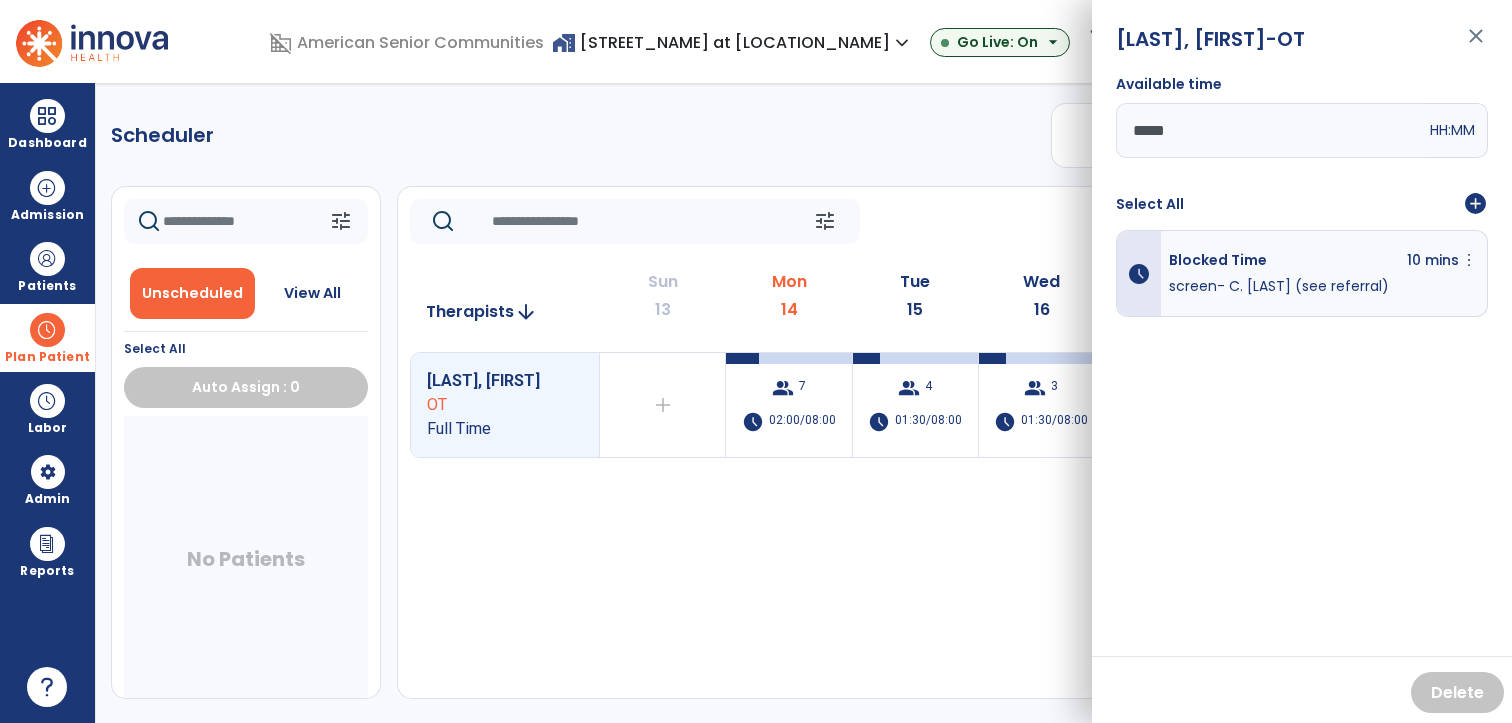 click on "add_circle" at bounding box center [1475, 204] 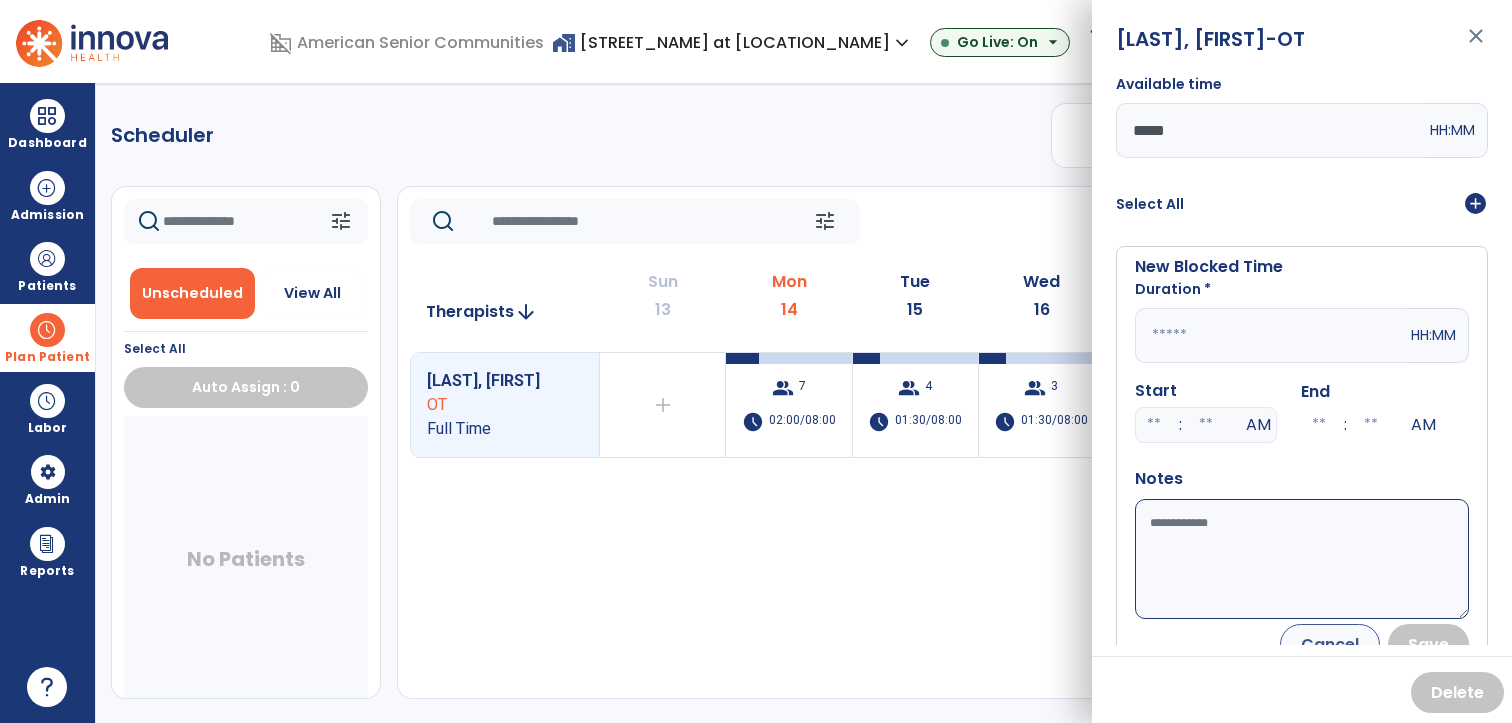 click at bounding box center [1271, 335] 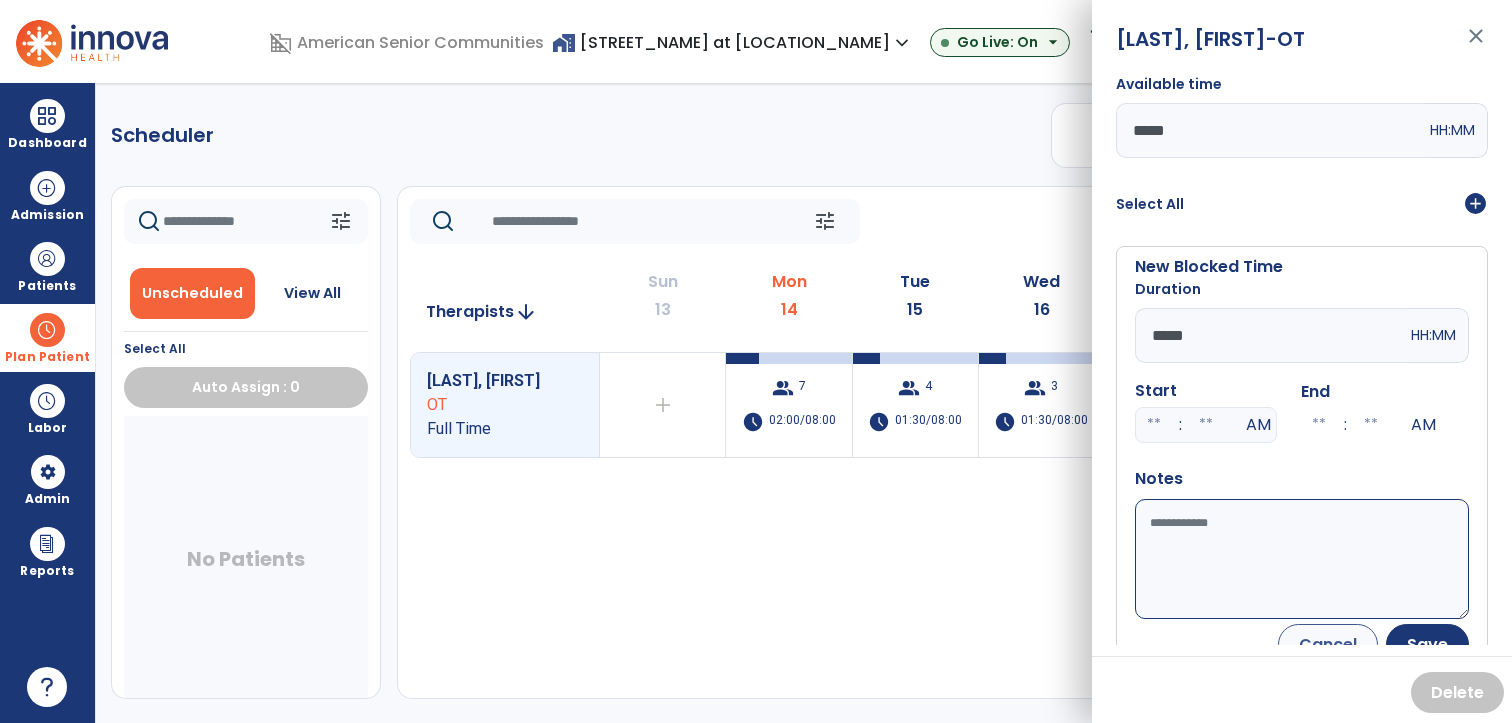 type on "*****" 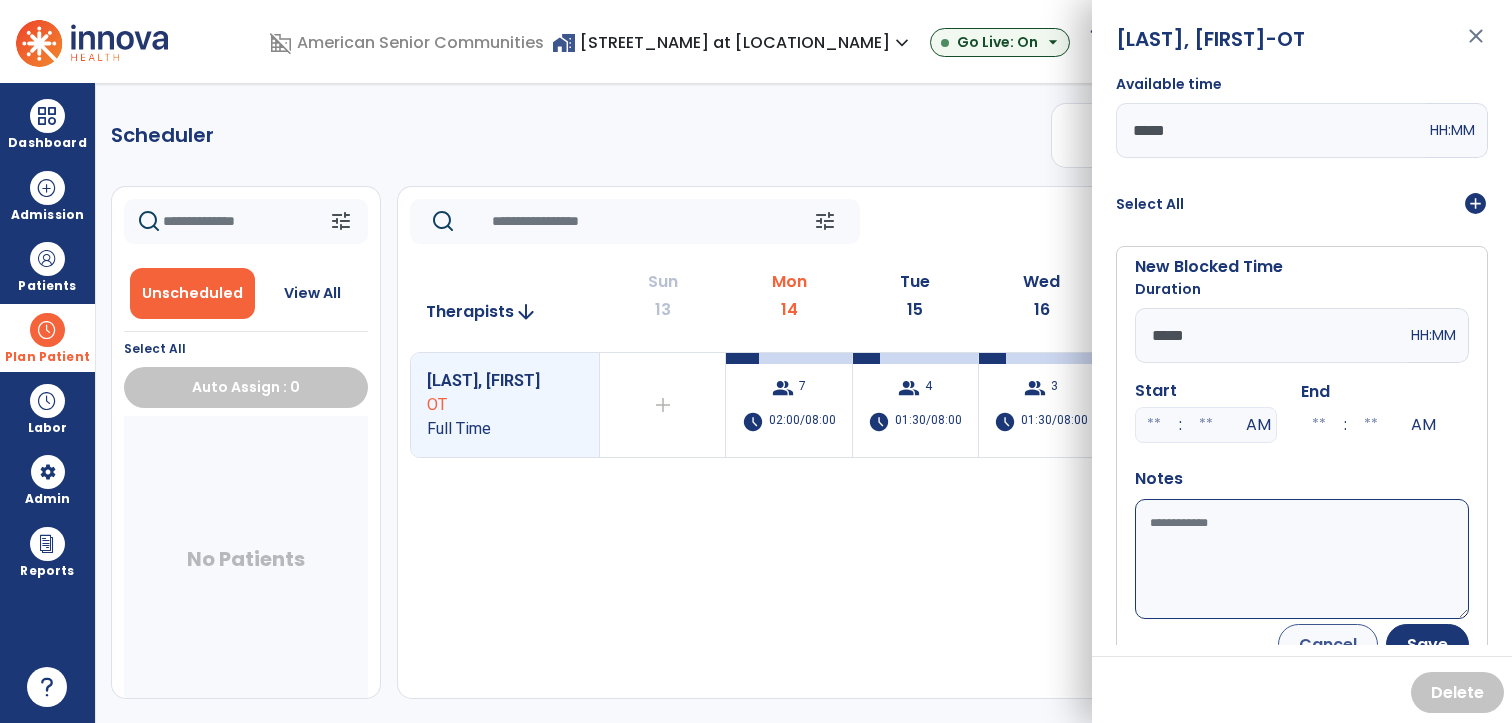 click on "Available time" at bounding box center [1302, 559] 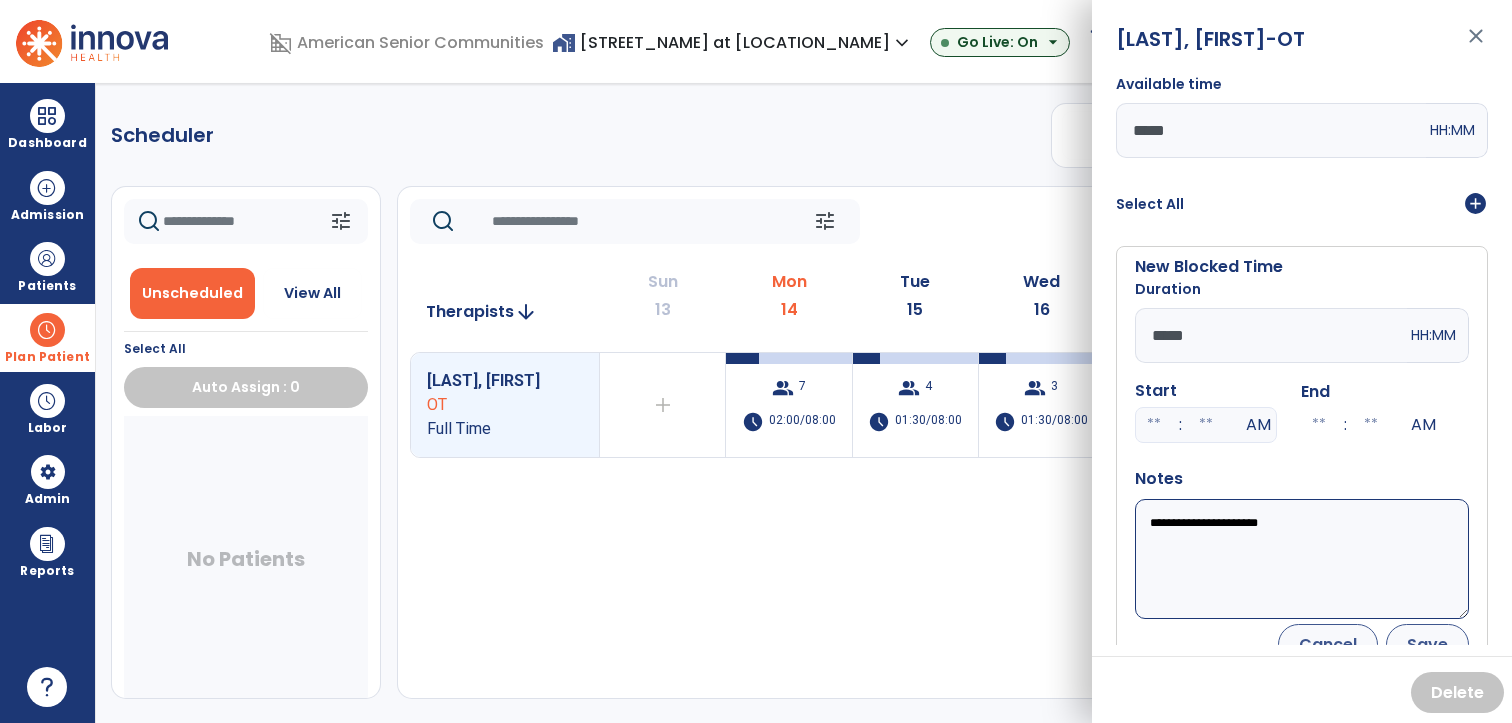 type on "**********" 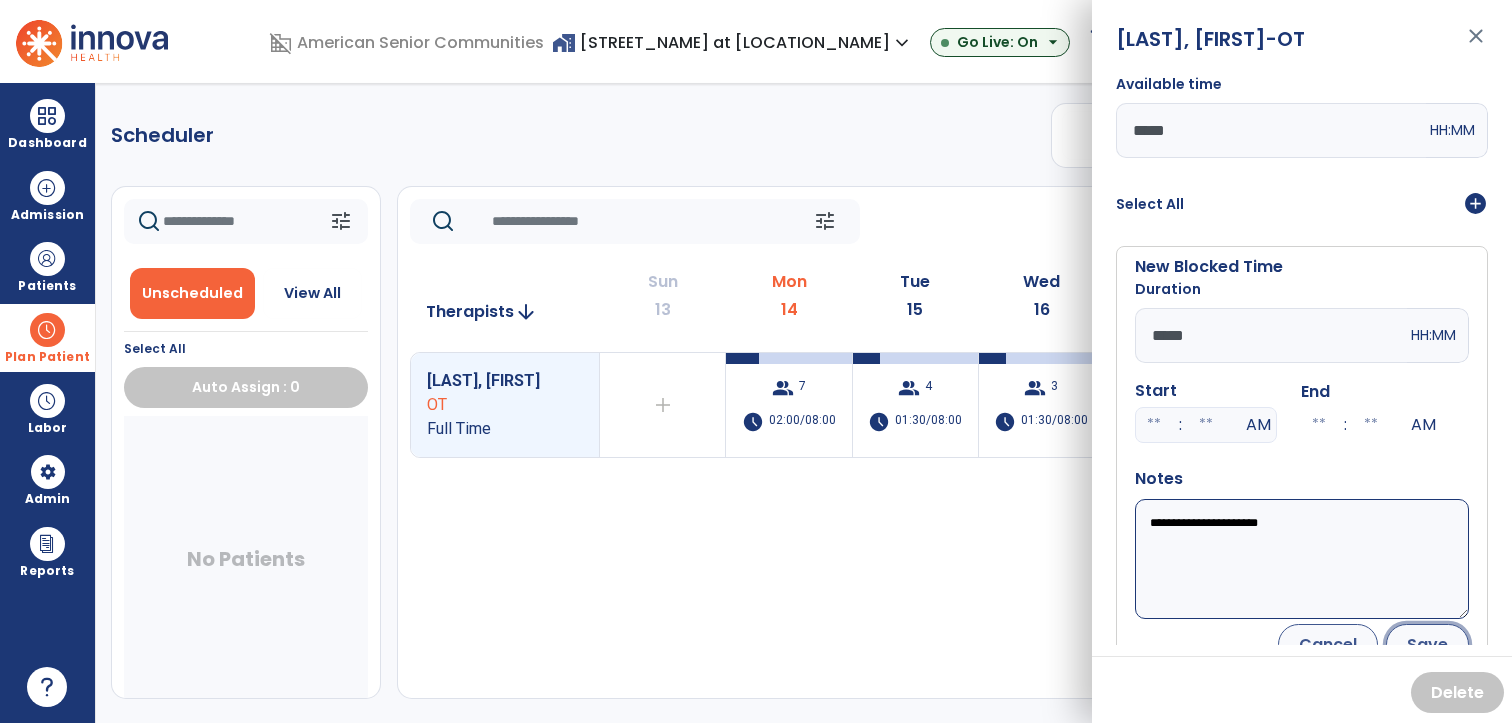 click on "Save" at bounding box center (1427, 644) 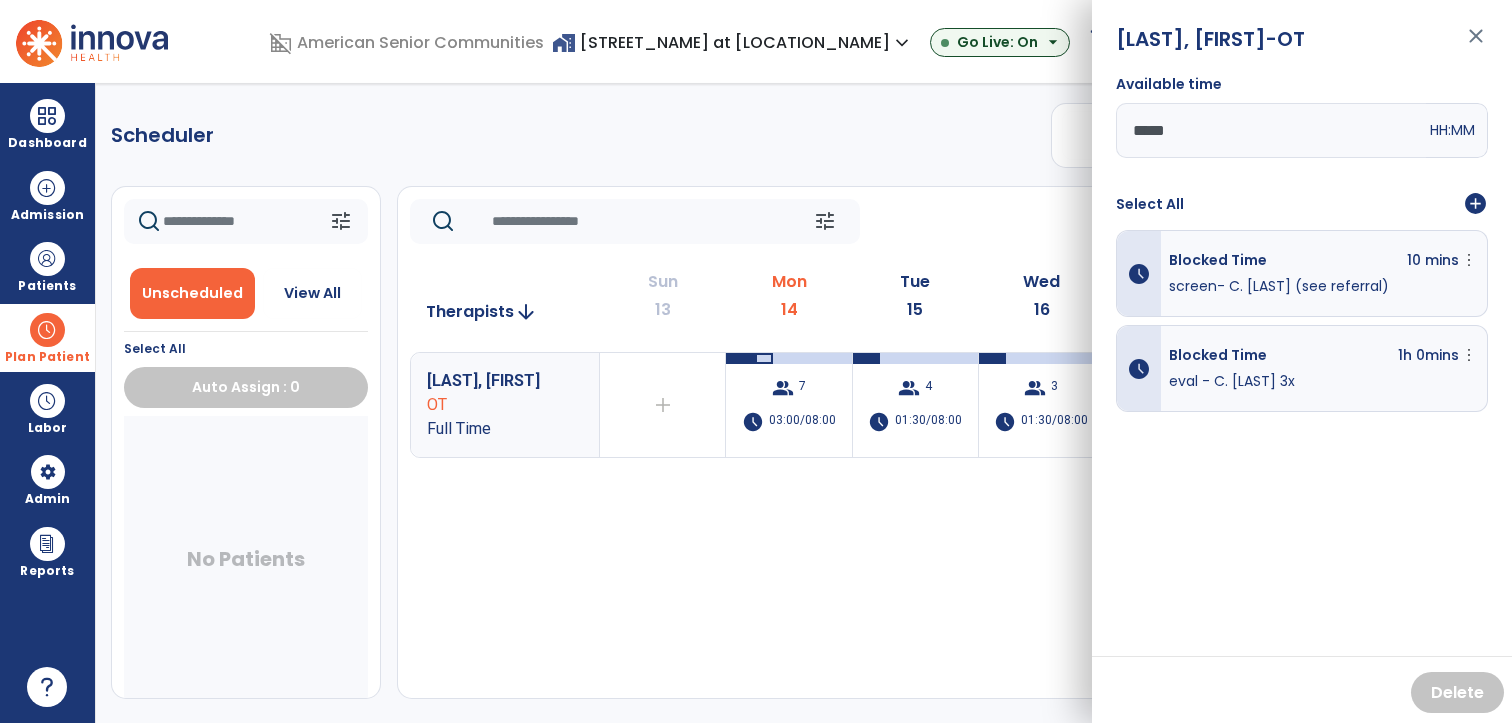 click on "Scheduler   PT   OT   ST  **** *** more_vert  Manage Labor   View All Therapists   Print" 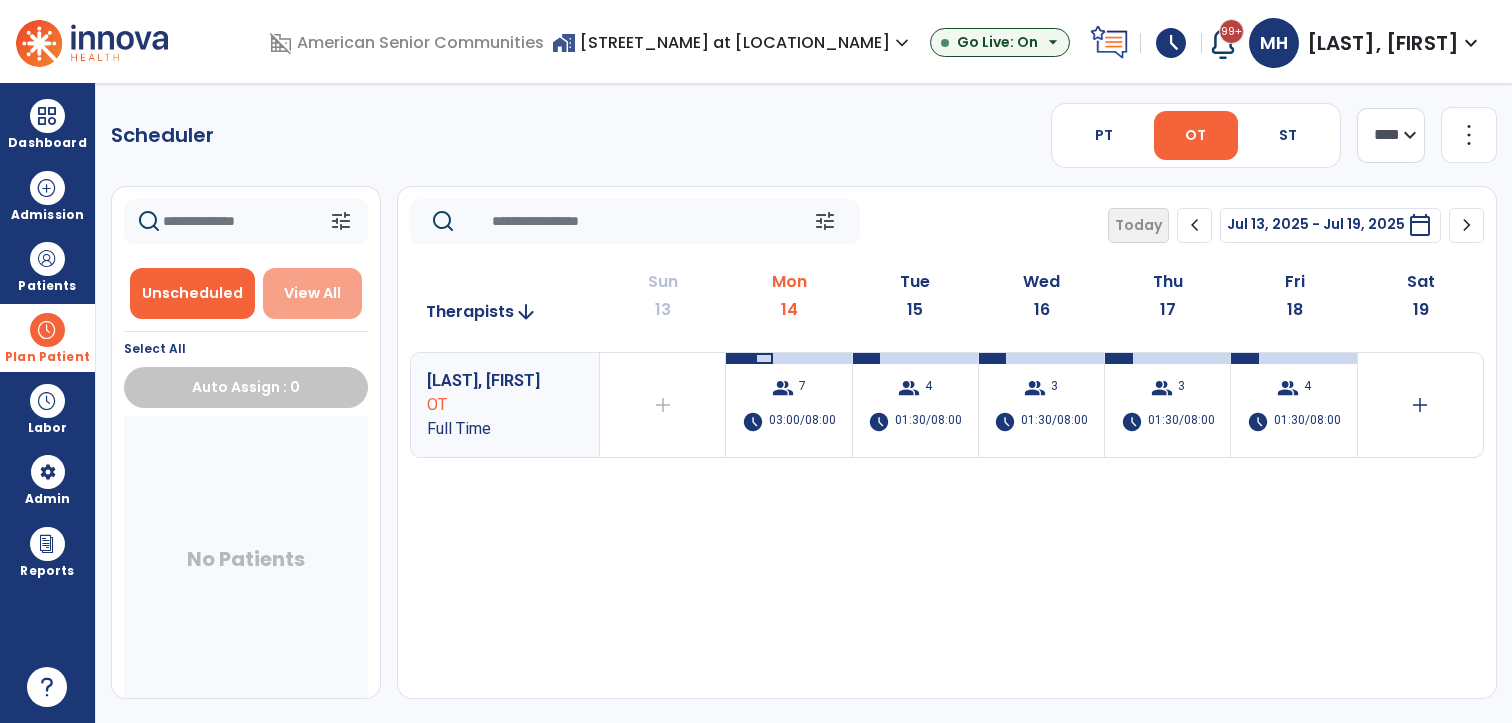 click on "View All" at bounding box center (313, 293) 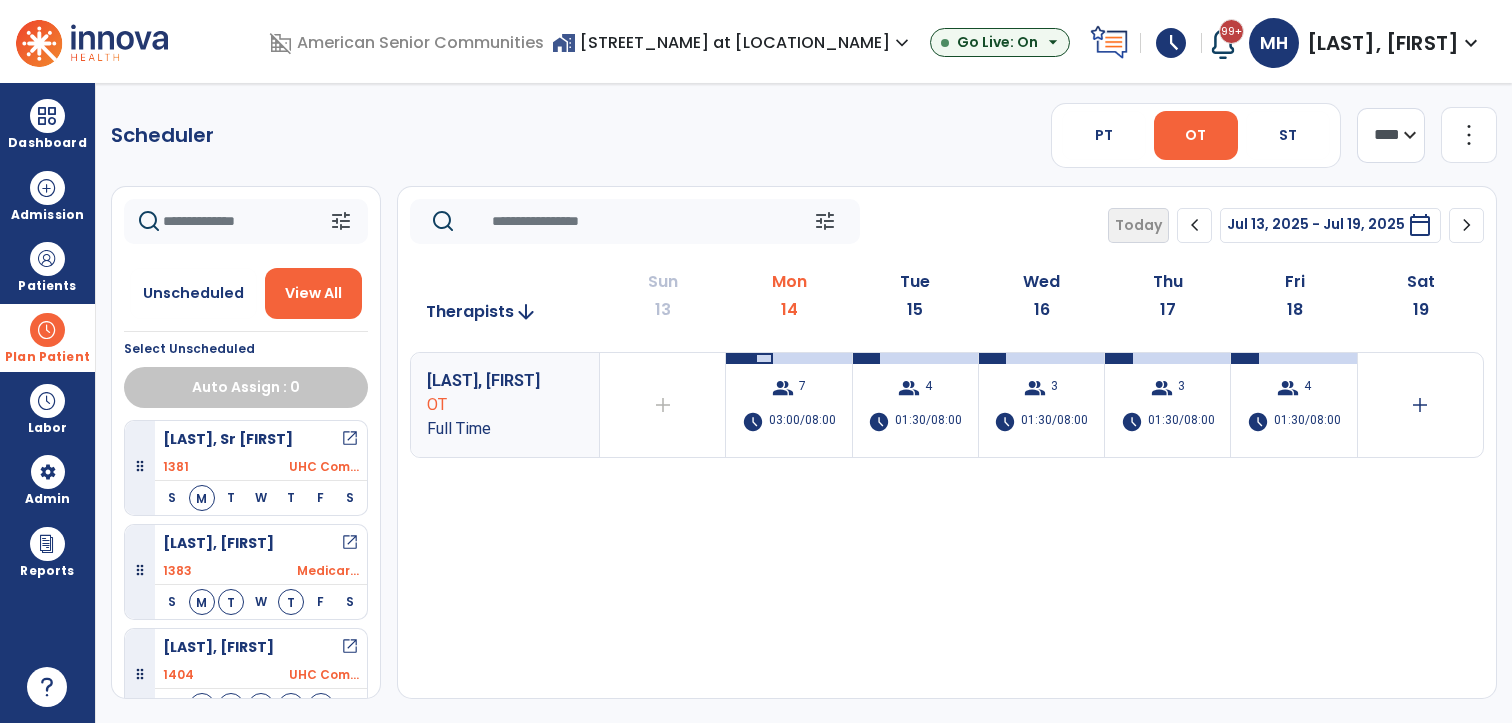 scroll, scrollTop: 328, scrollLeft: 0, axis: vertical 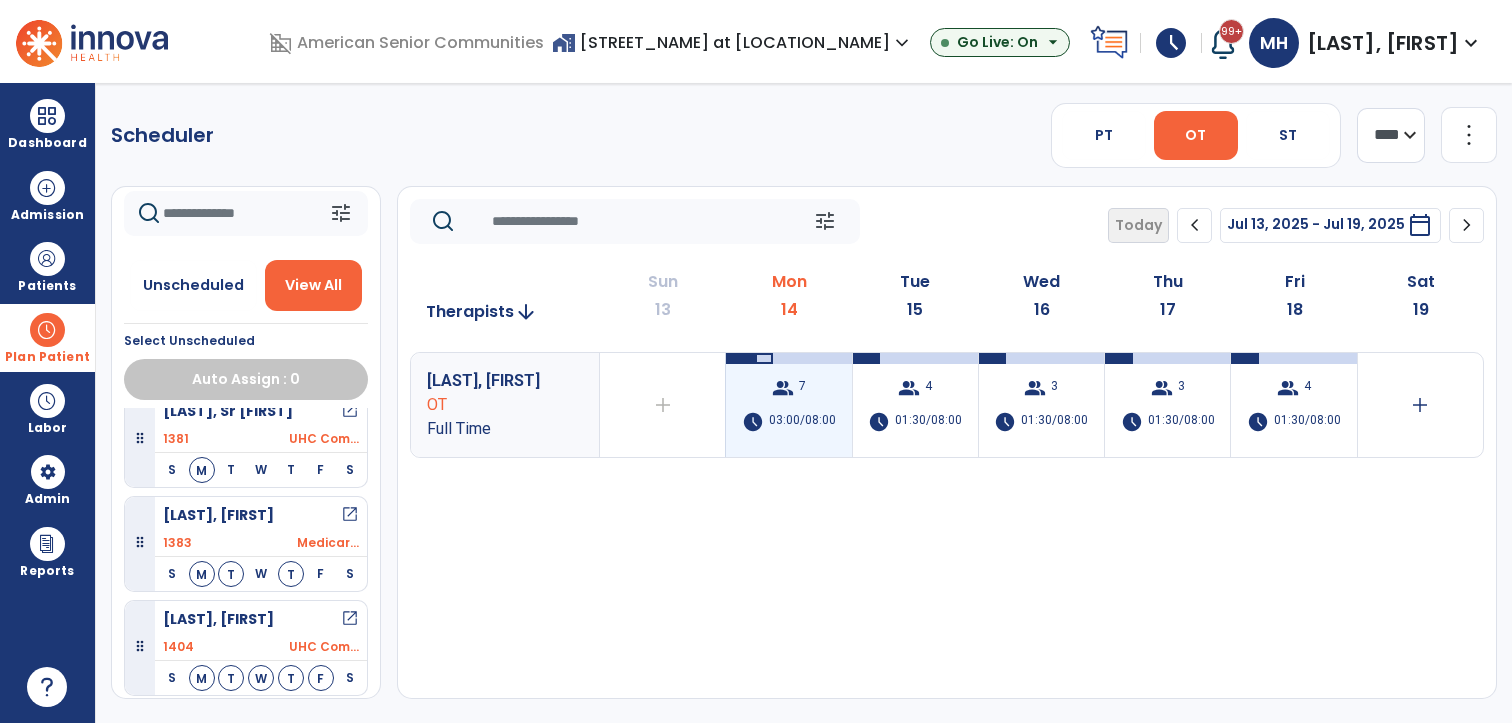 click on "03:00/08:00" at bounding box center [802, 422] 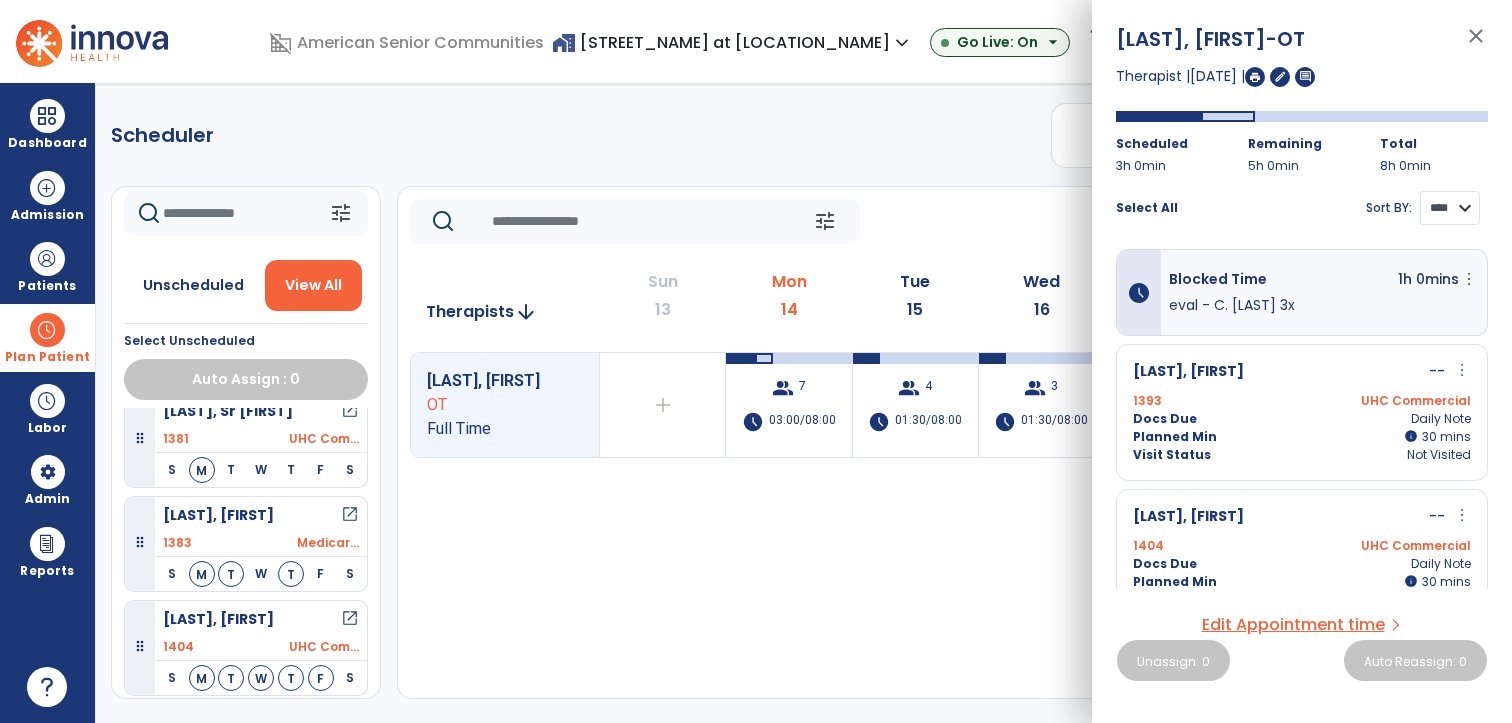 click on "**** ****" at bounding box center [1450, 208] 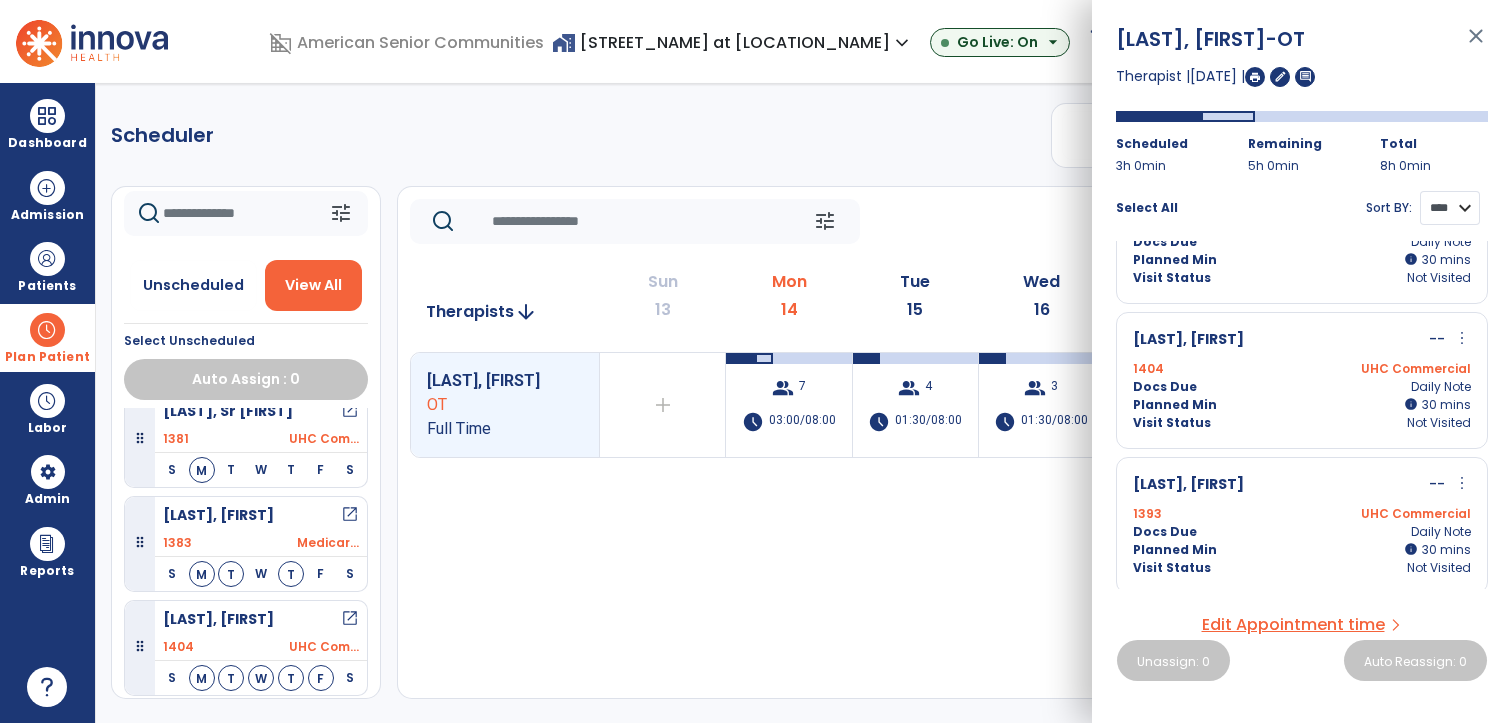 scroll, scrollTop: 748, scrollLeft: 0, axis: vertical 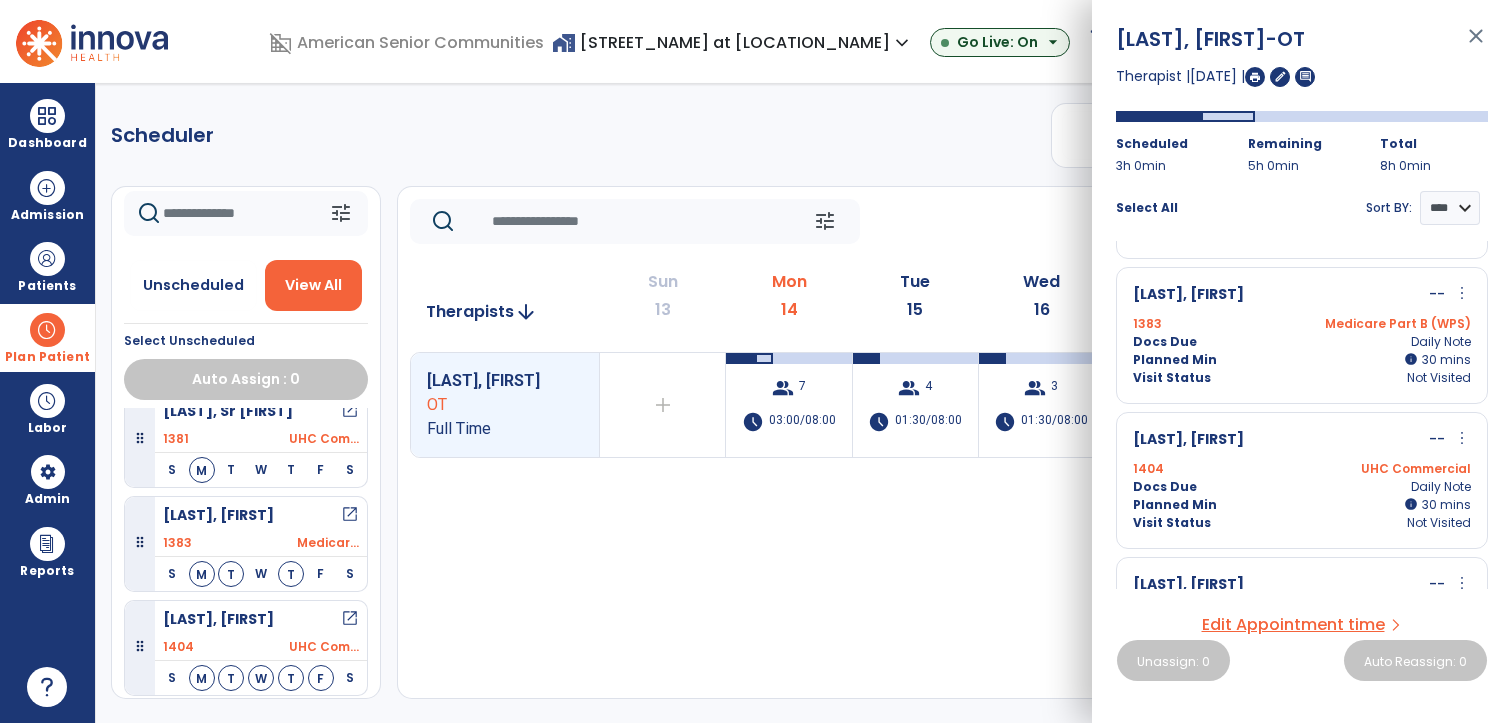 click on "more_vert" at bounding box center (1462, 293) 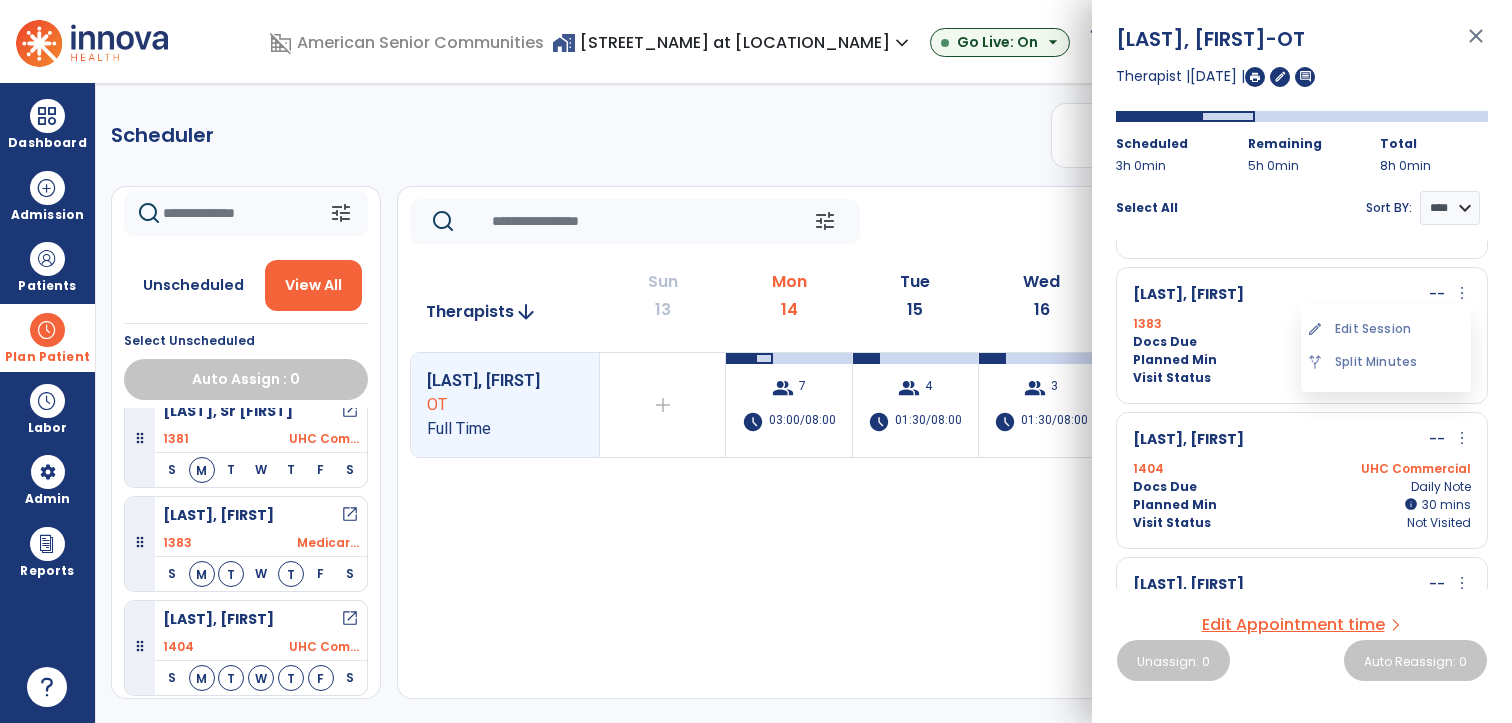 drag, startPoint x: 1420, startPoint y: 324, endPoint x: 1408, endPoint y: 320, distance: 12.649111 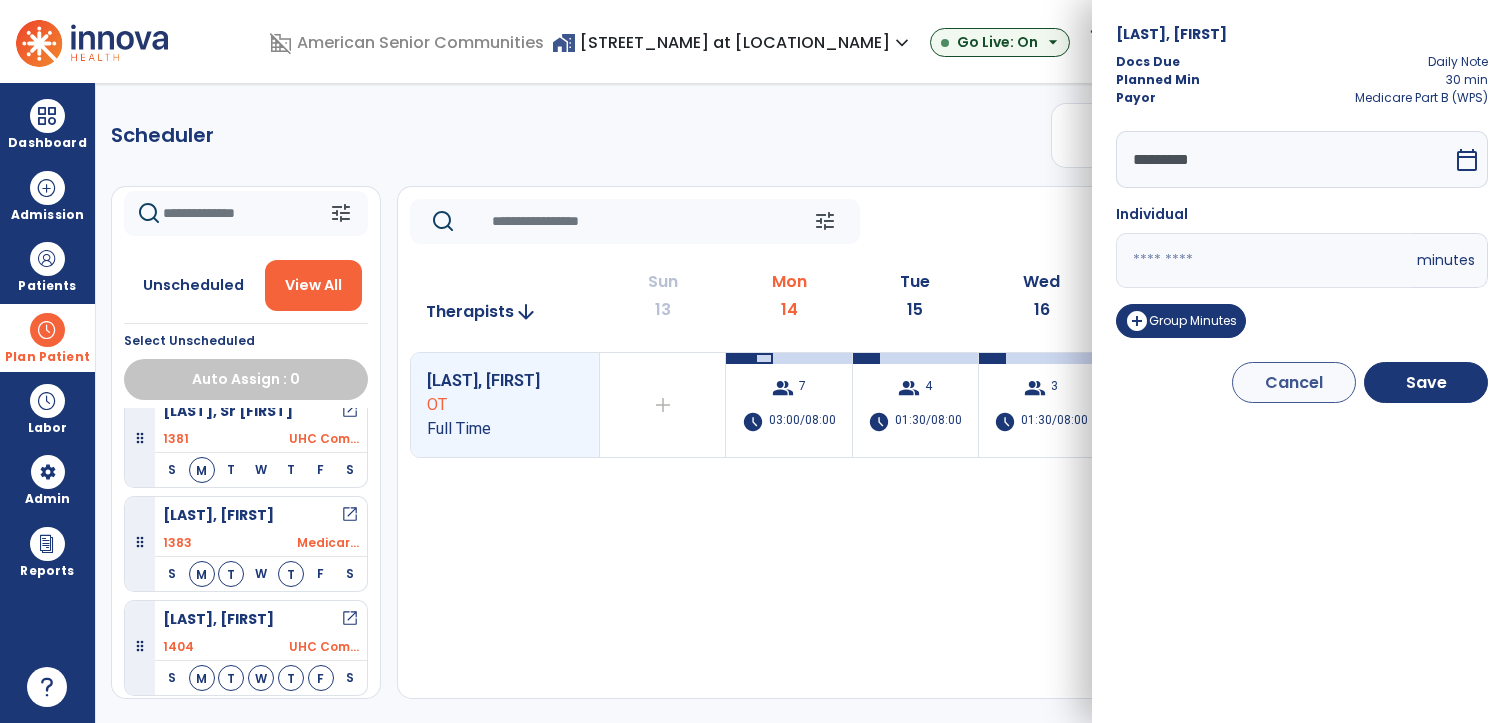 click on "*********" at bounding box center (1284, 159) 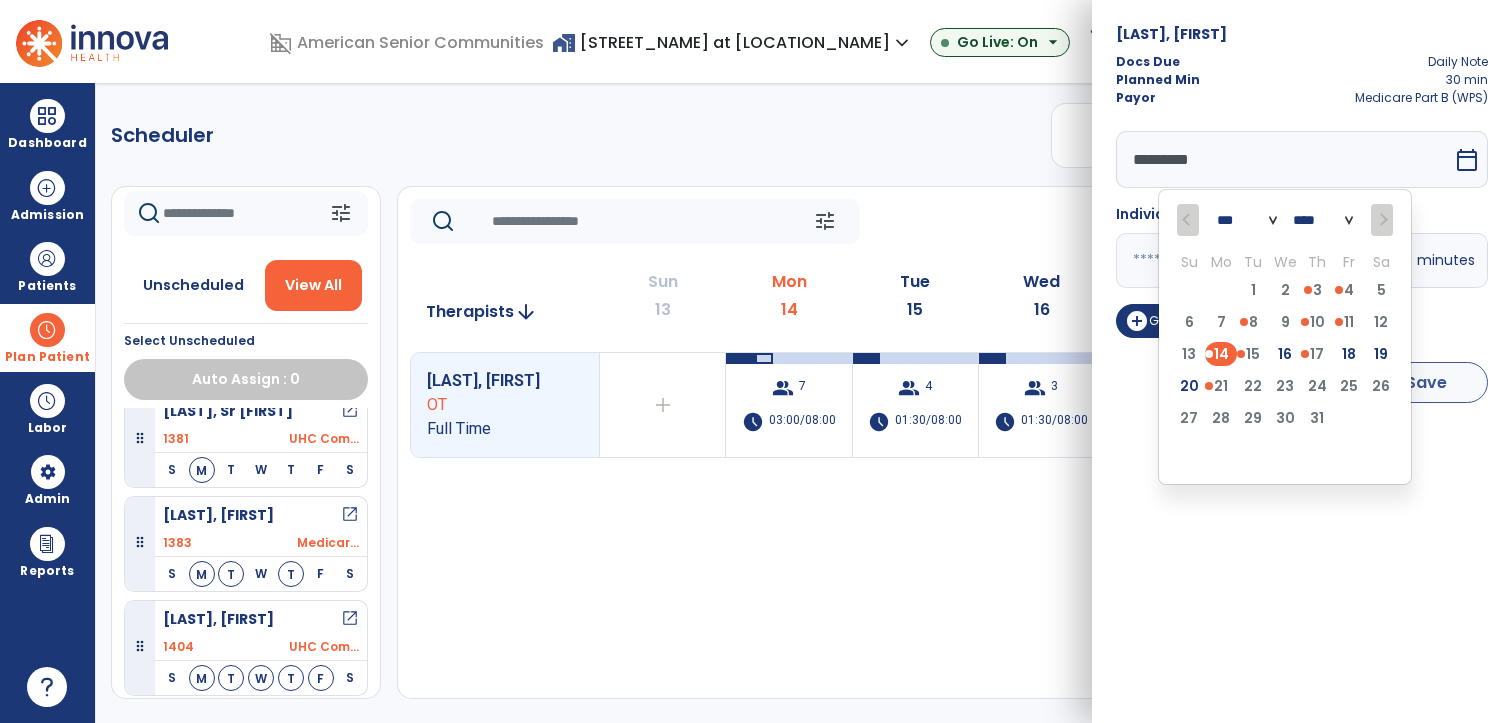 drag, startPoint x: 1354, startPoint y: 345, endPoint x: 1478, endPoint y: 392, distance: 132.60844 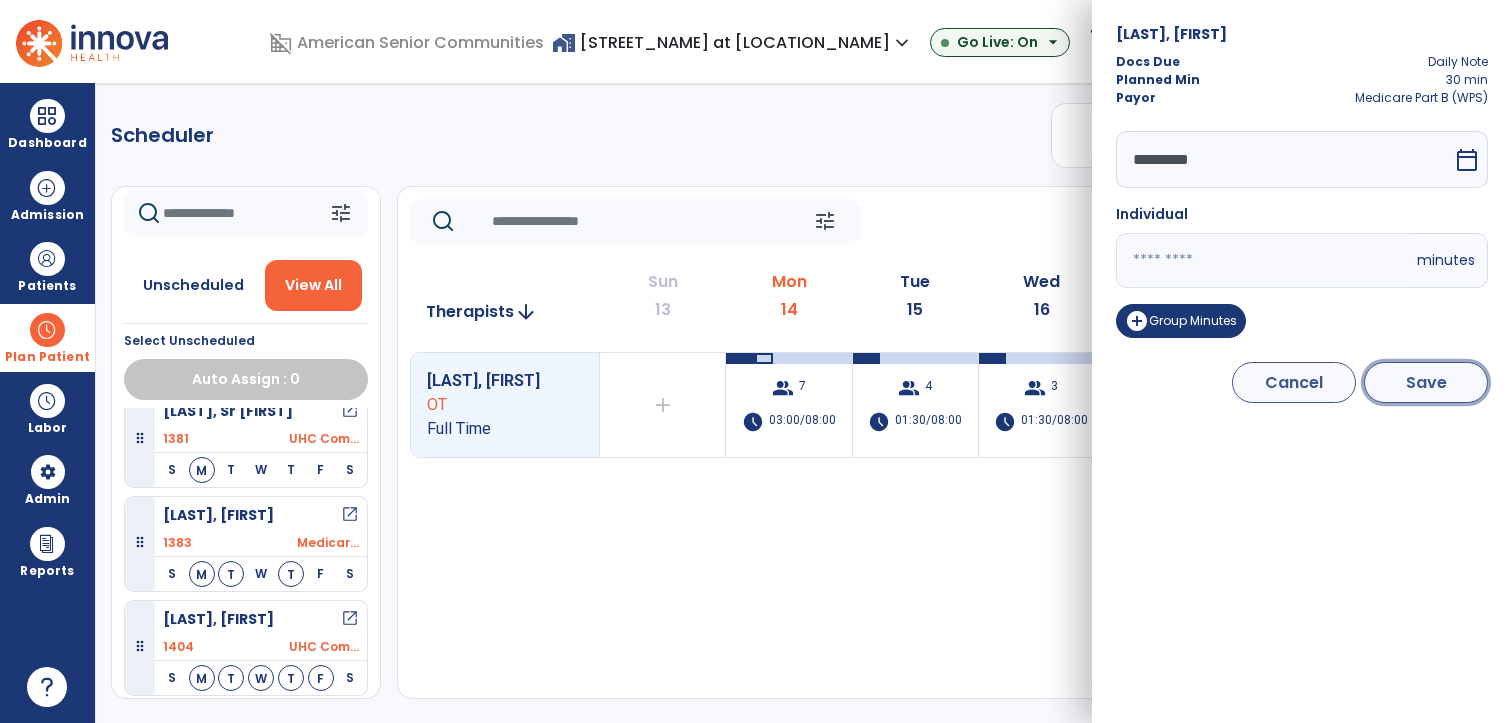 click on "Save" at bounding box center [1426, 382] 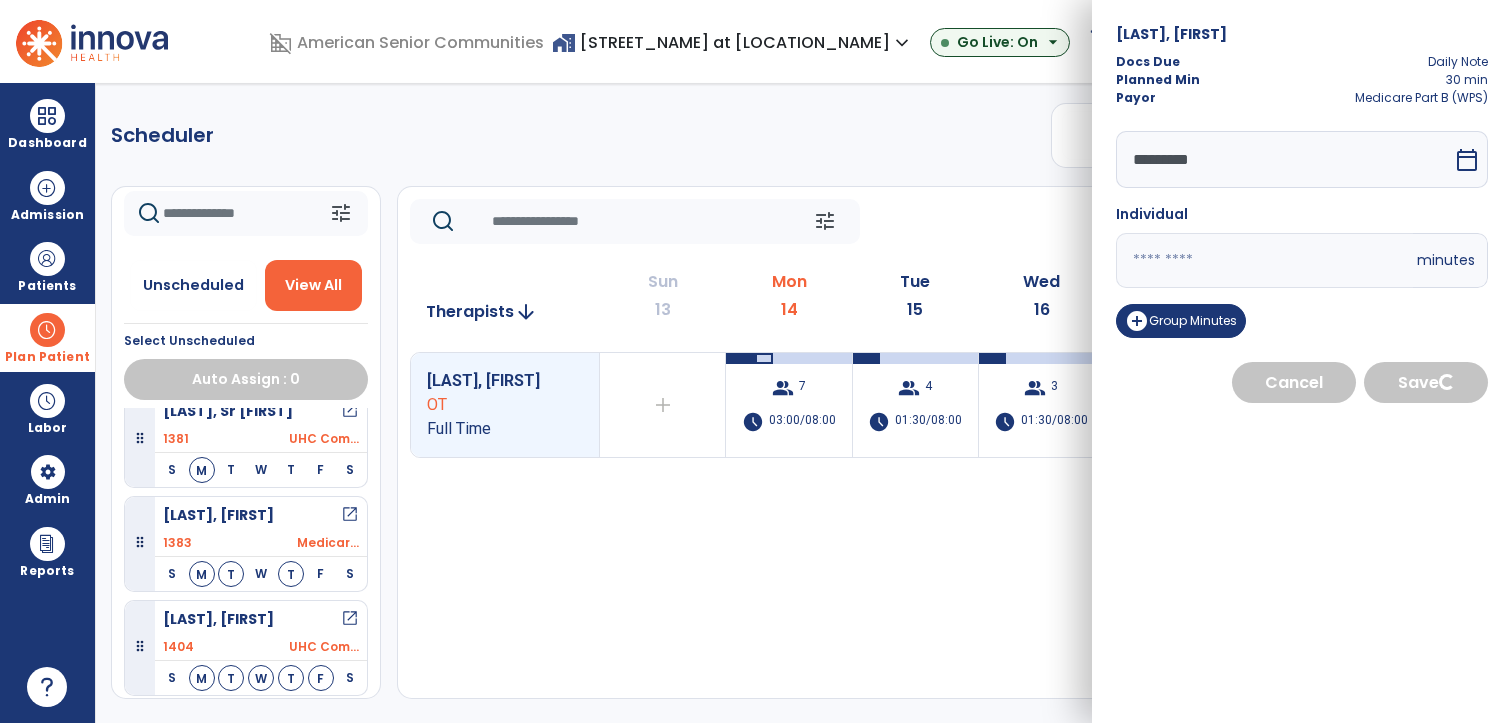 select on "****" 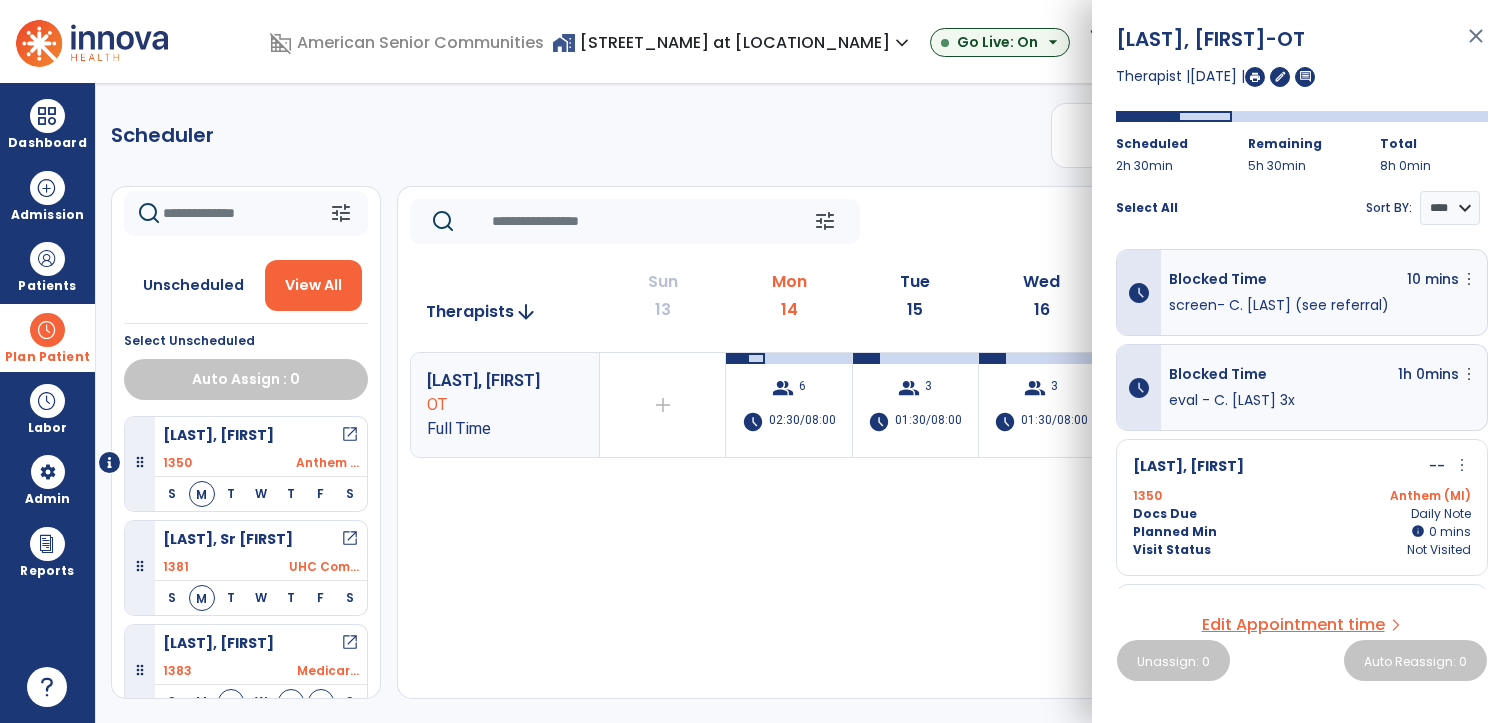 click on "Nash, Tracey OT Full Time  add  Therapist not available for the day  group  6  schedule  02:30/08:00   group  3  schedule  01:30/08:00   group  3  schedule  01:30/08:00   group  4  schedule  01:30/08:00   group  5  schedule  02:00/08:00   add" 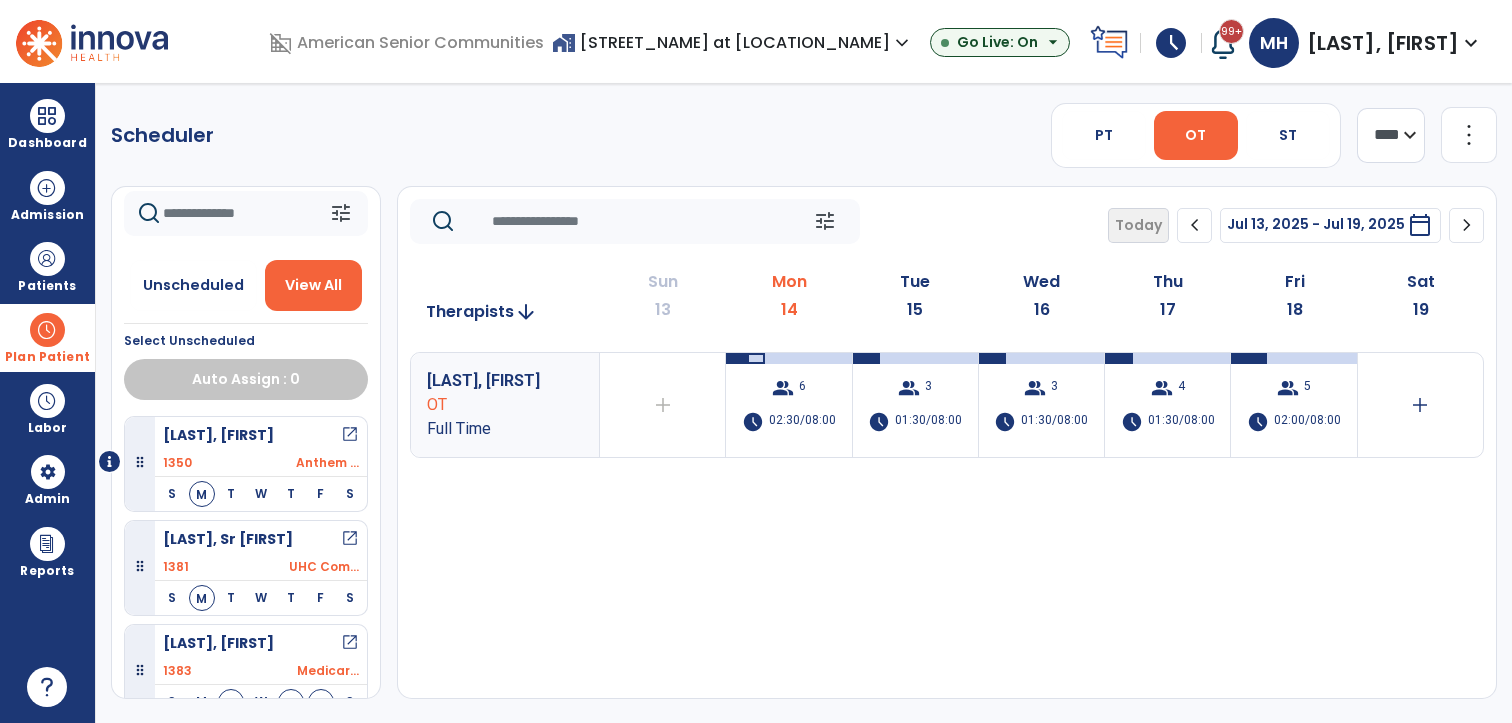 scroll, scrollTop: 328, scrollLeft: 0, axis: vertical 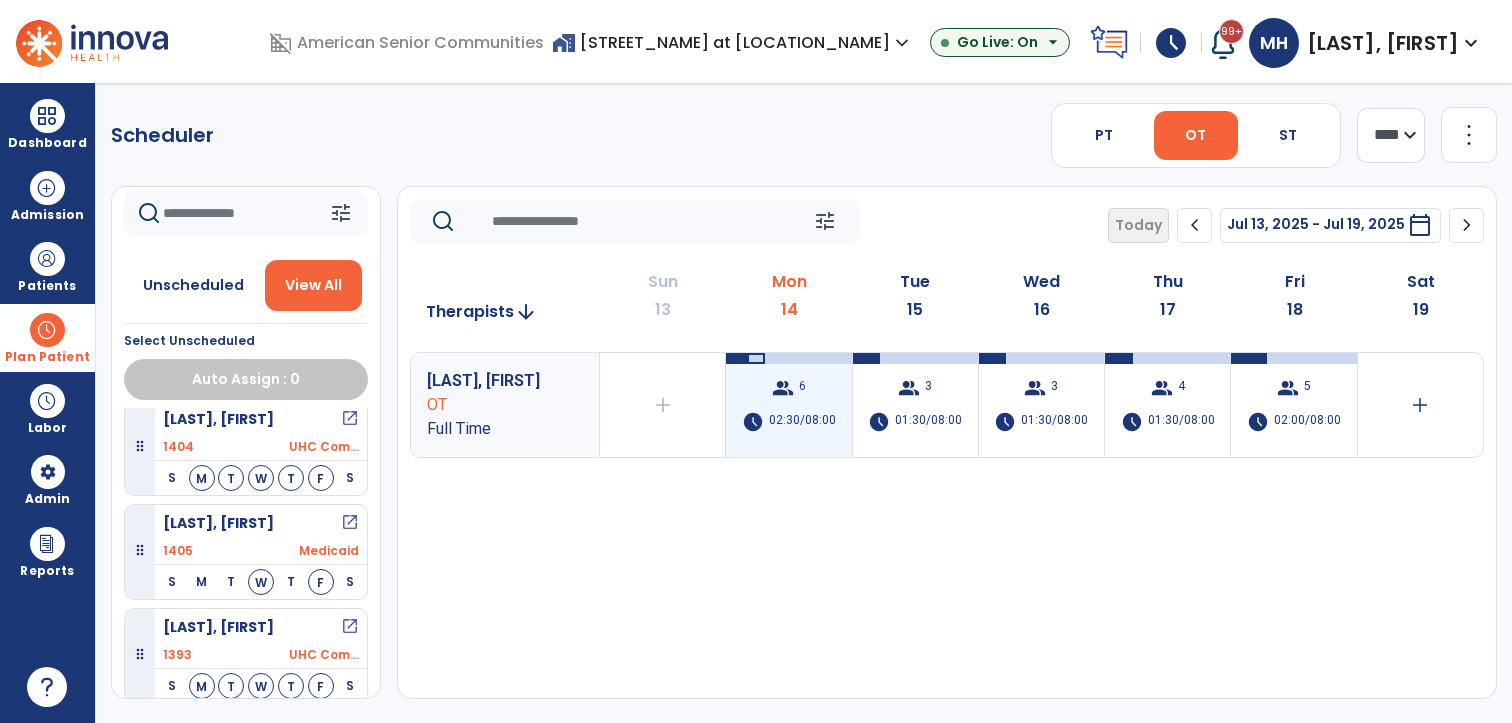 click on "02:30/08:00" at bounding box center (802, 422) 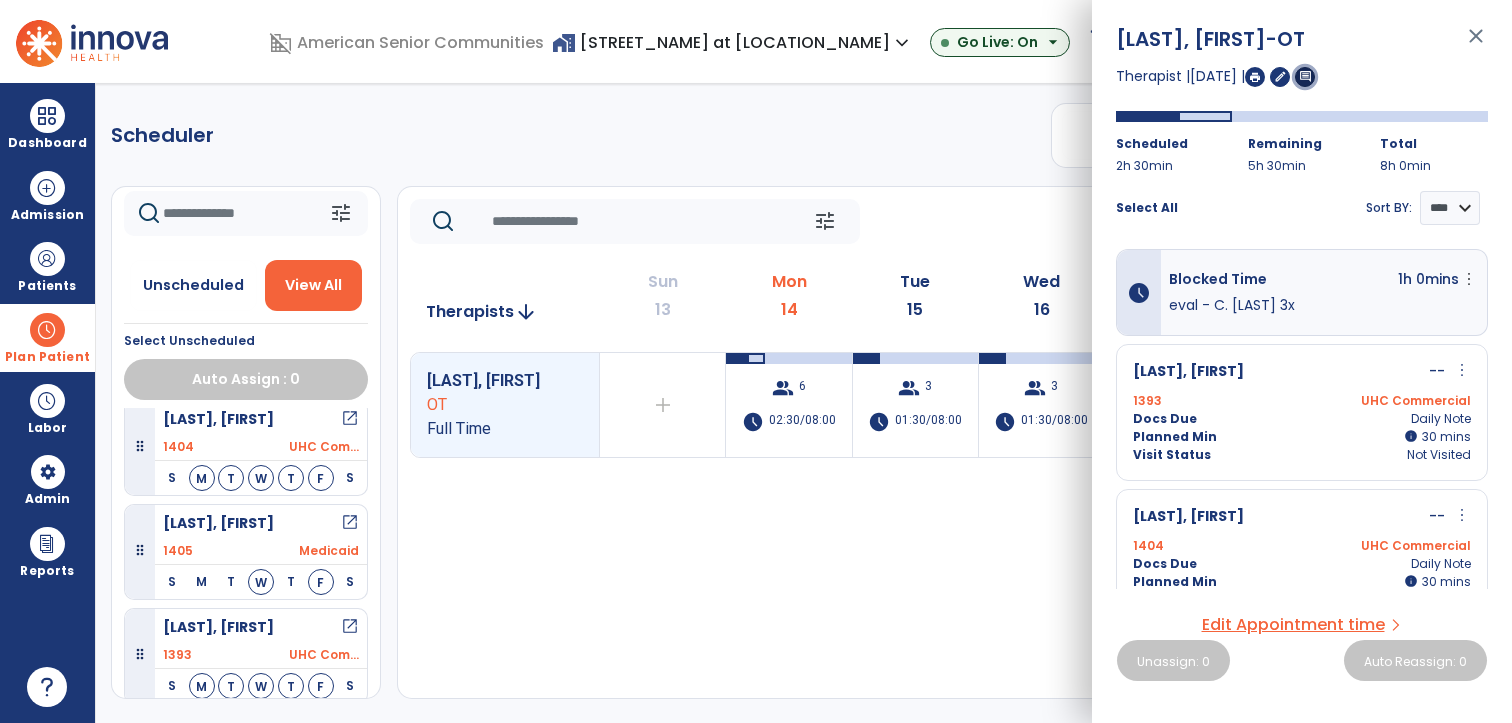click on "comment" at bounding box center (1305, 76) 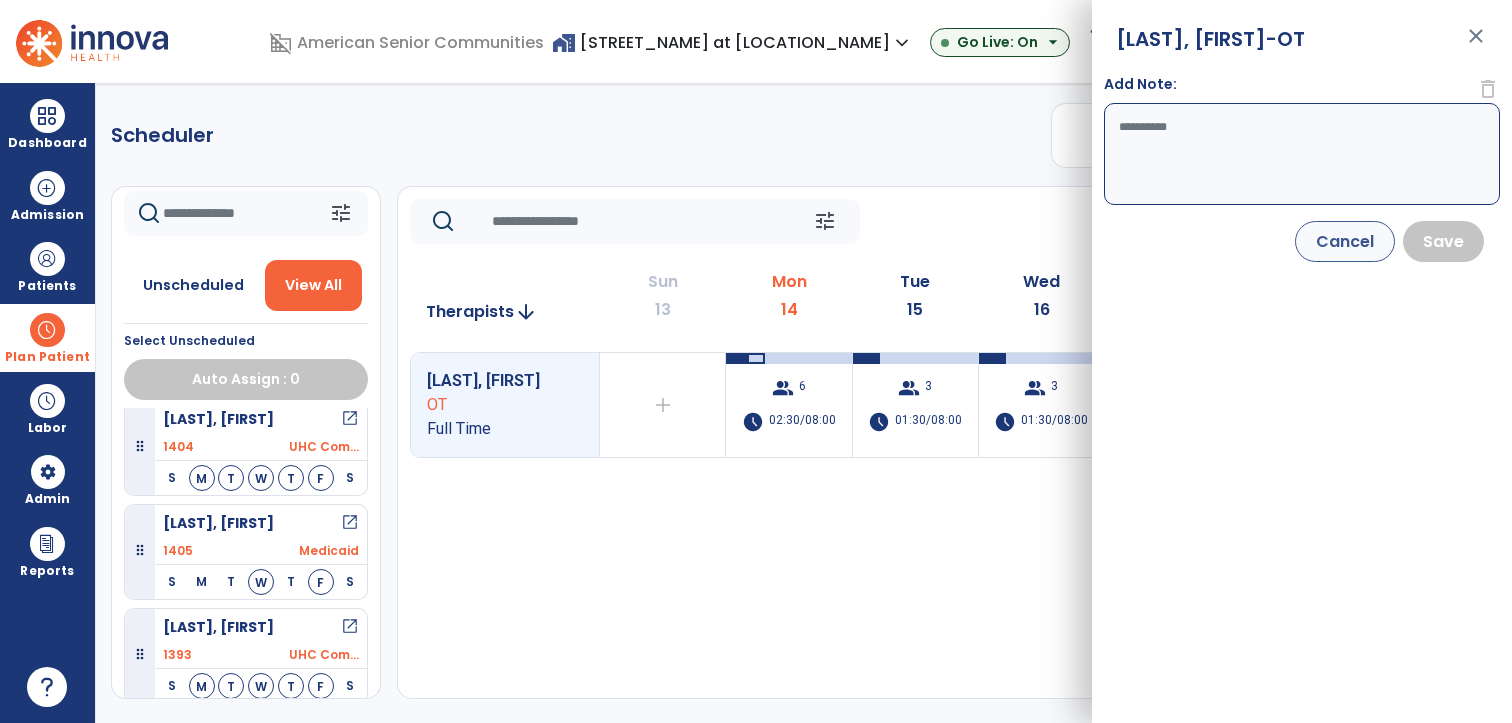 click on "Add Note:" at bounding box center (1302, 154) 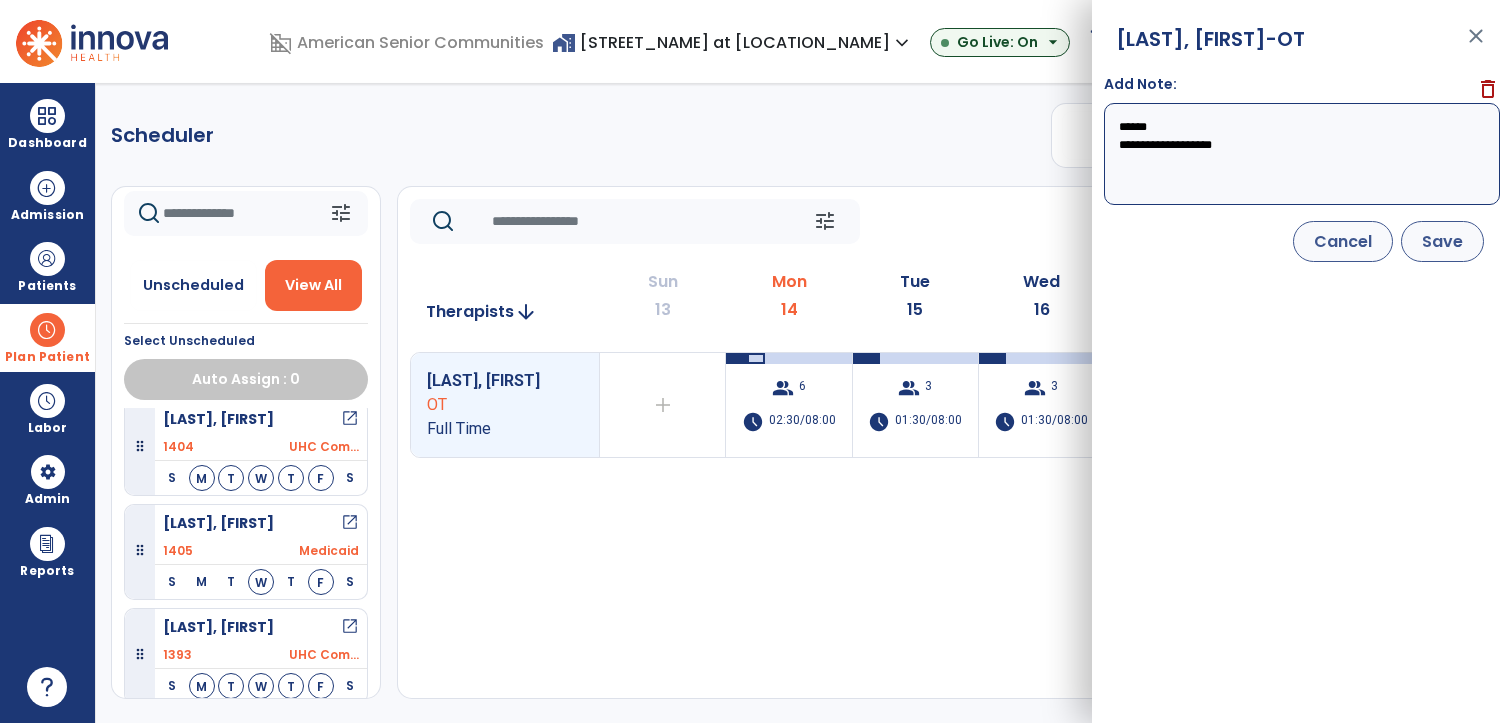 type on "**********" 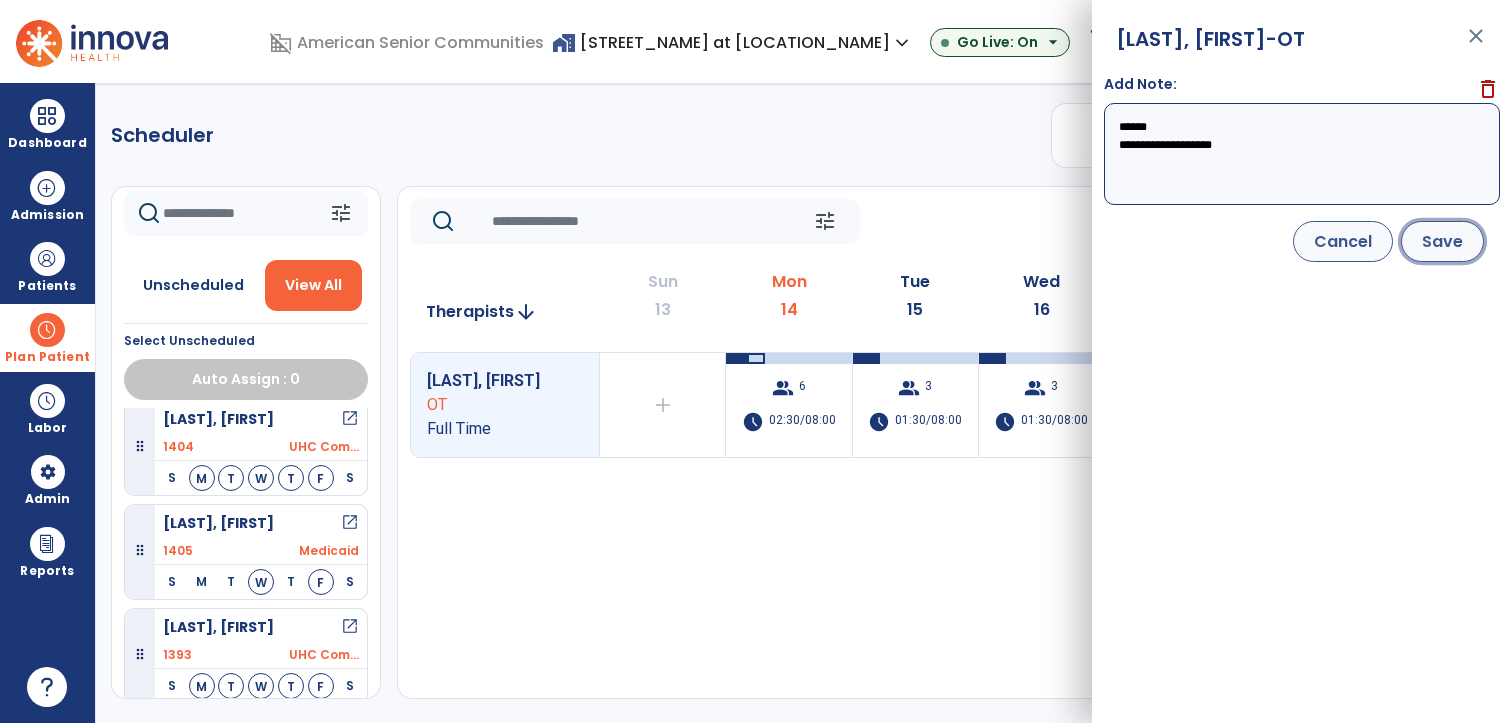 click on "Save" at bounding box center (1442, 241) 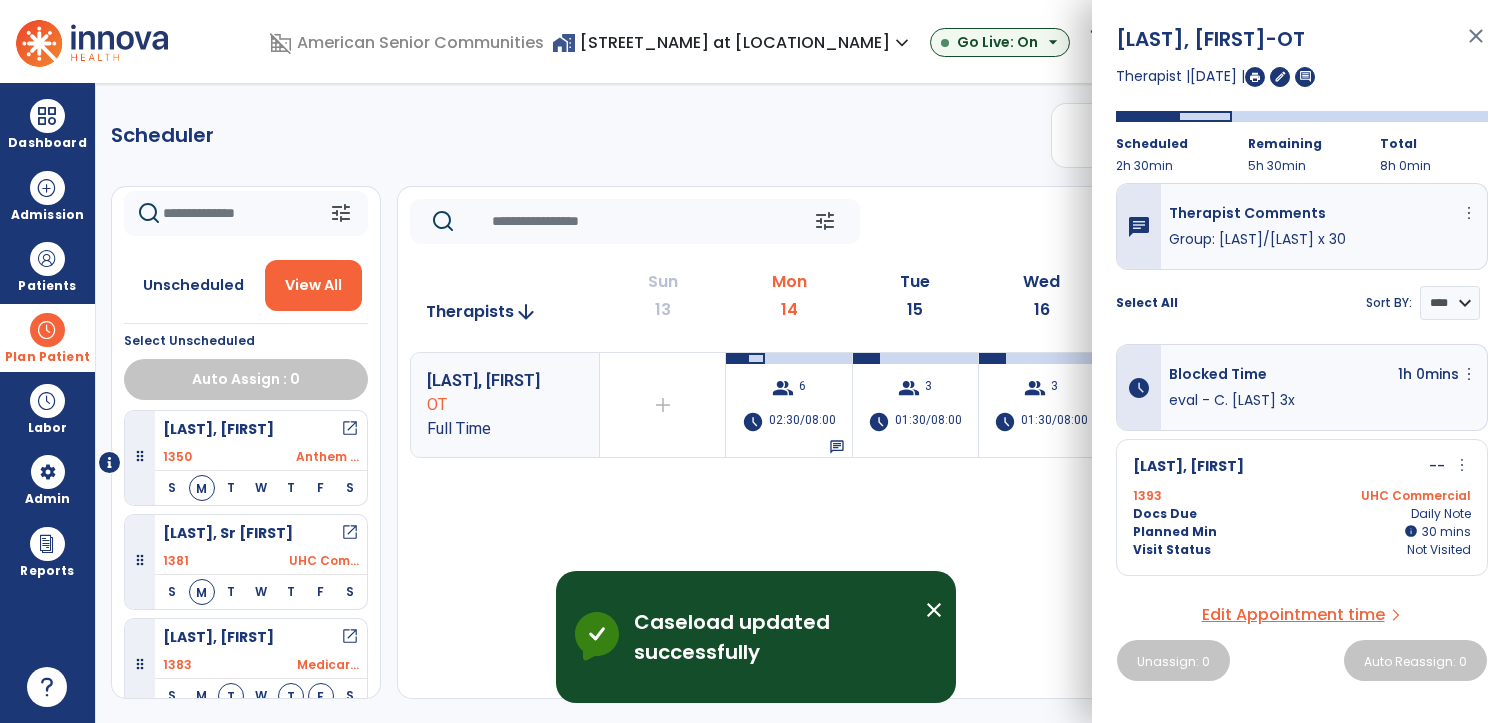 scroll, scrollTop: 0, scrollLeft: 0, axis: both 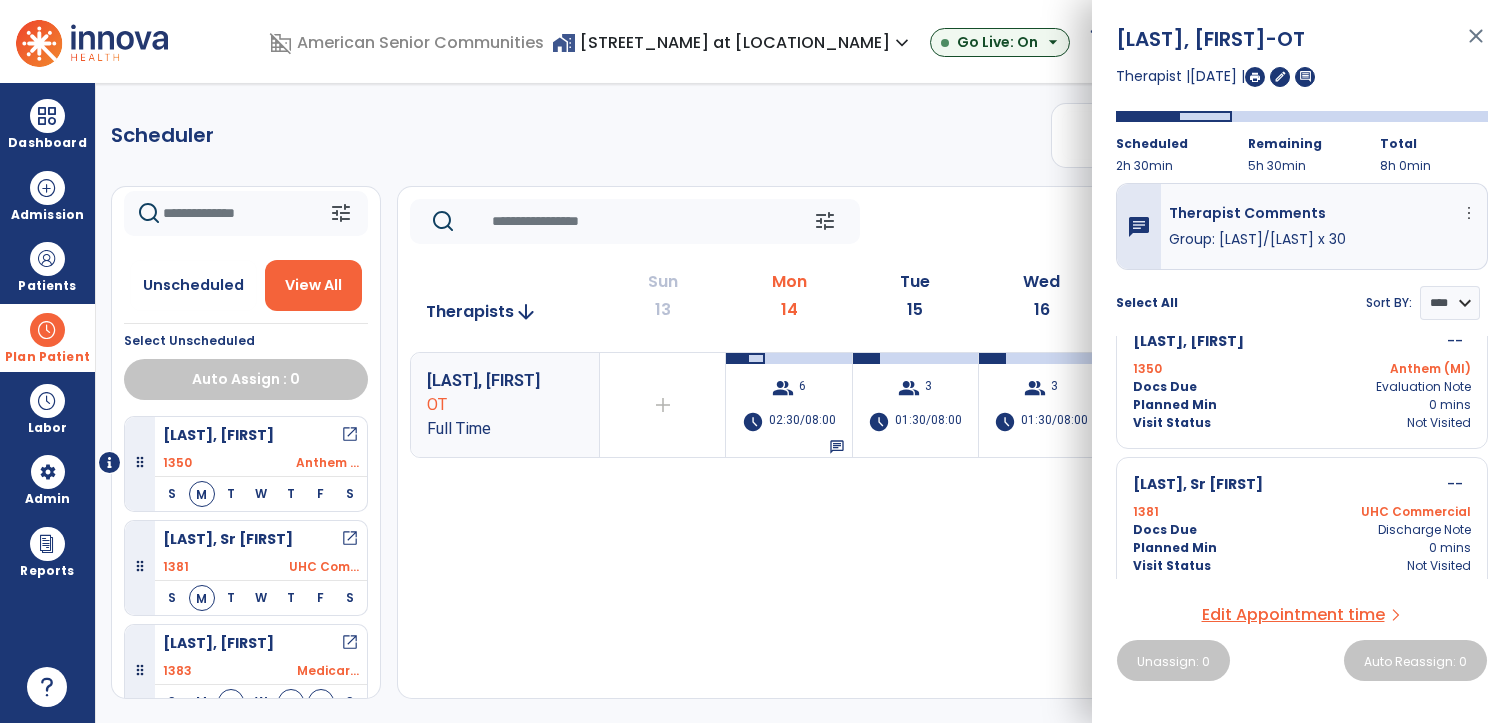 click on "Scheduler   PT   OT   ST  **** *** more_vert  Manage Labor   View All Therapists   Print" 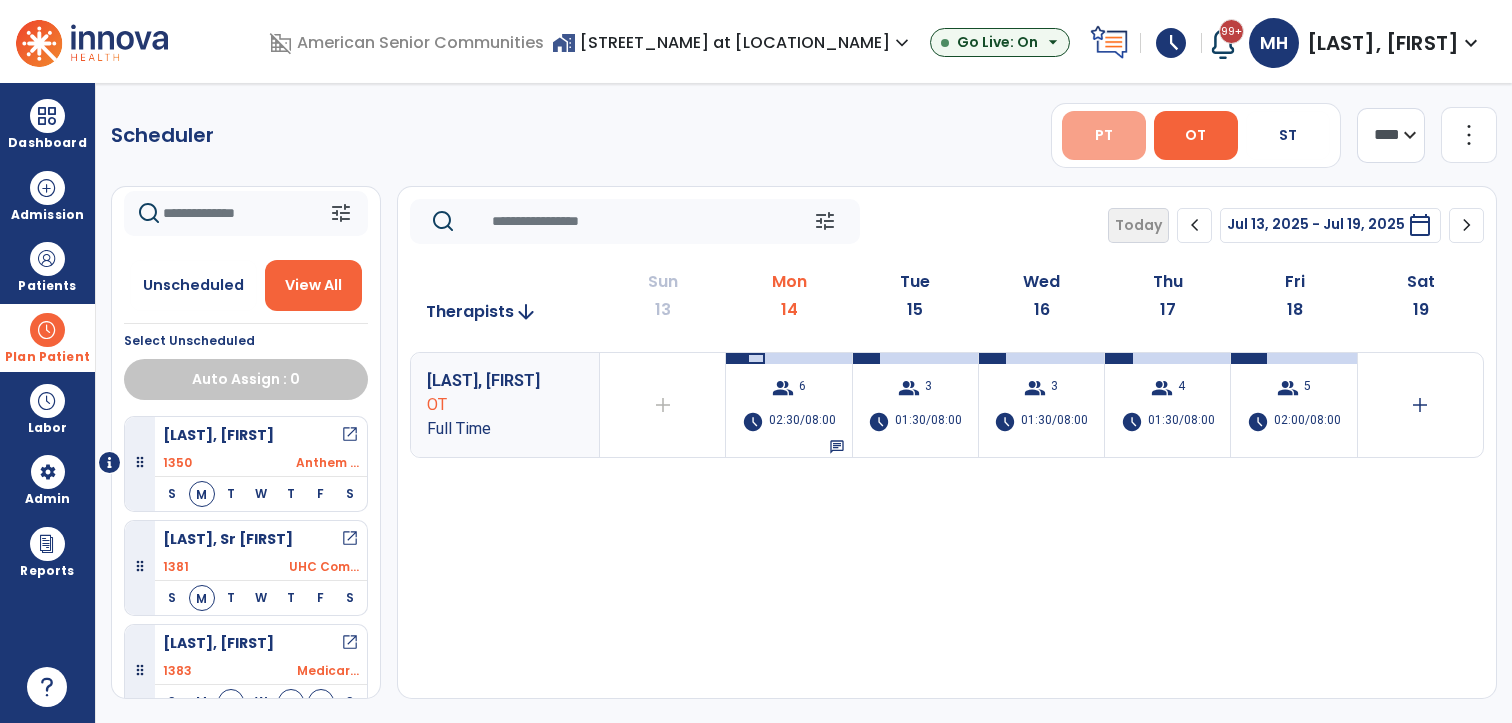click on "PT" at bounding box center [1104, 135] 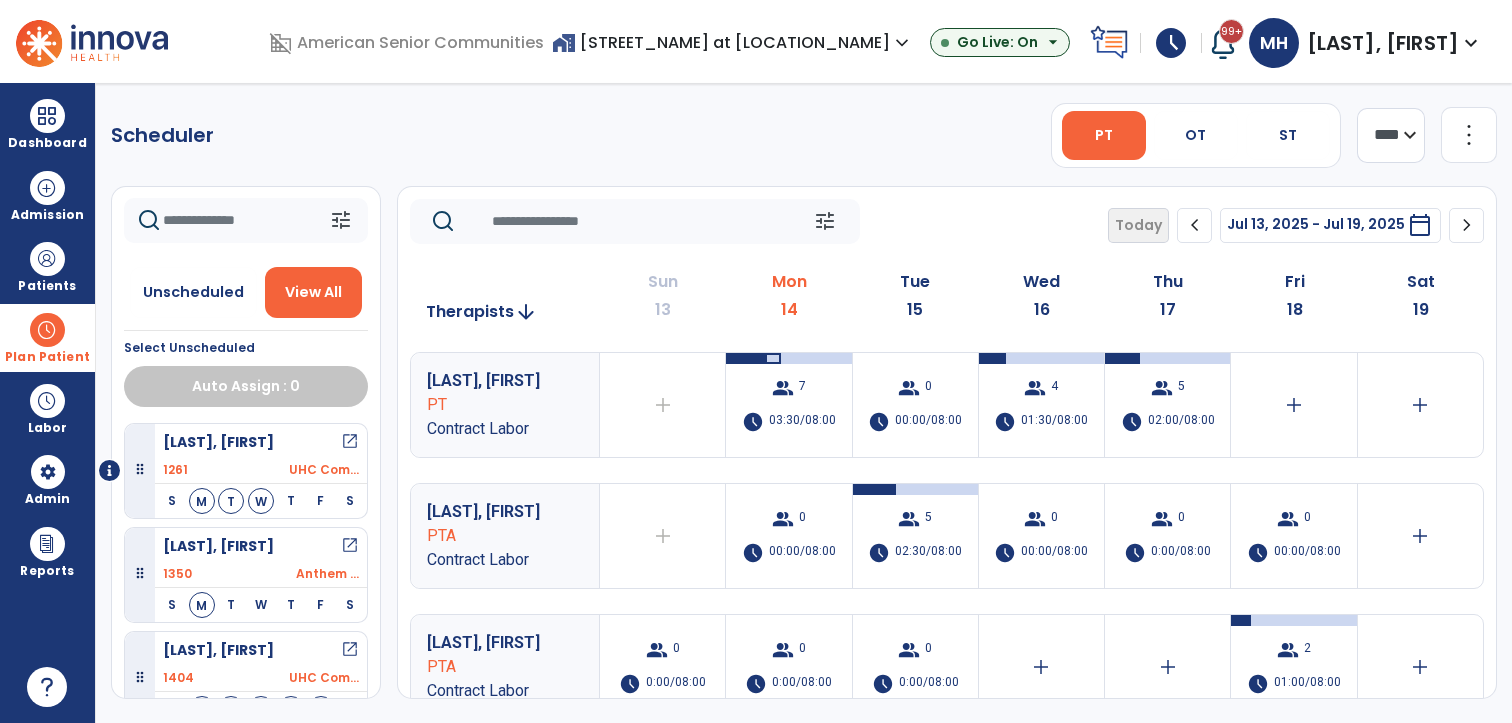 scroll, scrollTop: 0, scrollLeft: 0, axis: both 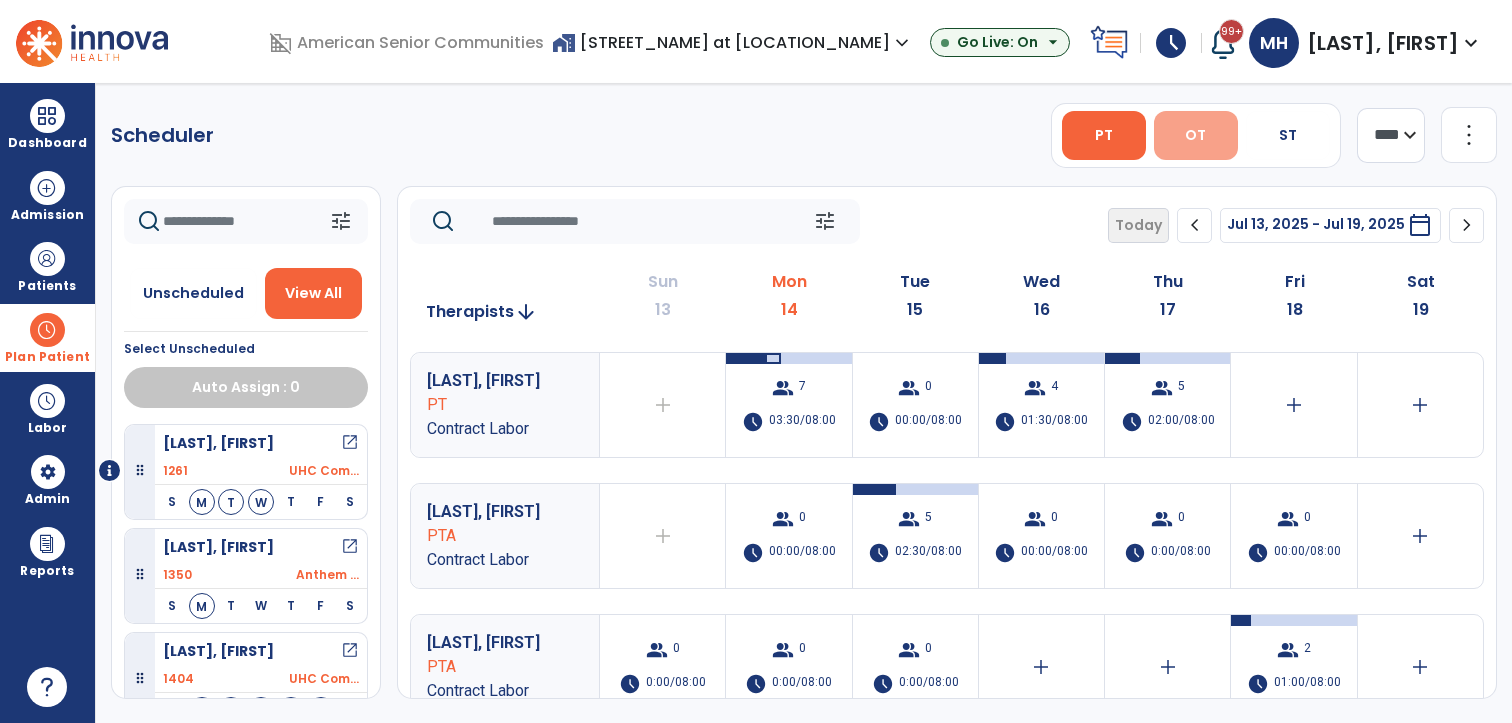 click on "OT" at bounding box center [1195, 135] 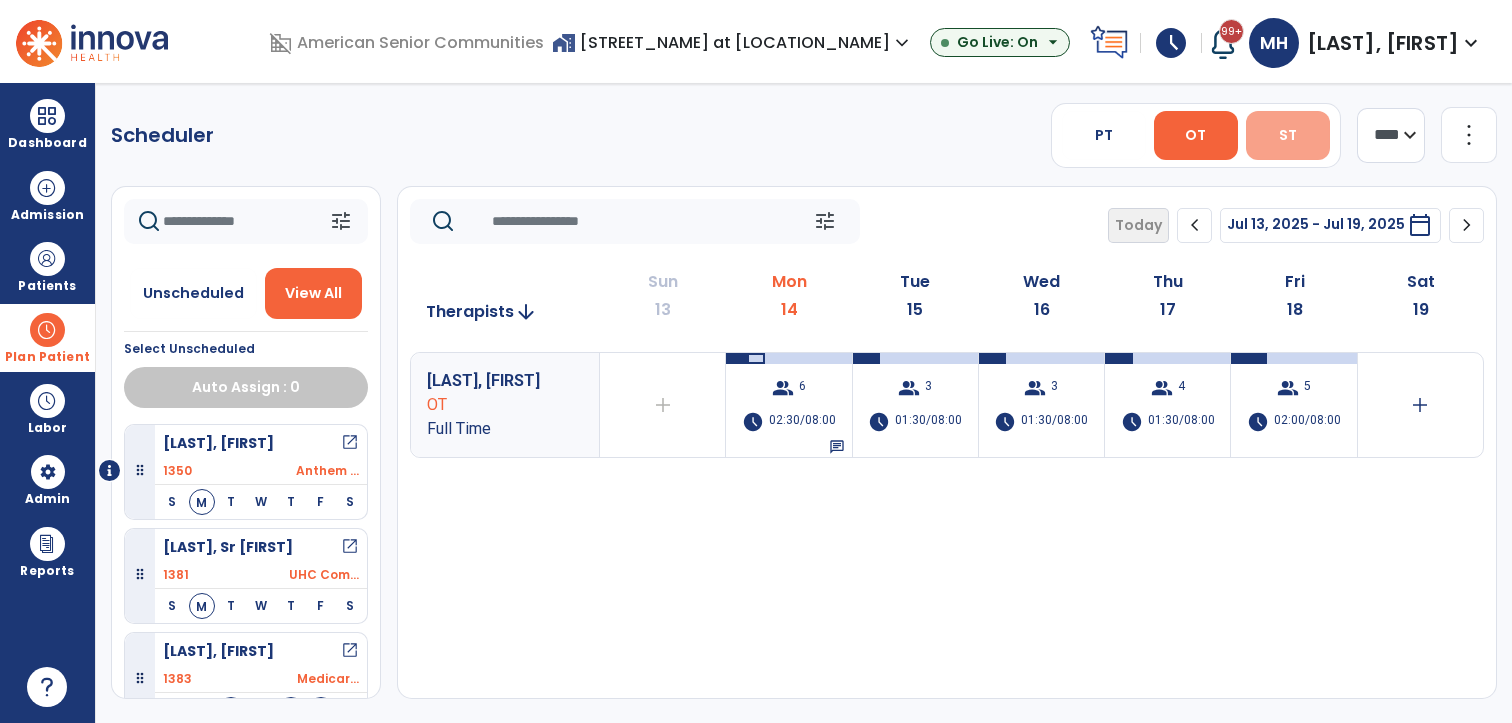 click on "ST" at bounding box center (1288, 135) 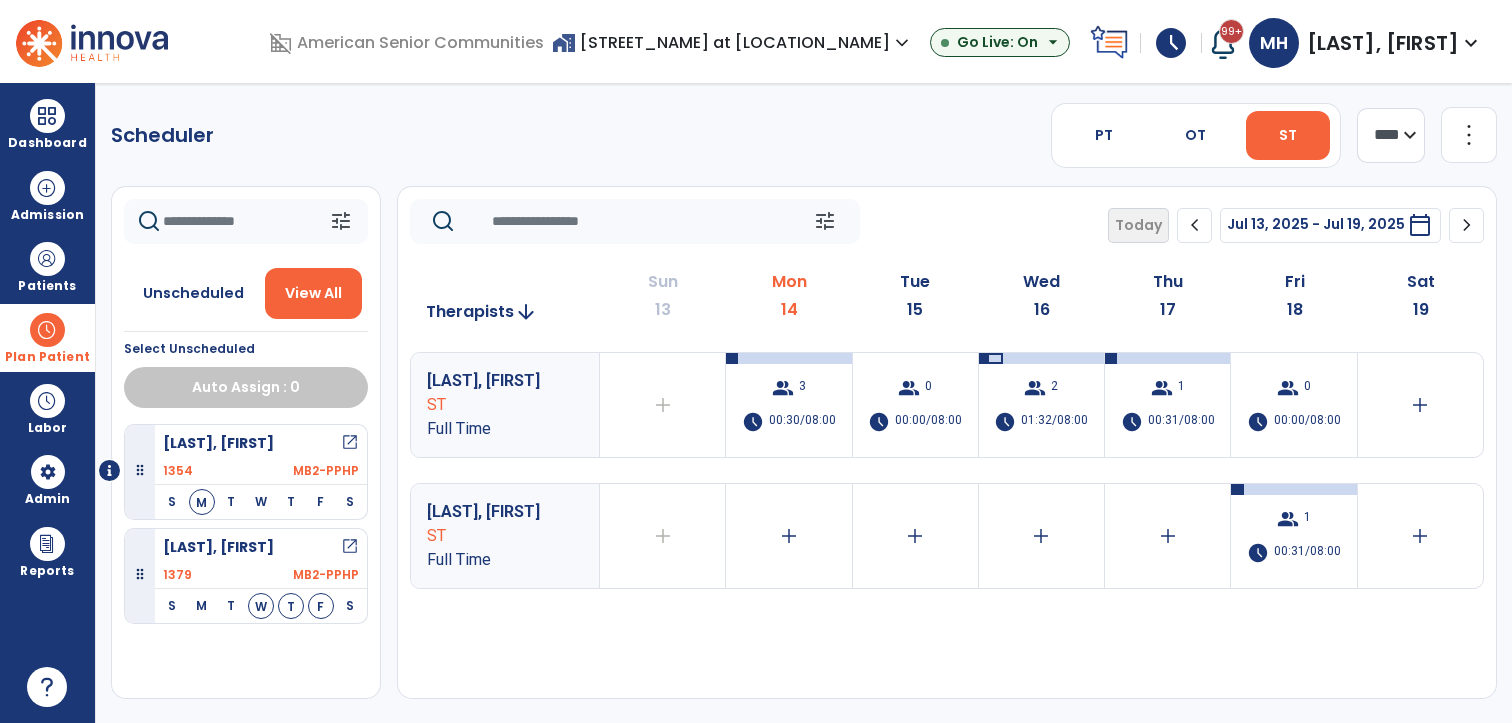 click on "home_work   Hickory Creek at Franklin   expand_more" at bounding box center (733, 42) 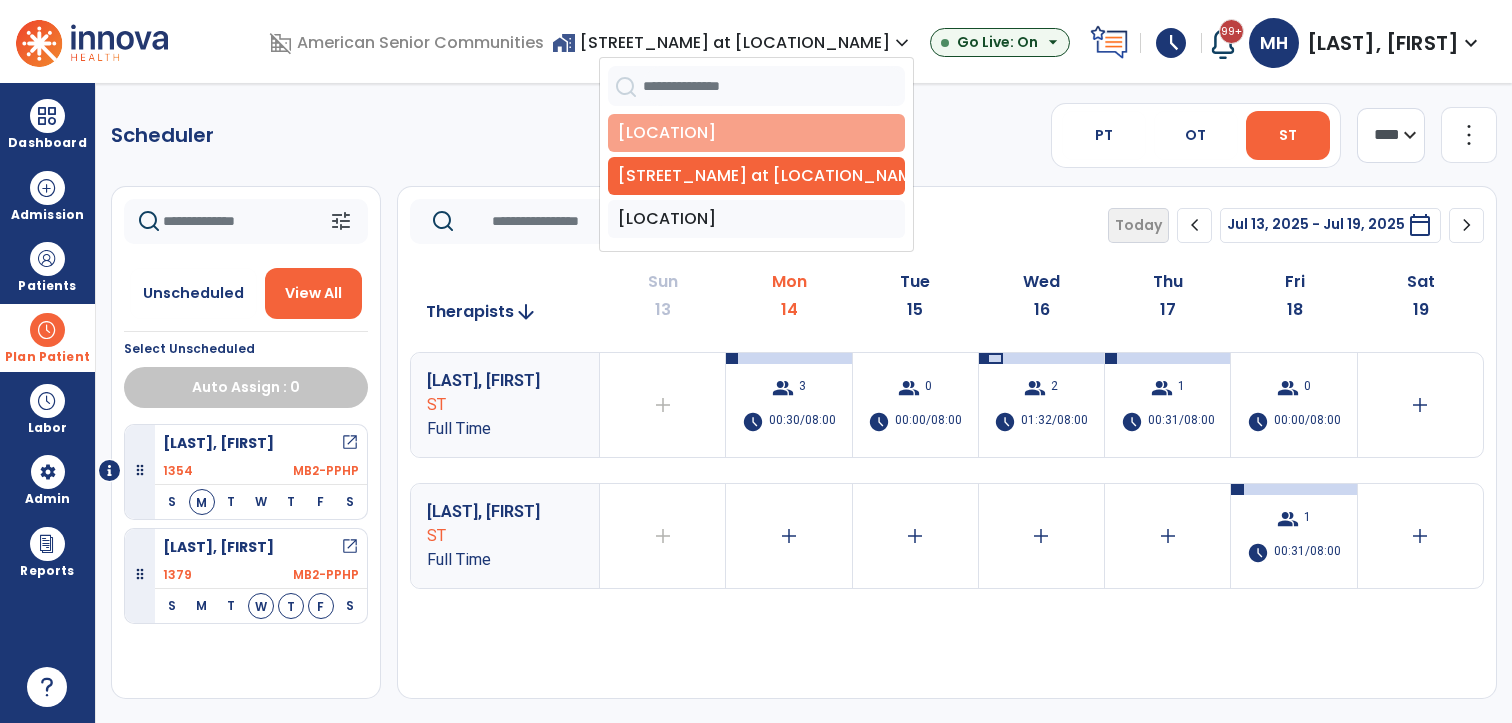 click on "Franklin Meadows" at bounding box center [756, 133] 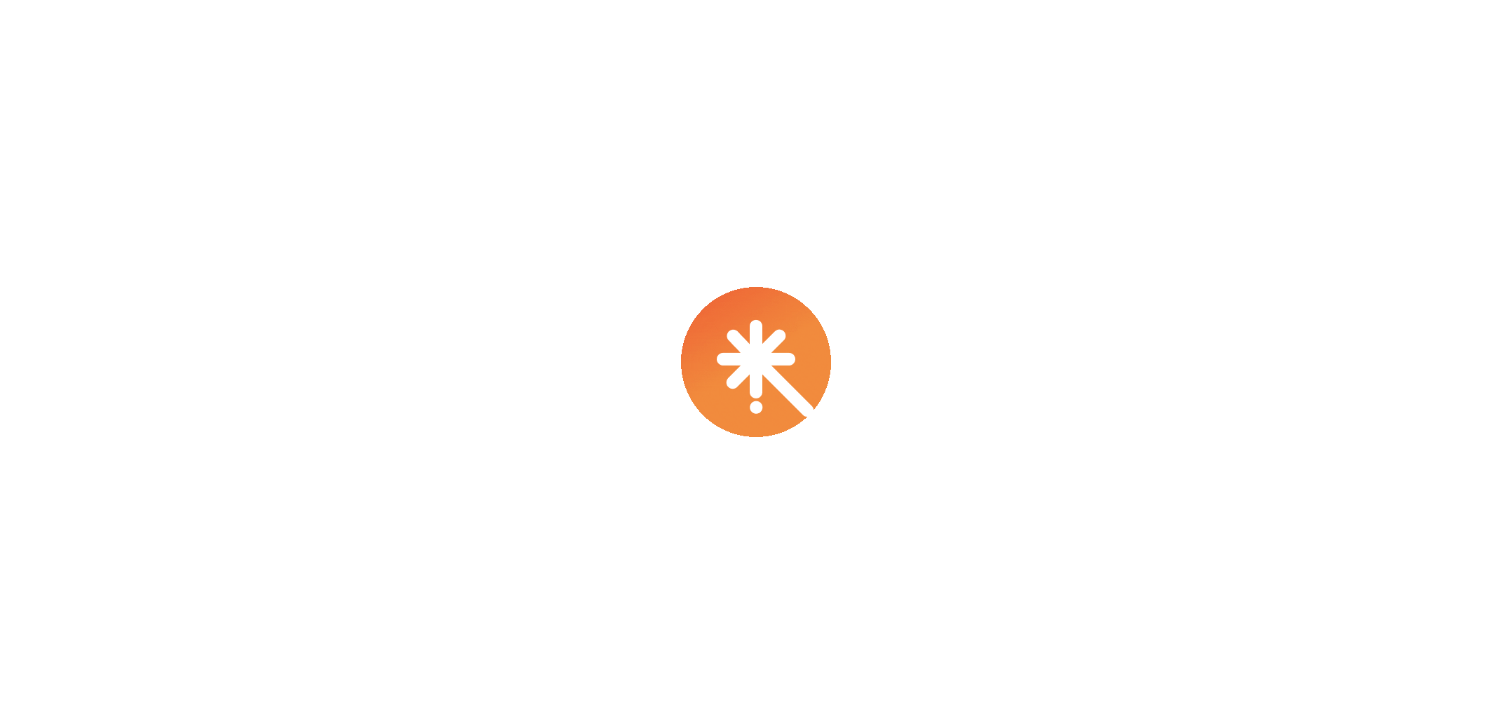 scroll, scrollTop: 0, scrollLeft: 0, axis: both 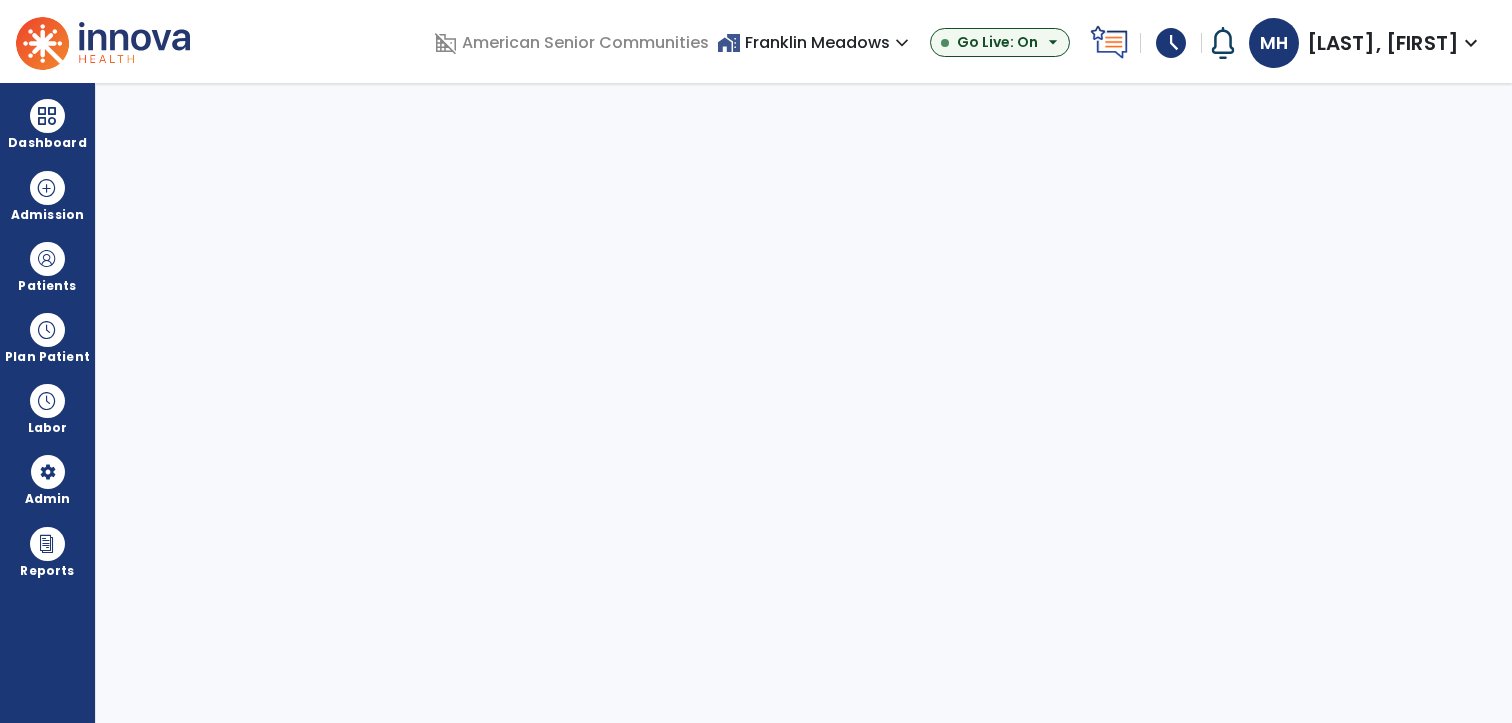 select on "***" 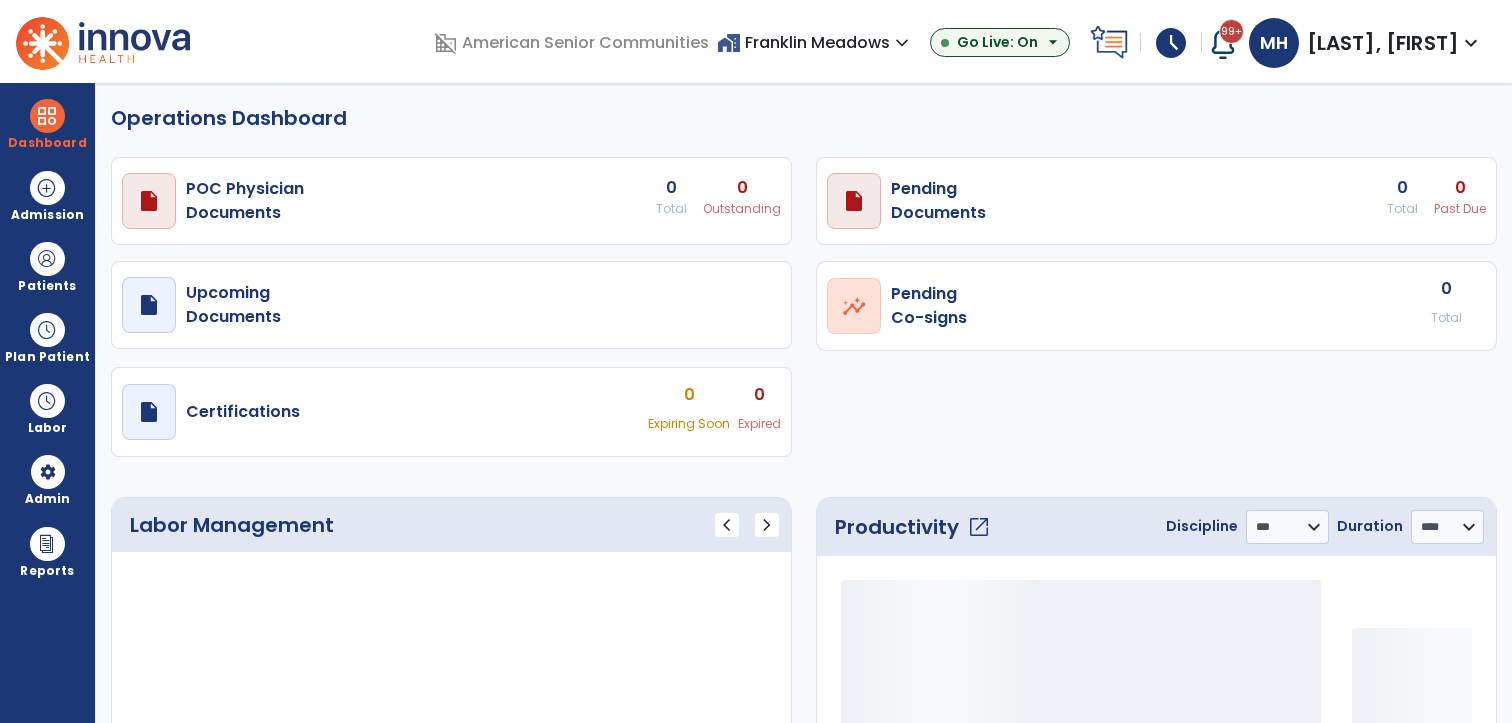 select on "***" 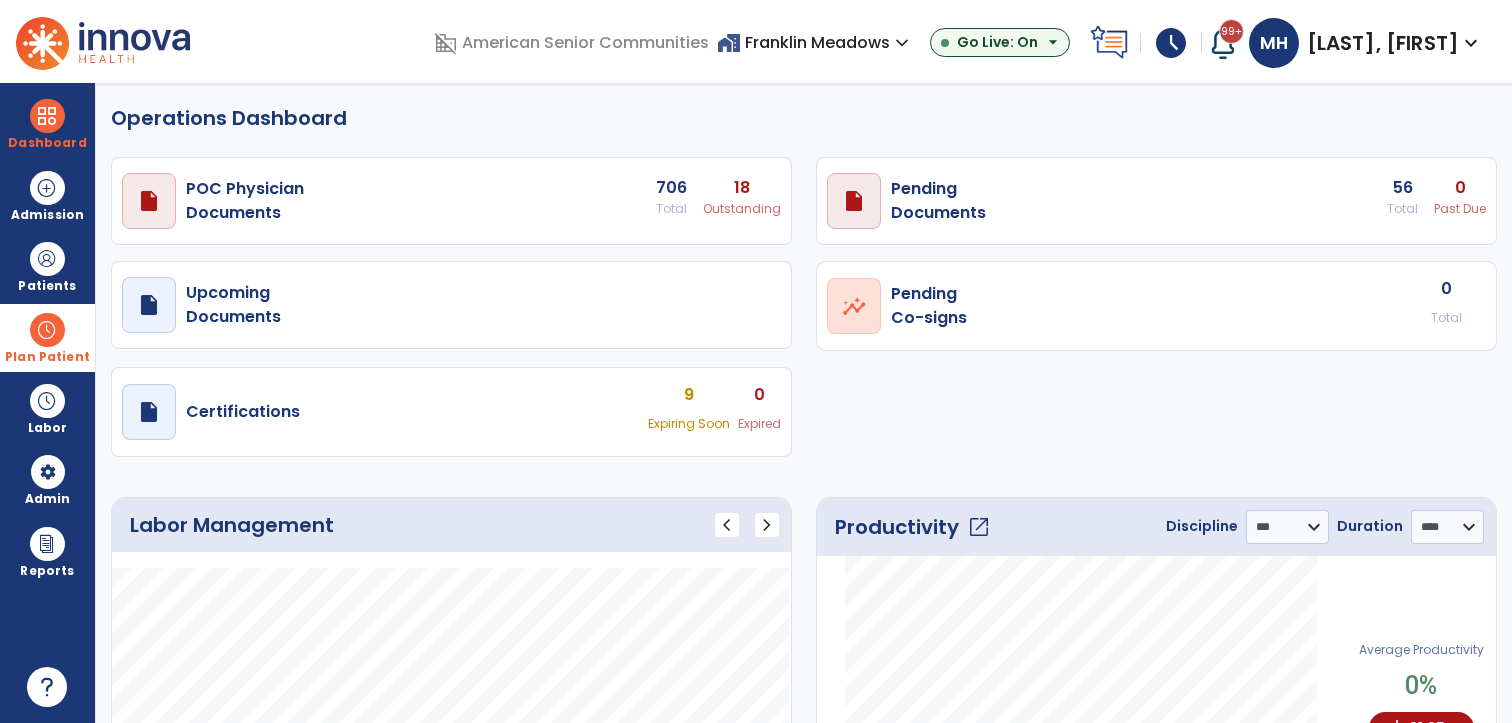 click at bounding box center (47, 330) 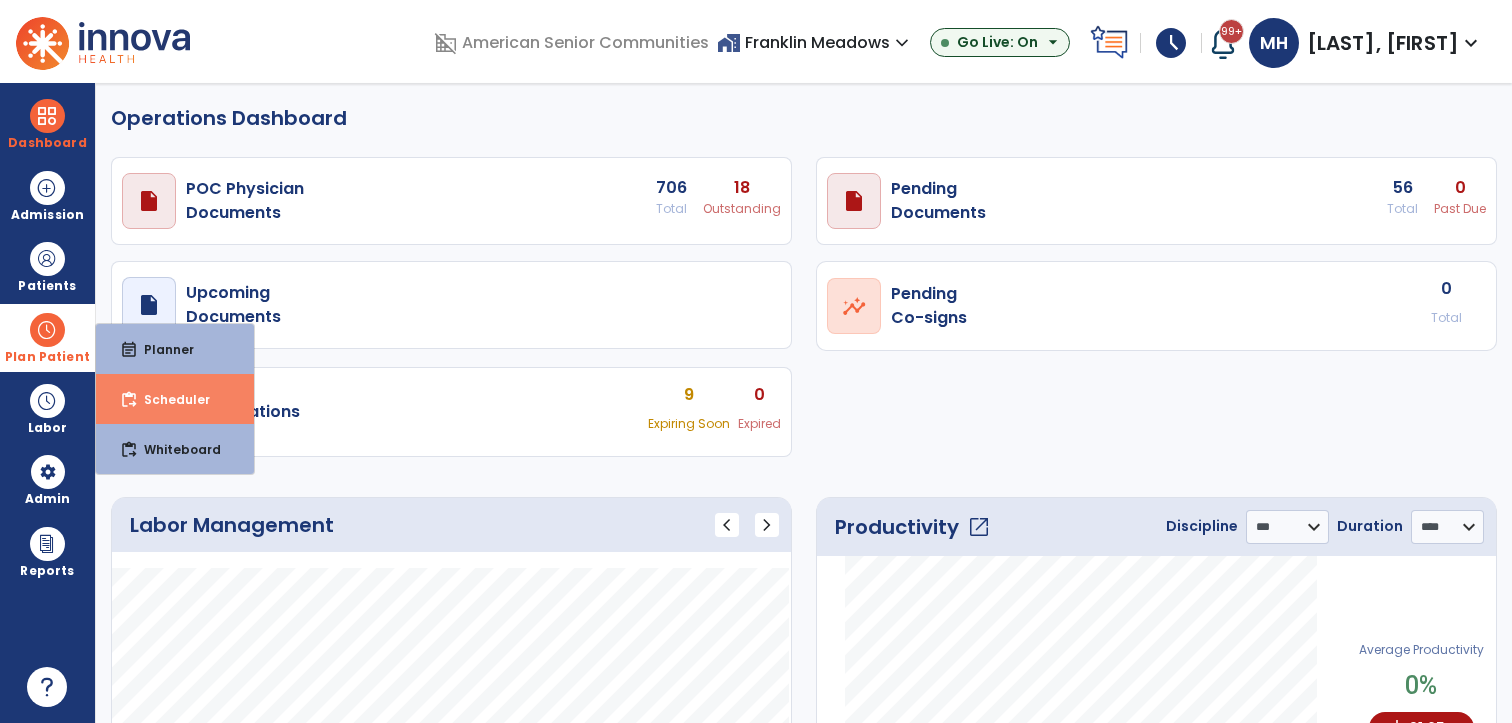 click on "content_paste_go  Scheduler" at bounding box center (175, 399) 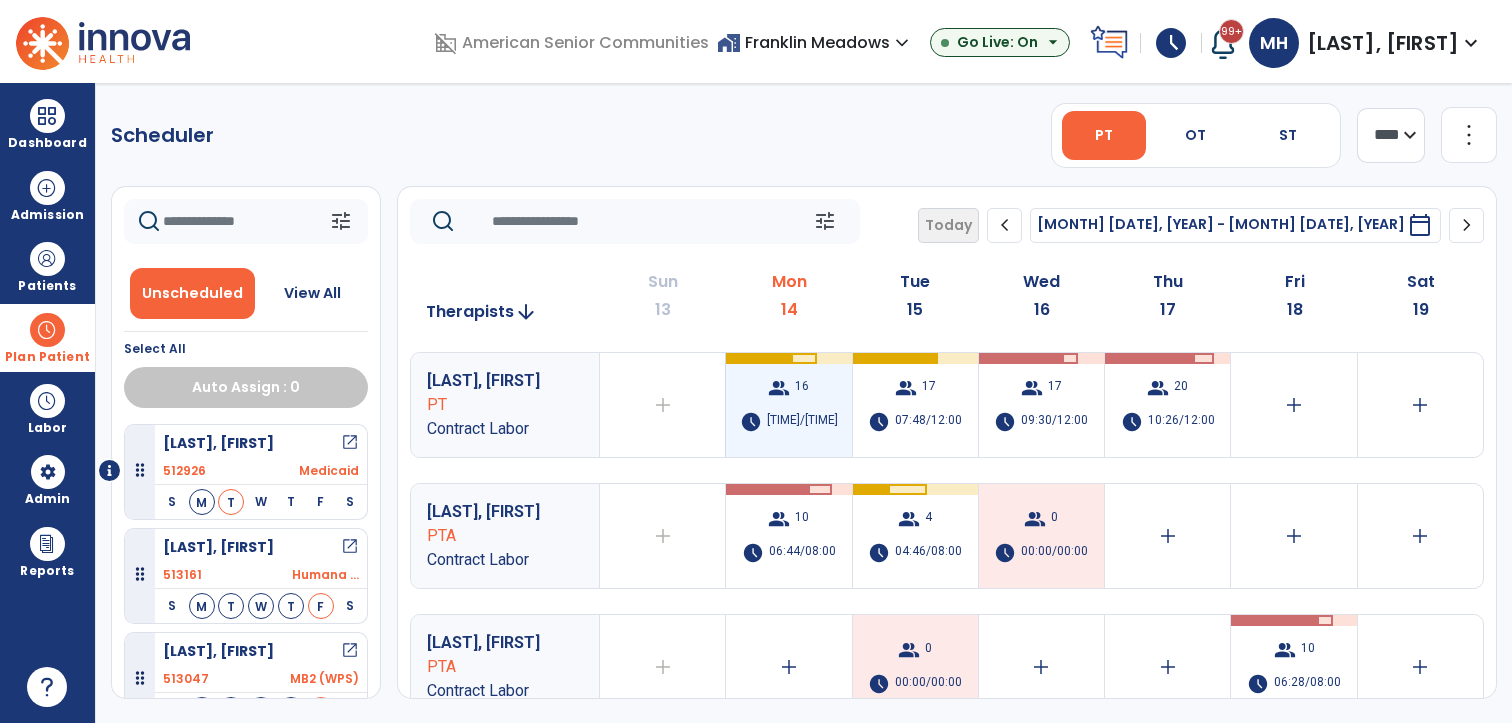 click on "group [NUMBER] schedule [TIME]/[TIME]" at bounding box center (788, 405) 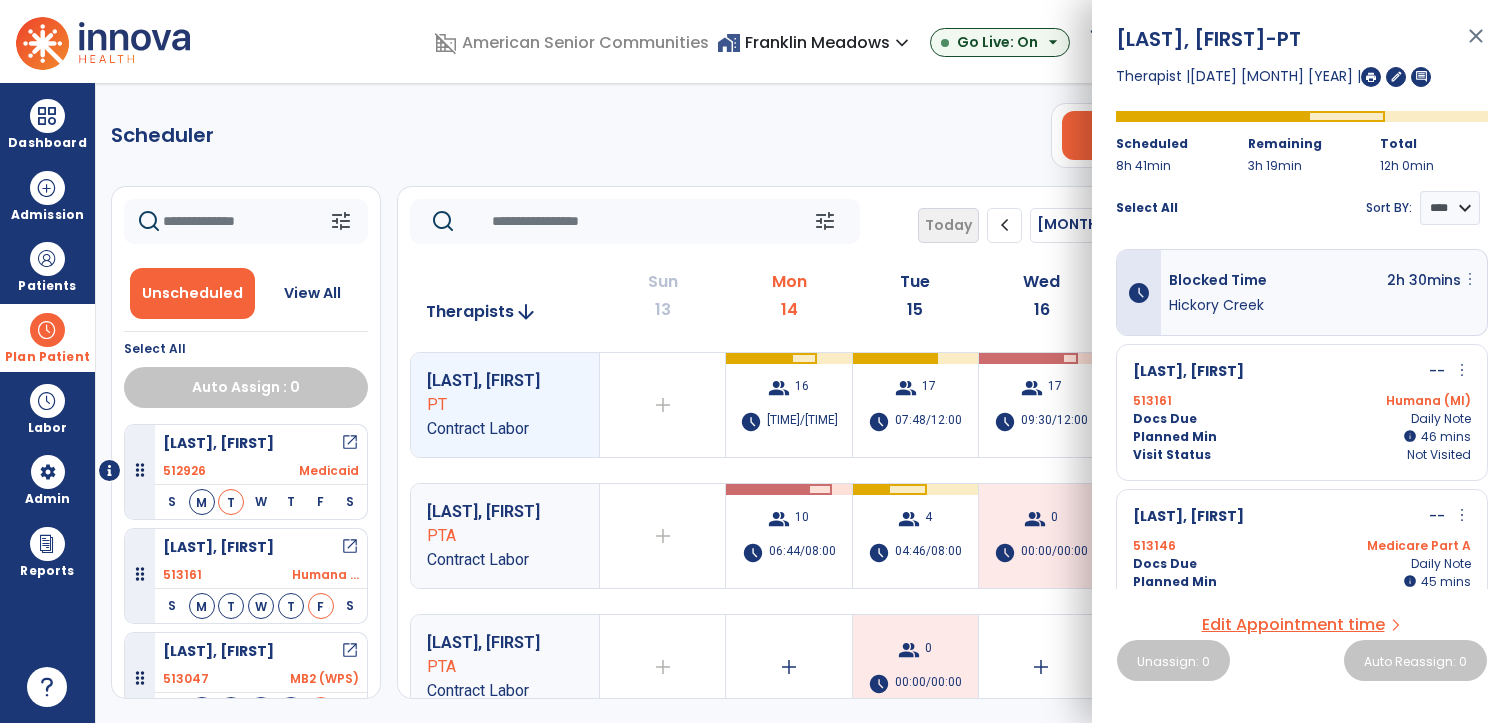 click on "more_vert" at bounding box center (1470, 279) 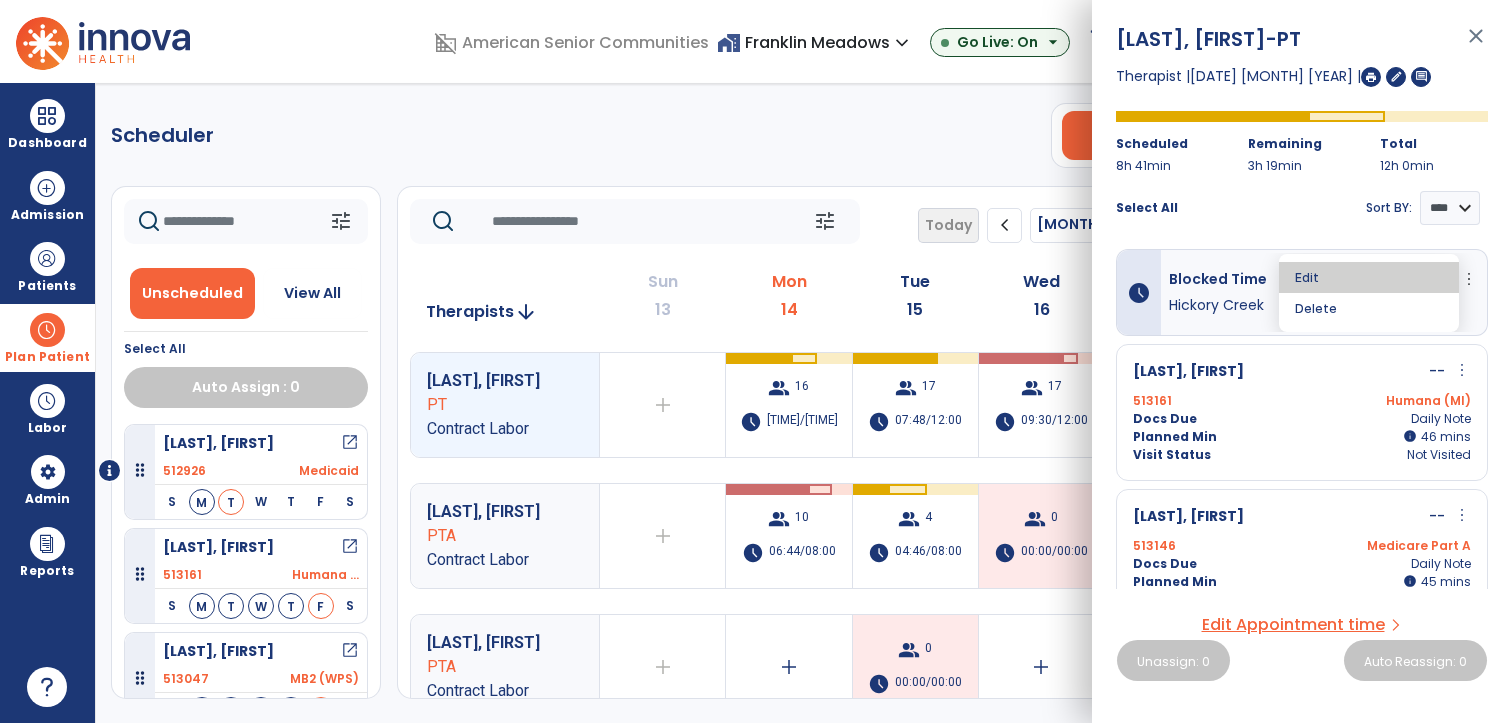 click on "Edit" at bounding box center (1369, 277) 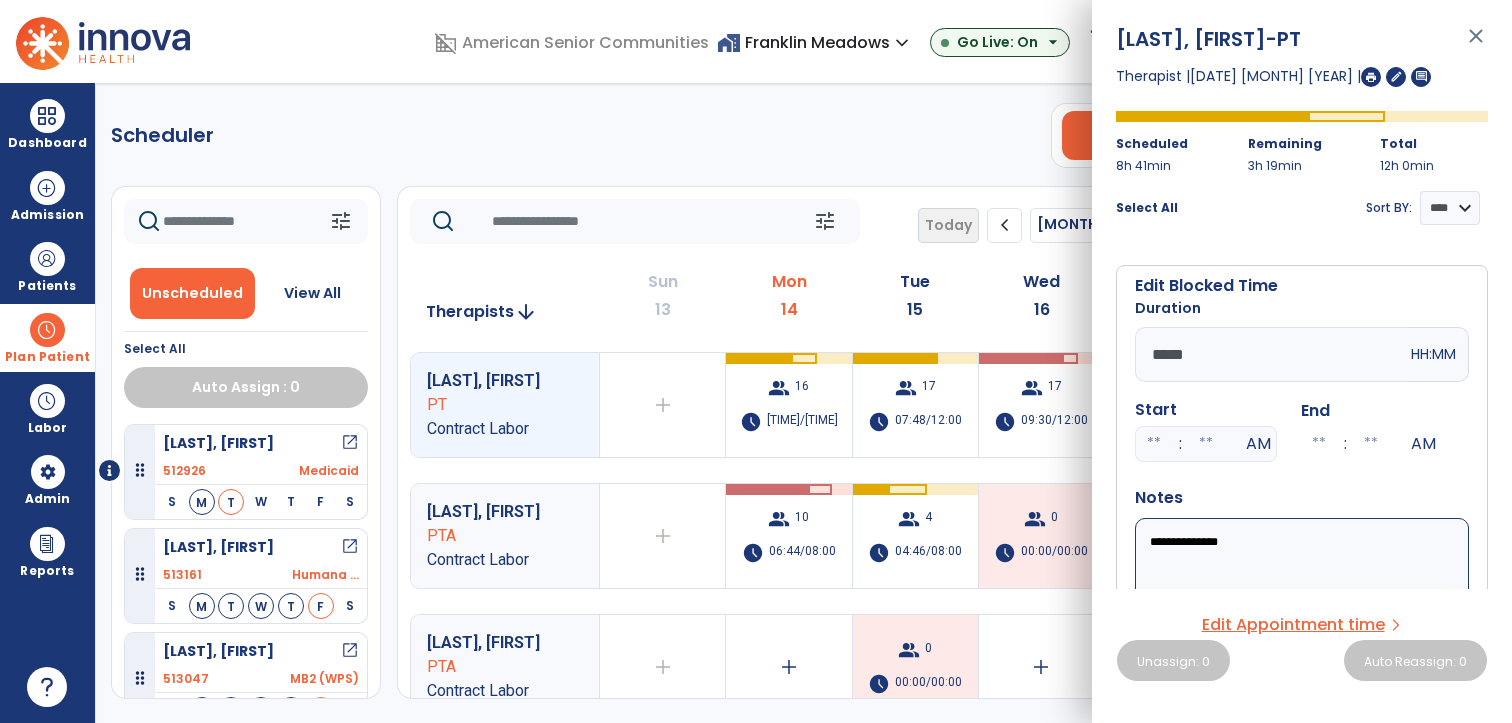 click on "*****" at bounding box center [1271, 354] 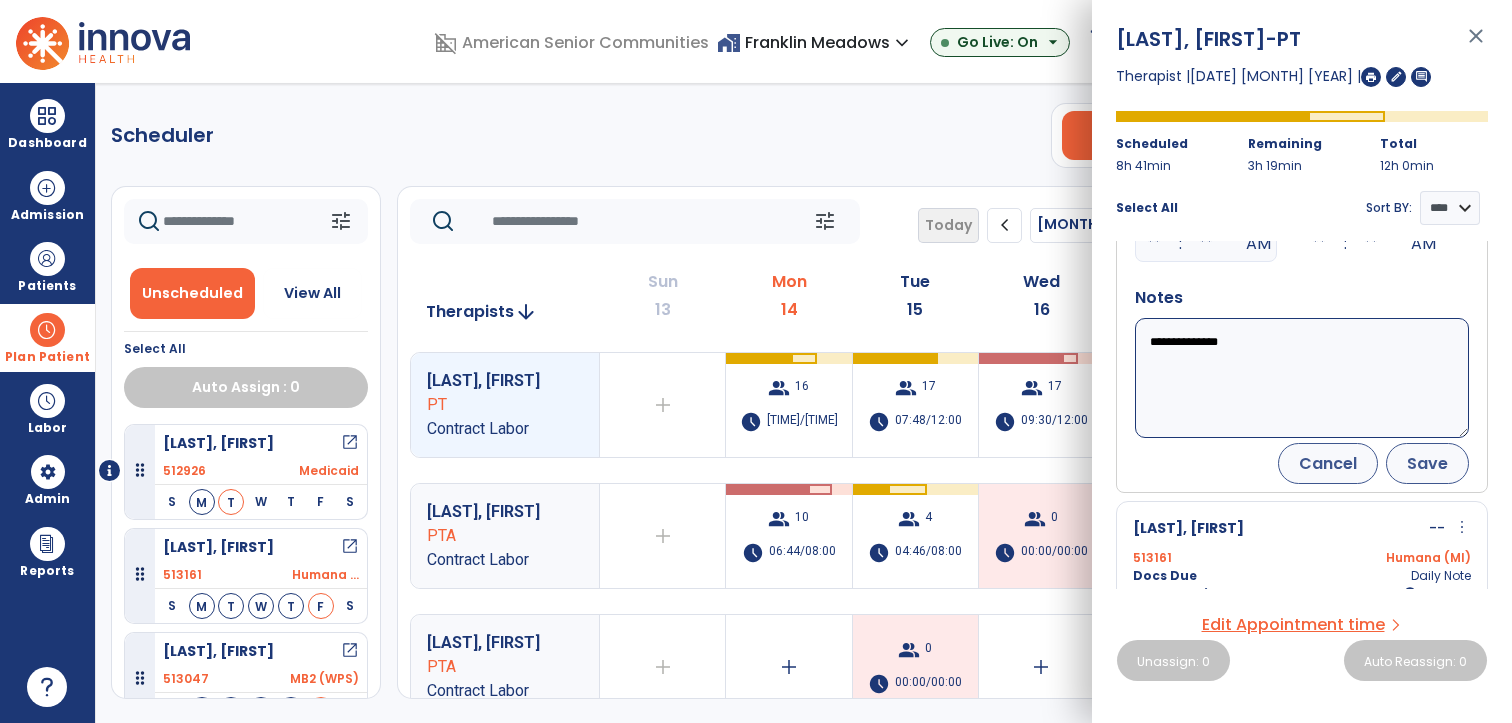 type on "*****" 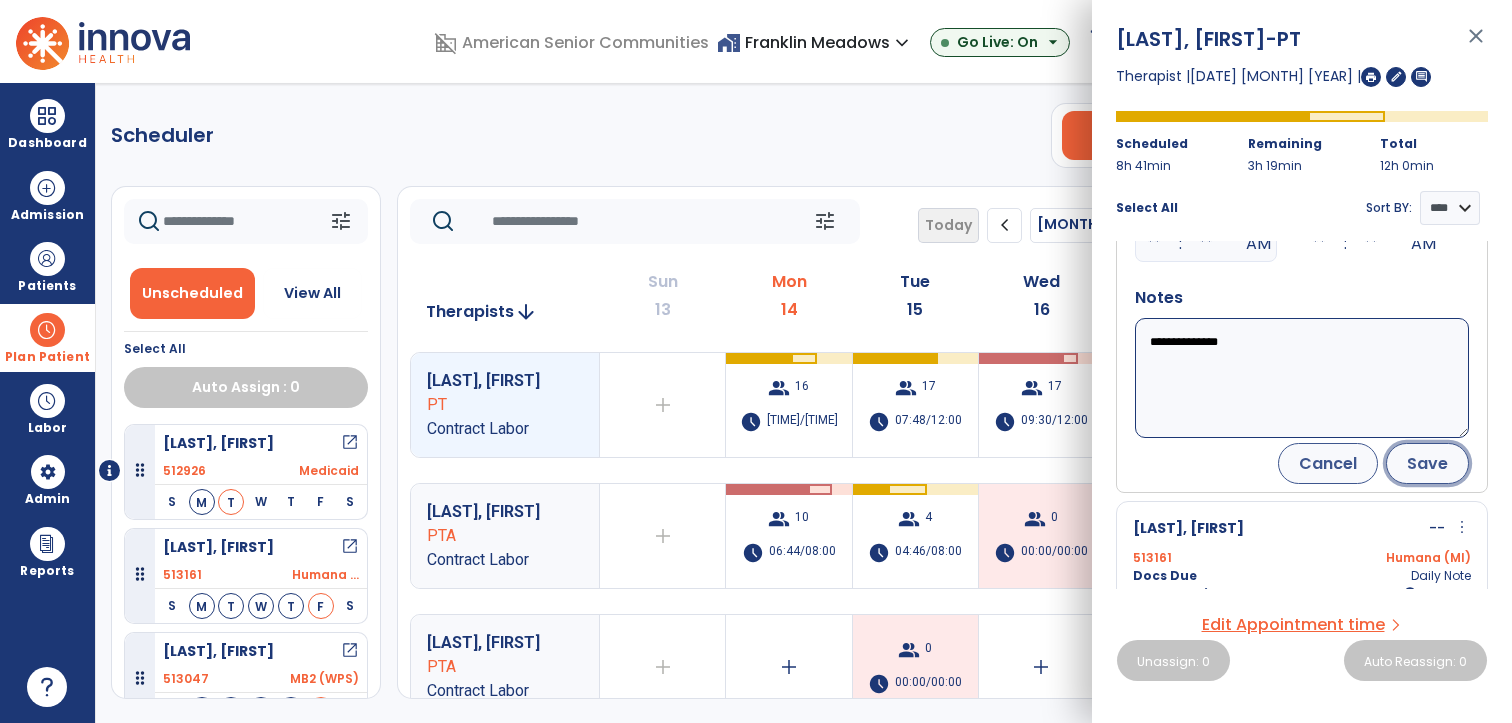 click on "Save" at bounding box center [1427, 463] 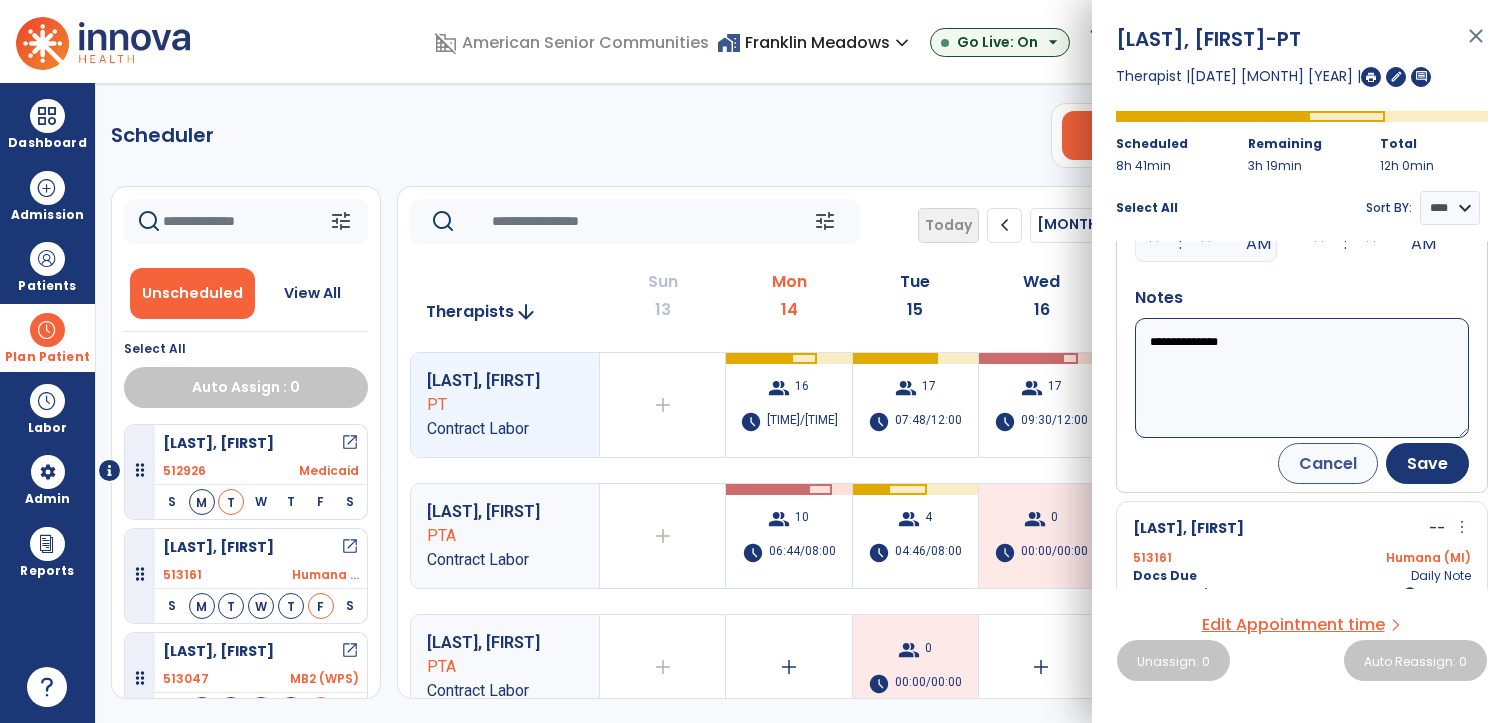 scroll, scrollTop: 184, scrollLeft: 0, axis: vertical 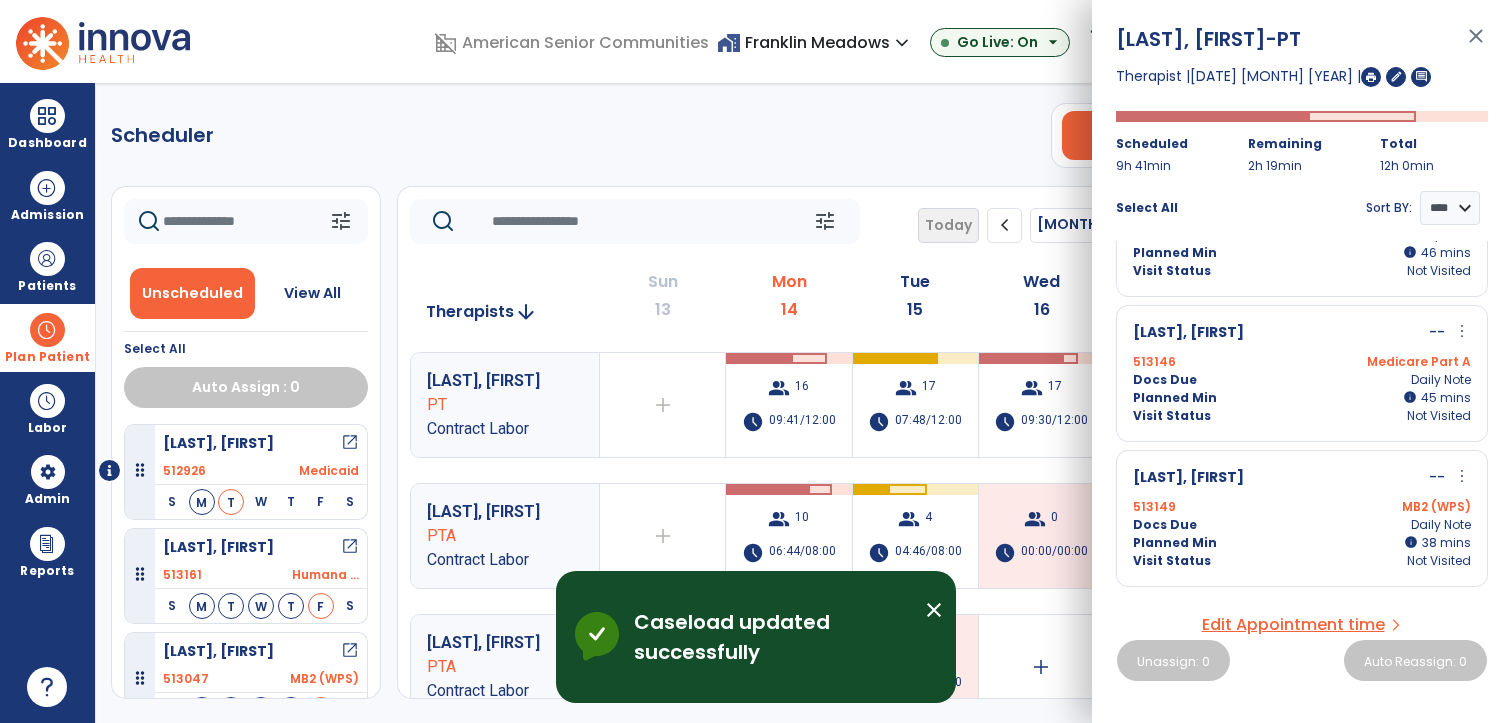 click on "Scheduler   PT   OT   ST  **** *** more_vert  Manage Labor   View All Therapists   Print" 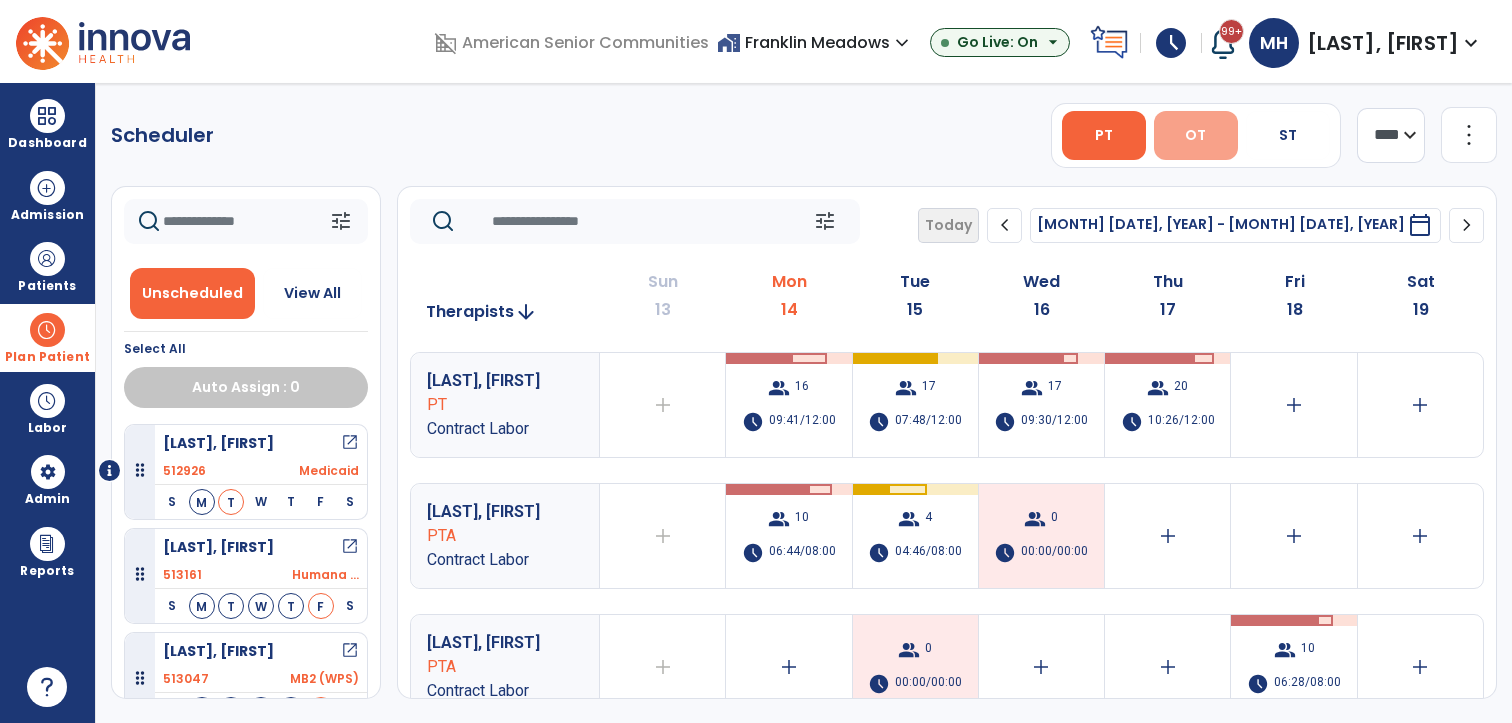 click on "OT" at bounding box center (1196, 135) 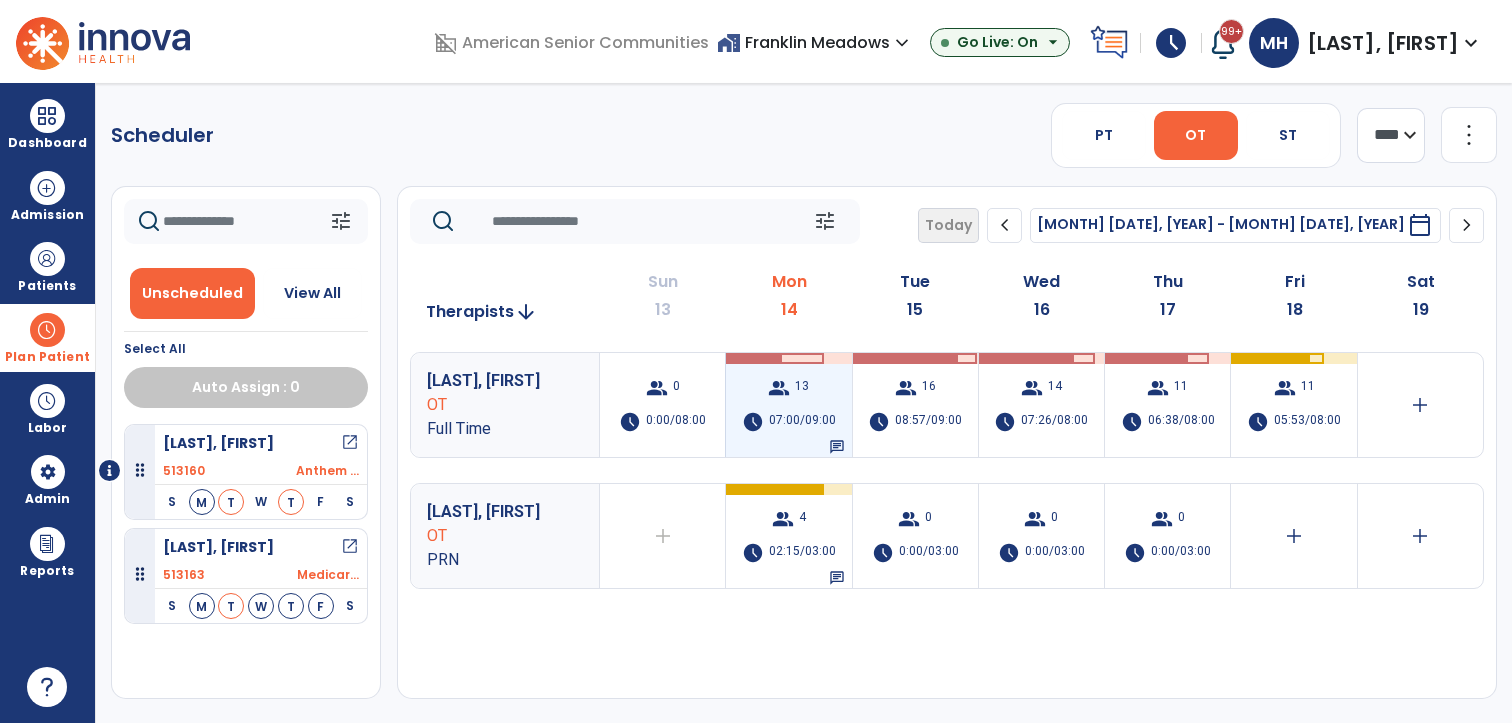click on "07:00/09:00" at bounding box center [802, 422] 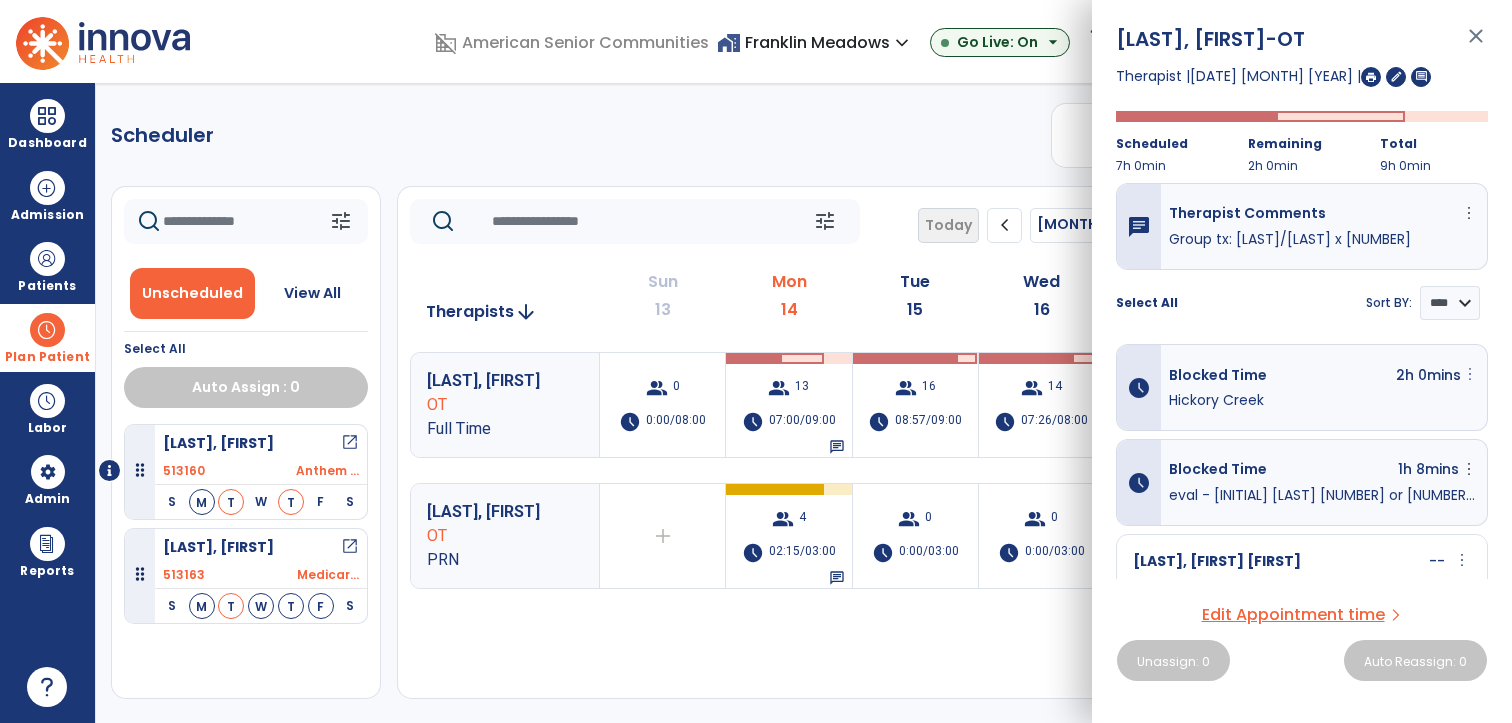 click on "more_vert" at bounding box center (1470, 374) 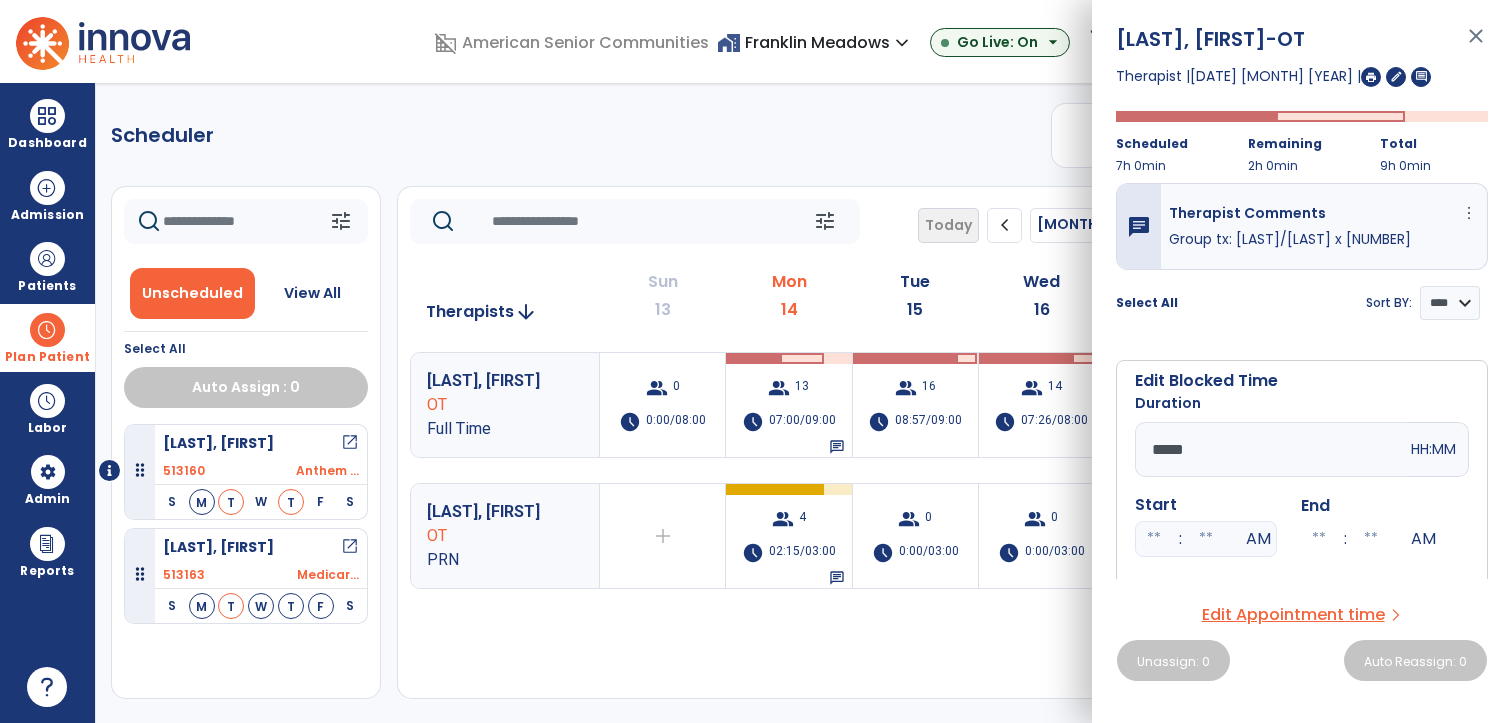 click on "*****" at bounding box center (1271, 449) 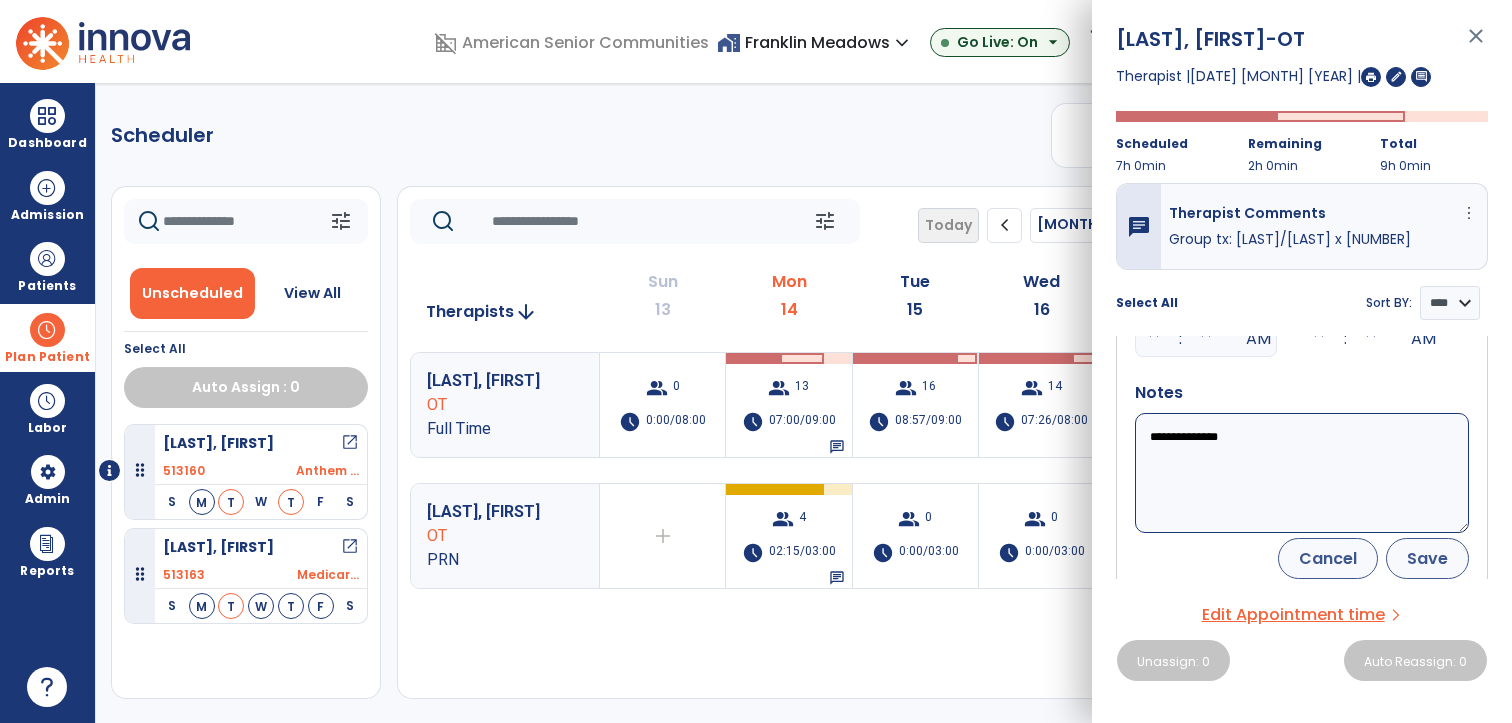 type on "*****" 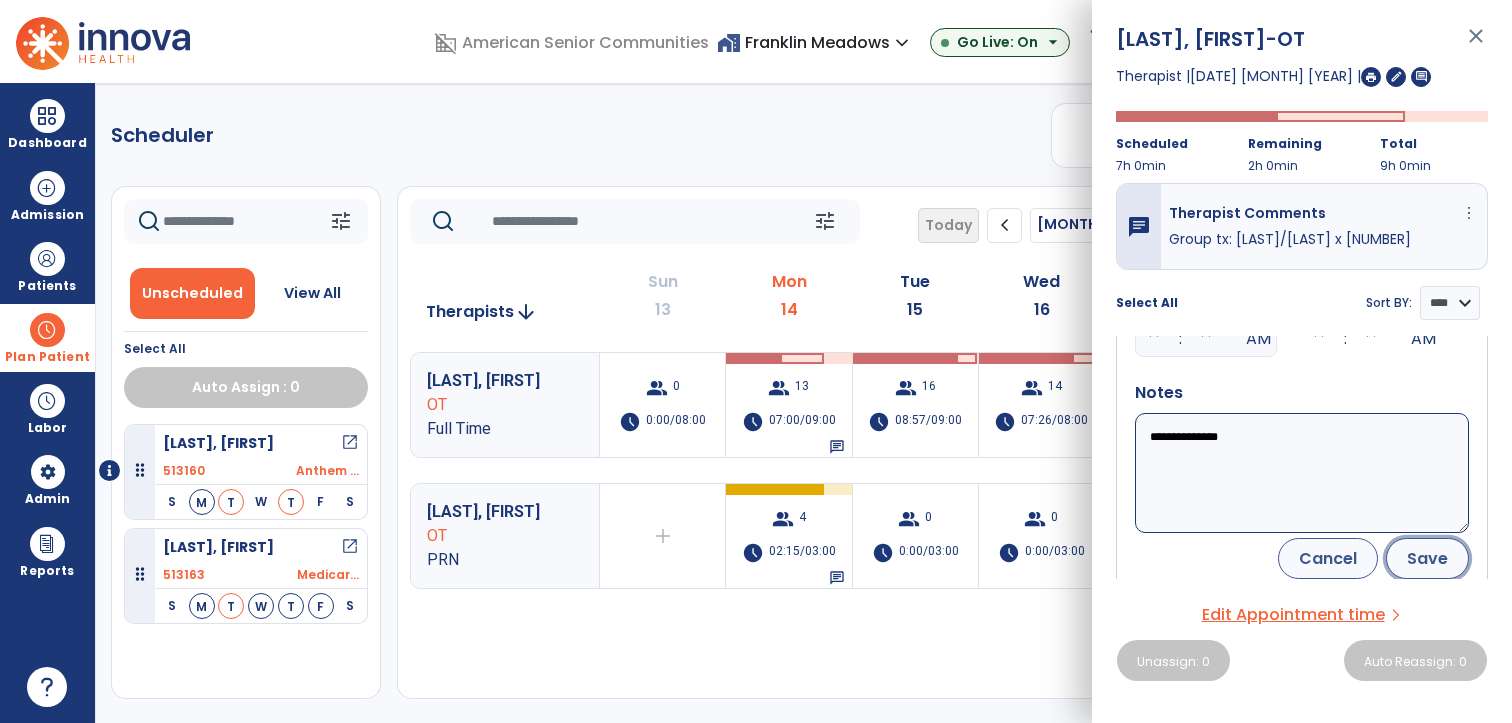 click on "Save" at bounding box center [1427, 558] 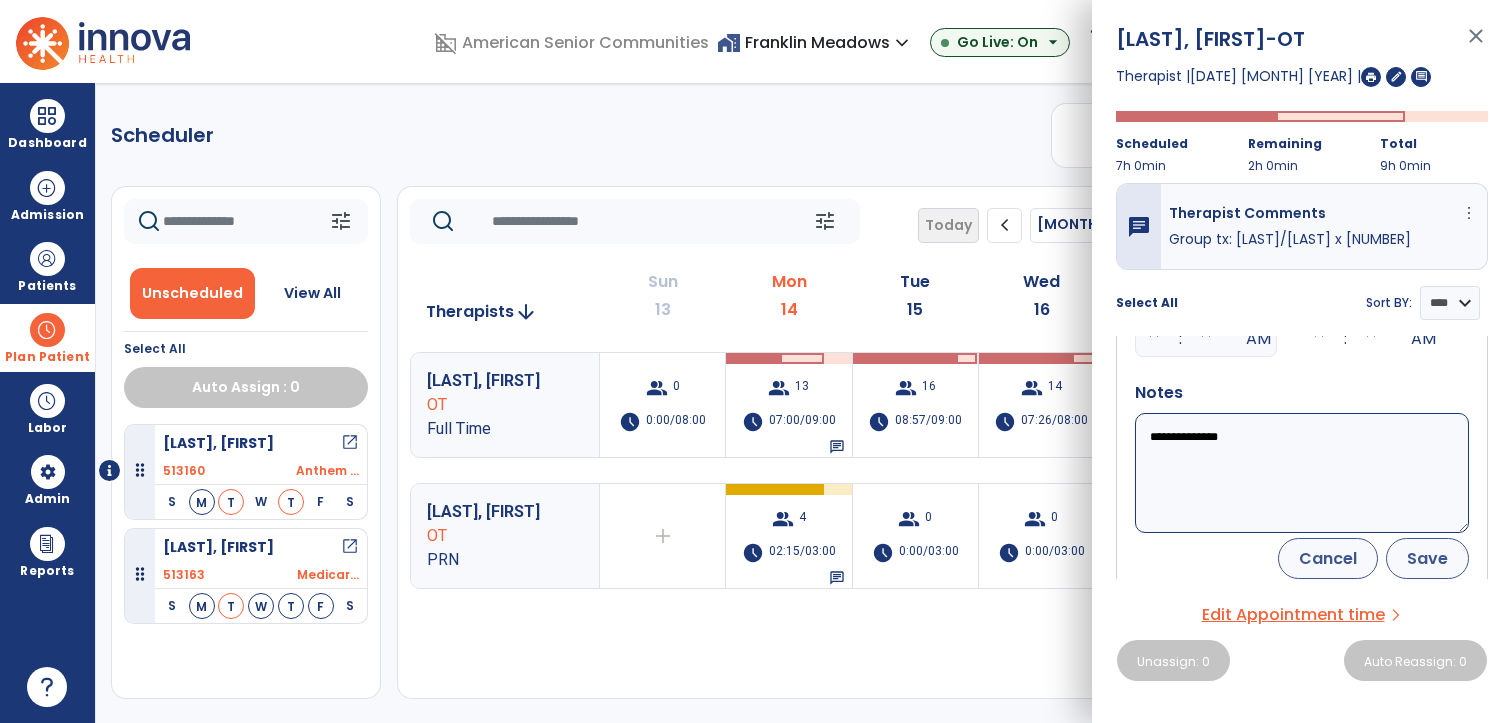 scroll, scrollTop: 184, scrollLeft: 0, axis: vertical 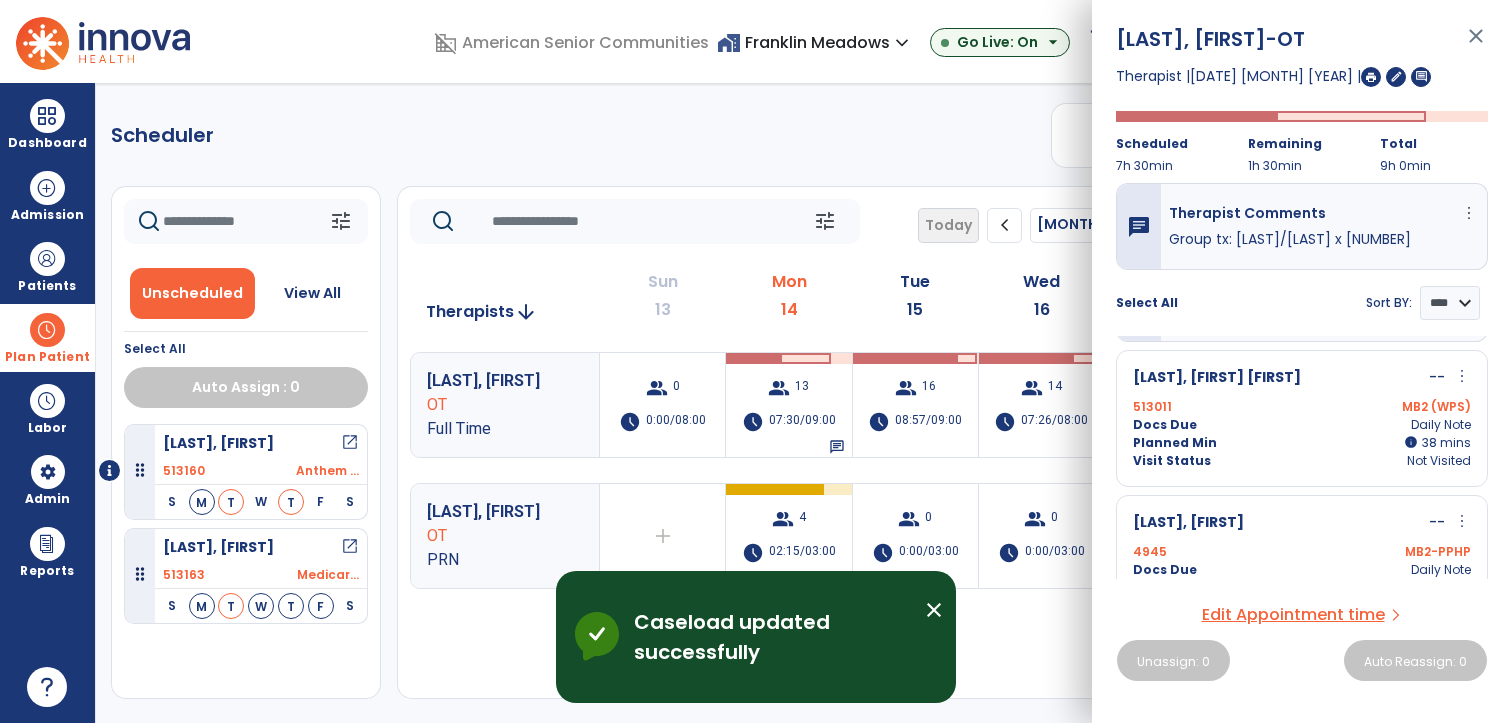 click on "Scheduler   PT   OT   ST  **** *** more_vert  Manage Labor   View All Therapists   Print" 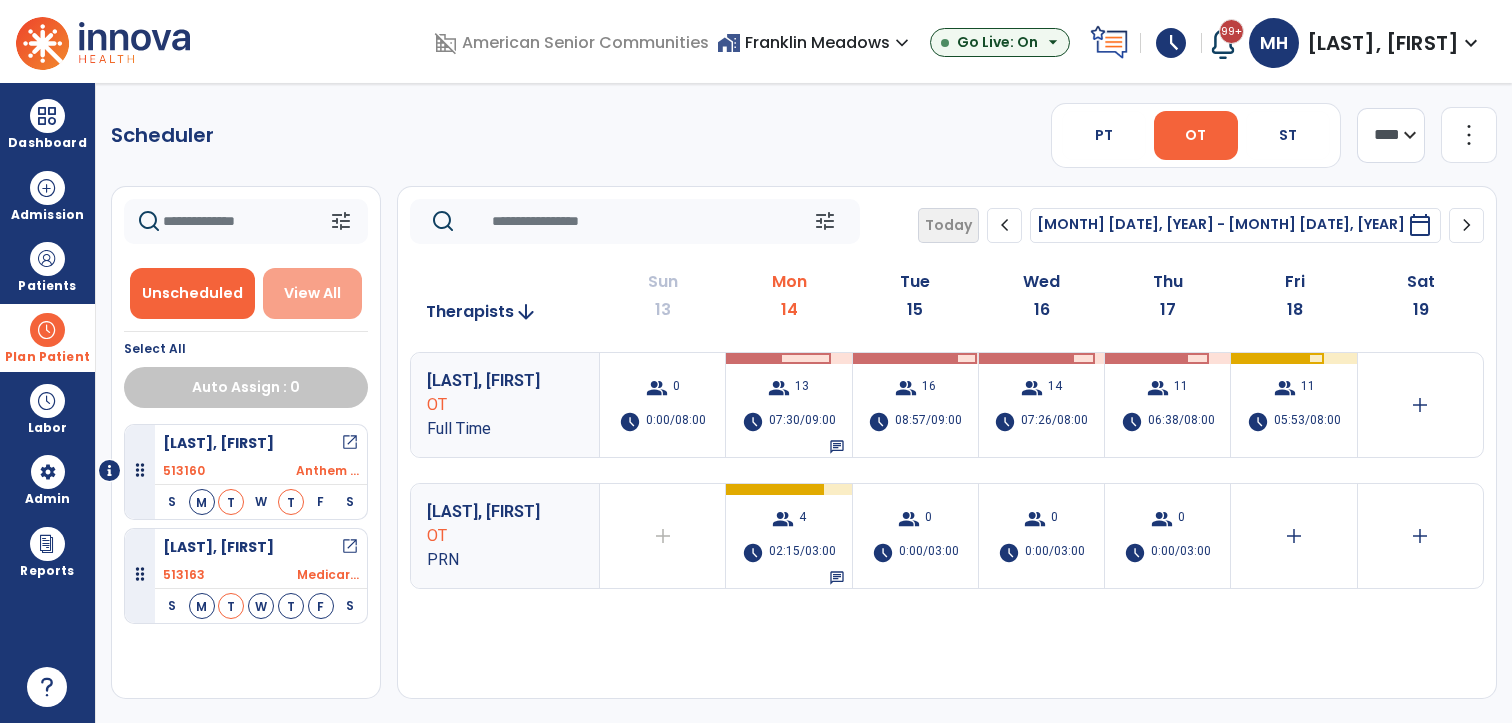click on "View All" at bounding box center (312, 293) 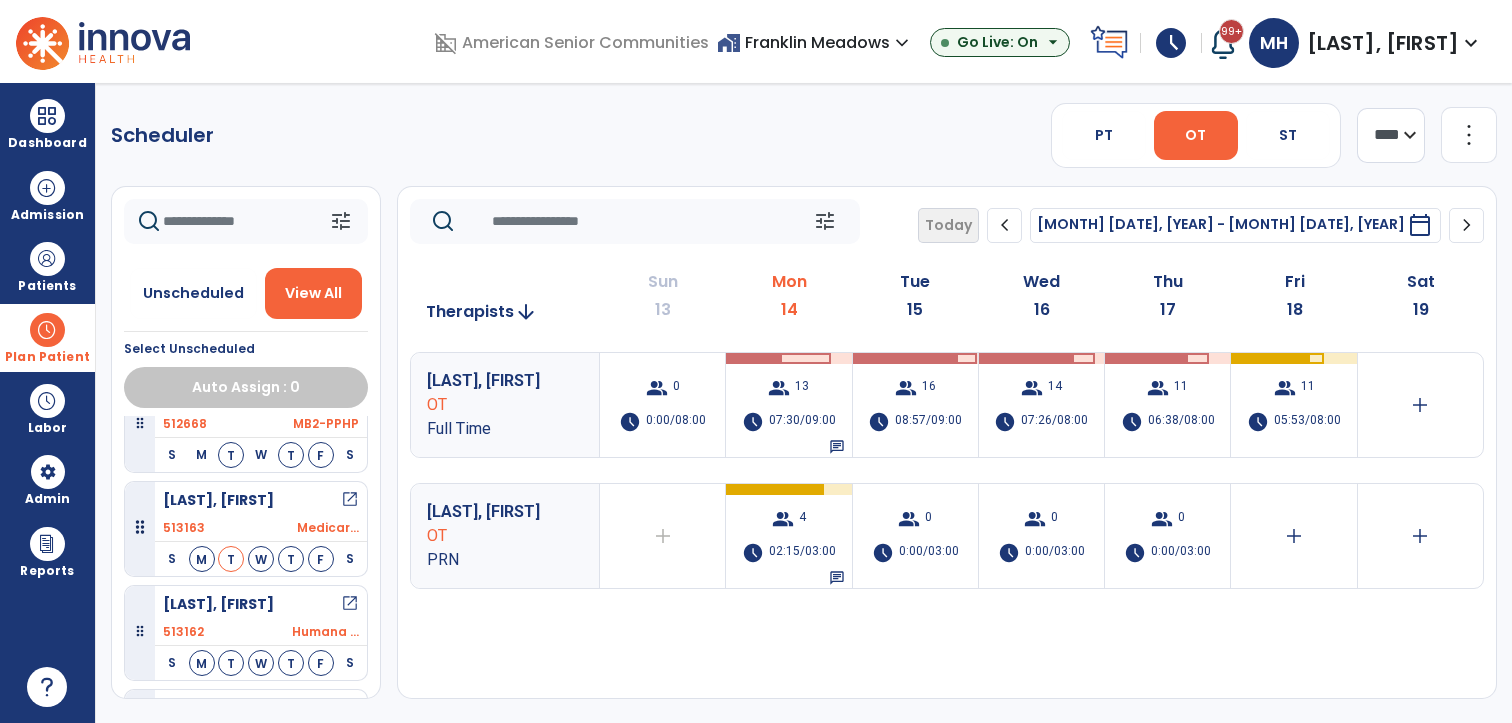 scroll, scrollTop: 1569, scrollLeft: 0, axis: vertical 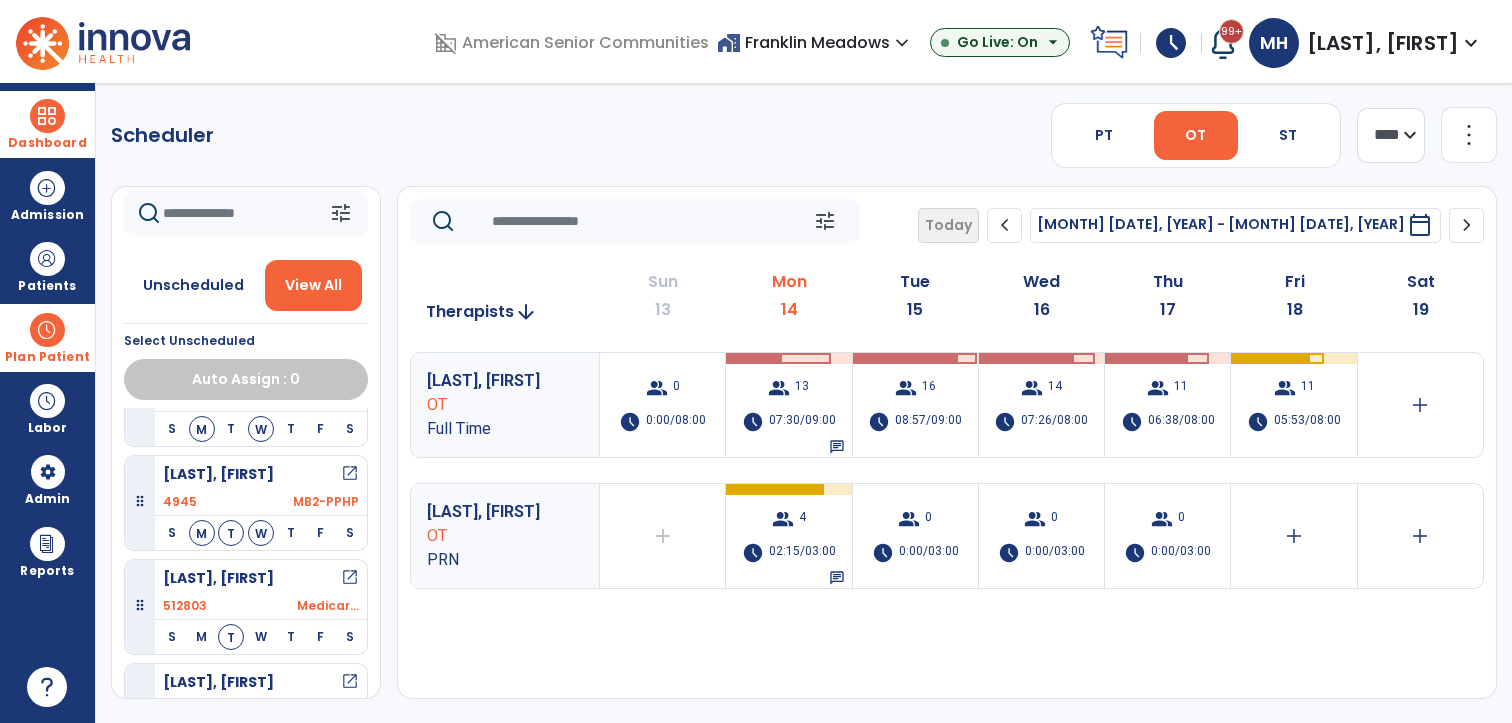 click at bounding box center (47, 116) 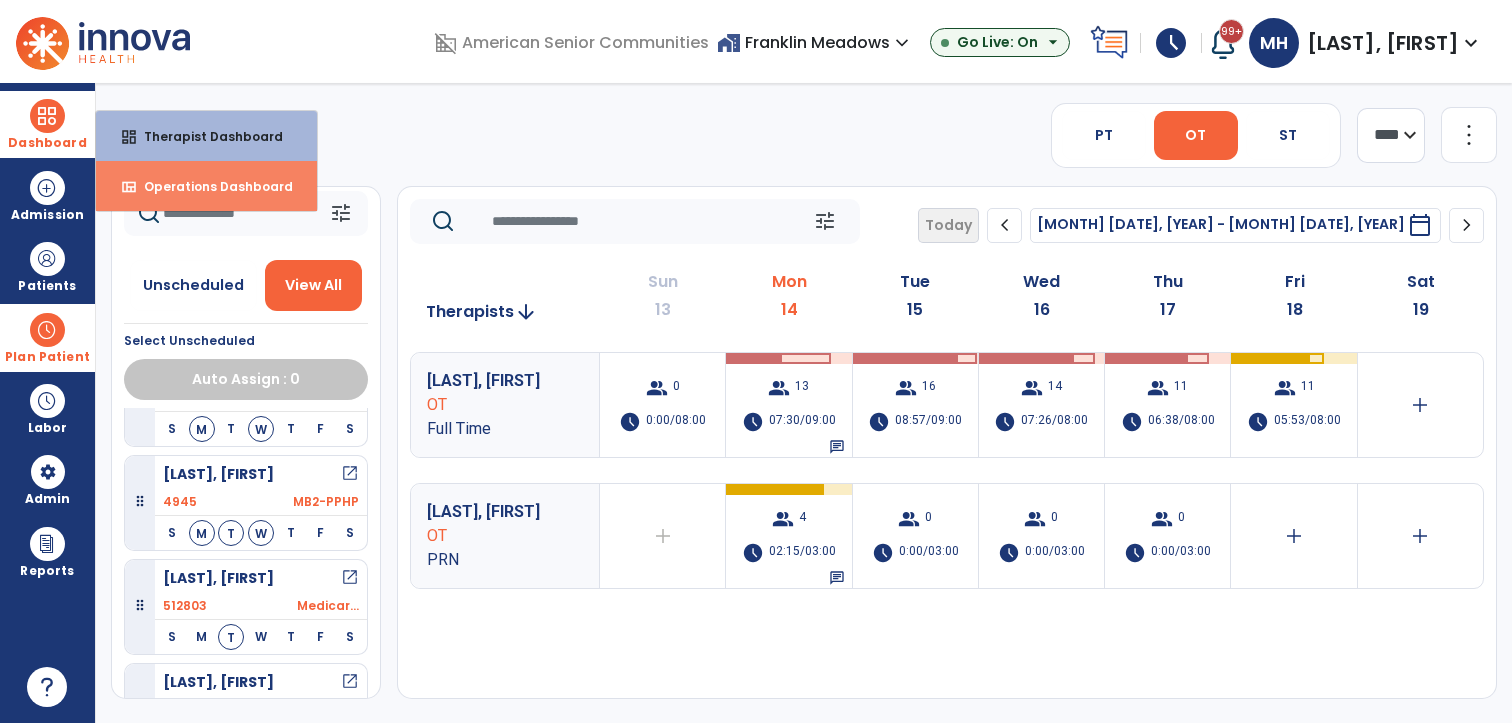 click on "view_quilt  Operations Dashboard" at bounding box center [206, 186] 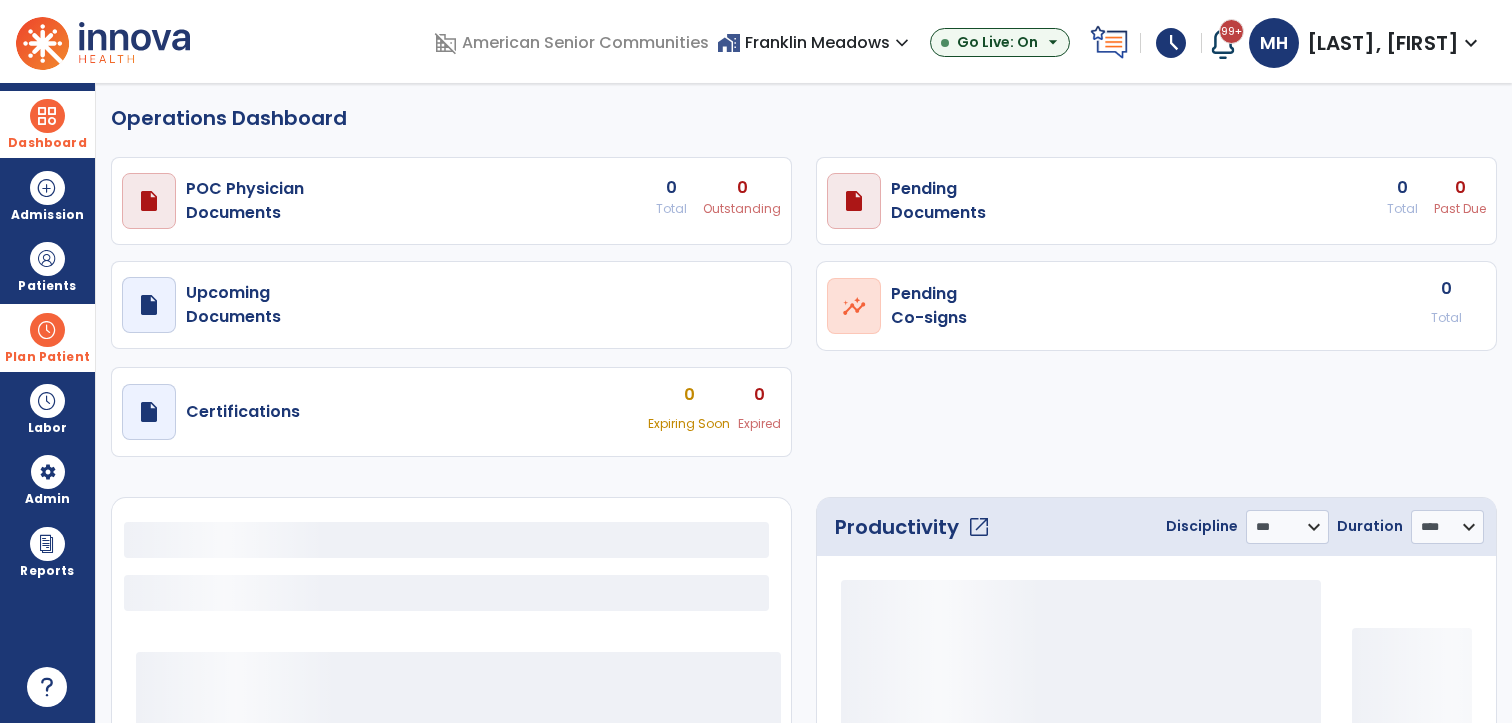 select on "***" 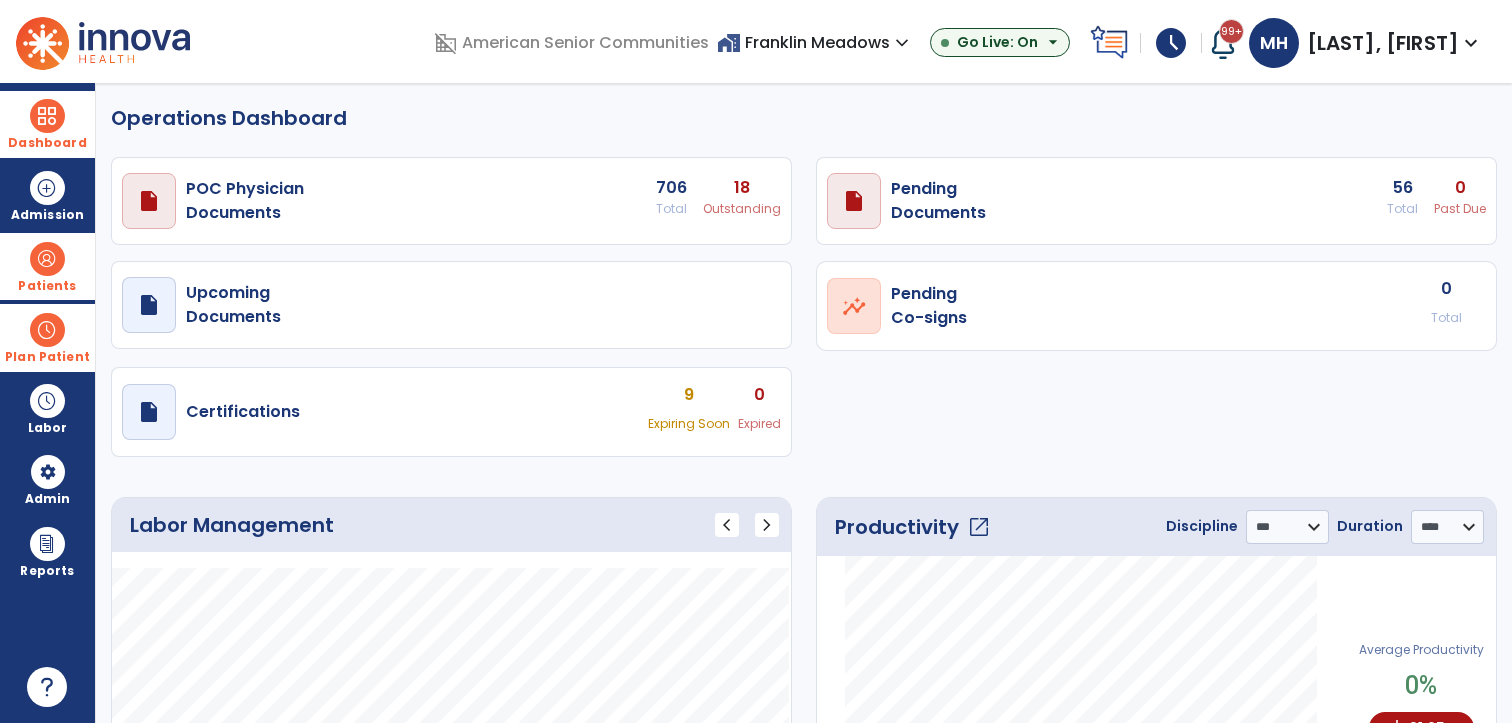 click on "Patients" at bounding box center (47, 266) 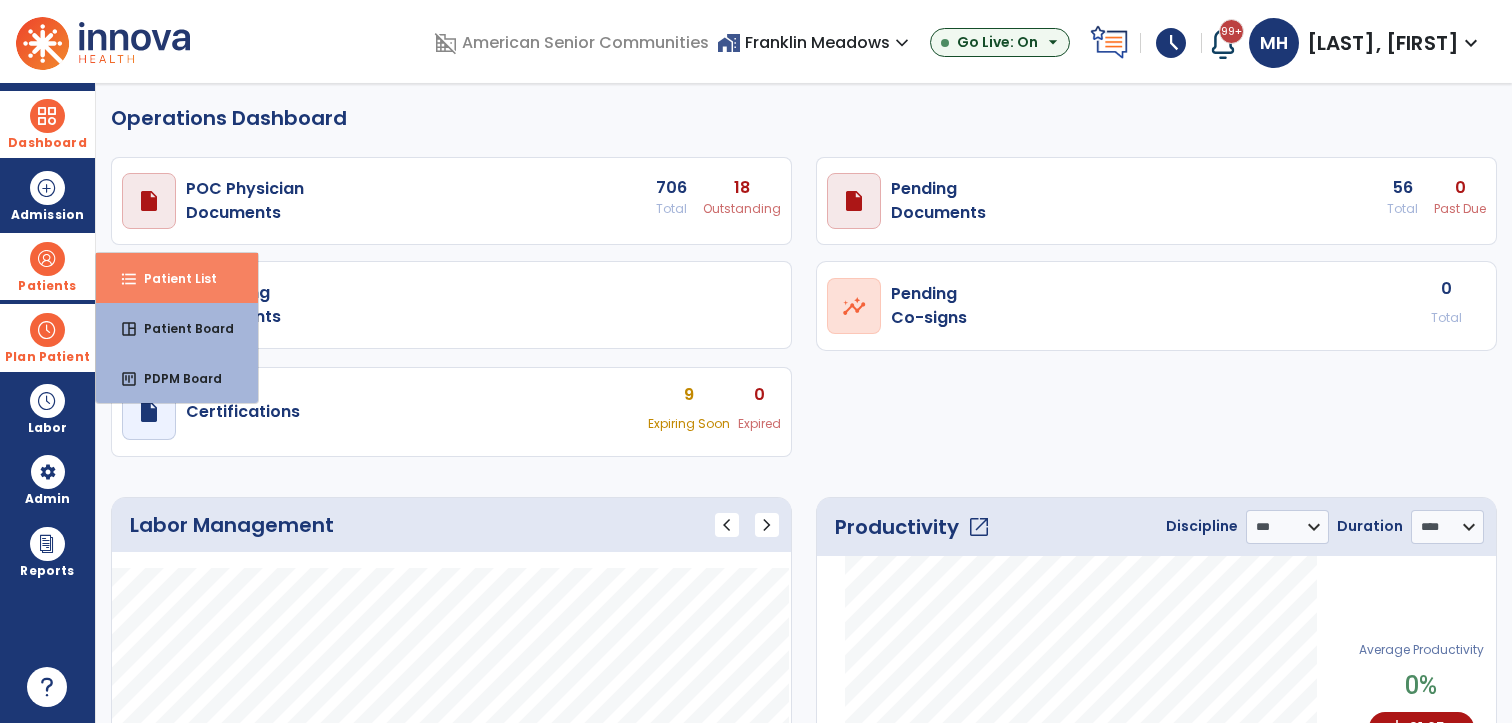 click on "format_list_bulleted  Patient List" at bounding box center [177, 278] 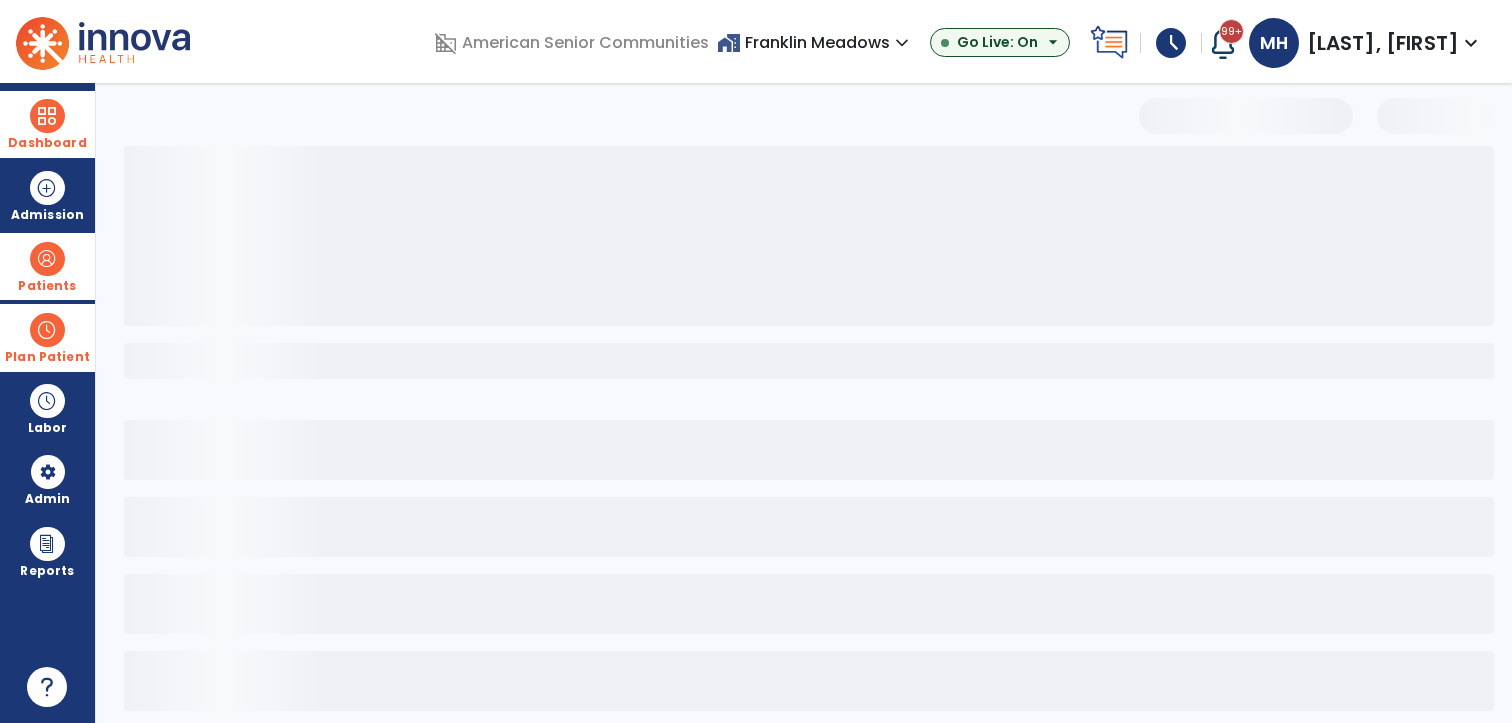 select on "***" 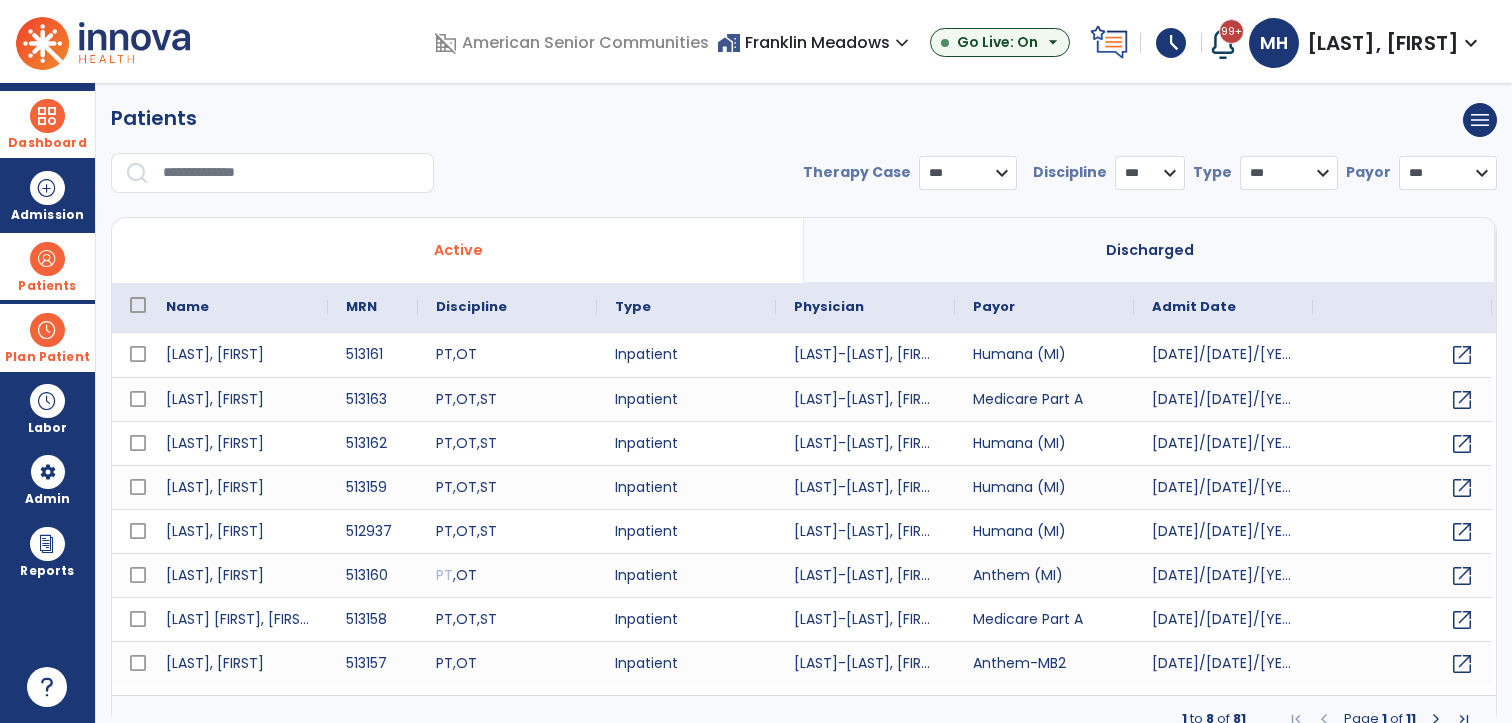 click at bounding box center (47, 330) 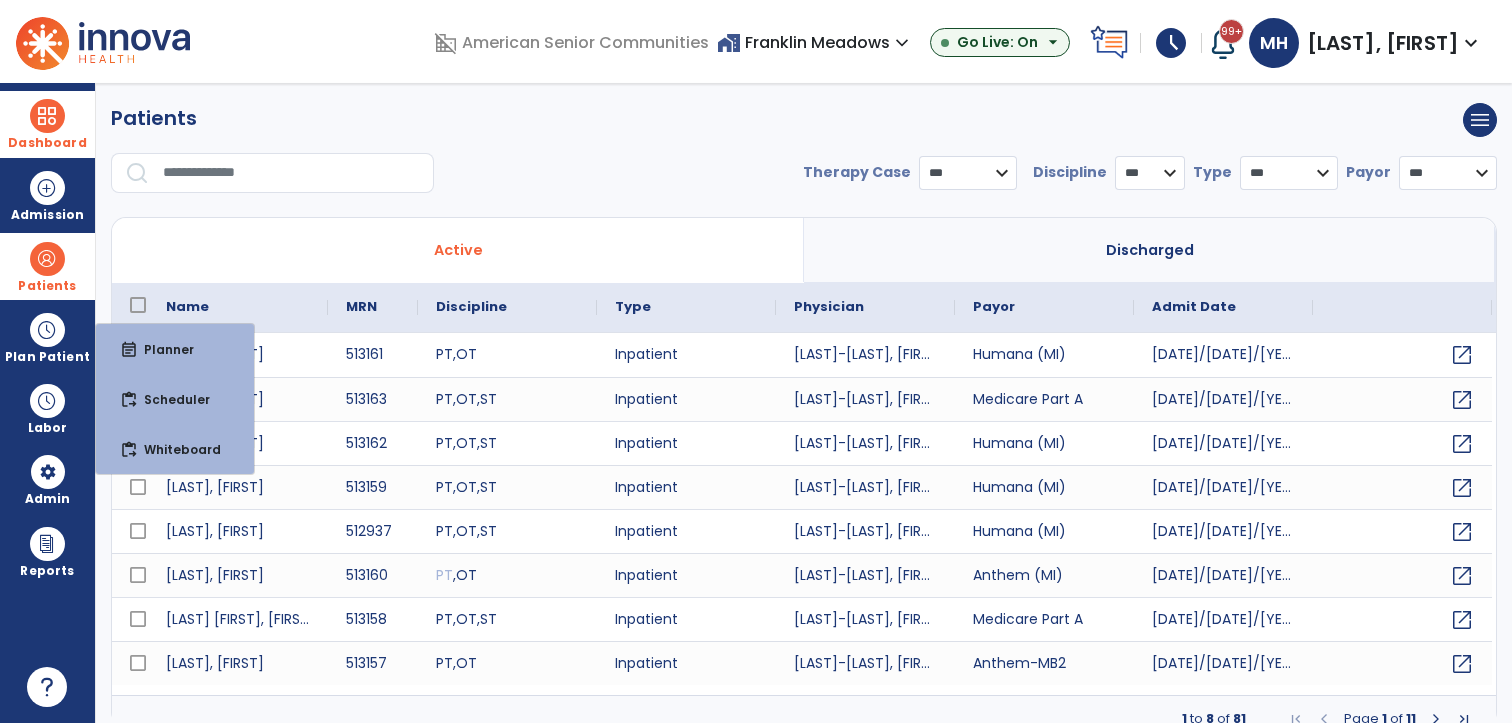 click on "Patients" at bounding box center (47, 286) 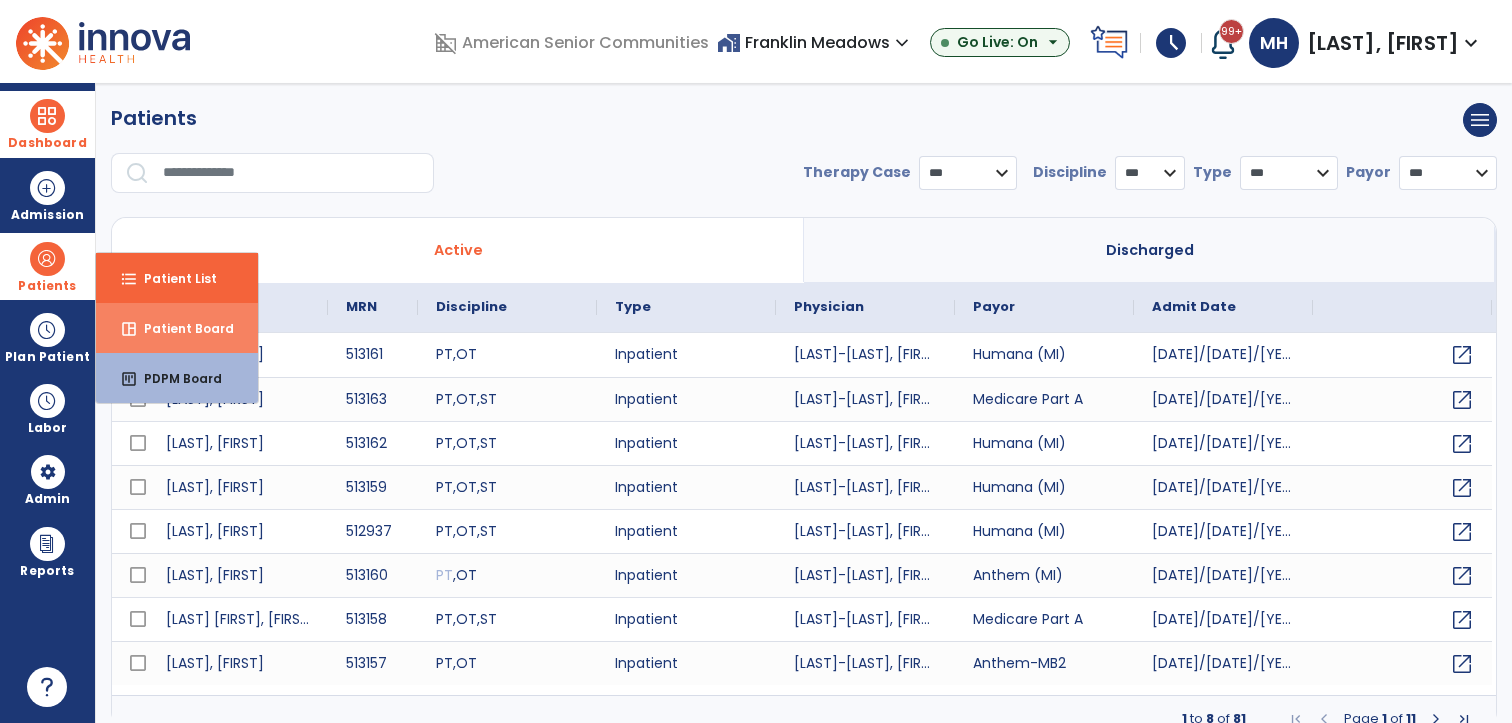 click on "Patient Board" at bounding box center (181, 328) 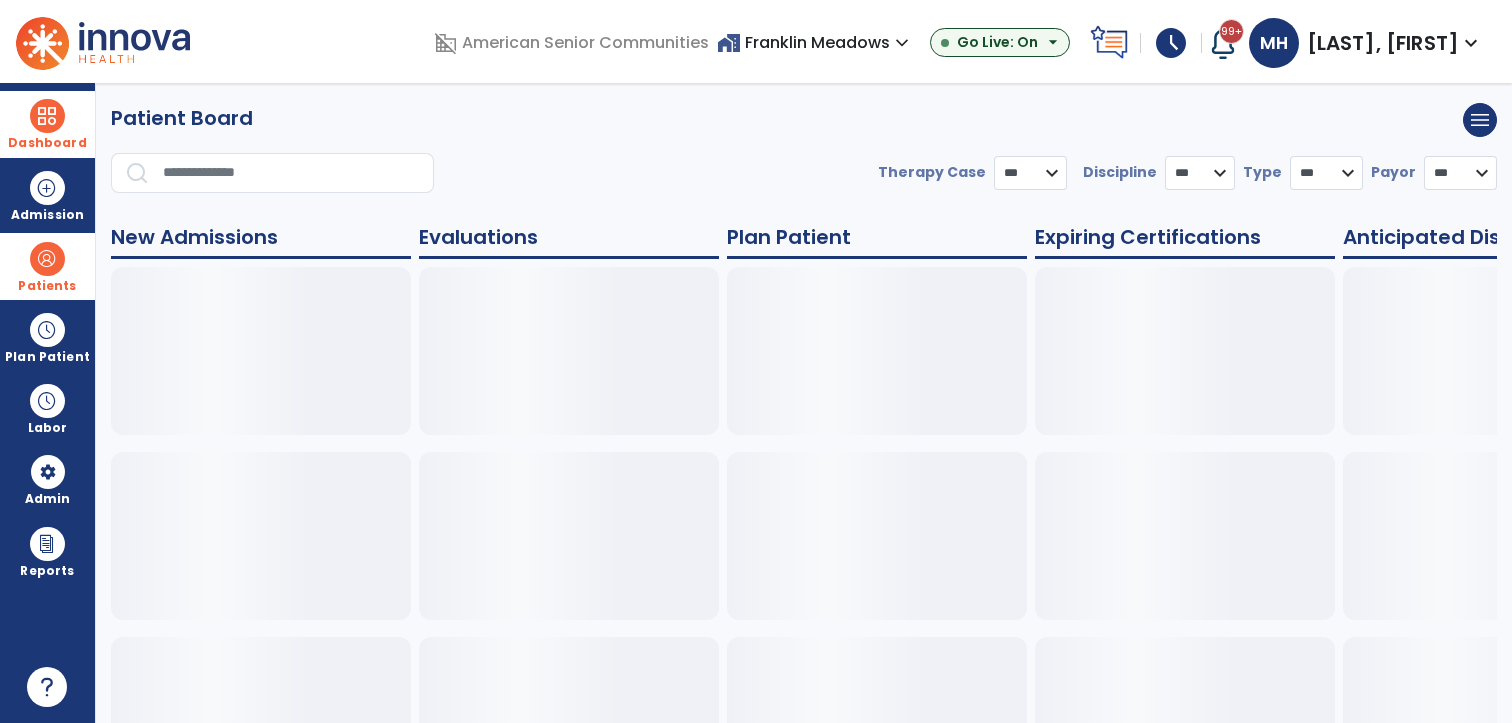 select on "***" 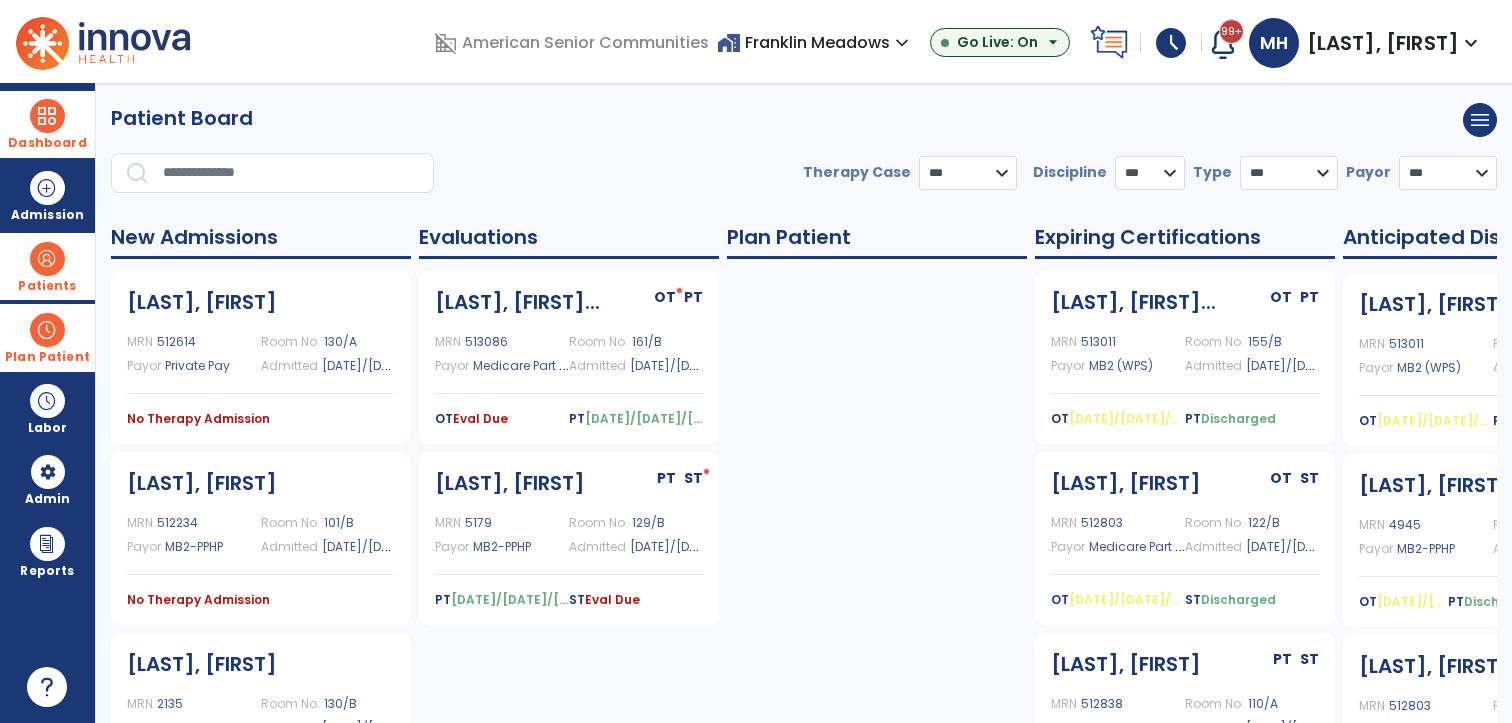 click on "Plan Patient" at bounding box center (47, 266) 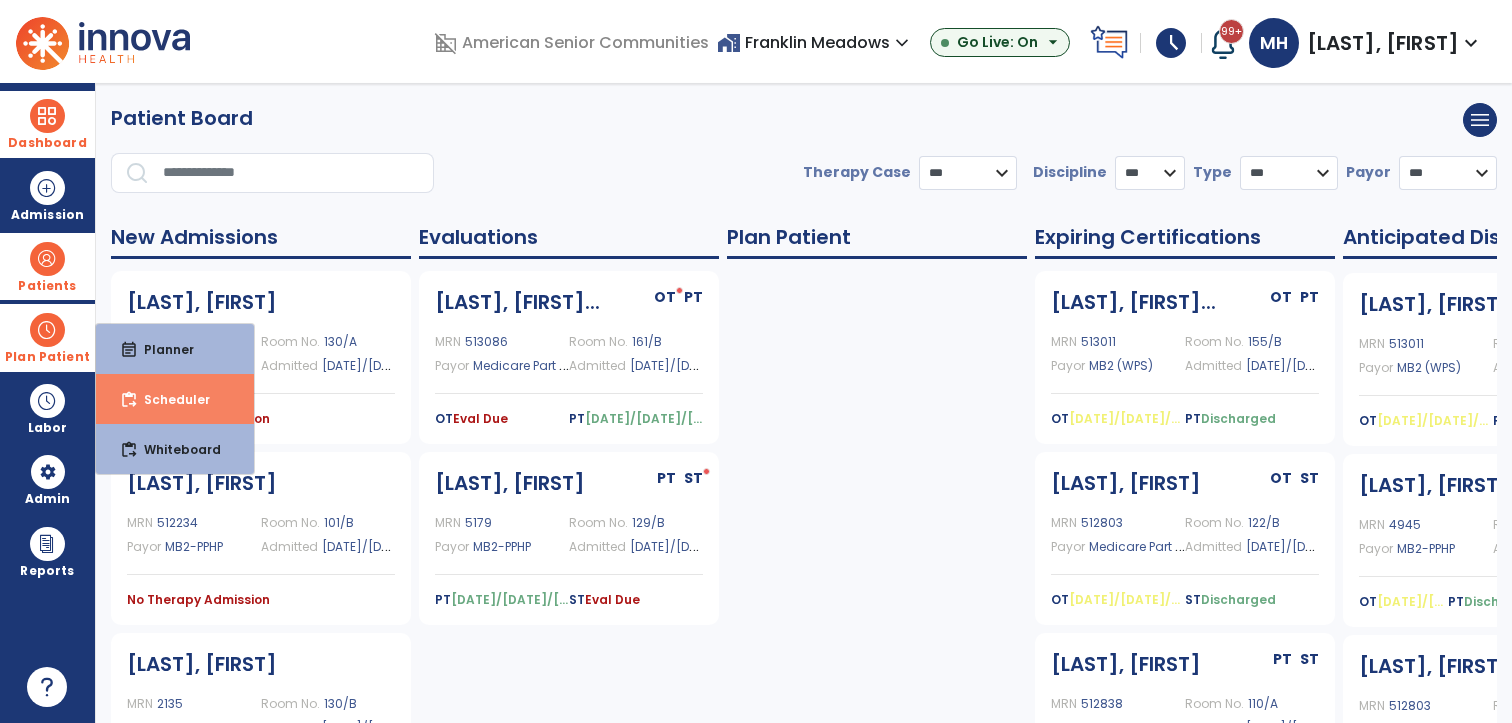 click on "content_paste_go  Scheduler" at bounding box center (175, 399) 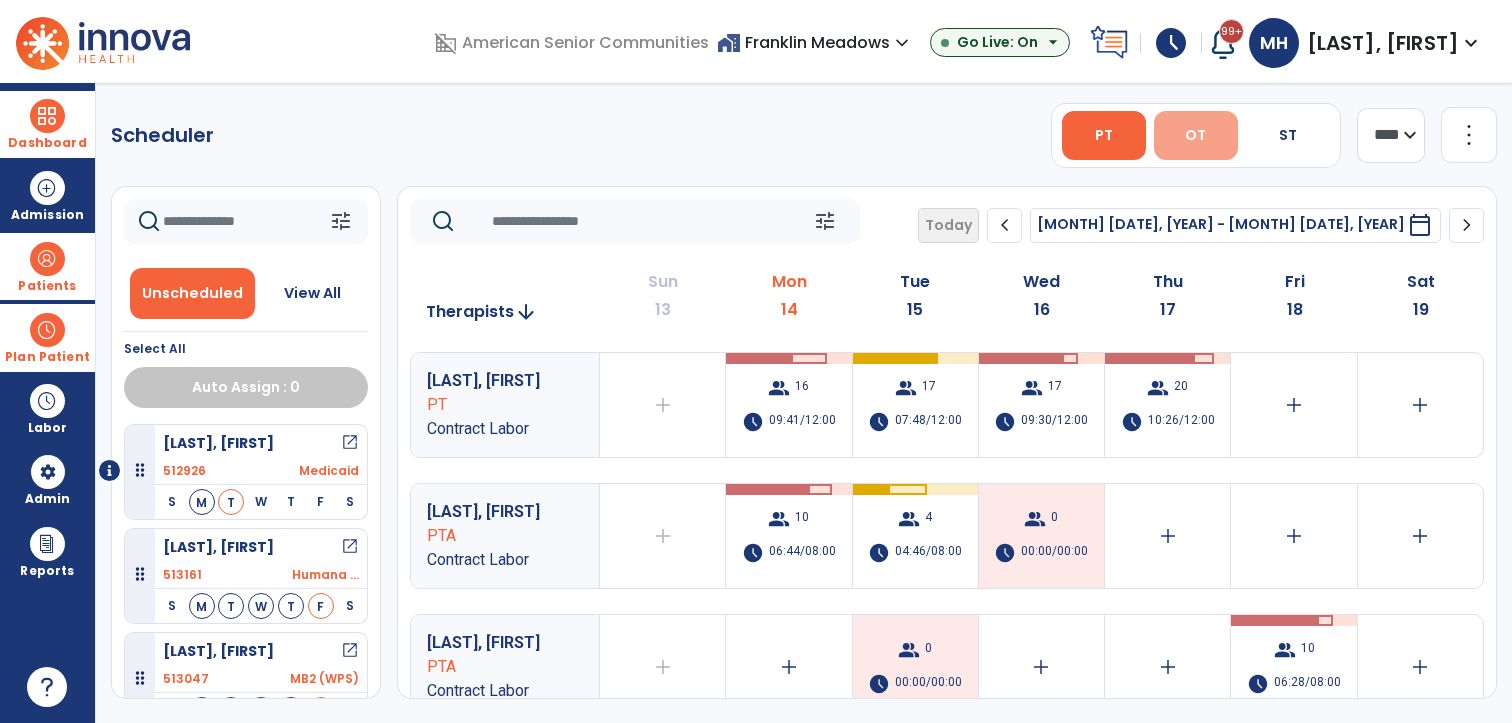 click on "OT" at bounding box center (1195, 135) 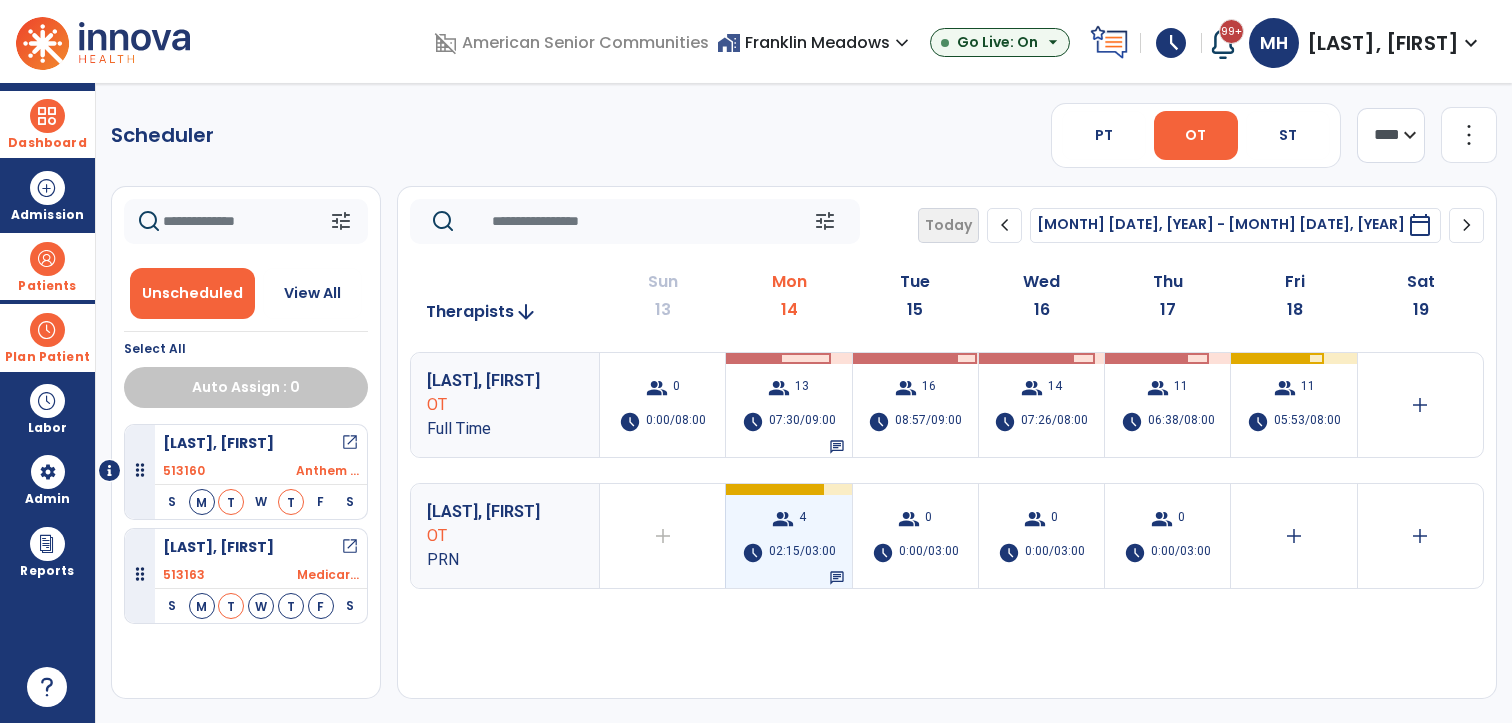 click on "02:15/03:00" at bounding box center (802, 553) 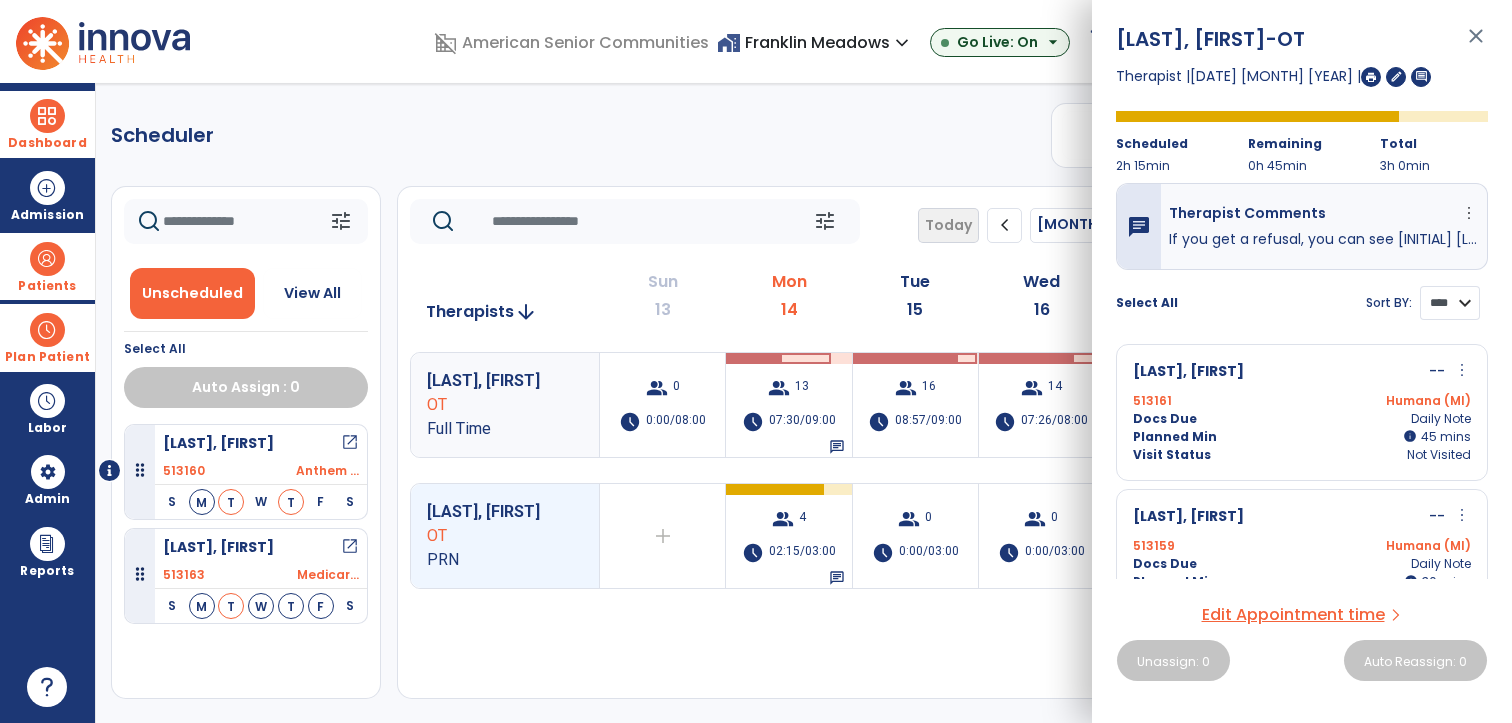 drag, startPoint x: 1444, startPoint y: 303, endPoint x: 1444, endPoint y: 315, distance: 12 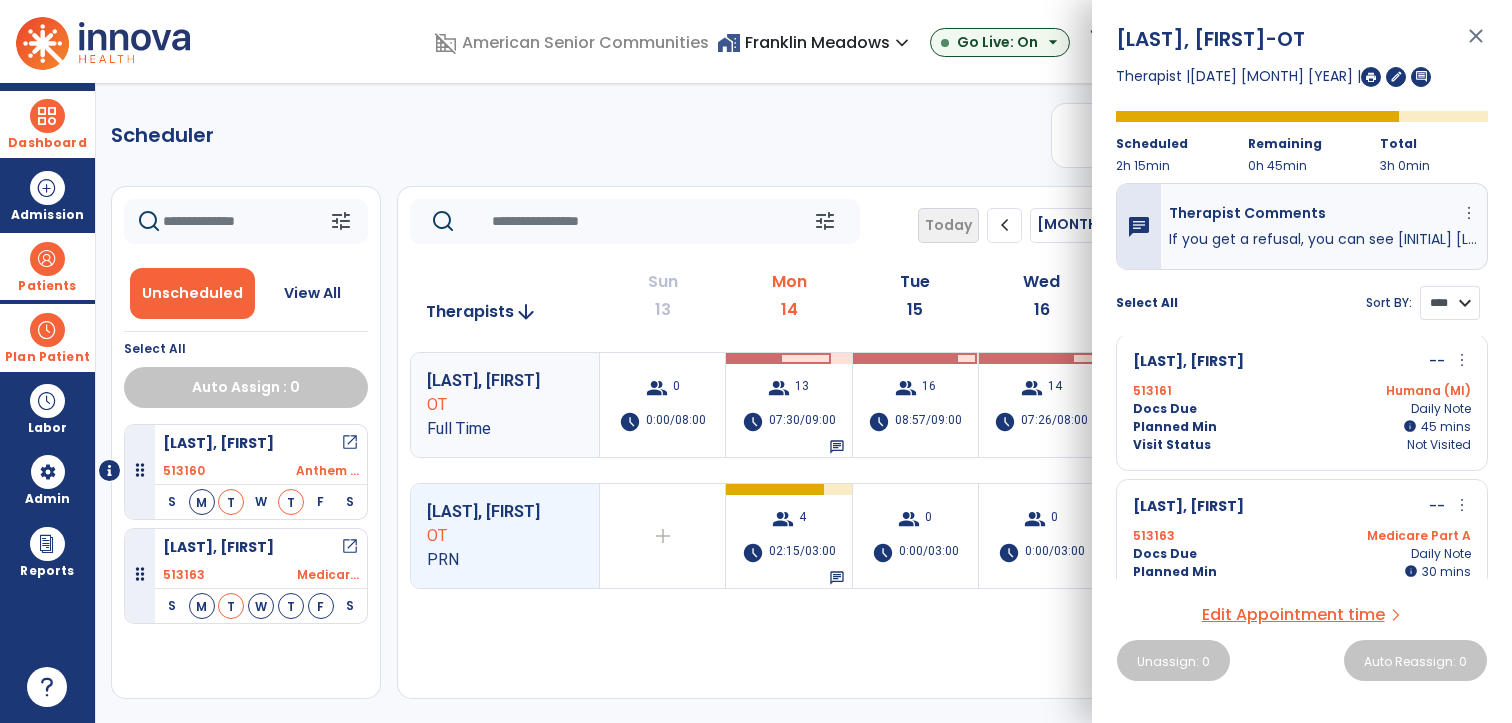 scroll, scrollTop: 334, scrollLeft: 0, axis: vertical 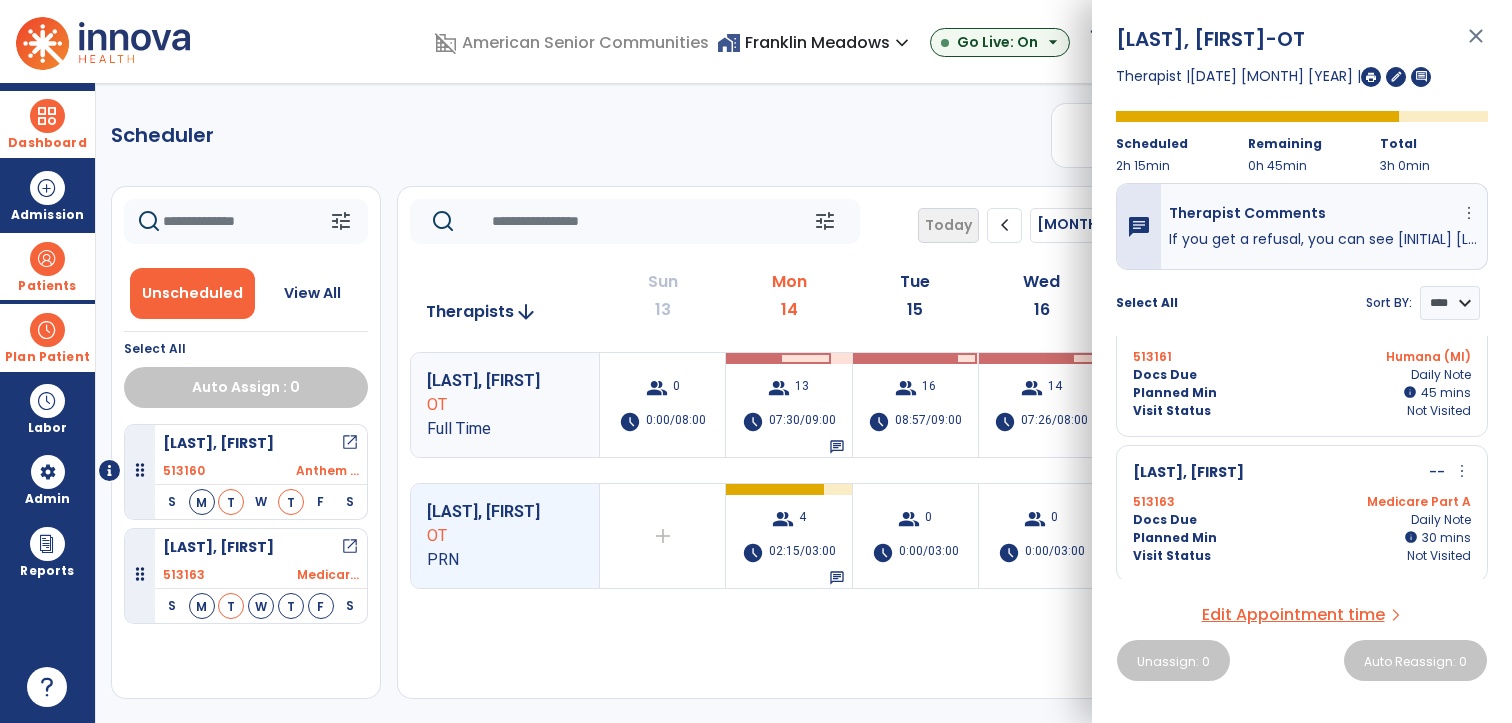 drag, startPoint x: 915, startPoint y: 162, endPoint x: 431, endPoint y: 258, distance: 493.42883 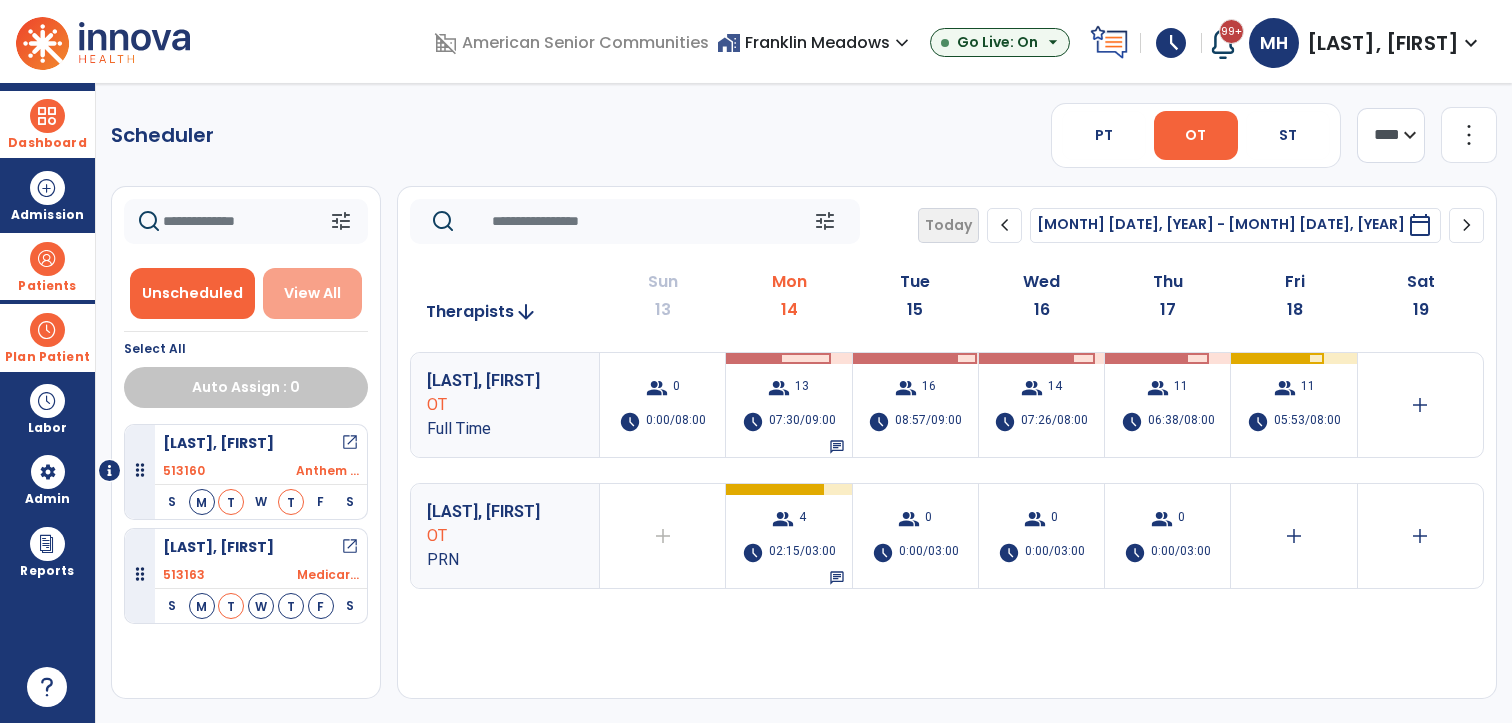 click on "View All" at bounding box center (312, 293) 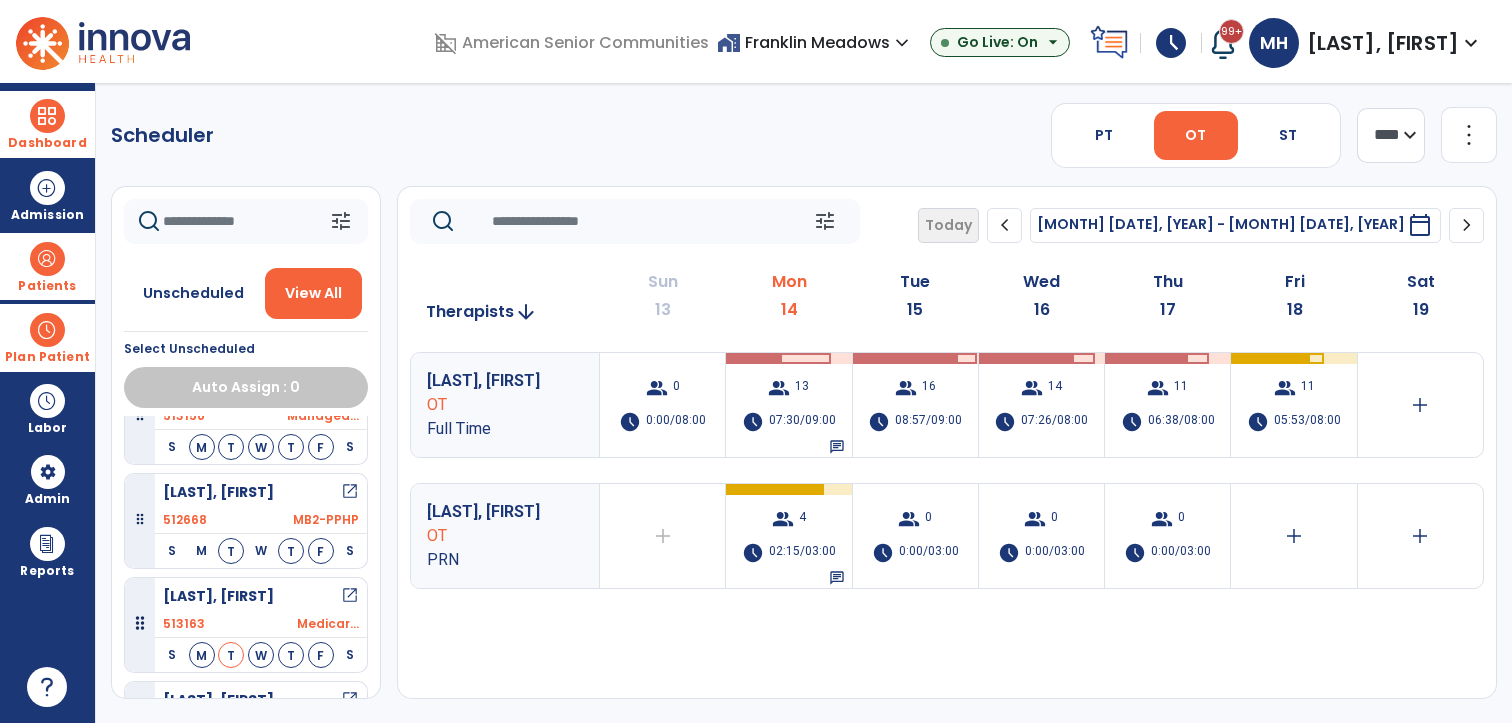 scroll, scrollTop: 1269, scrollLeft: 0, axis: vertical 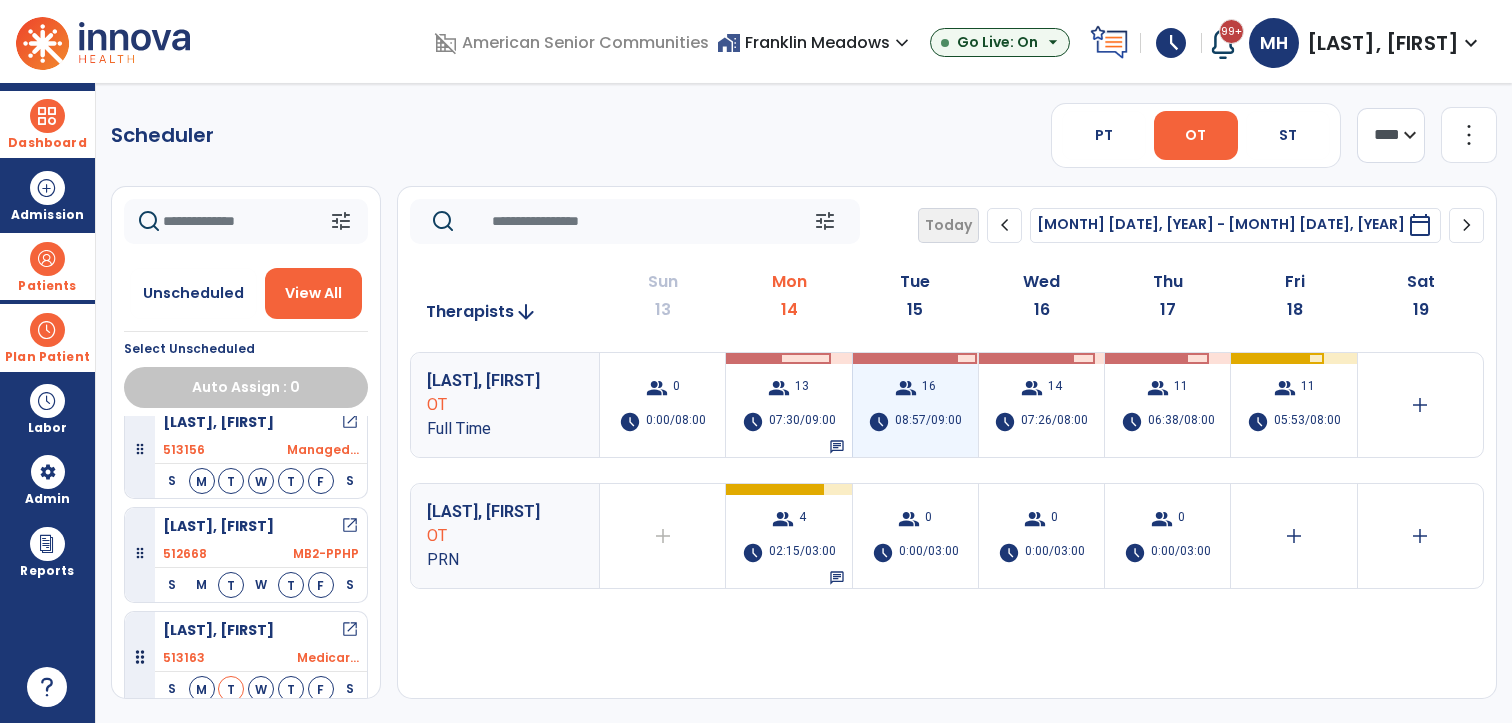 click on "08:57/09:00" at bounding box center [928, 422] 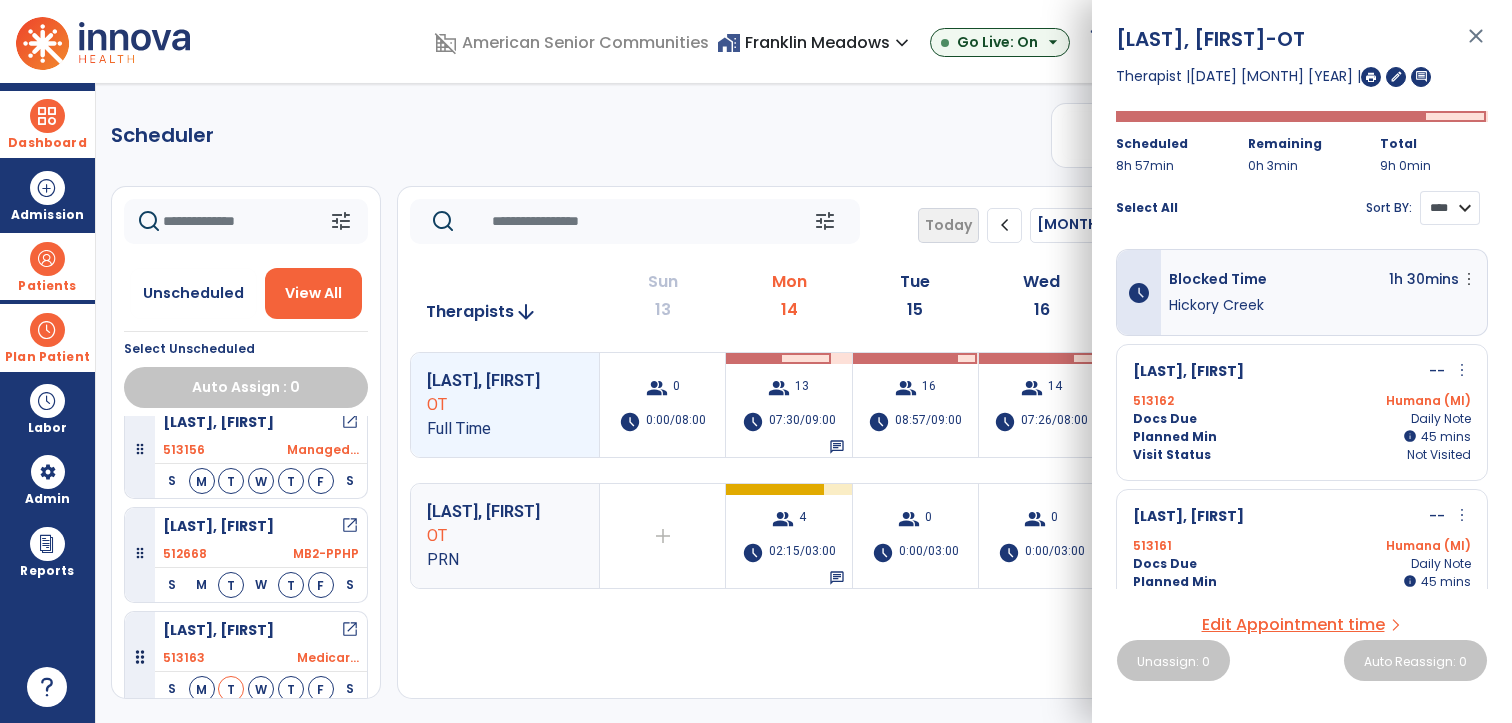 click on "**** ****" at bounding box center (1450, 208) 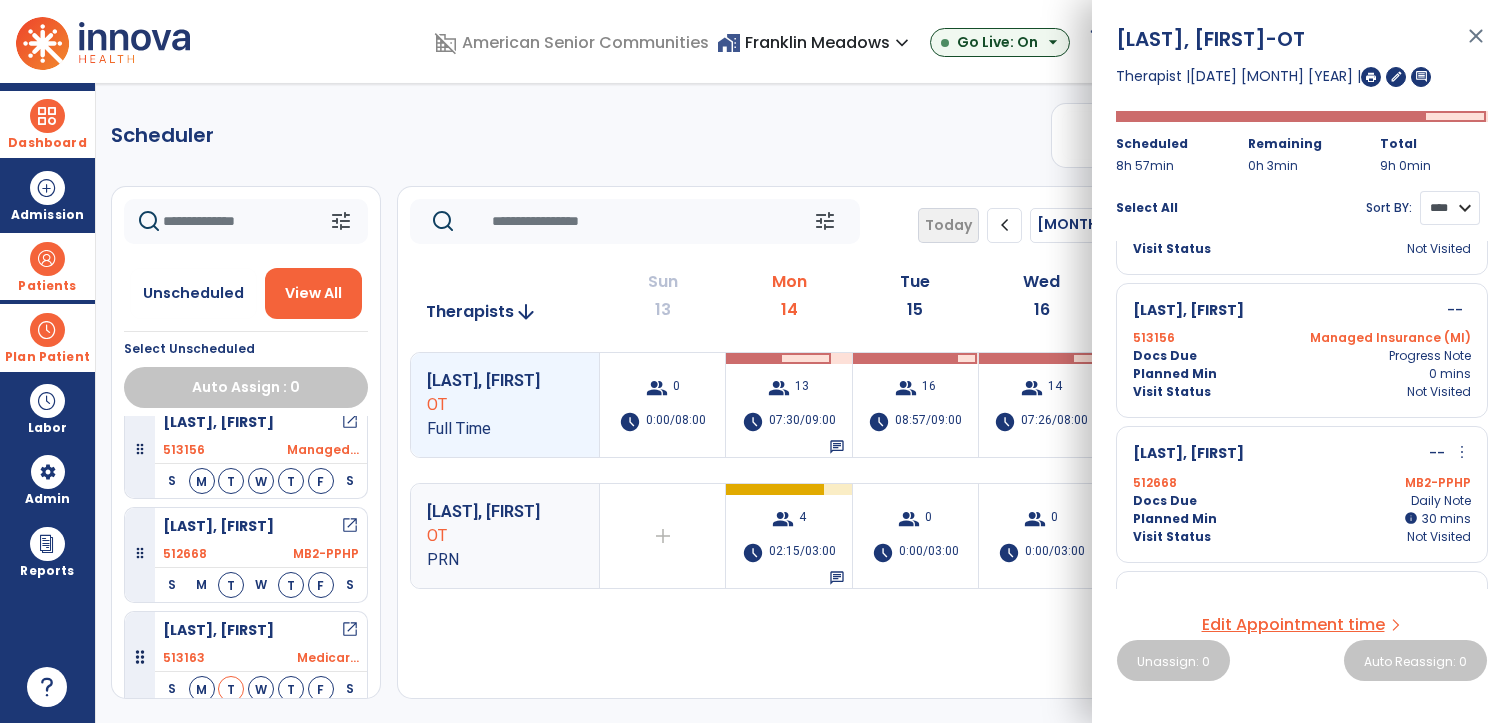 scroll, scrollTop: 1700, scrollLeft: 0, axis: vertical 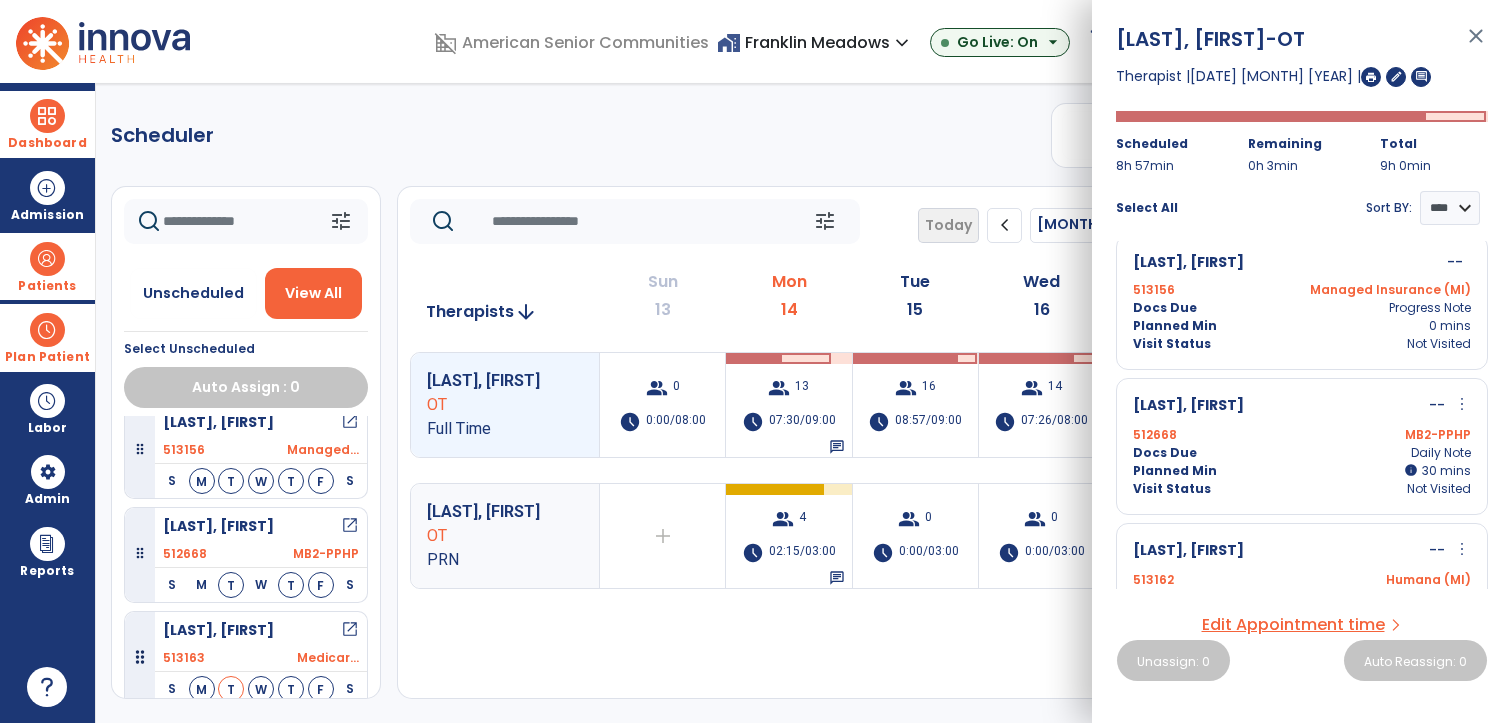 click on "more_vert" at bounding box center (1462, 404) 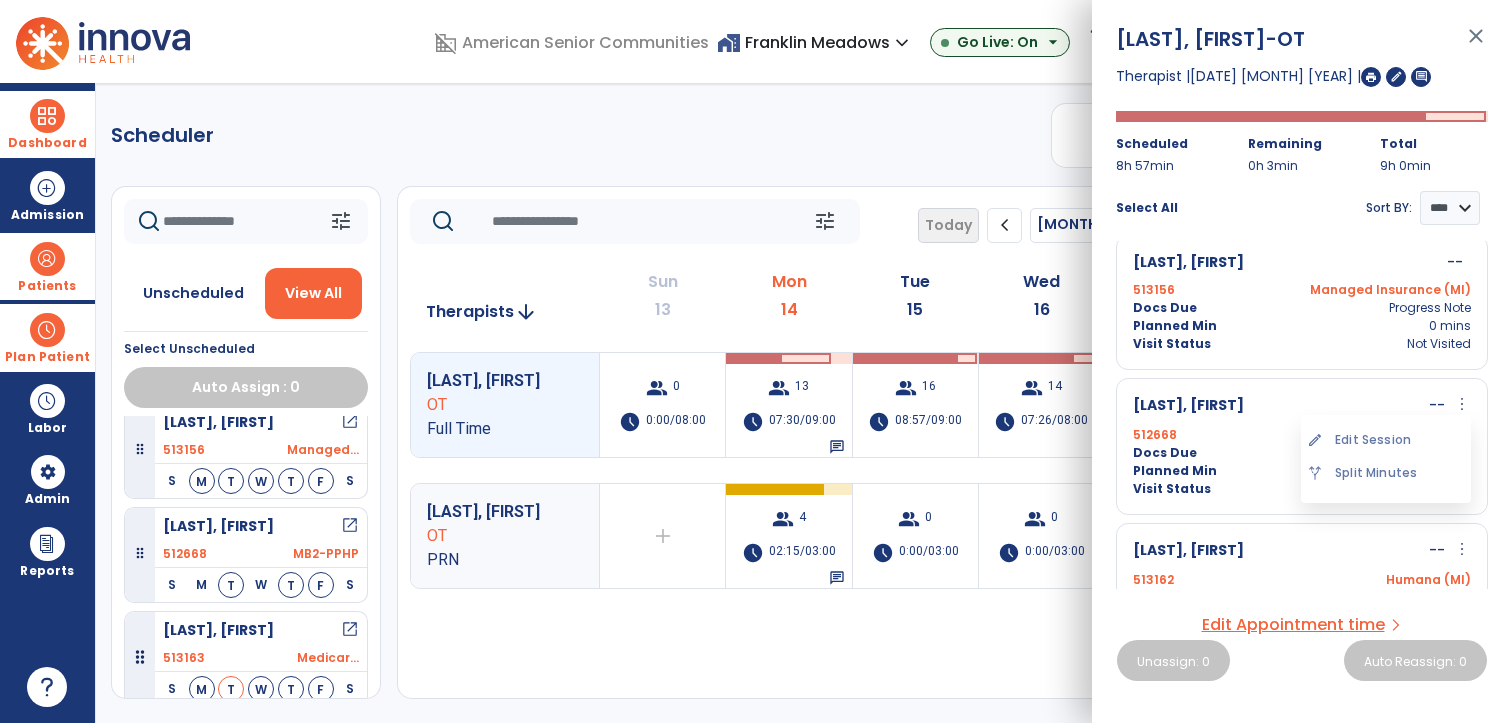 drag, startPoint x: 1405, startPoint y: 424, endPoint x: 1395, endPoint y: 418, distance: 11.661903 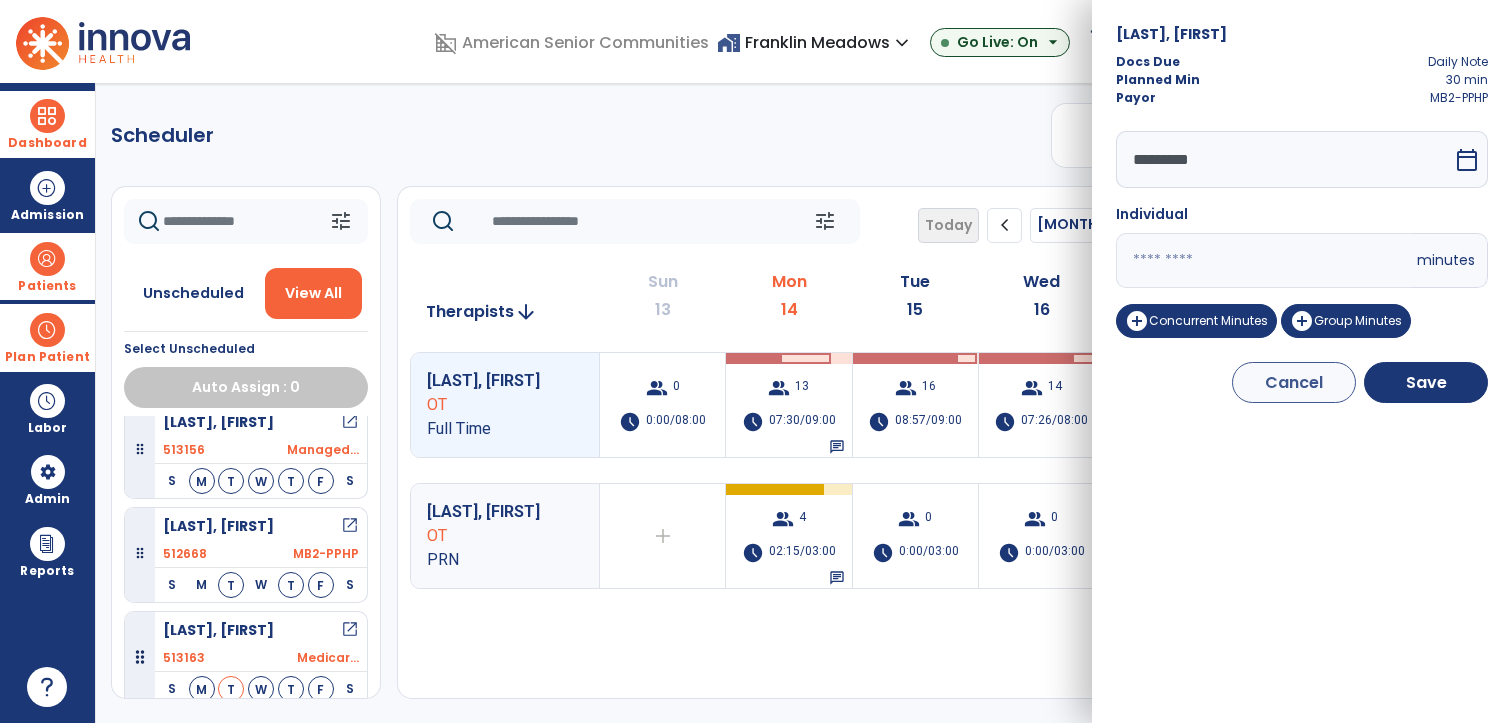 click on "*********" at bounding box center [1284, 159] 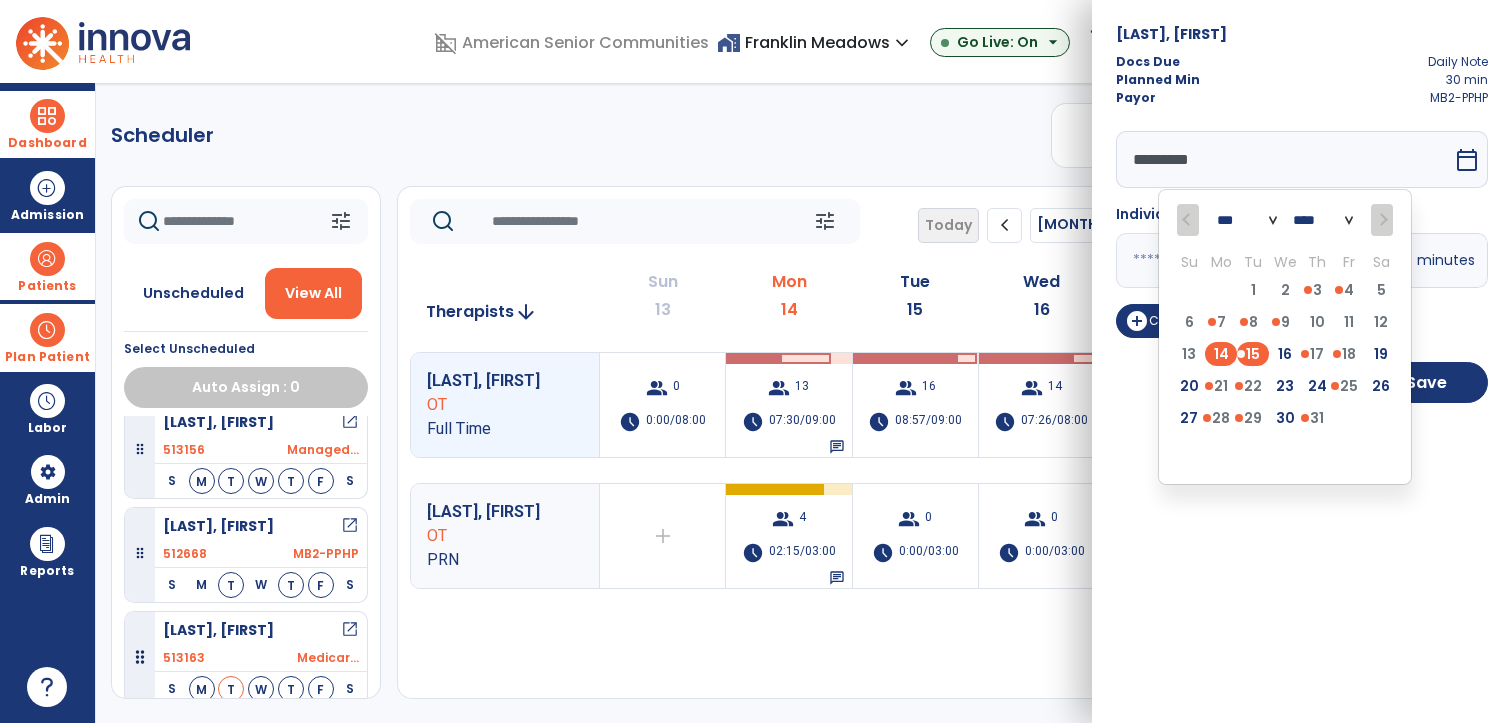 click on "14" at bounding box center (1221, 354) 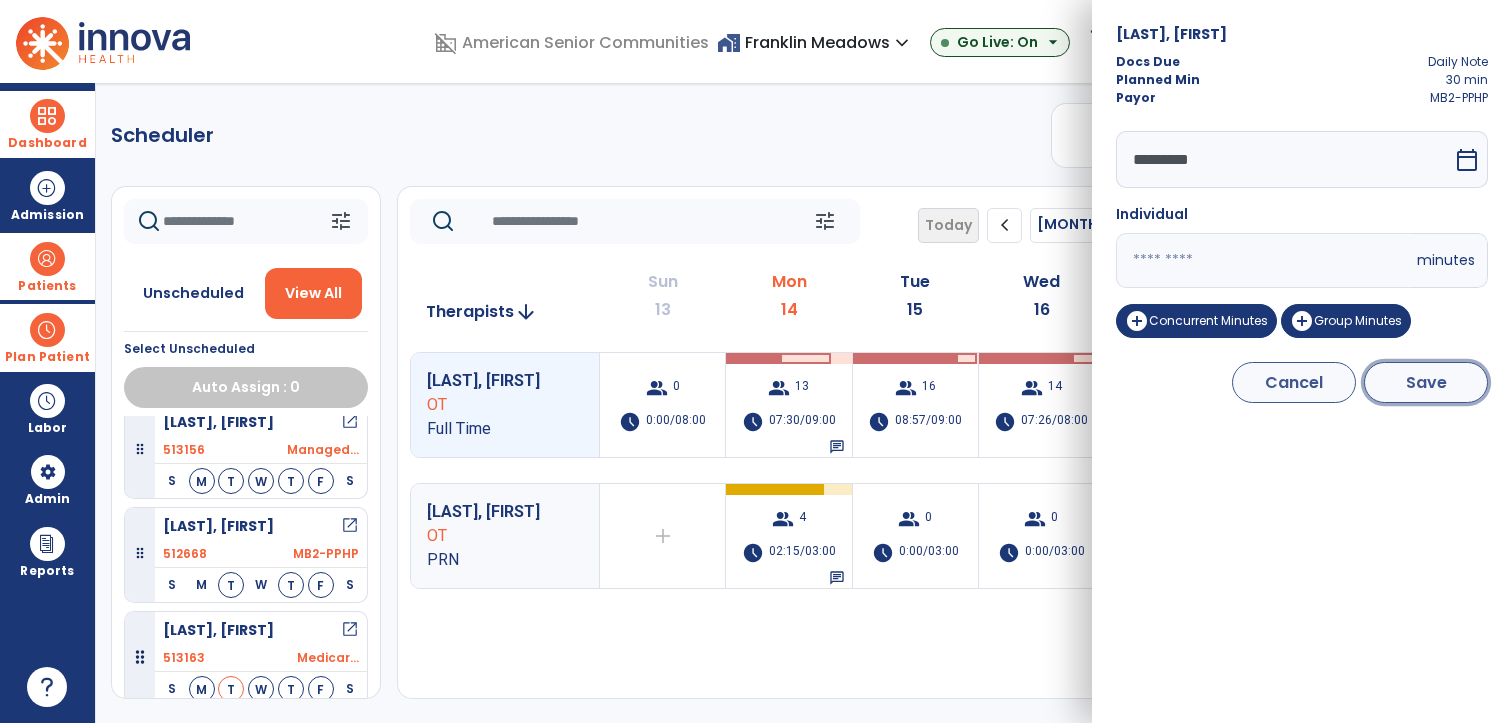 click on "Save" at bounding box center [1426, 382] 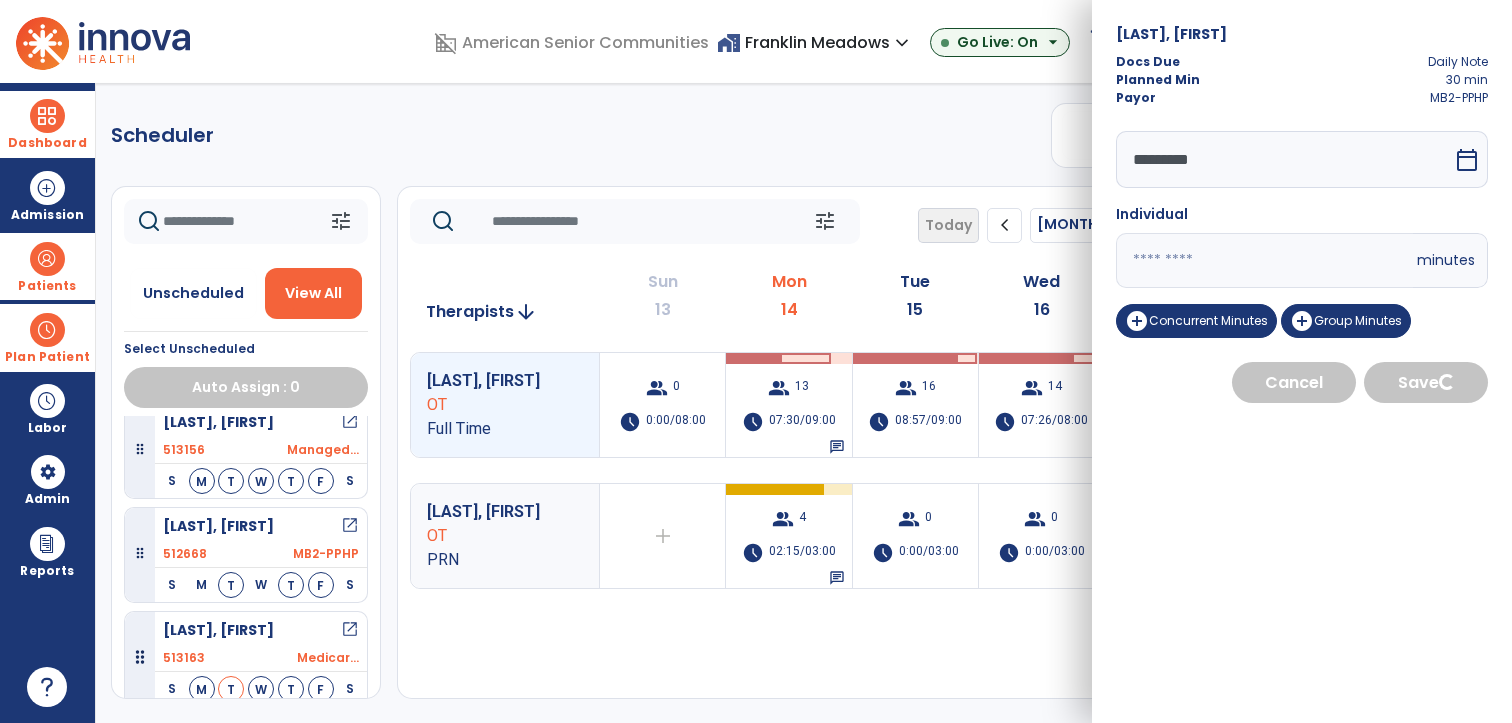 select on "****" 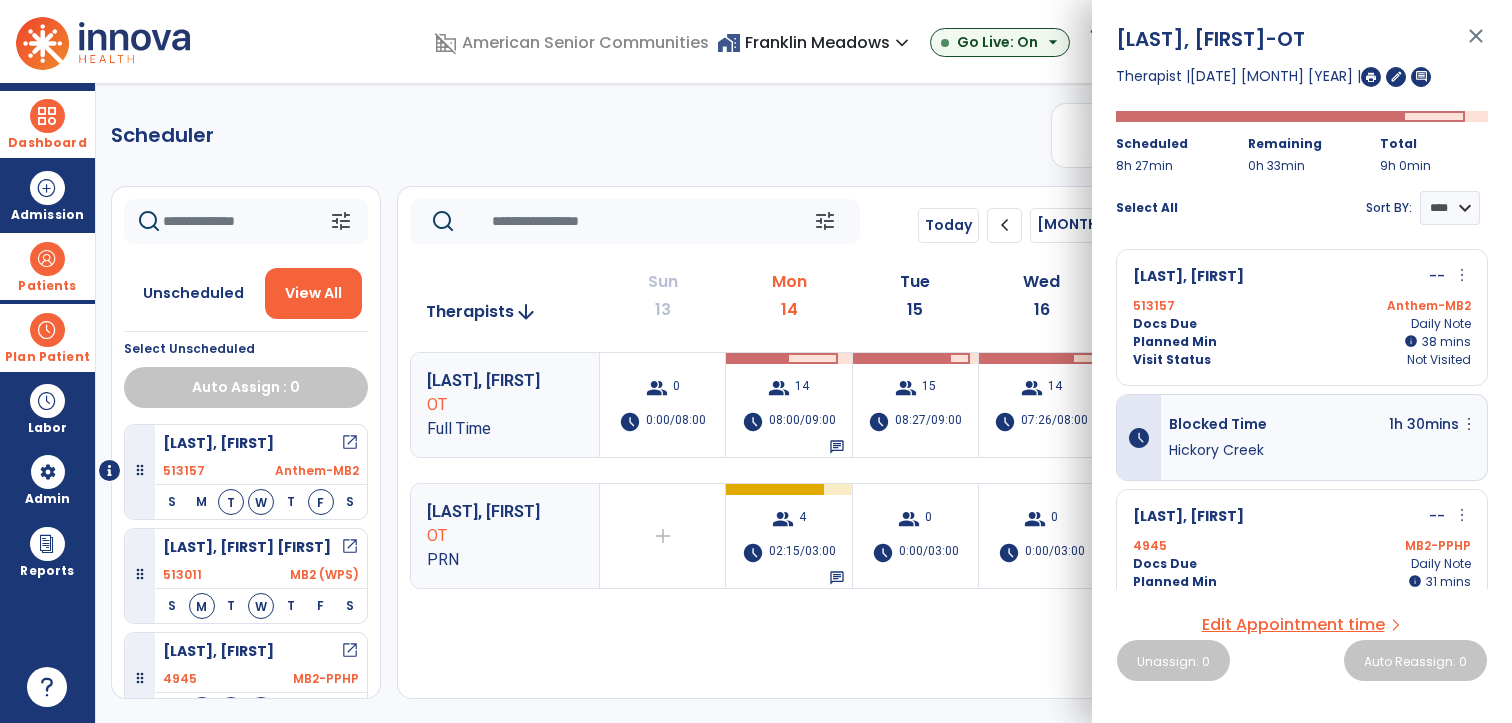 click on "Scheduler   PT   OT   ST  **** *** more_vert  Manage Labor   View All Therapists   Print" 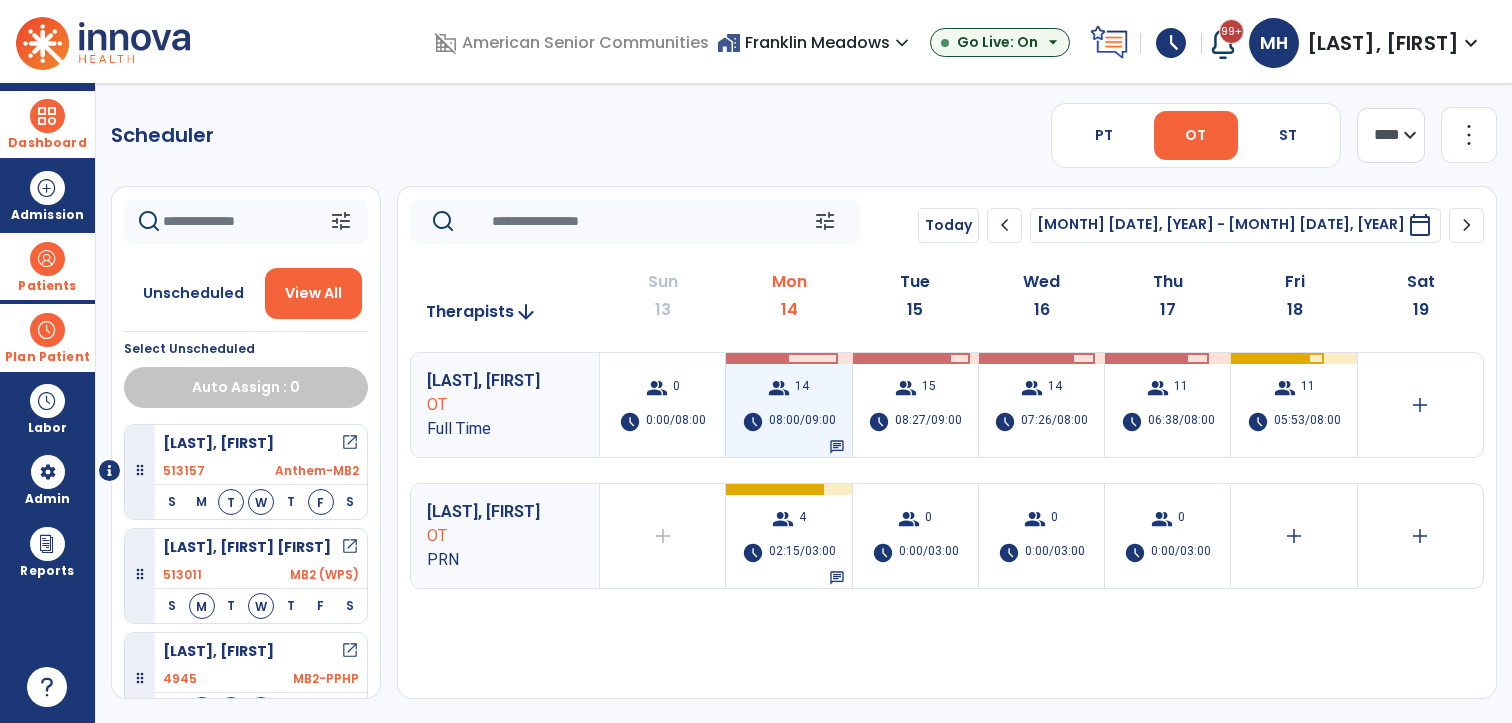 click on "08:00/09:00" at bounding box center [802, 422] 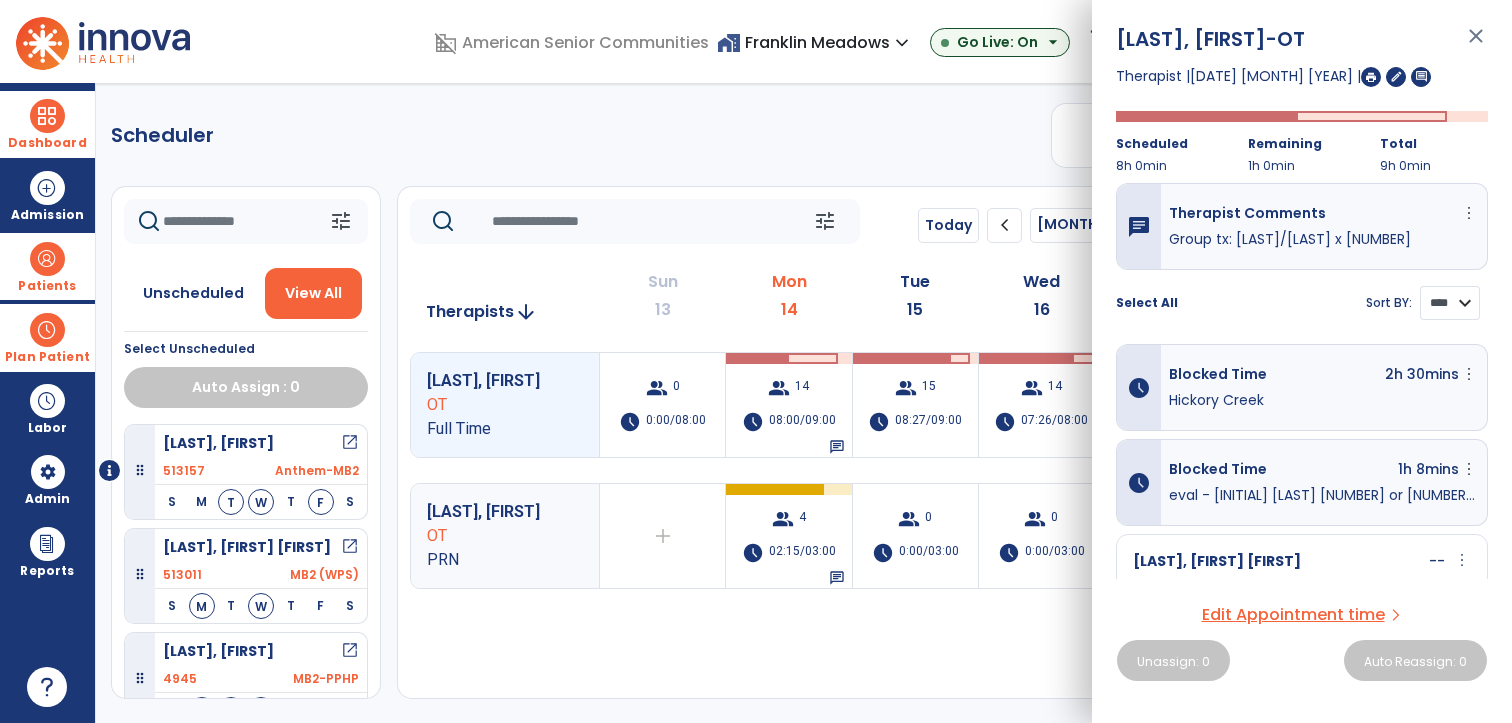 click on "**** ****" at bounding box center (1450, 303) 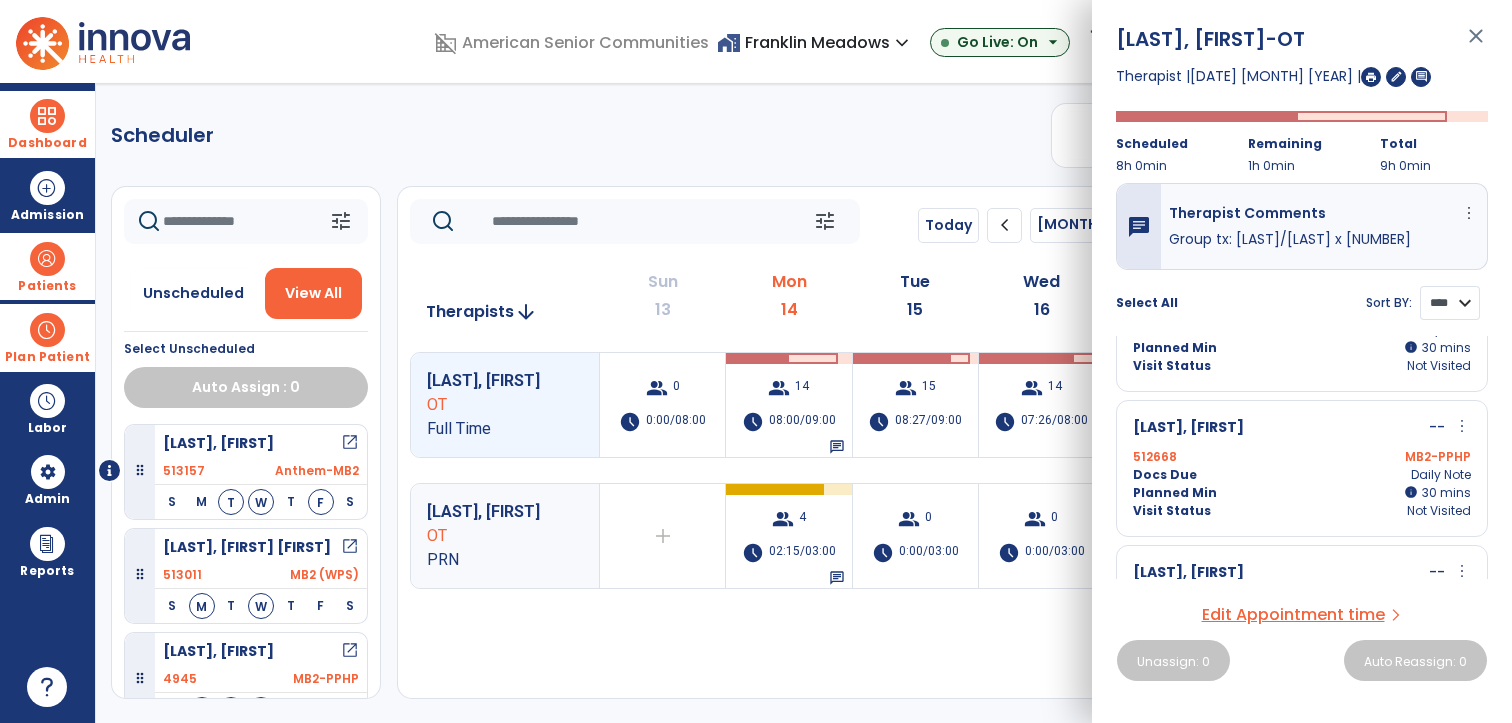 scroll, scrollTop: 1400, scrollLeft: 0, axis: vertical 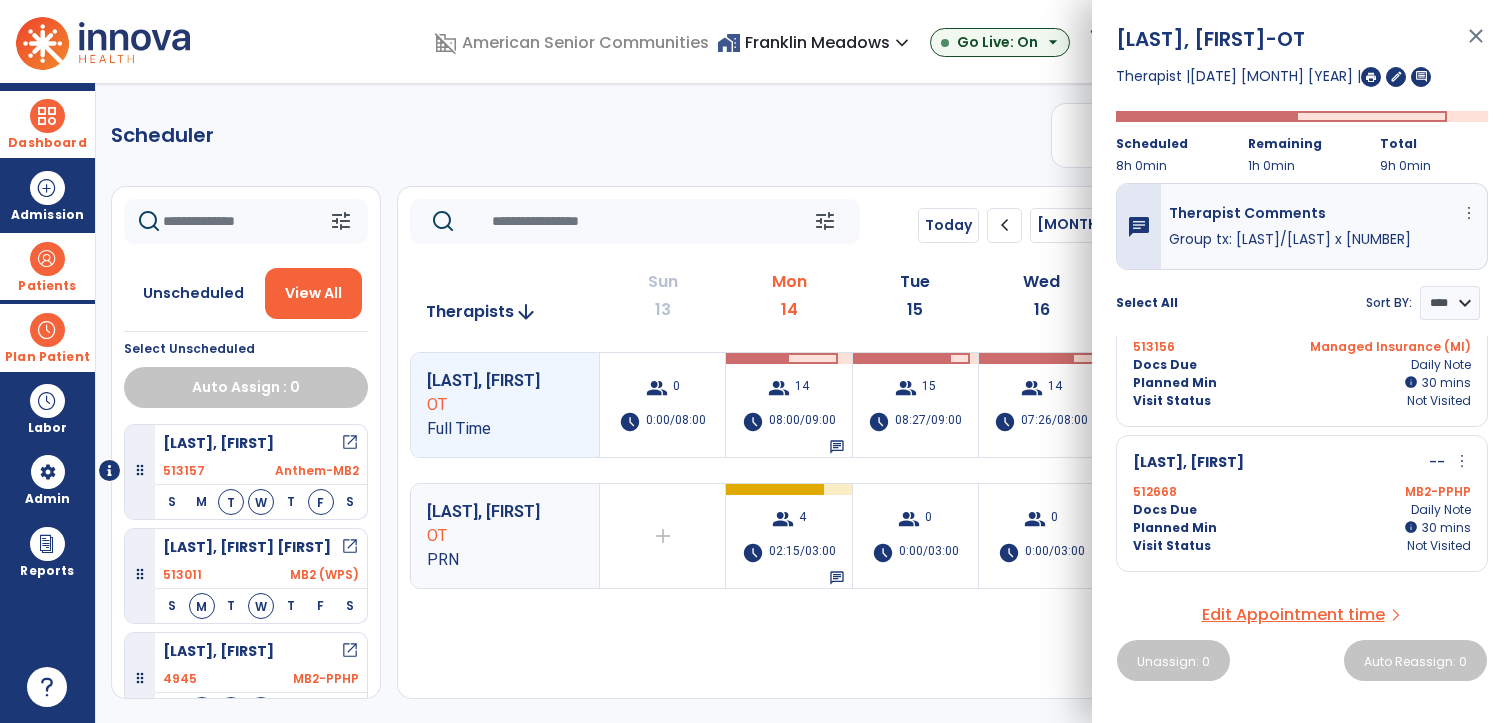 click on "[LAST], [FIRST]   --  more_vert  edit   Edit Session   alt_route   Split Minutes  [NUMBER] MB2-PPHP  Docs Due Daily Note   Planned Min  info   30 I 30 mins  Visit Status  Not Visited" at bounding box center [1302, 503] 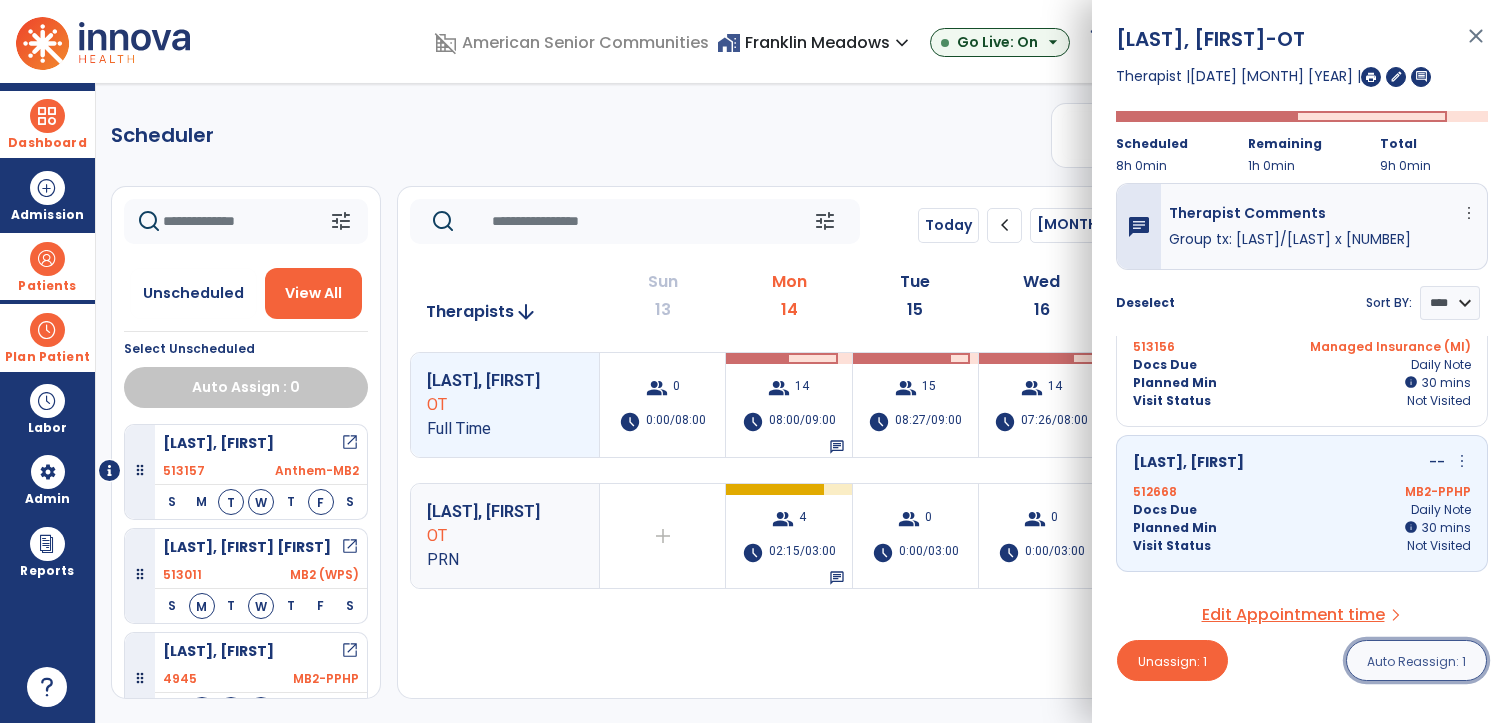 click on "Auto Reassign: 1" at bounding box center [1416, 661] 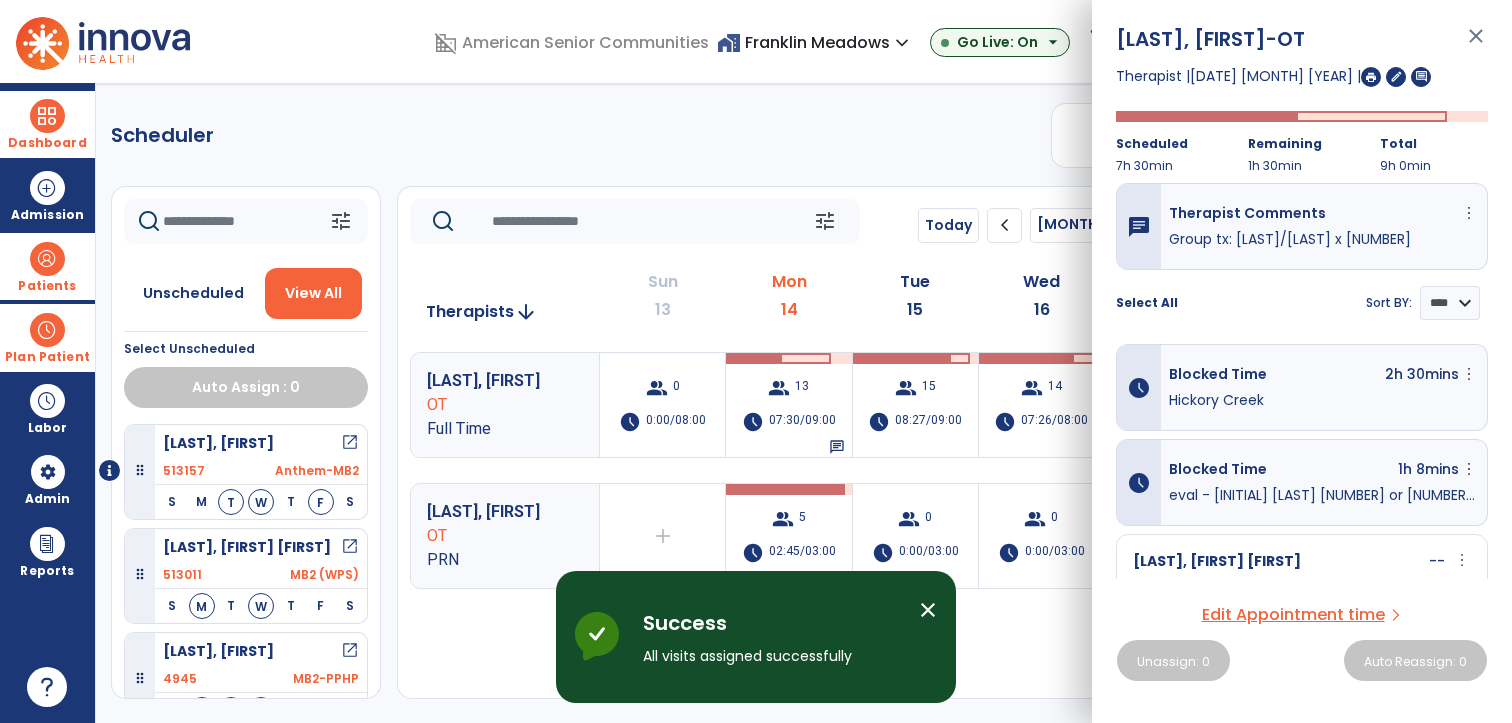 click on "Scheduler   PT   OT   ST  **** *** more_vert  Manage Labor   View All Therapists   Print" 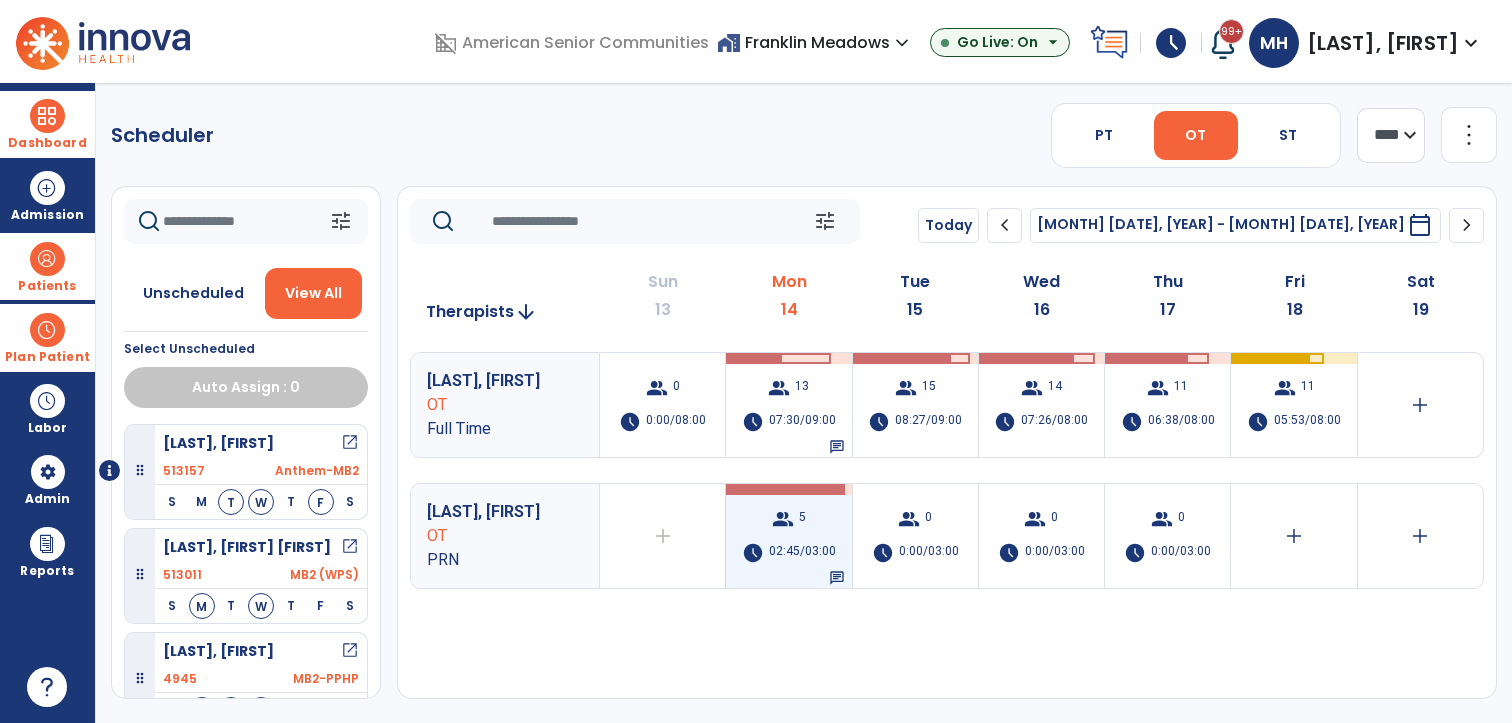 click on "group [NUMBER] schedule [TIME]/[TIME]   chat" at bounding box center (788, 536) 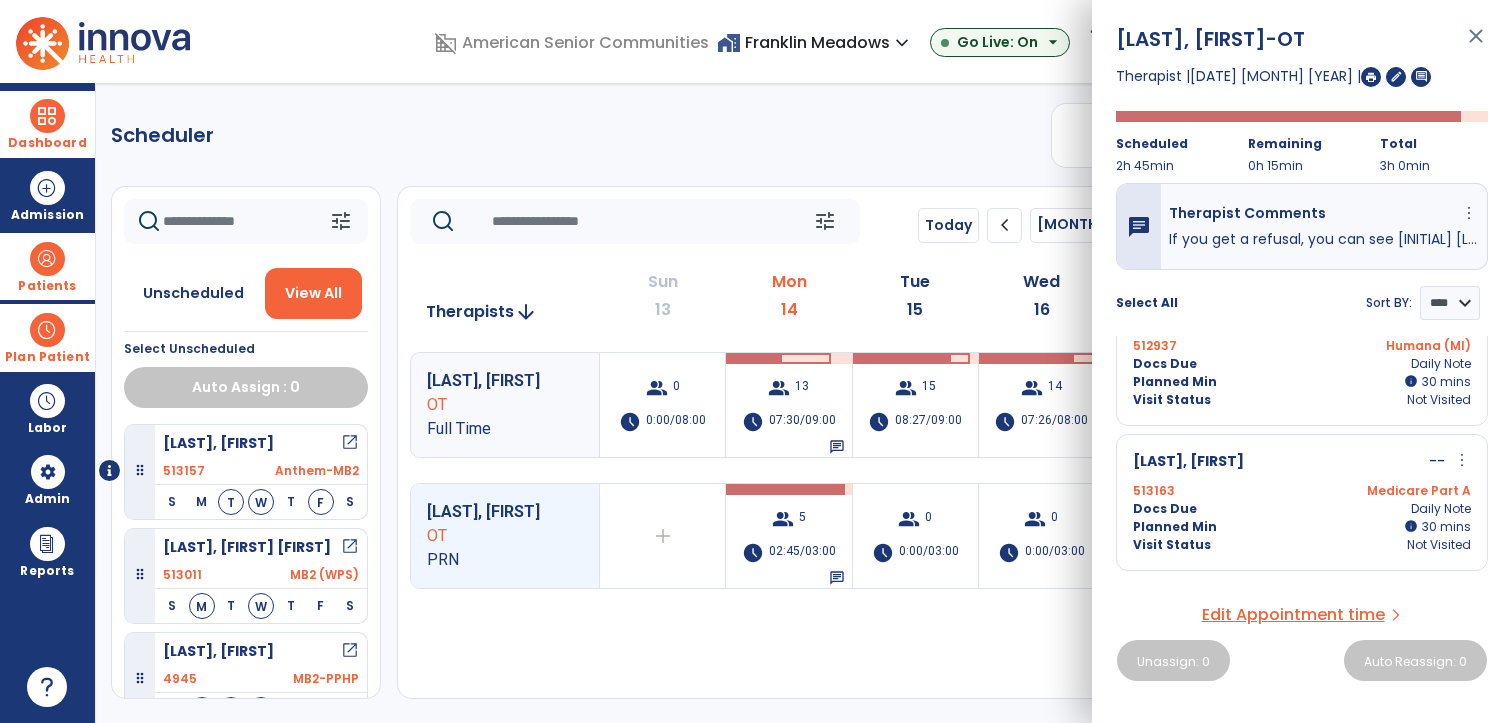 scroll, scrollTop: 300, scrollLeft: 0, axis: vertical 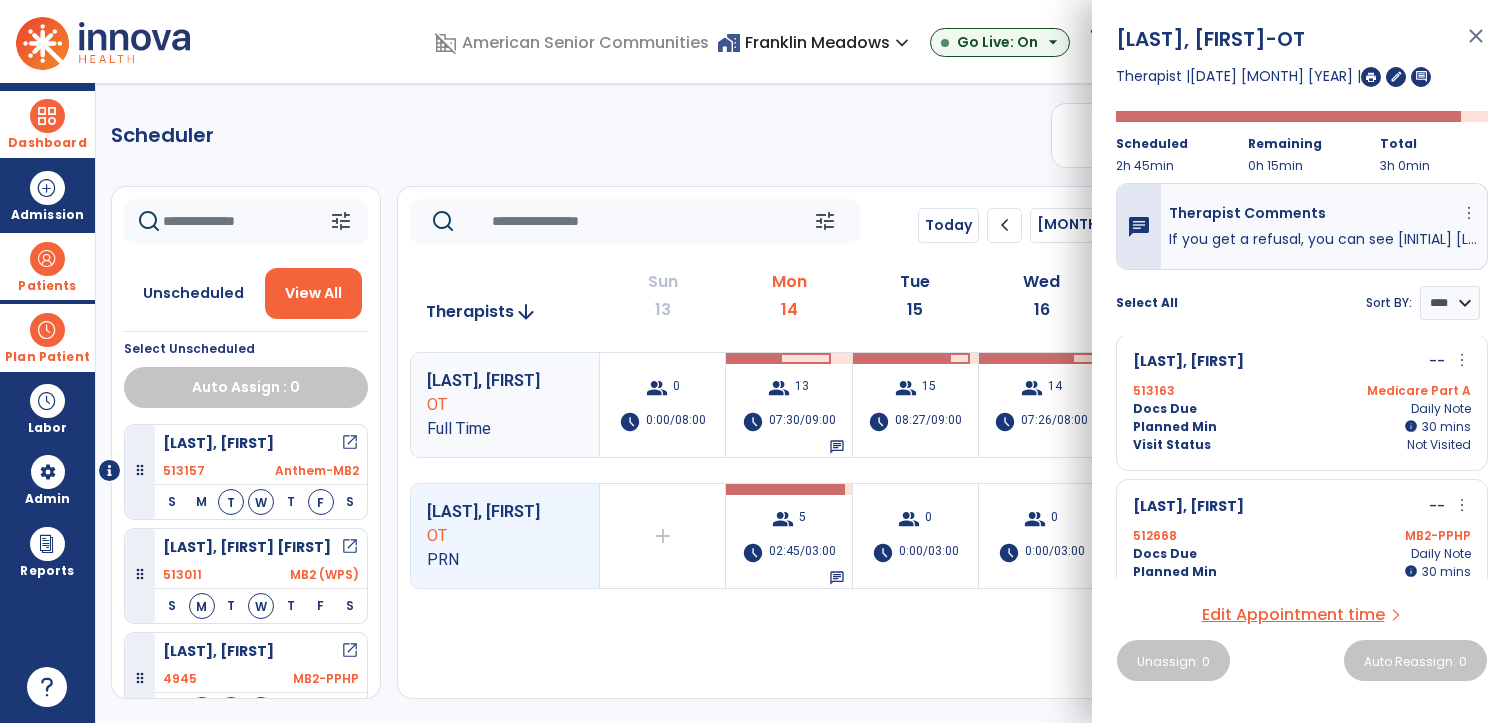 click on "more_vert" at bounding box center [1462, 360] 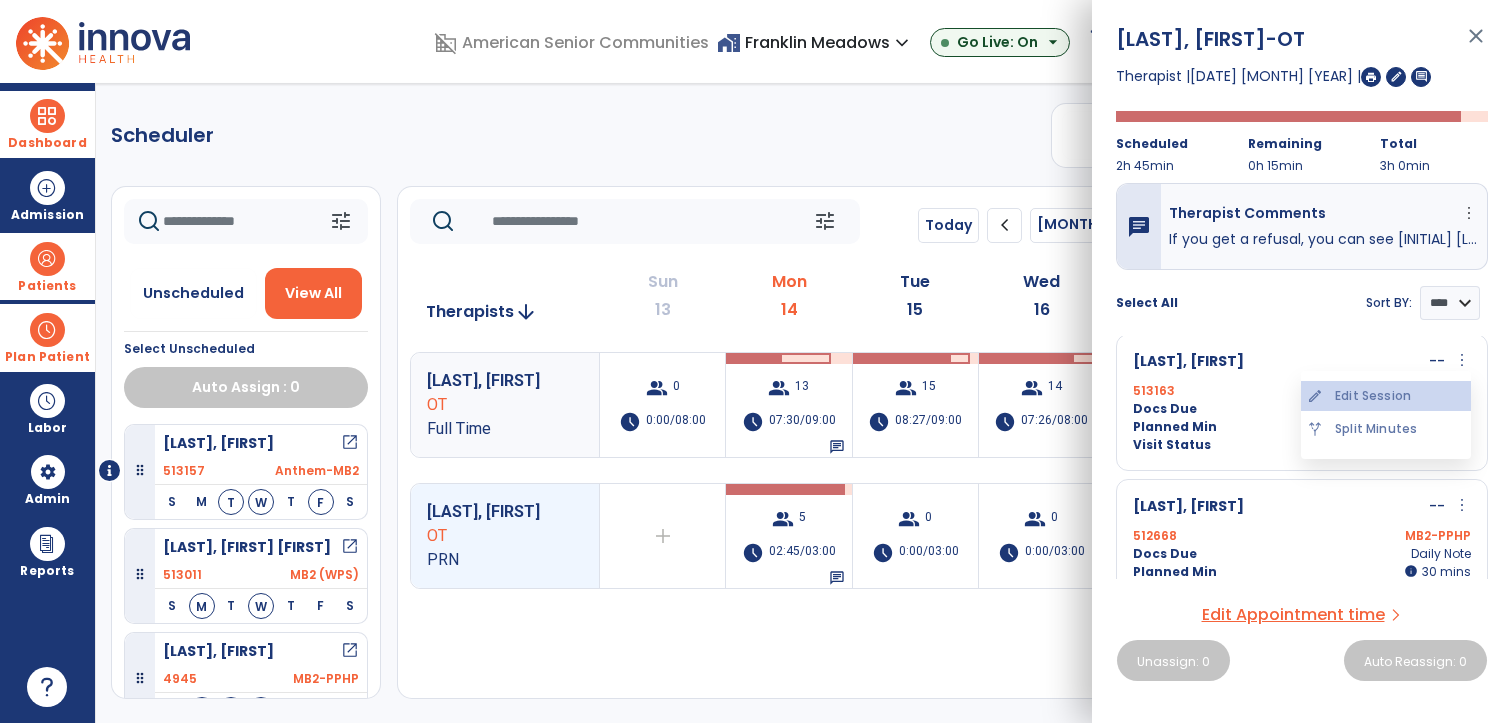 click on "edit   Edit Session" at bounding box center [1386, 396] 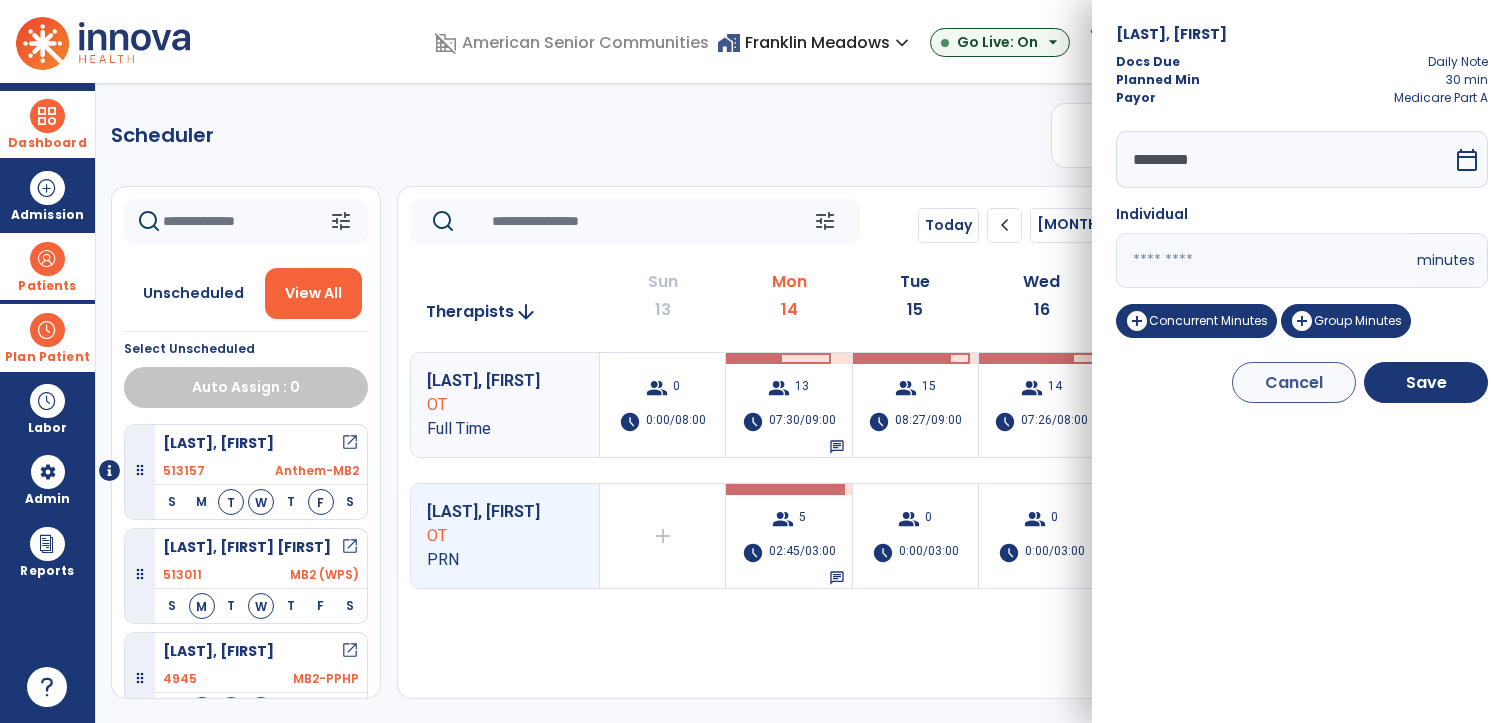 click on "**" at bounding box center [1264, 260] 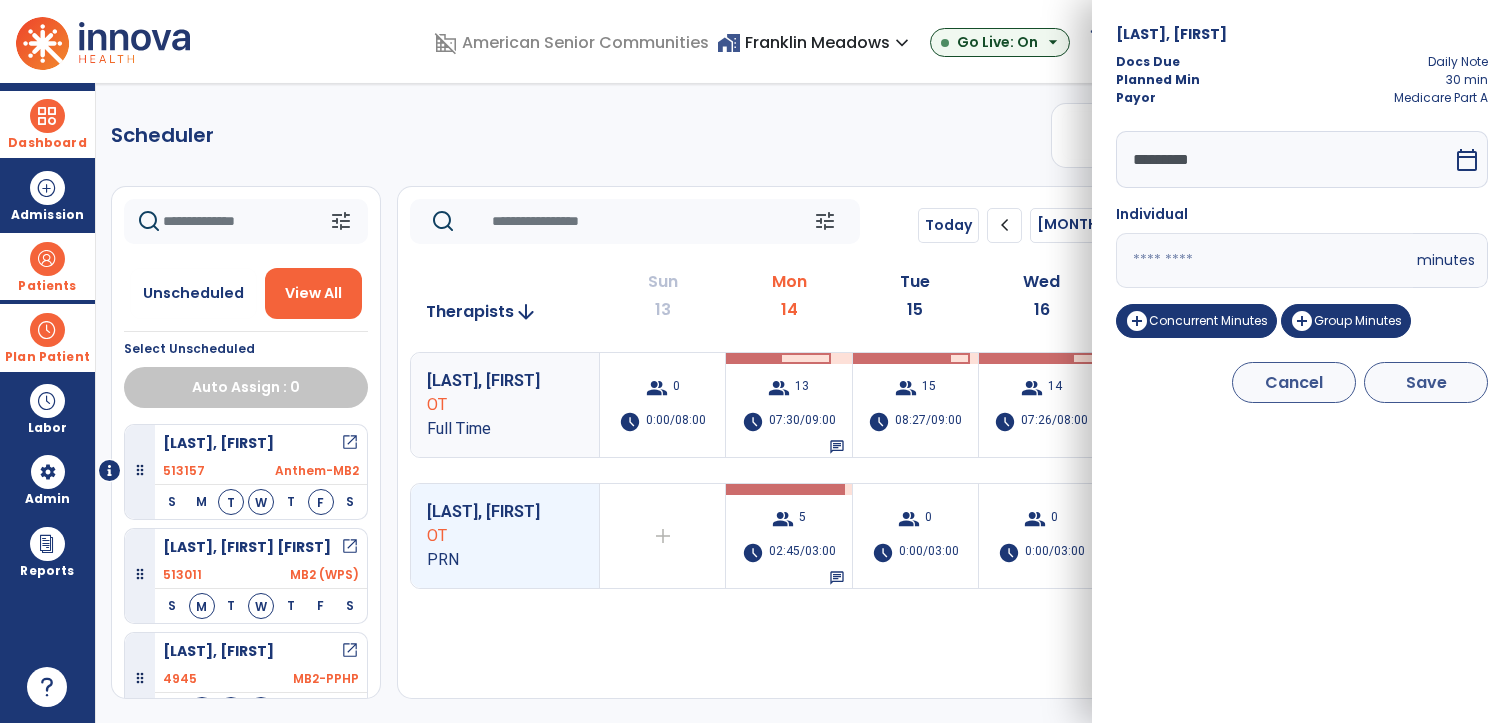 type on "**" 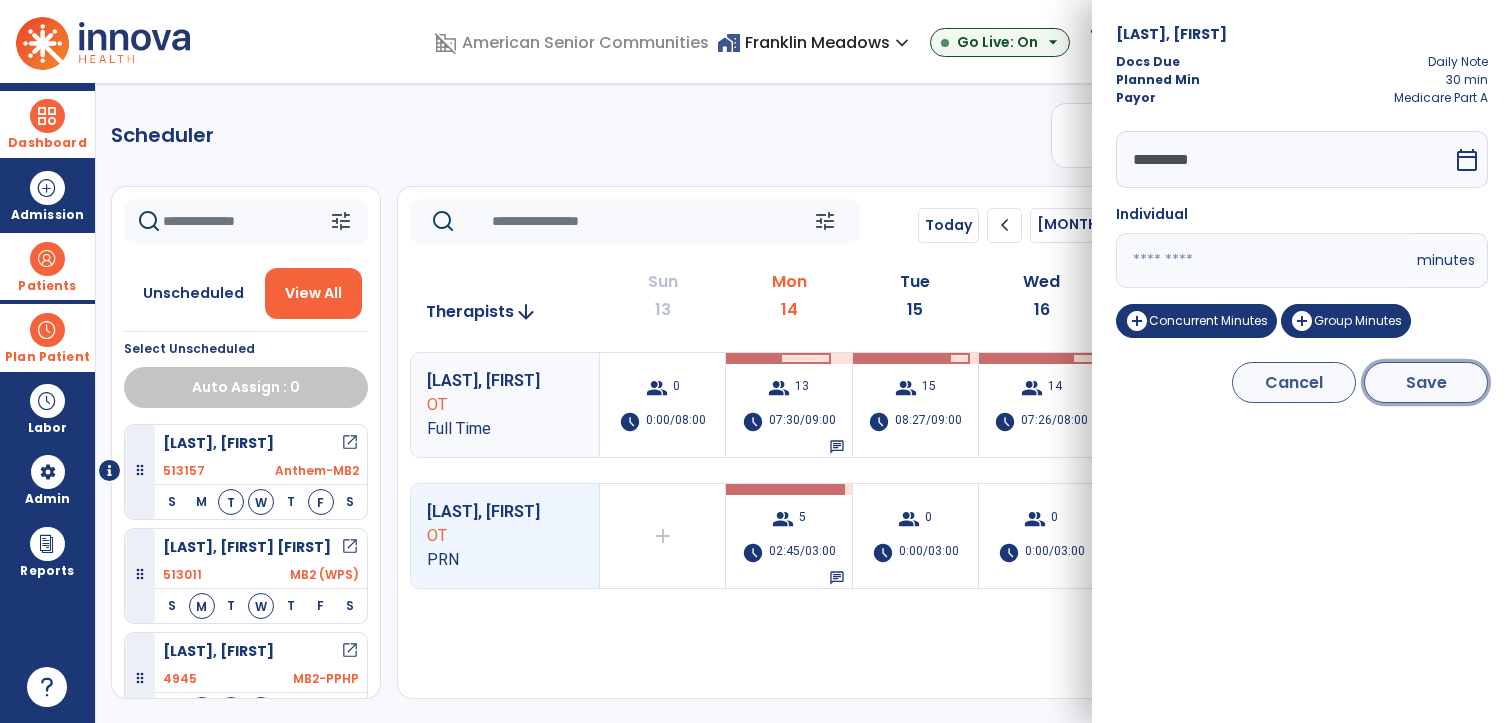 click on "Save" at bounding box center (1426, 382) 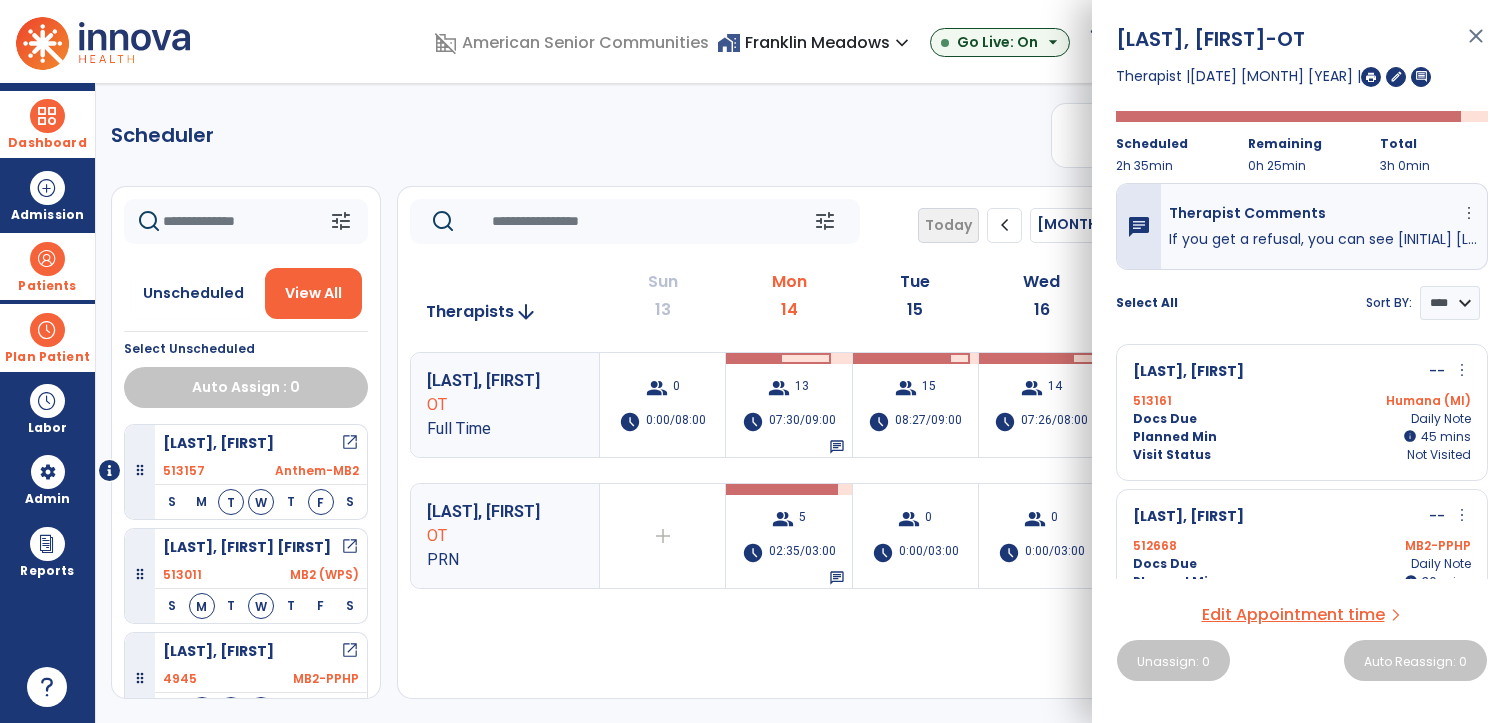 scroll, scrollTop: 100, scrollLeft: 0, axis: vertical 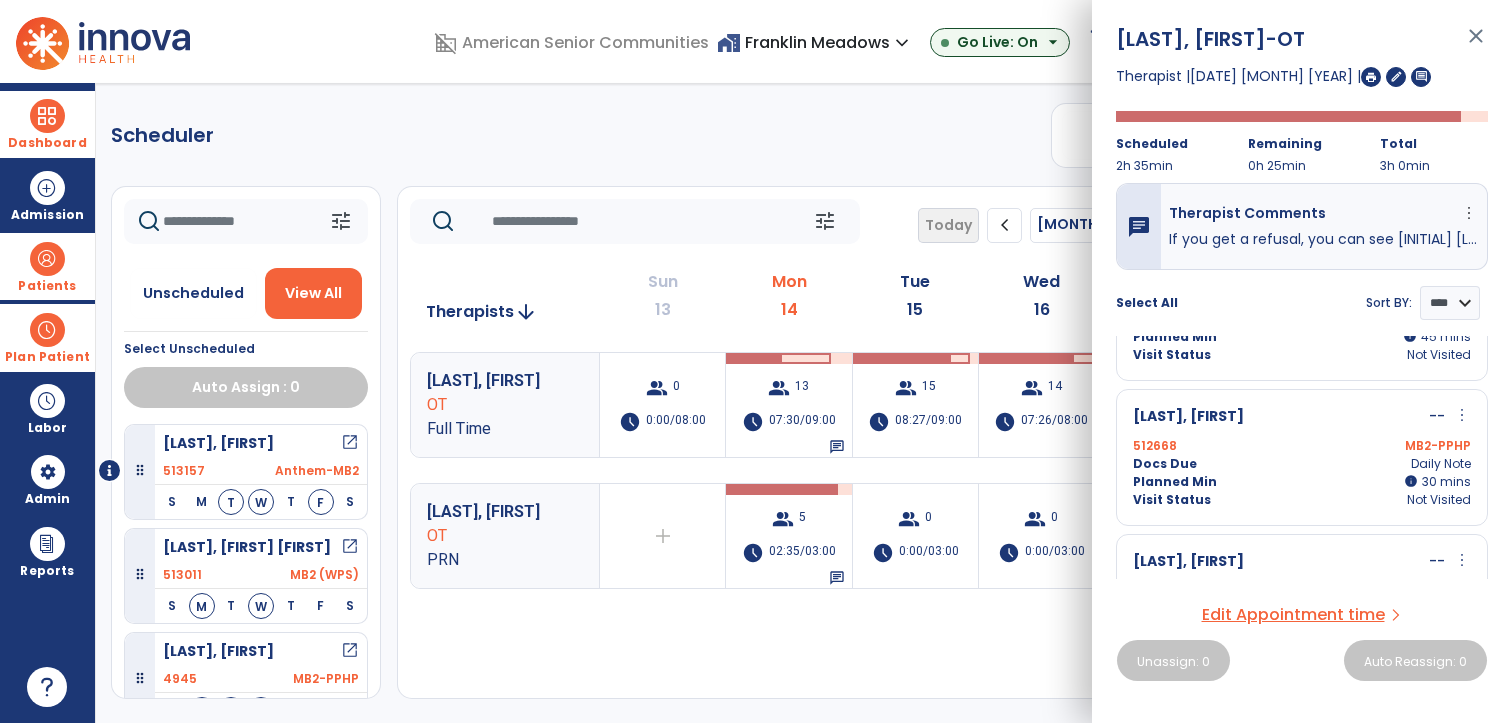 click on "more_vert" at bounding box center [1462, 415] 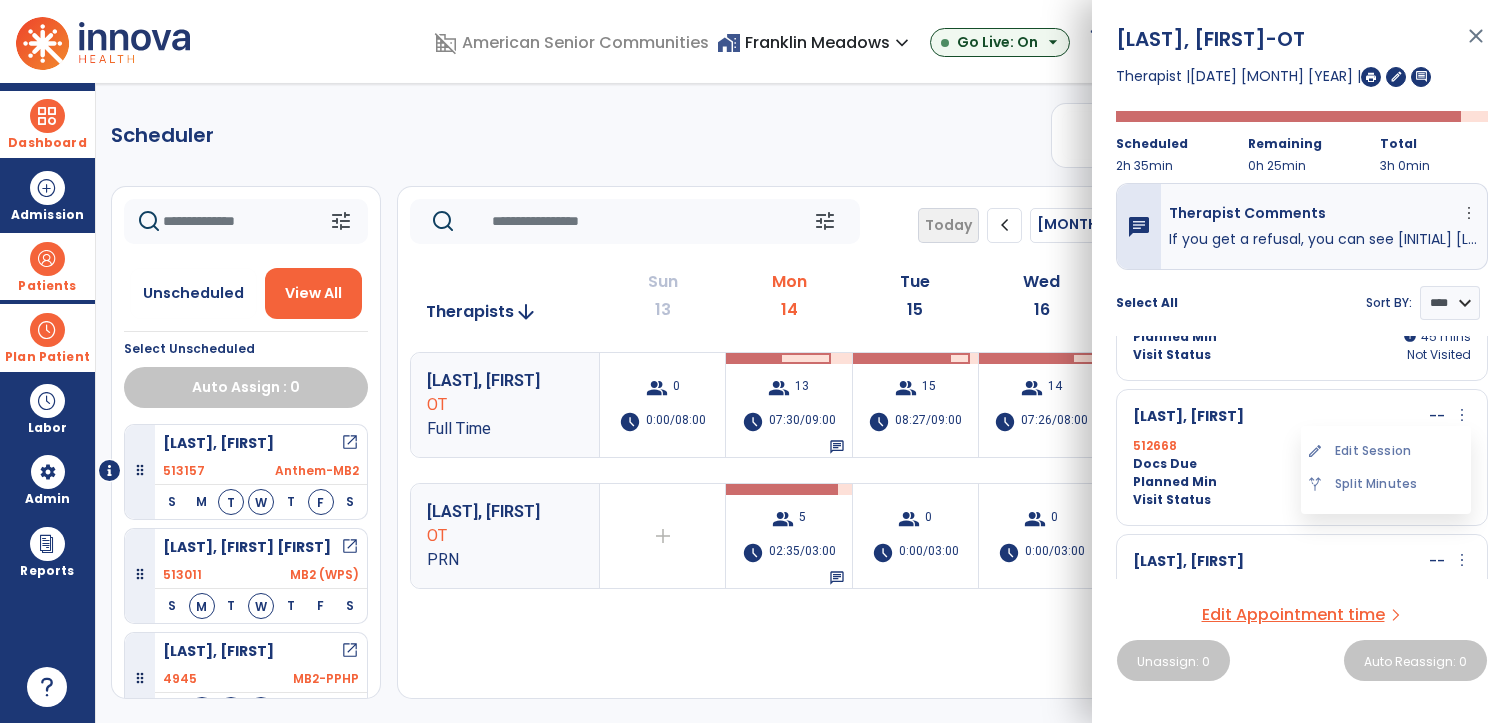 drag, startPoint x: 1388, startPoint y: 447, endPoint x: 1376, endPoint y: 446, distance: 12.0415945 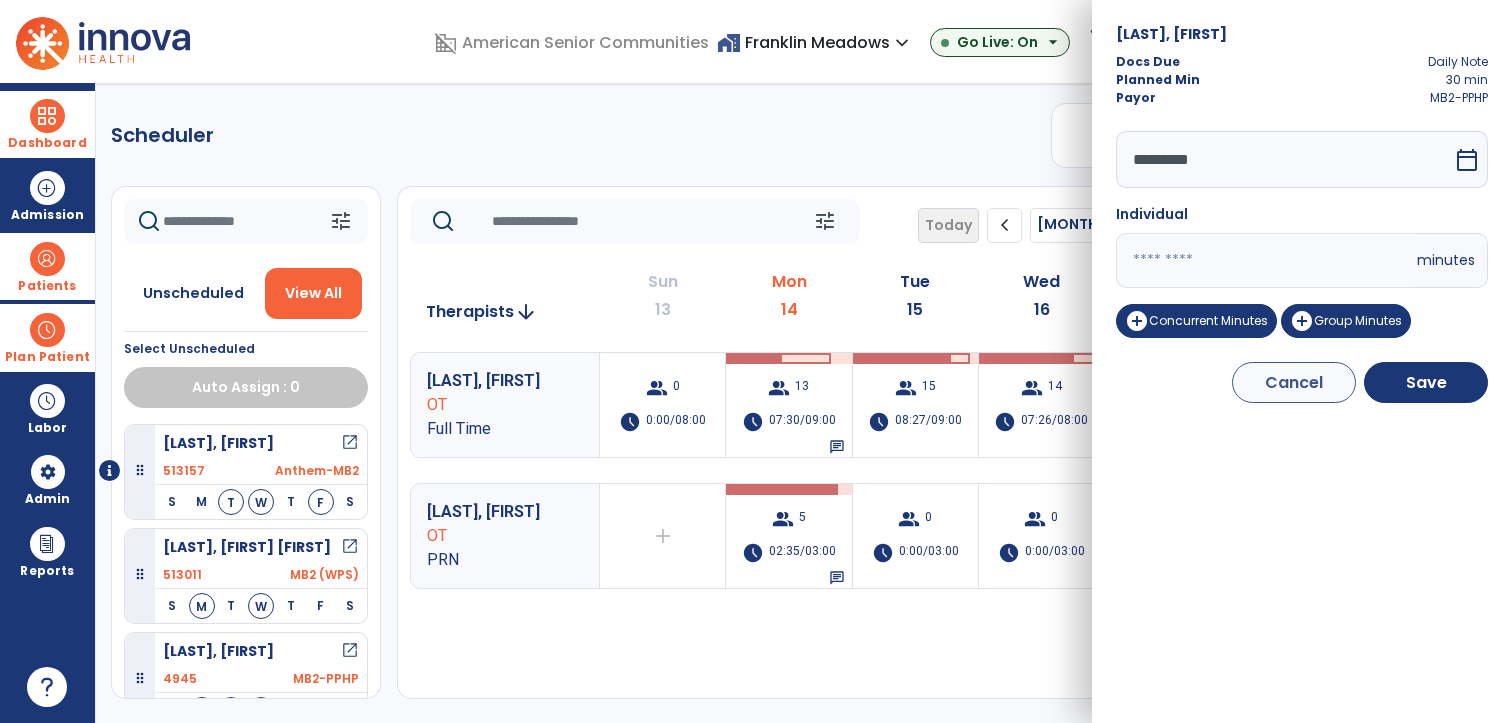 click on "**" at bounding box center (1264, 260) 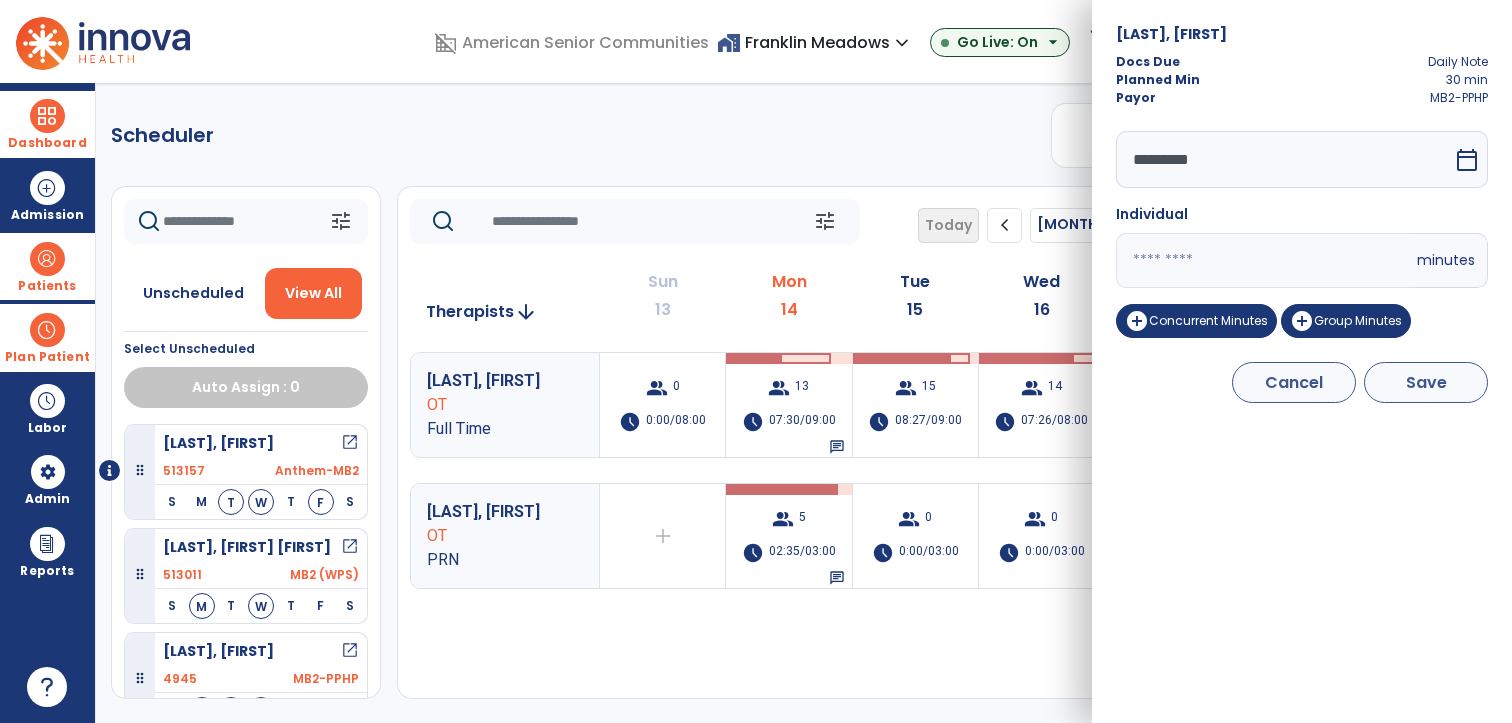 type on "**" 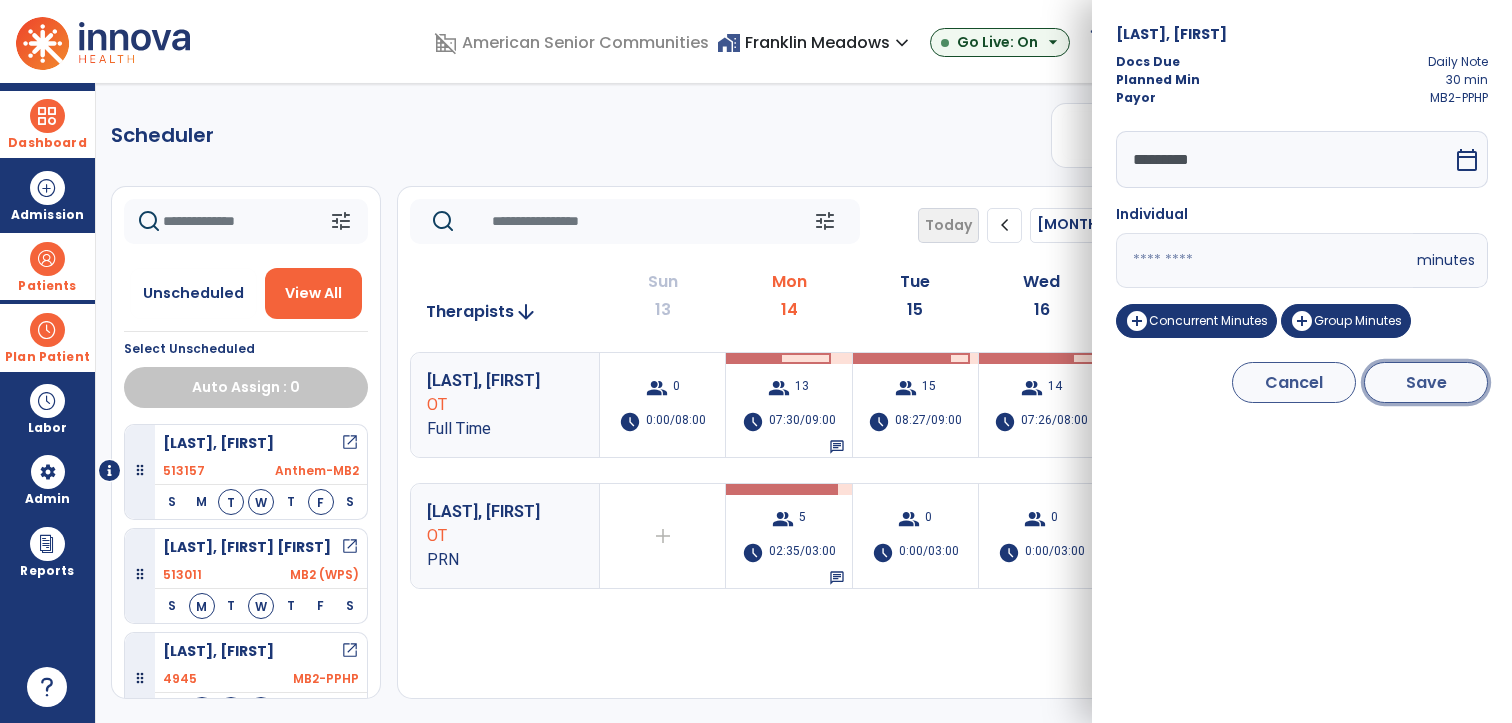 click on "Save" at bounding box center (1426, 382) 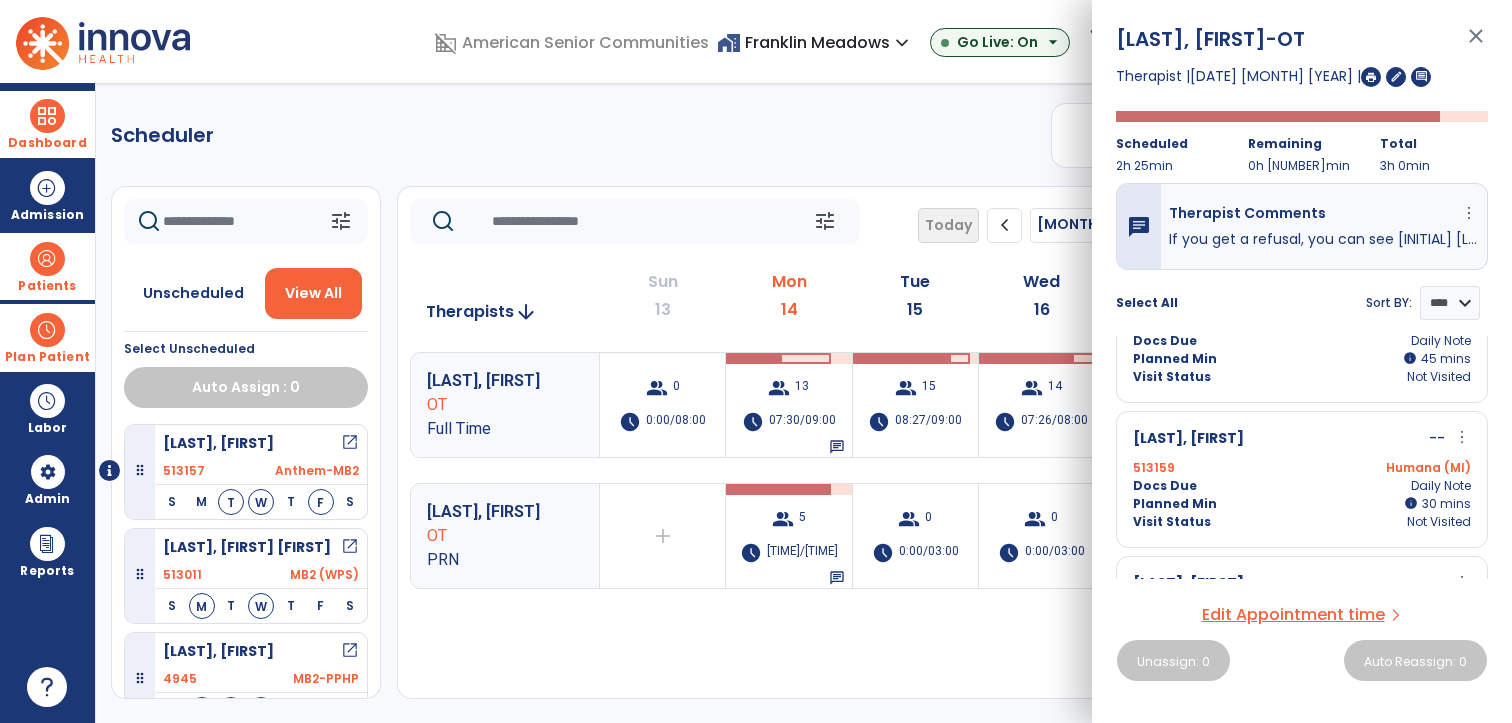 scroll, scrollTop: 0, scrollLeft: 0, axis: both 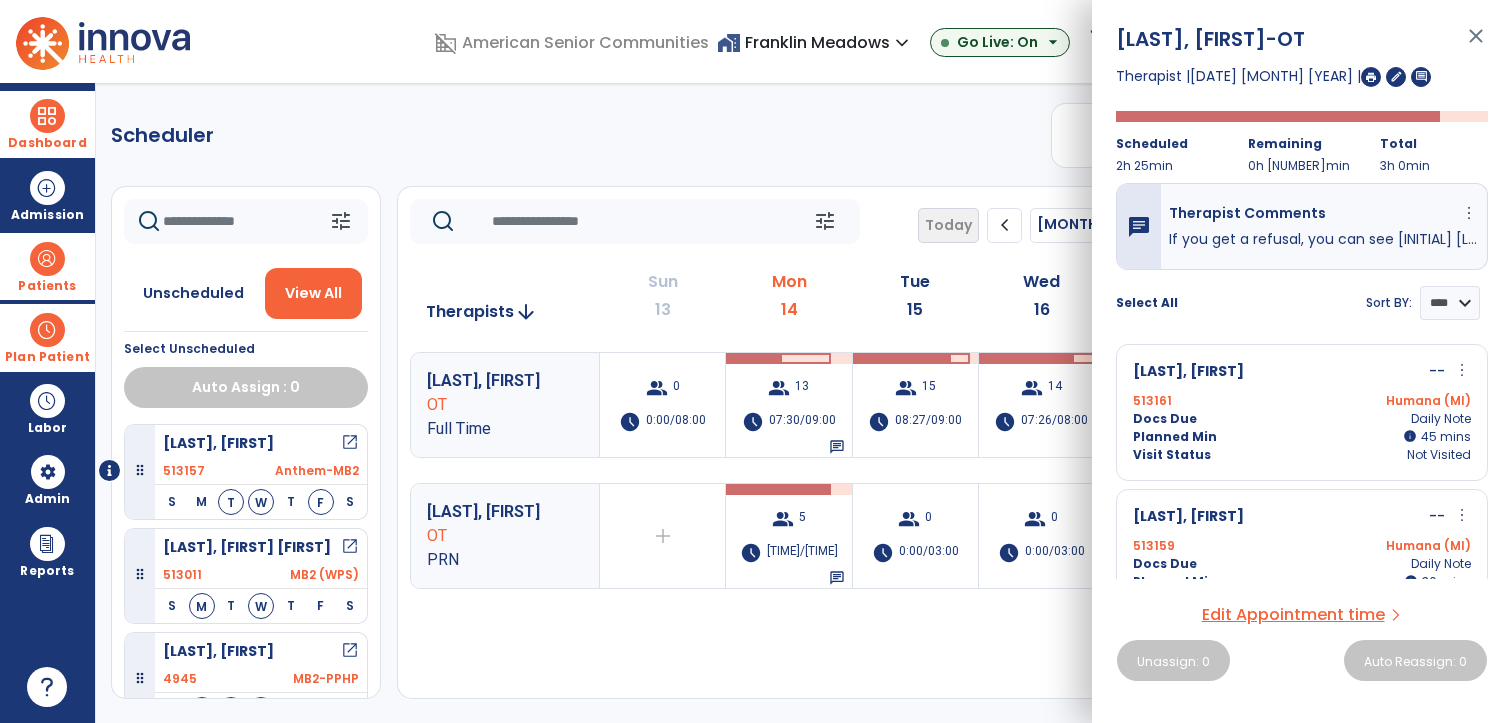 click on "Scheduler   PT   OT   ST  **** *** more_vert  Manage Labor   View All Therapists   Print" 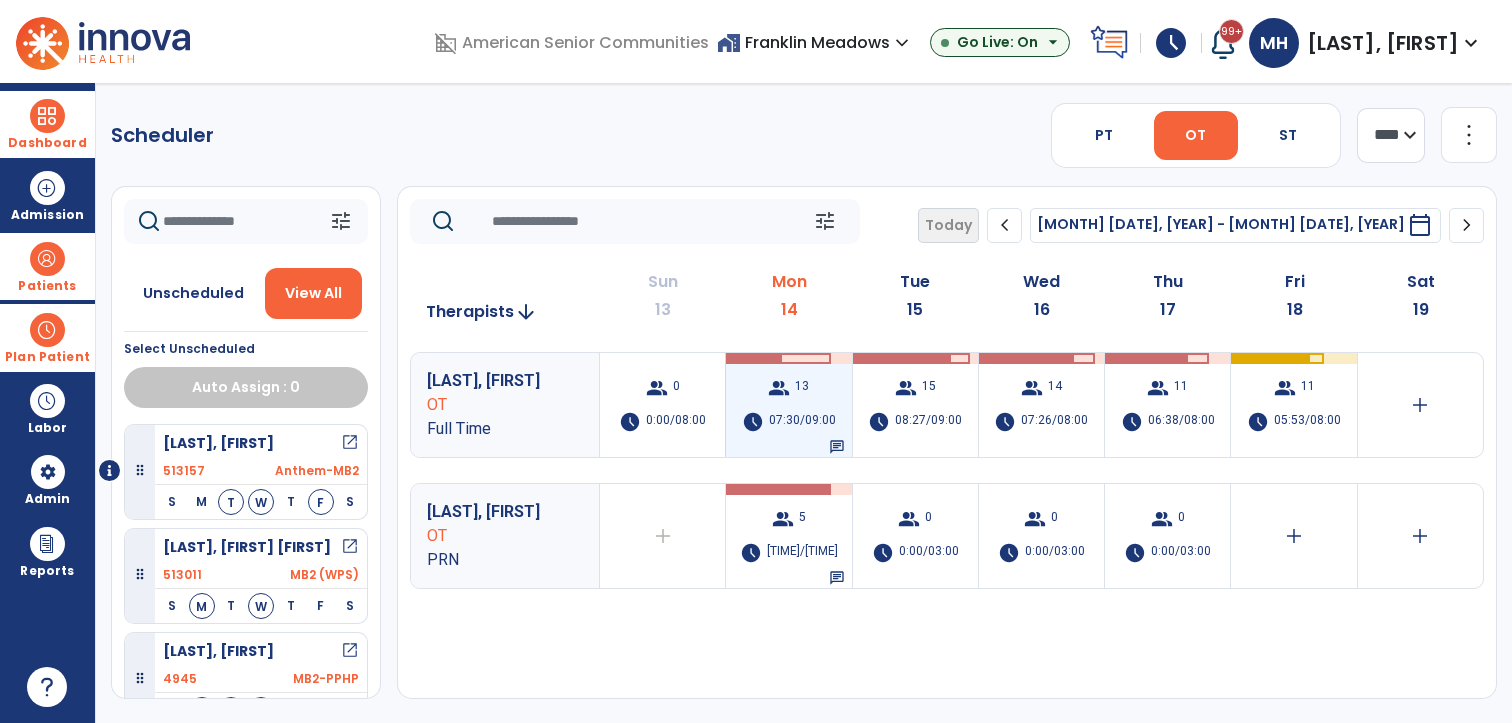 click on "07:30/09:00" at bounding box center (802, 422) 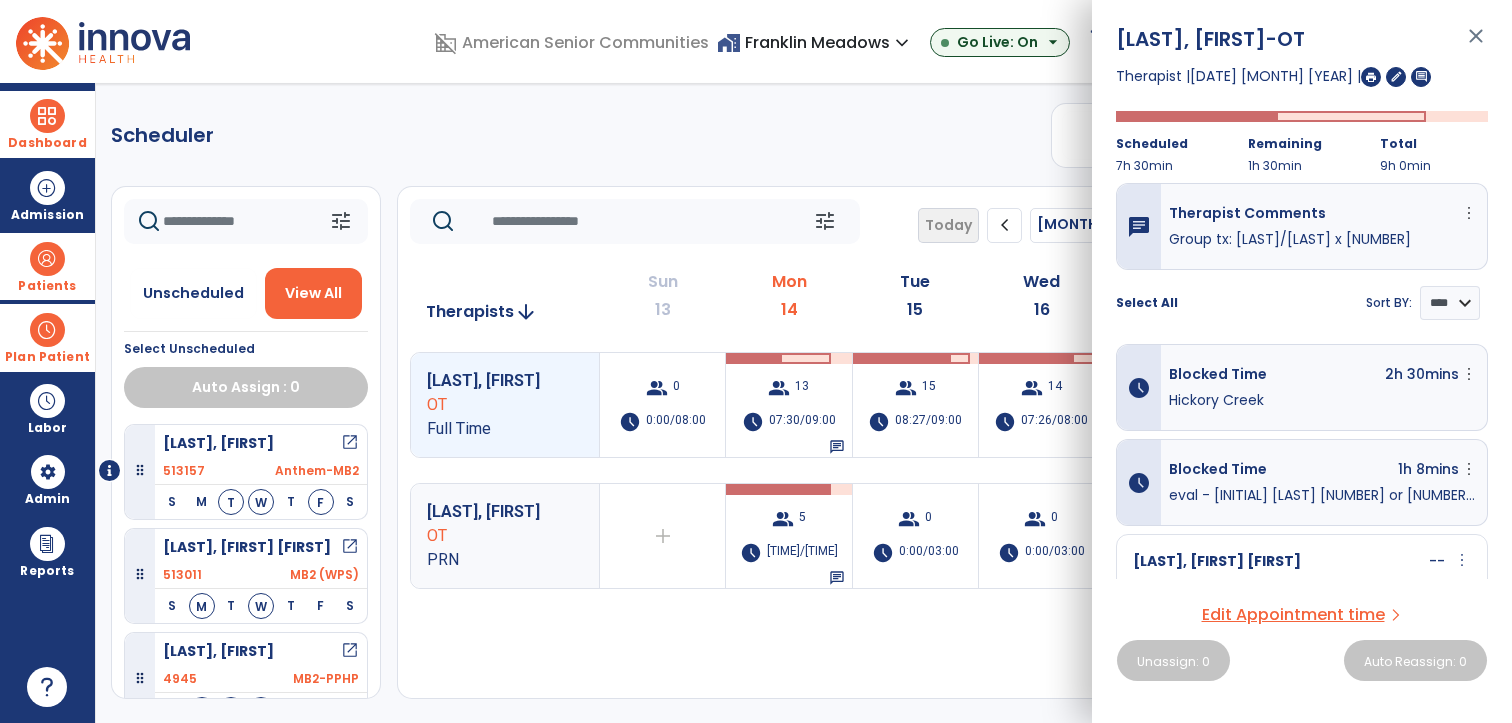 click on "Scheduler   PT   OT   ST  **** *** more_vert  Manage Labor   View All Therapists   Print" 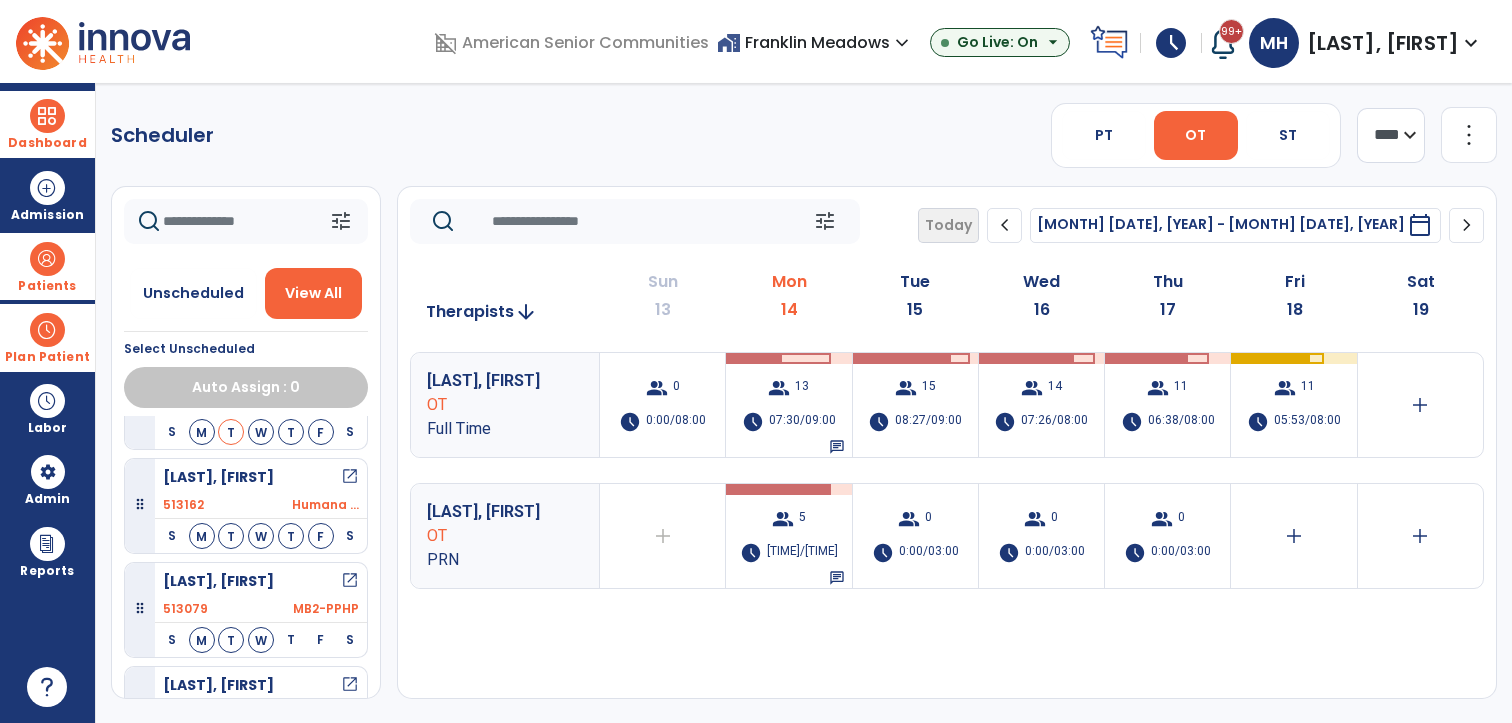 scroll, scrollTop: 1569, scrollLeft: 0, axis: vertical 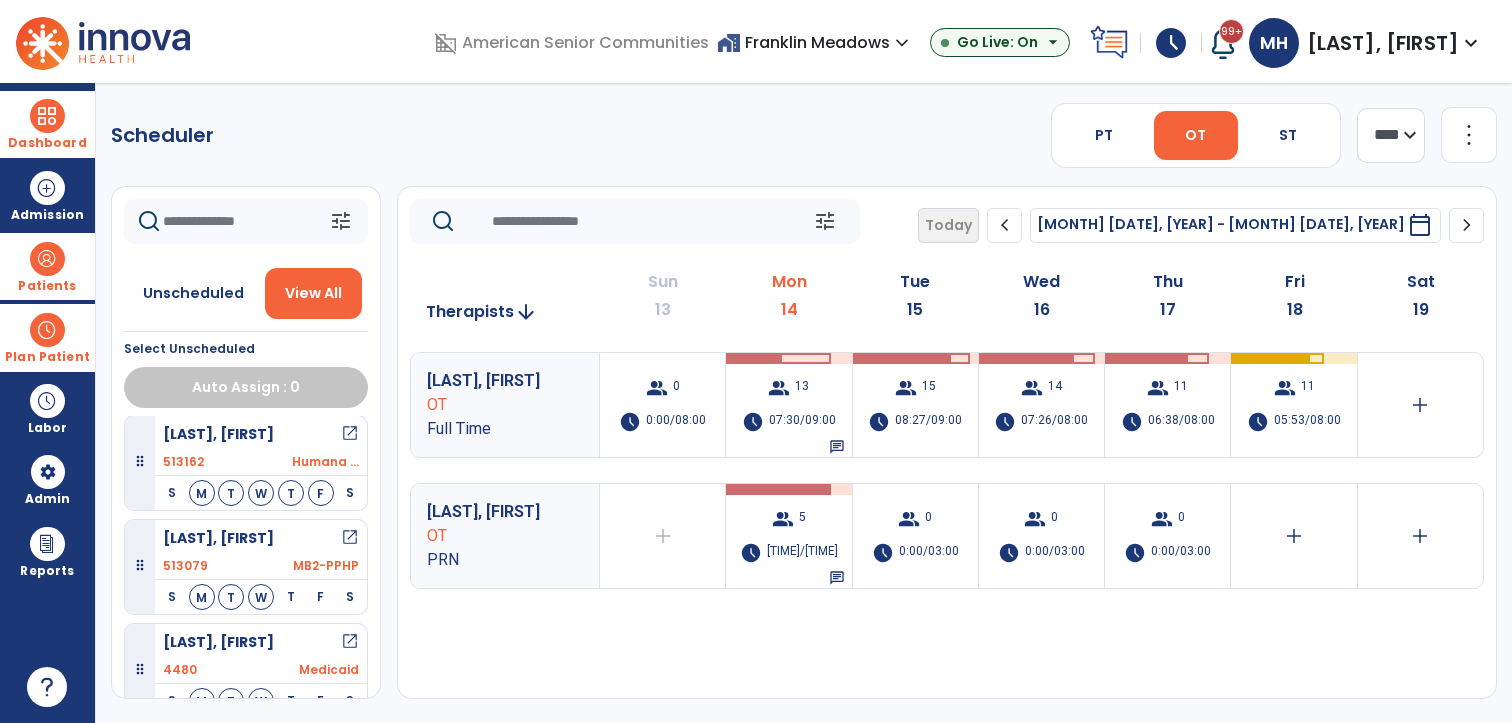 click on "Patients" at bounding box center [47, 286] 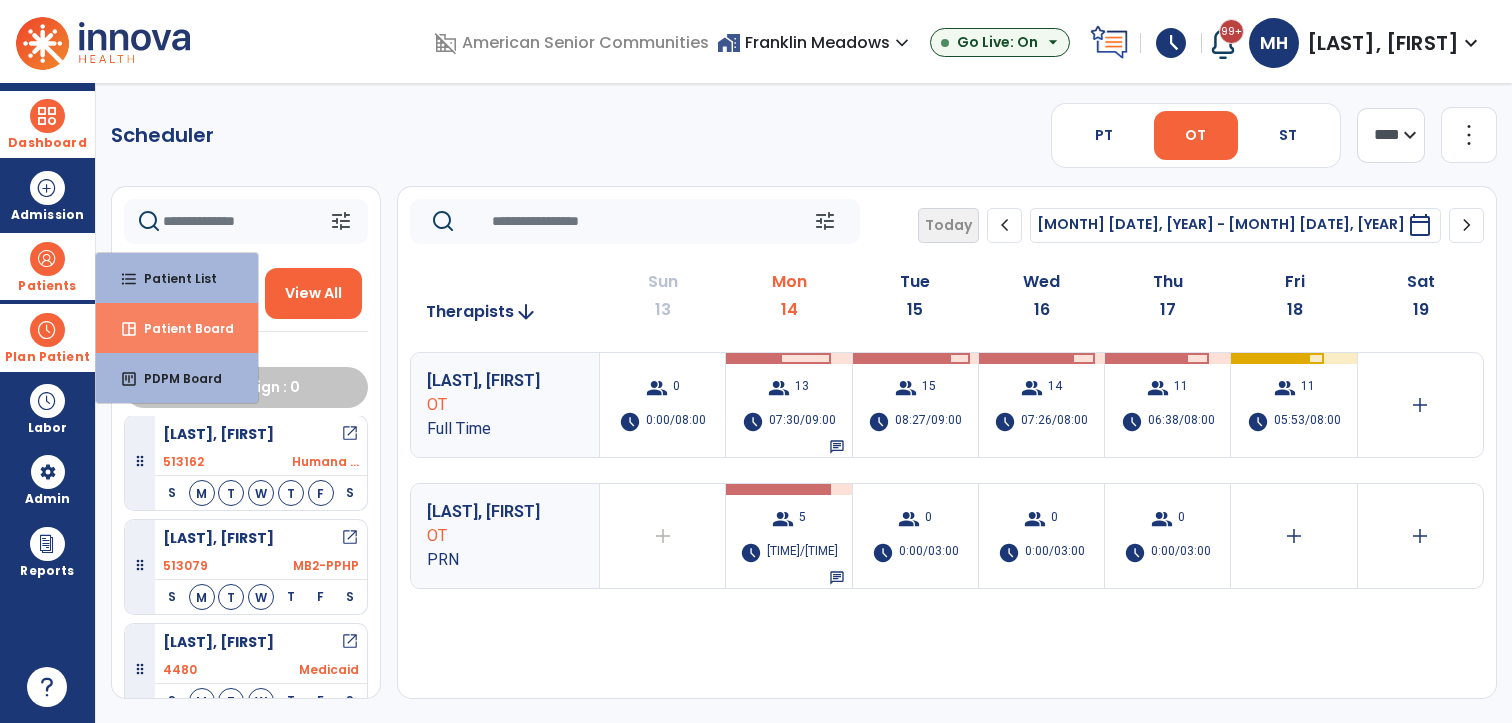 click on "space_dashboard  Patient Board" at bounding box center (177, 328) 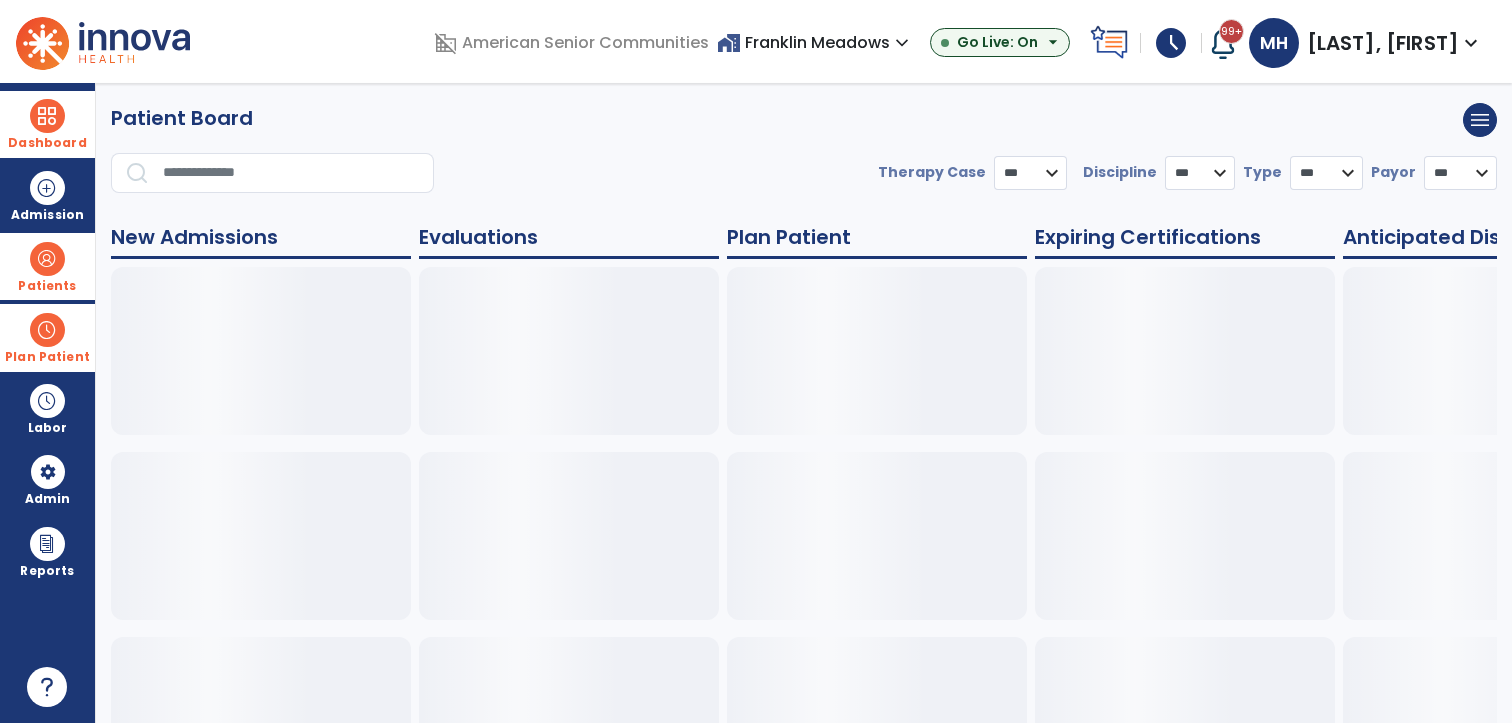 select on "***" 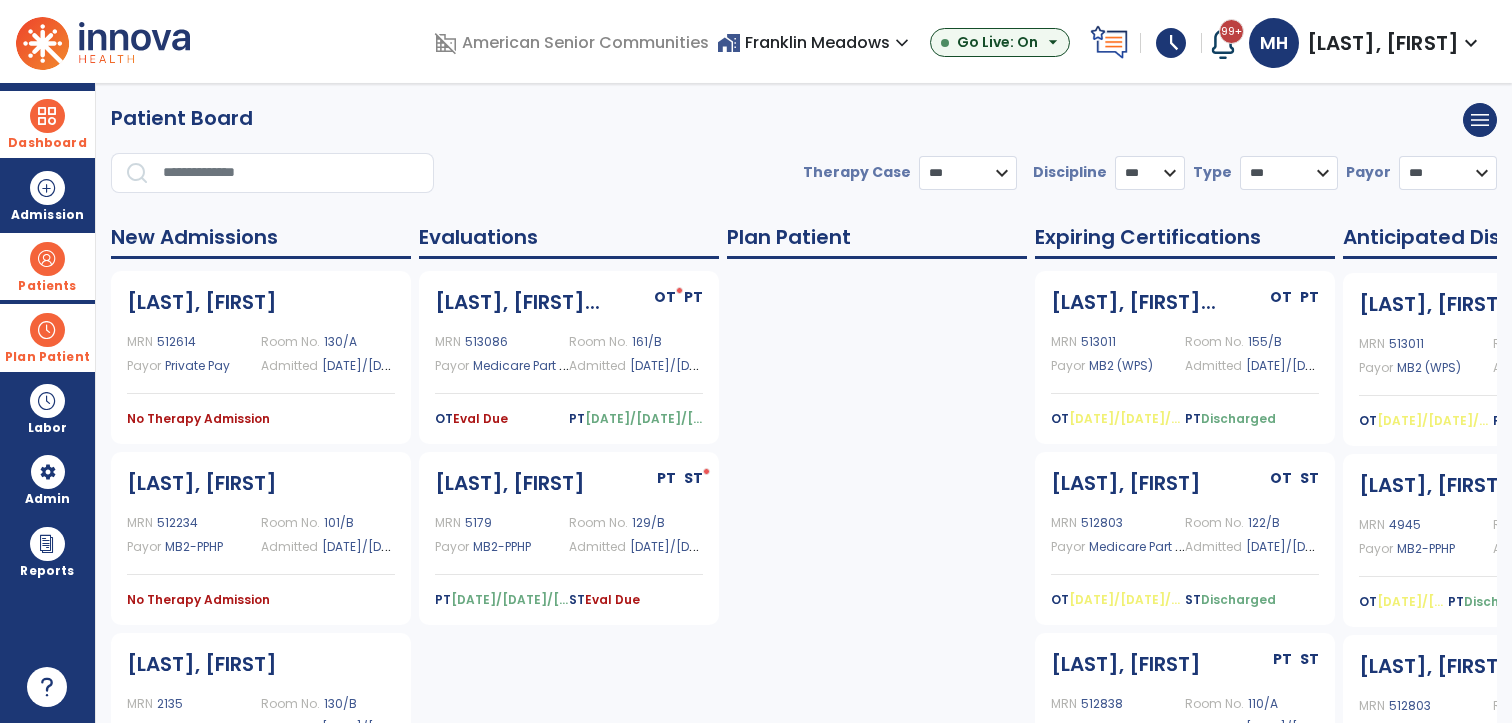 click on "Plan Patient" at bounding box center (47, 286) 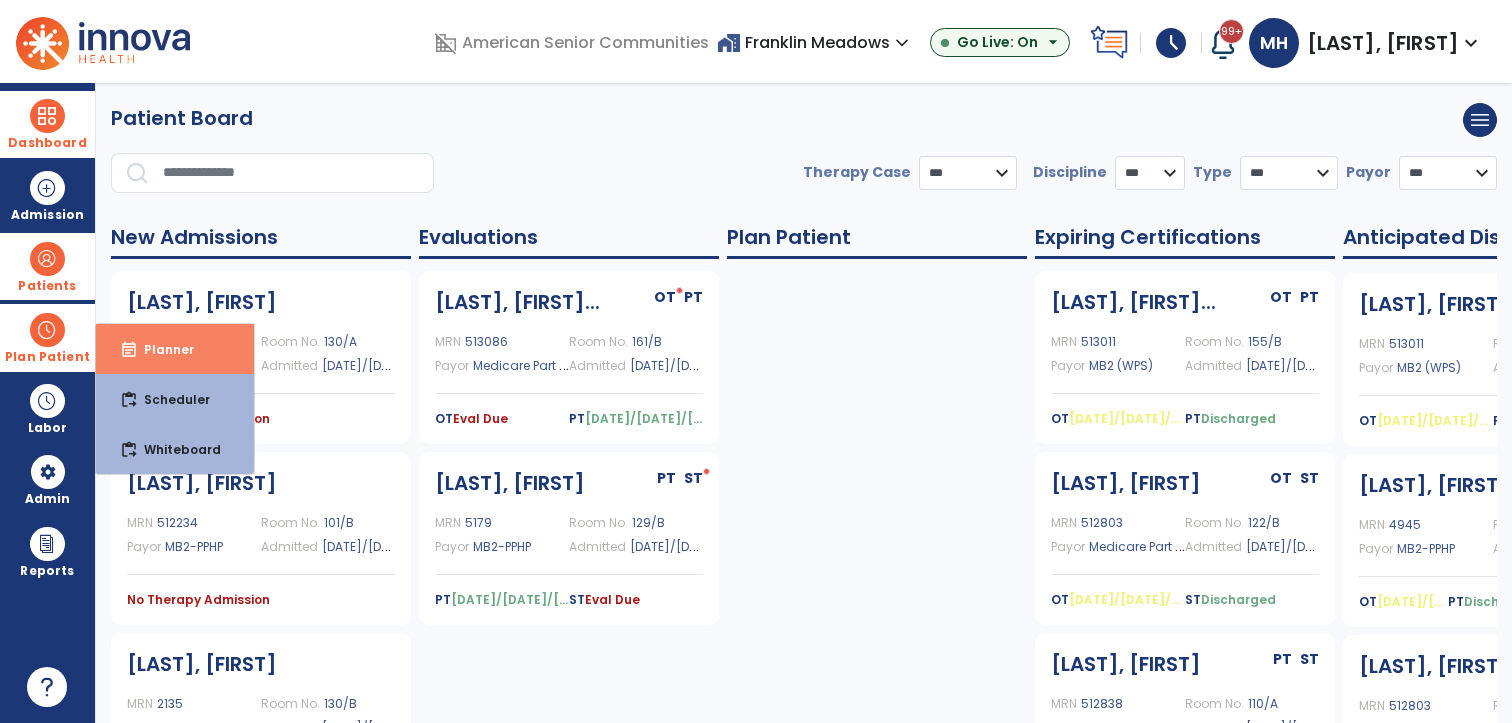 click on "Planner" at bounding box center [161, 349] 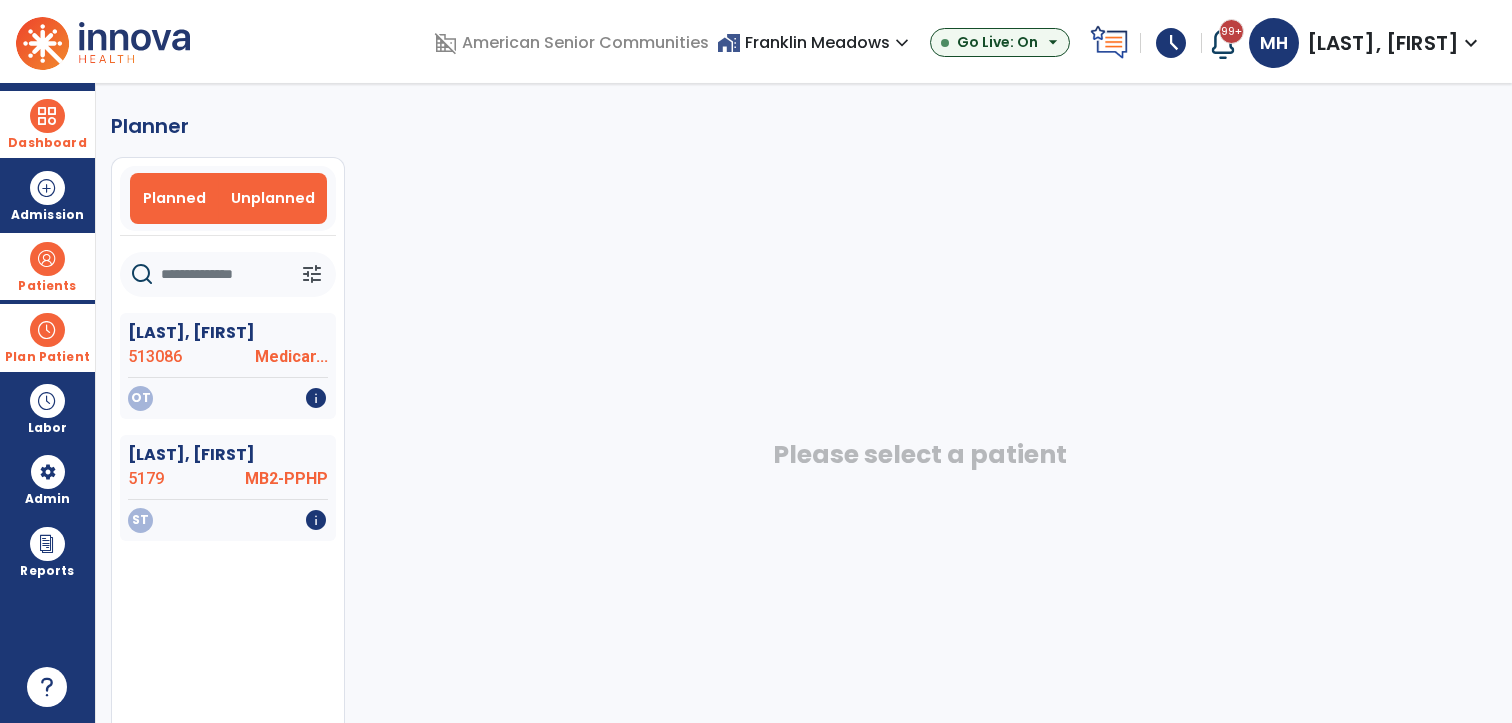 click on "Planned" at bounding box center [174, 198] 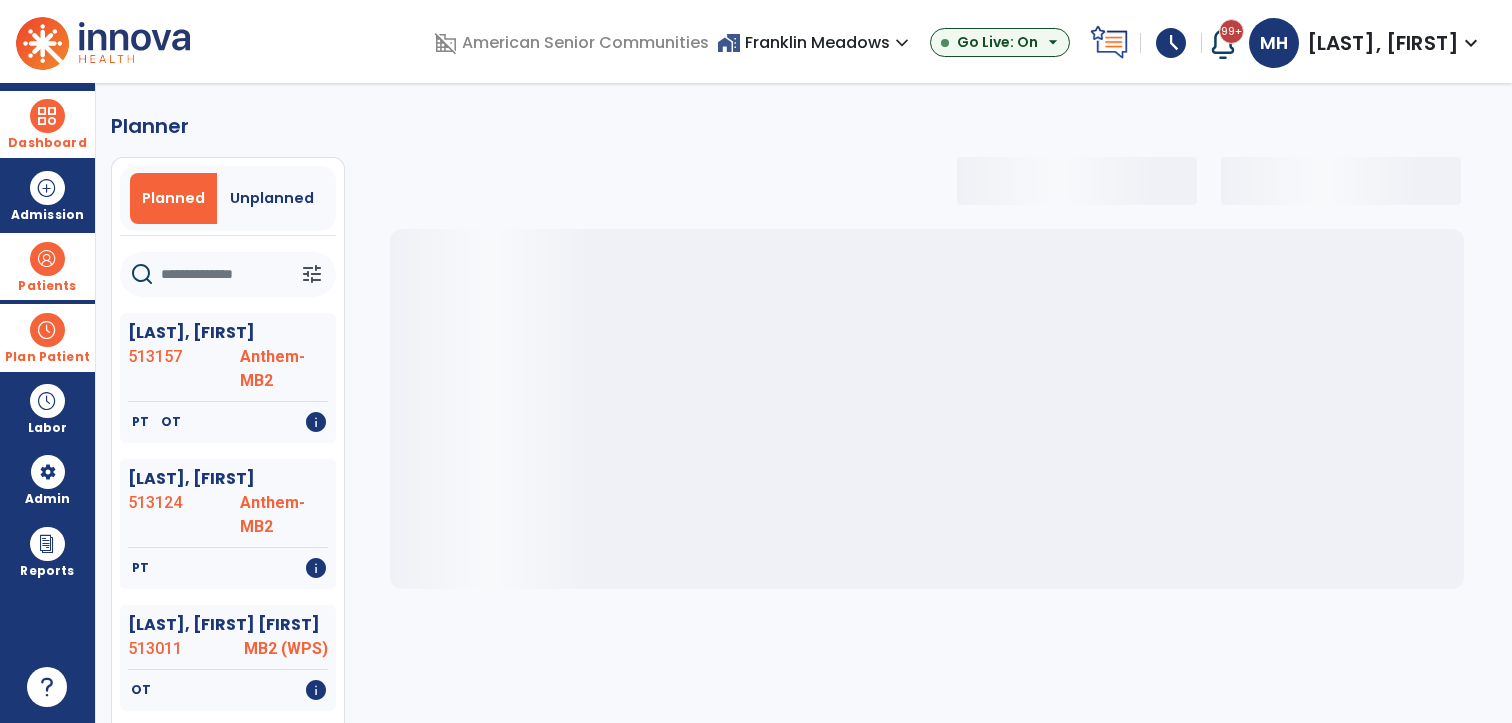 select on "***" 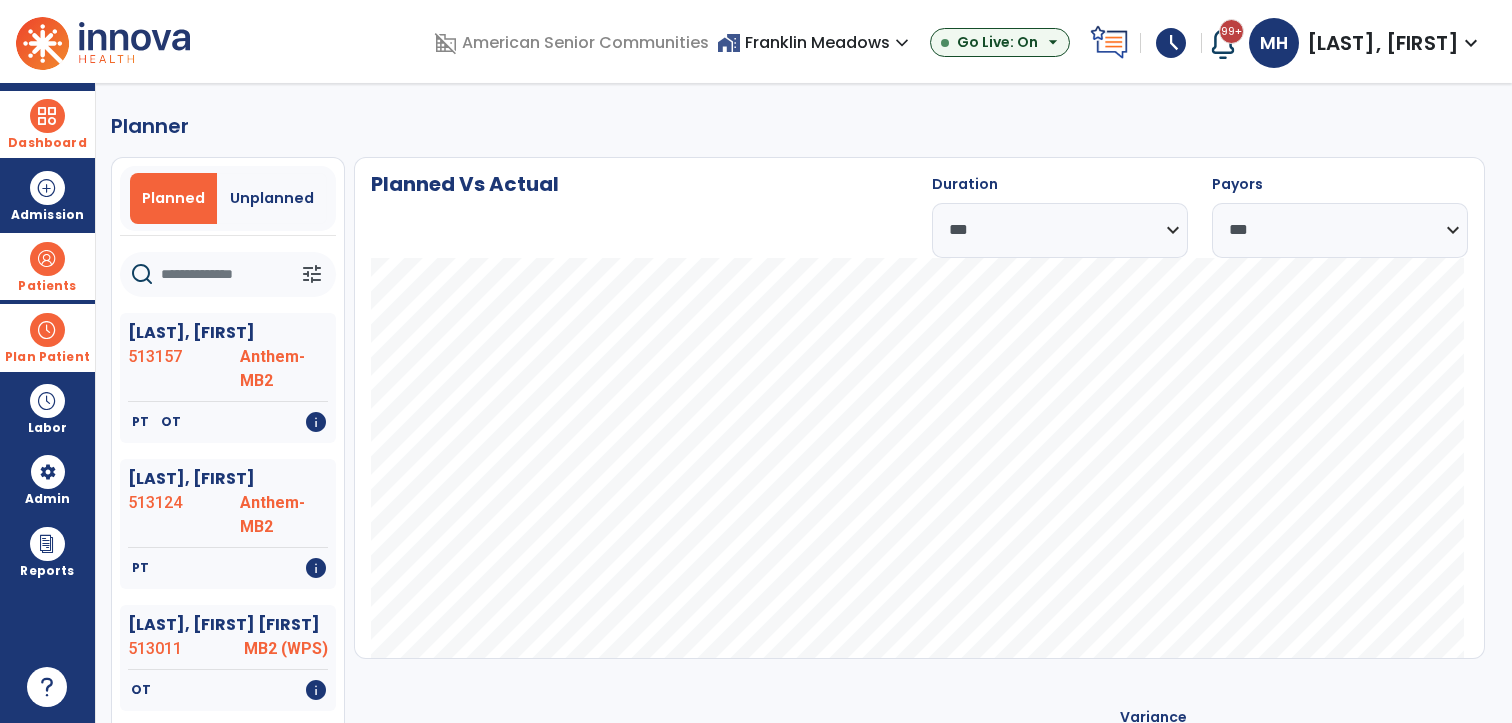 click on "home_work   [LOCATION]   expand_more" at bounding box center [815, 42] 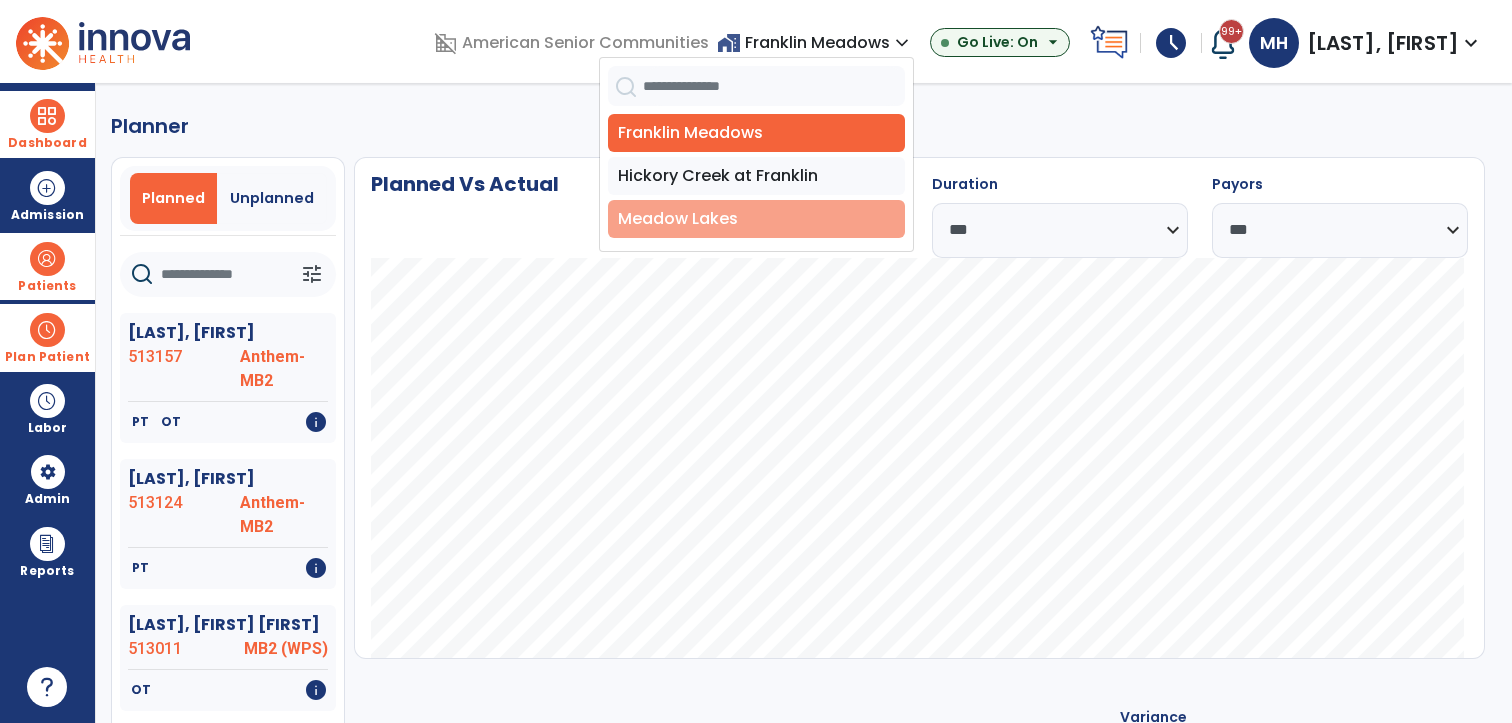 click on "Meadow Lakes" at bounding box center (756, 219) 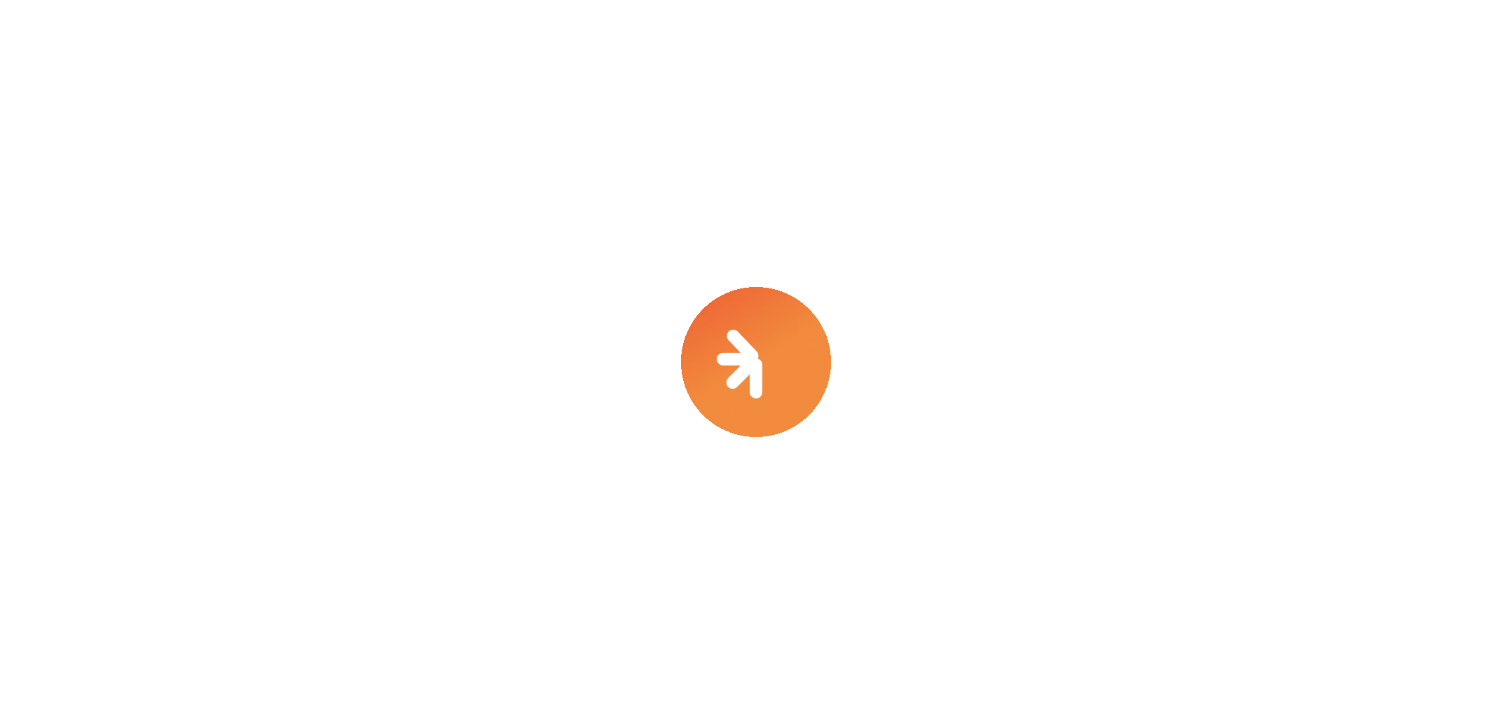 scroll, scrollTop: 0, scrollLeft: 0, axis: both 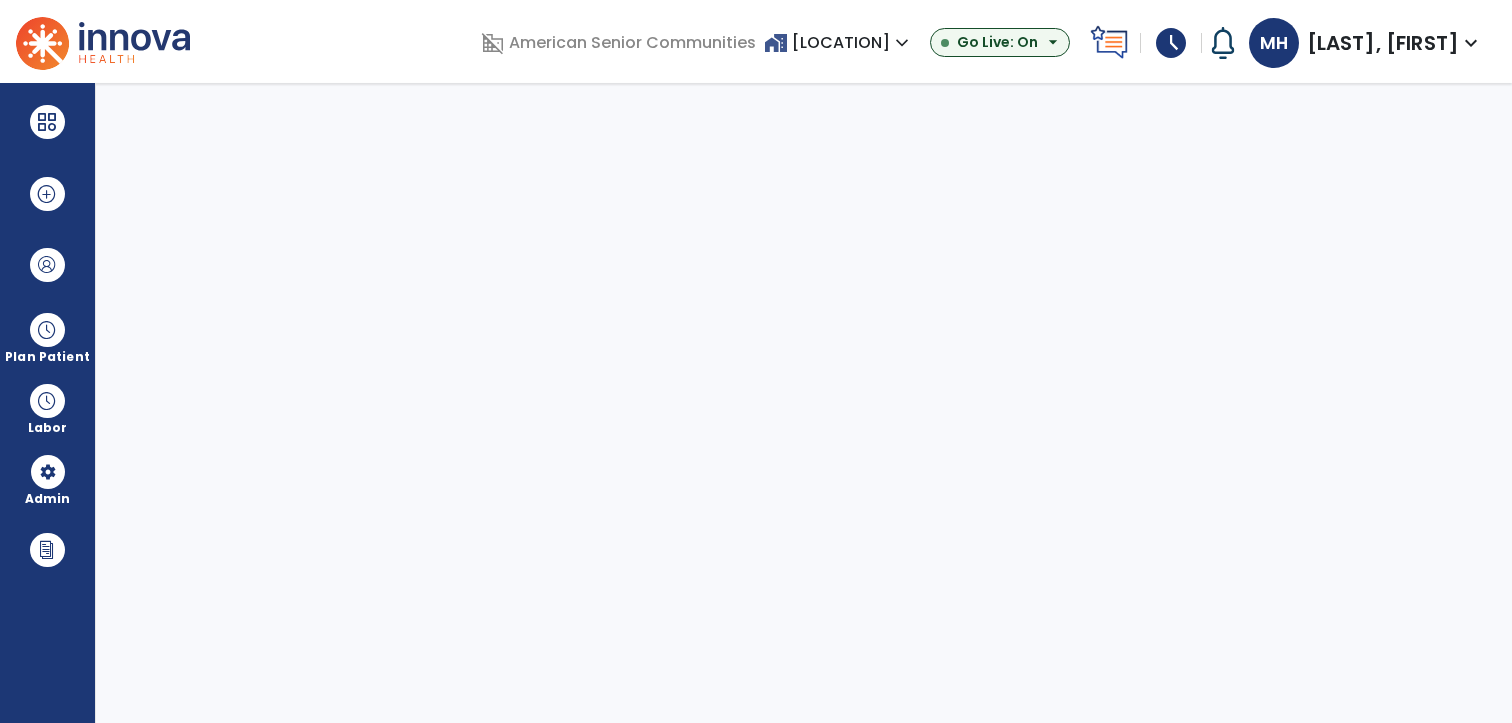 select on "***" 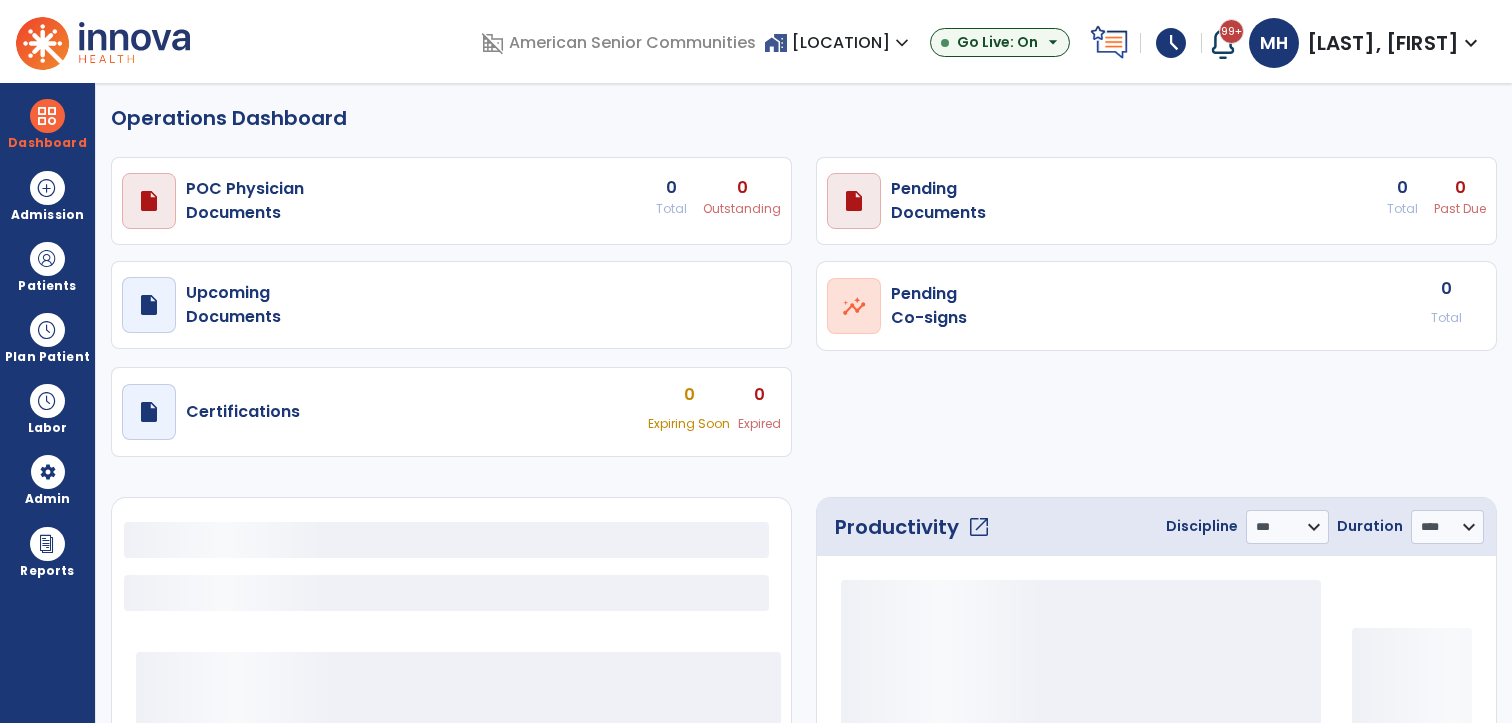 select on "***" 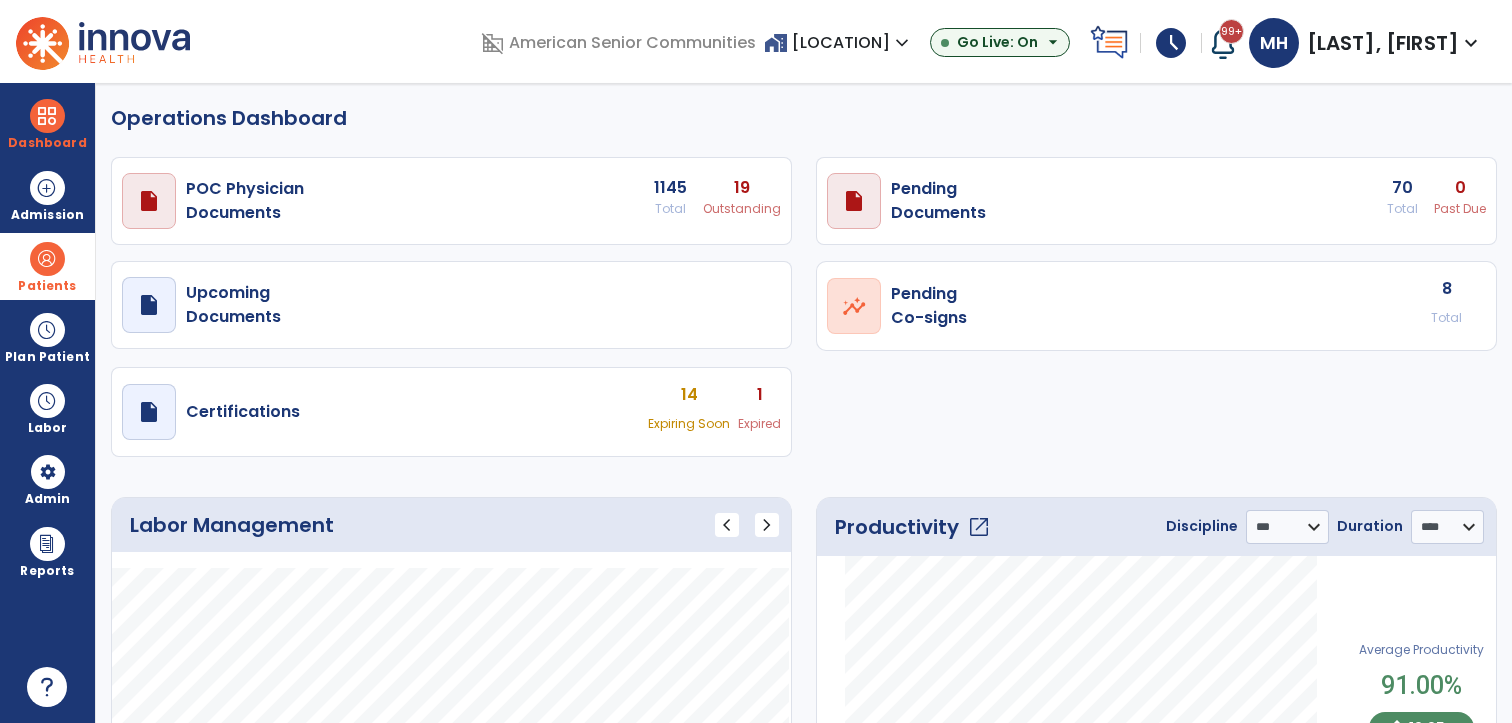 click on "Patients" at bounding box center [47, 286] 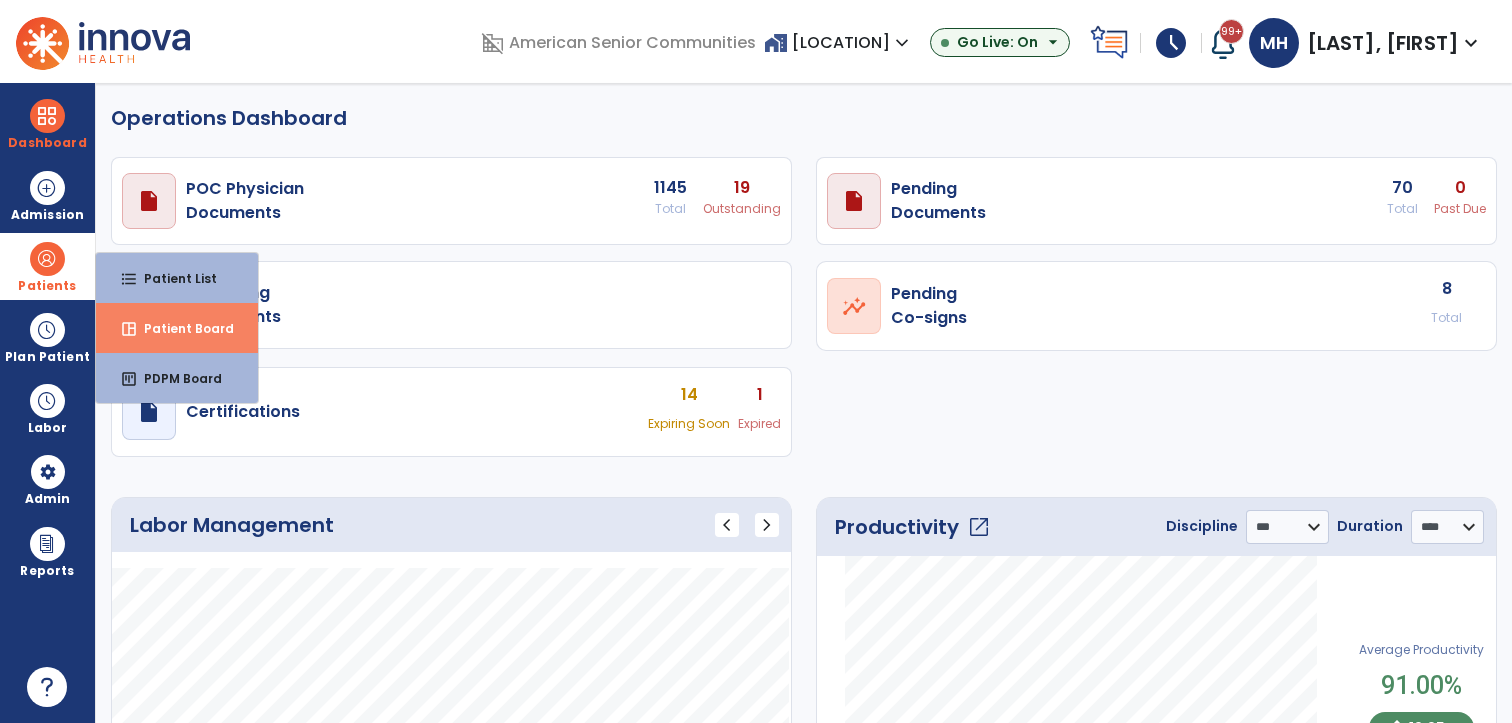 click on "Patient Board" at bounding box center [181, 328] 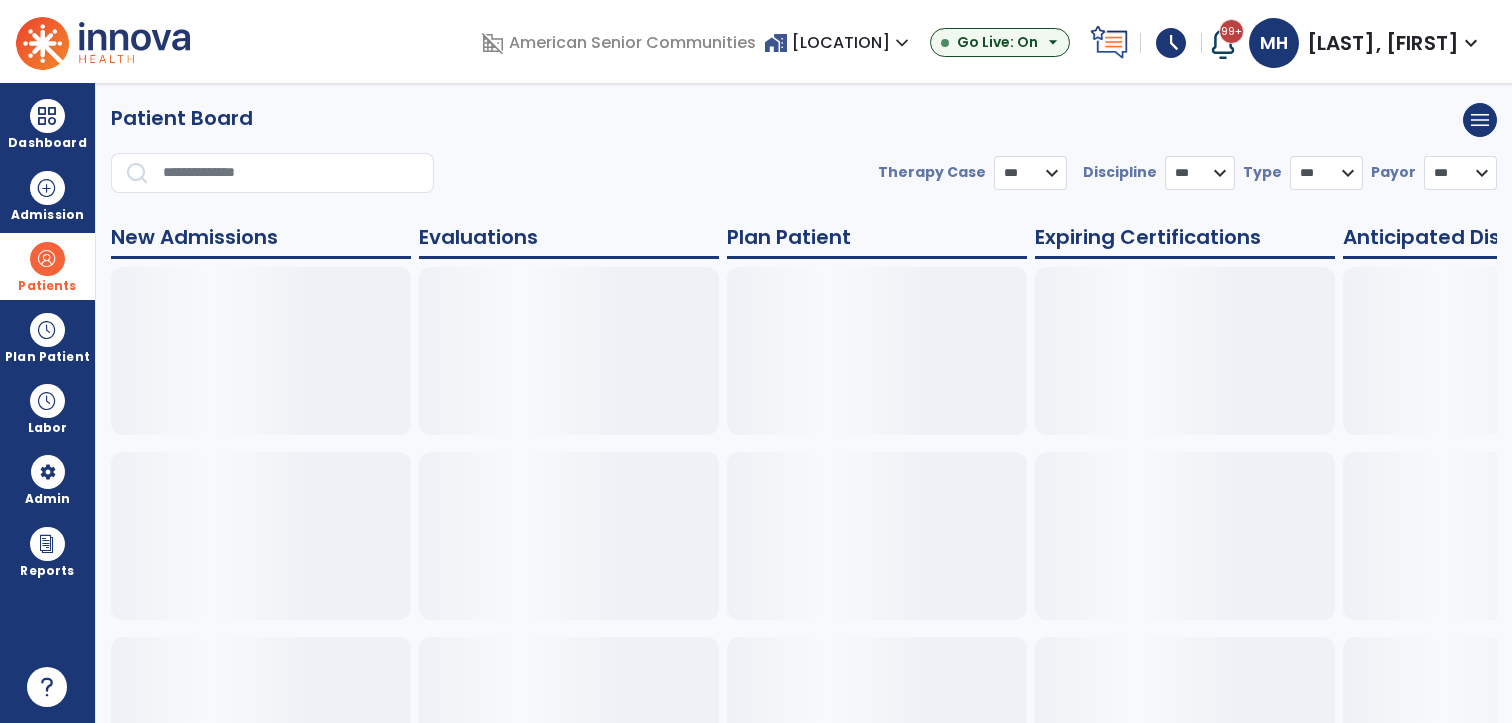 select on "***" 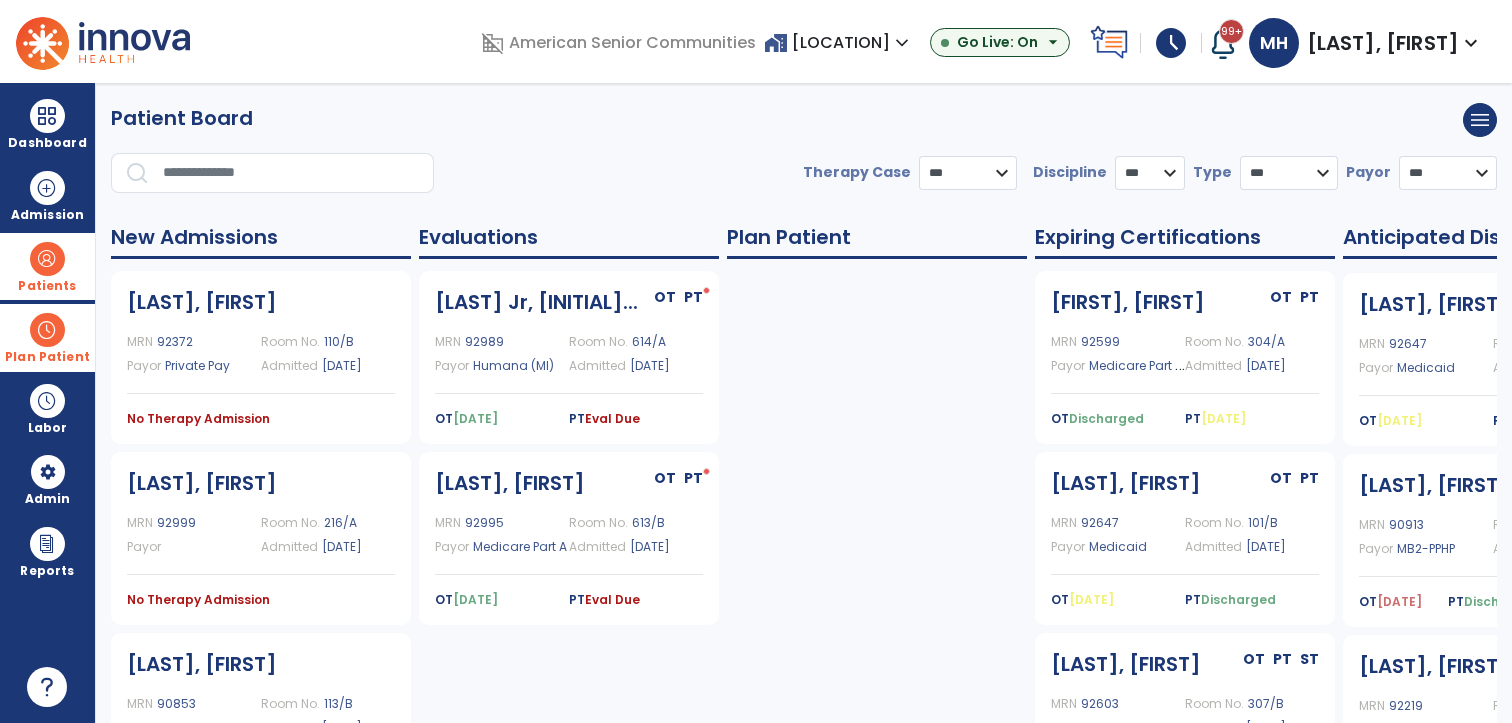 click on "Plan Patient" at bounding box center (47, 286) 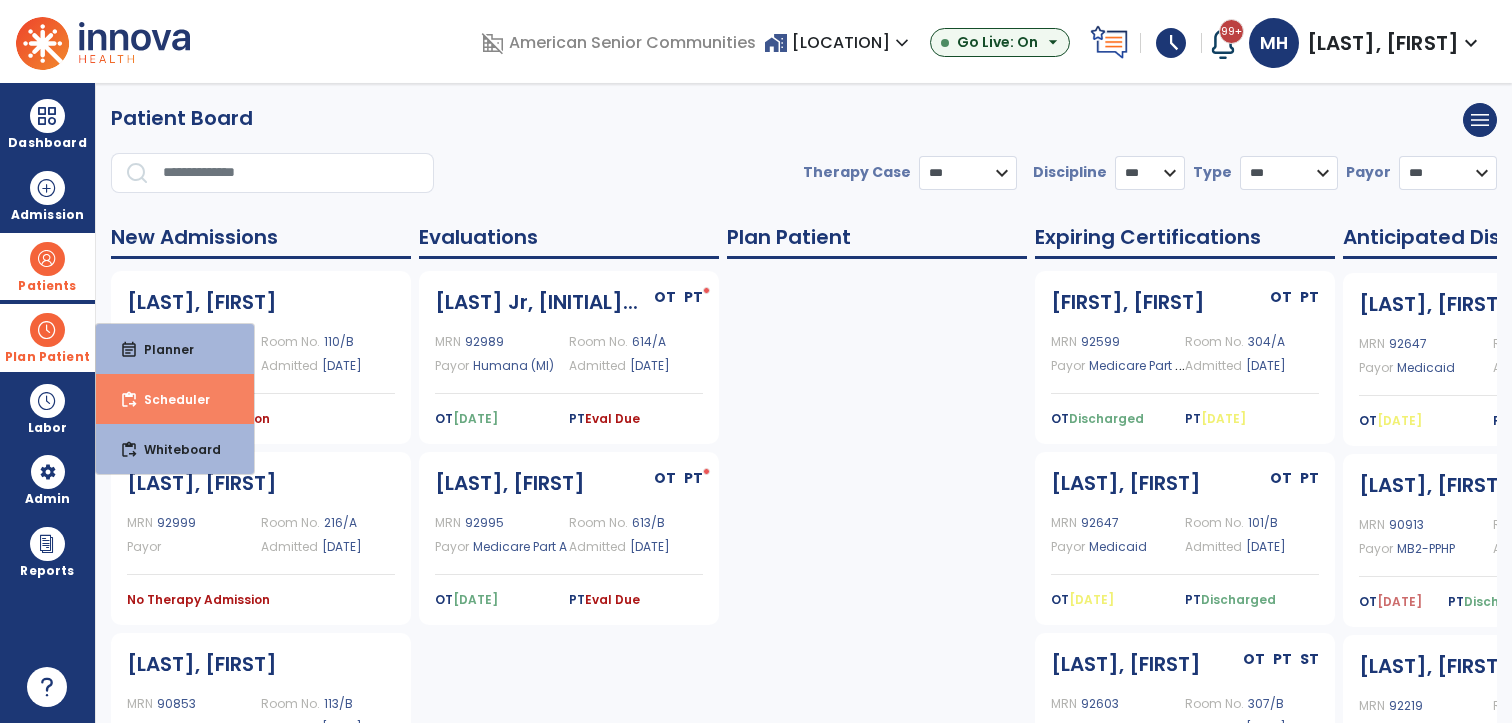 click on "content_paste_go  Scheduler" at bounding box center (175, 399) 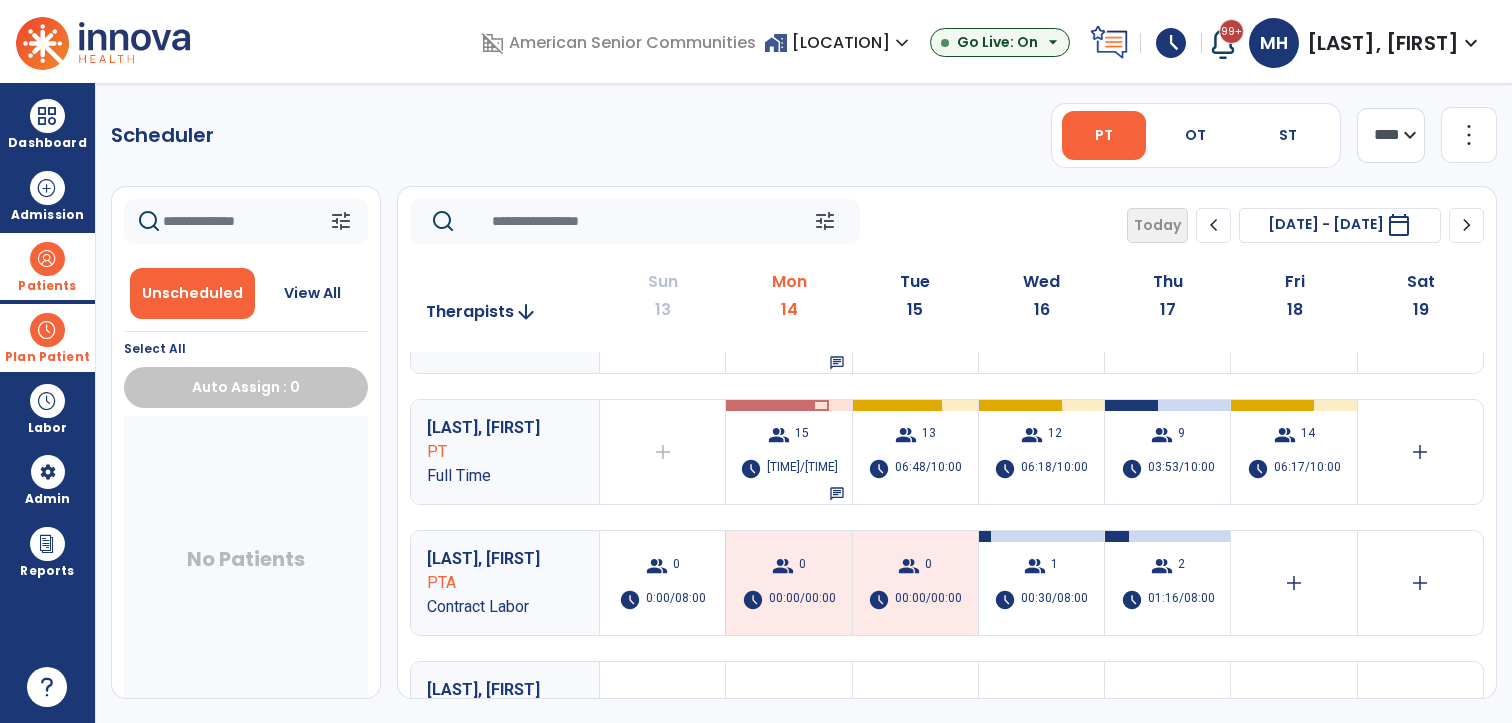 scroll, scrollTop: 0, scrollLeft: 0, axis: both 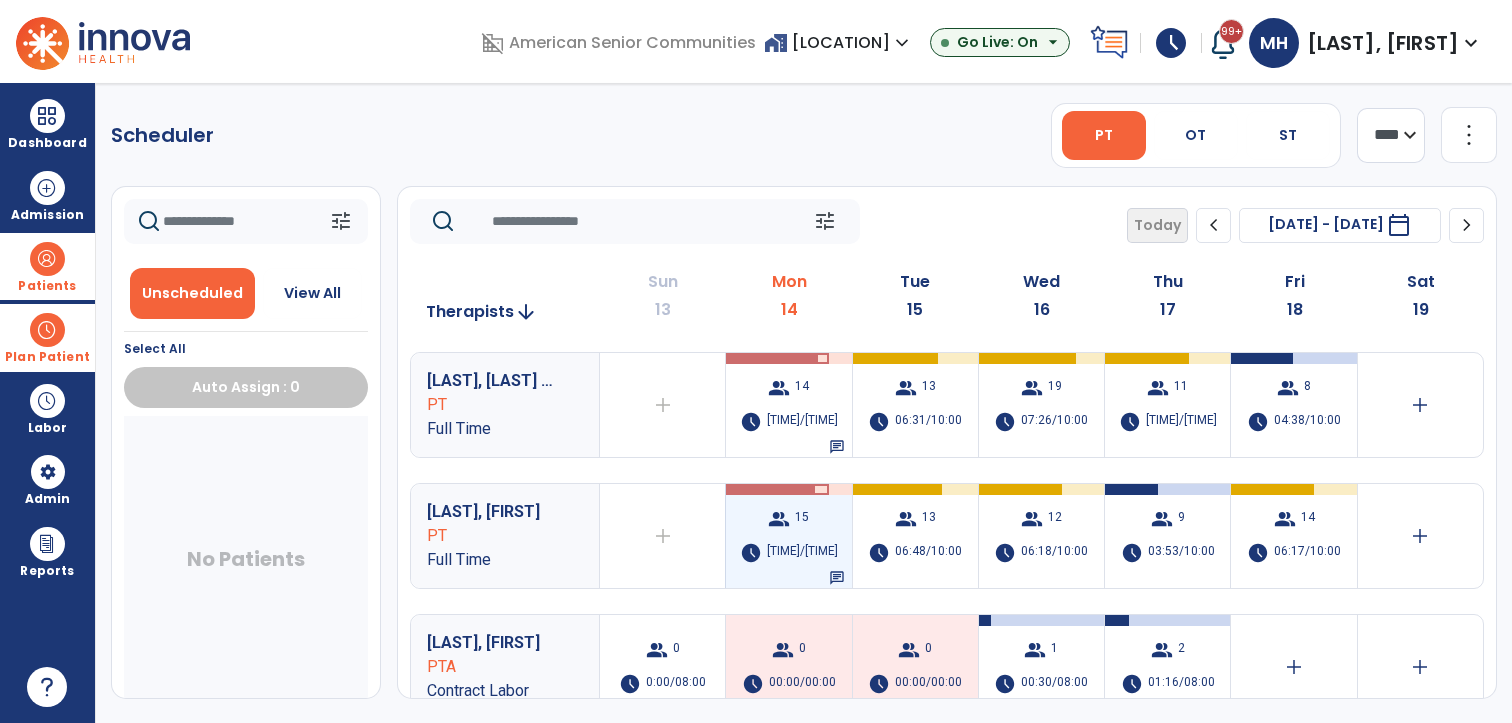 click on "08:12/10:00" at bounding box center (802, 553) 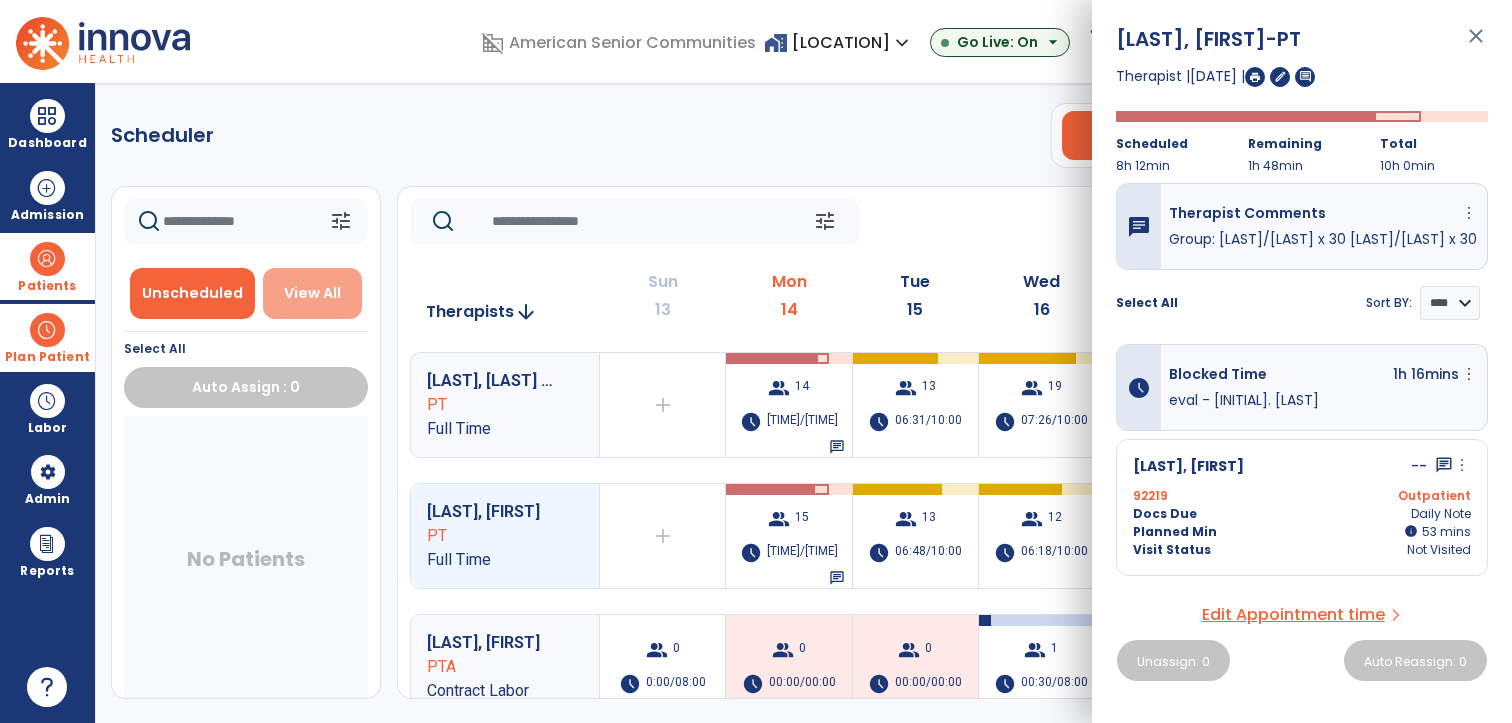 click on "View All" at bounding box center (313, 293) 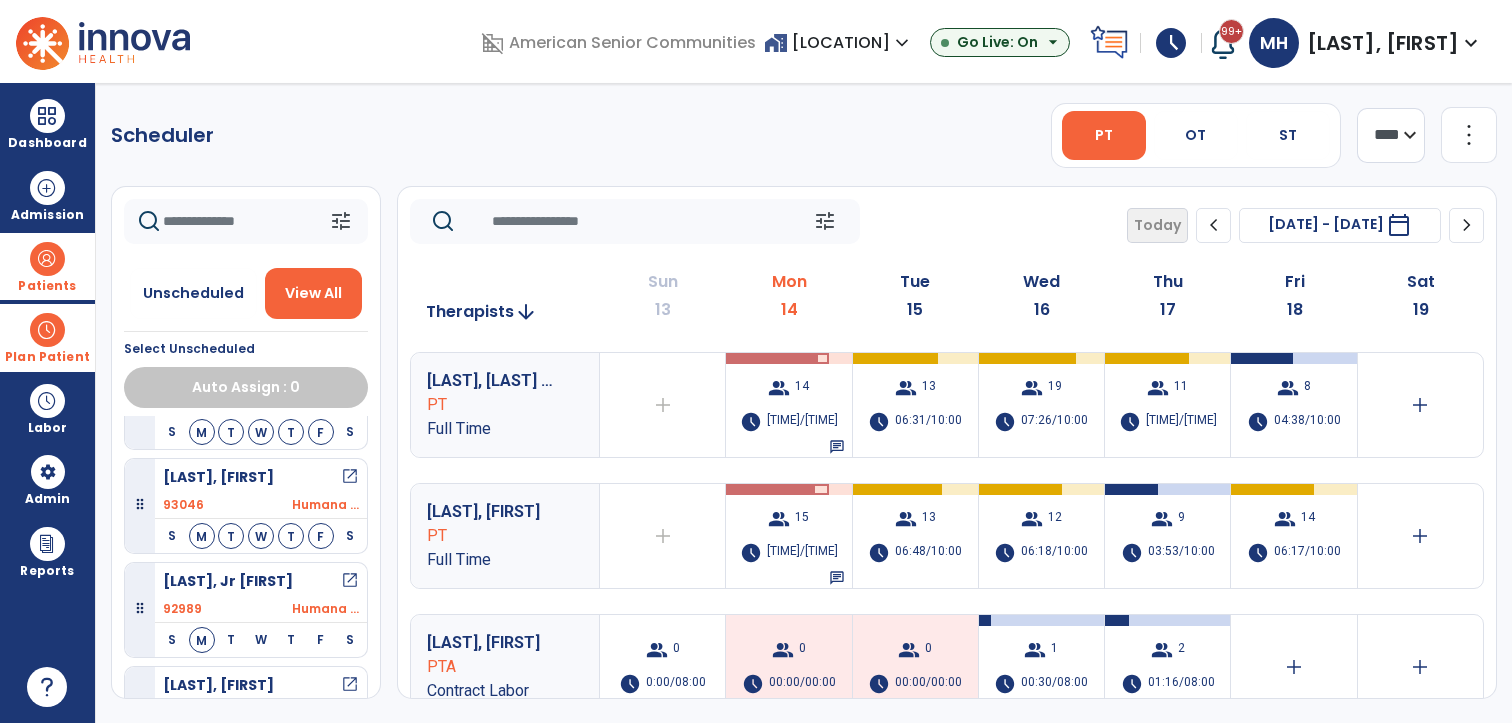 scroll, scrollTop: 600, scrollLeft: 0, axis: vertical 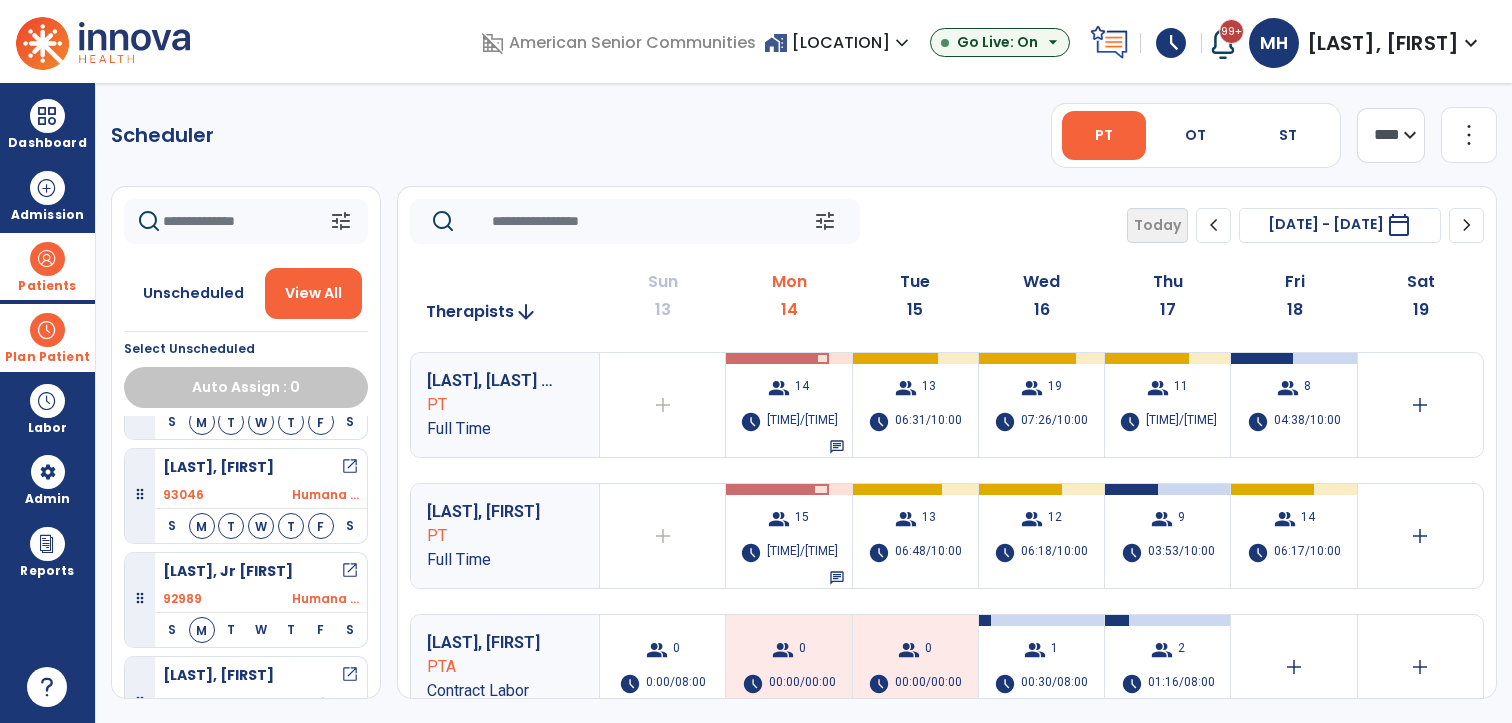 click on "open_in_new" at bounding box center [350, 571] 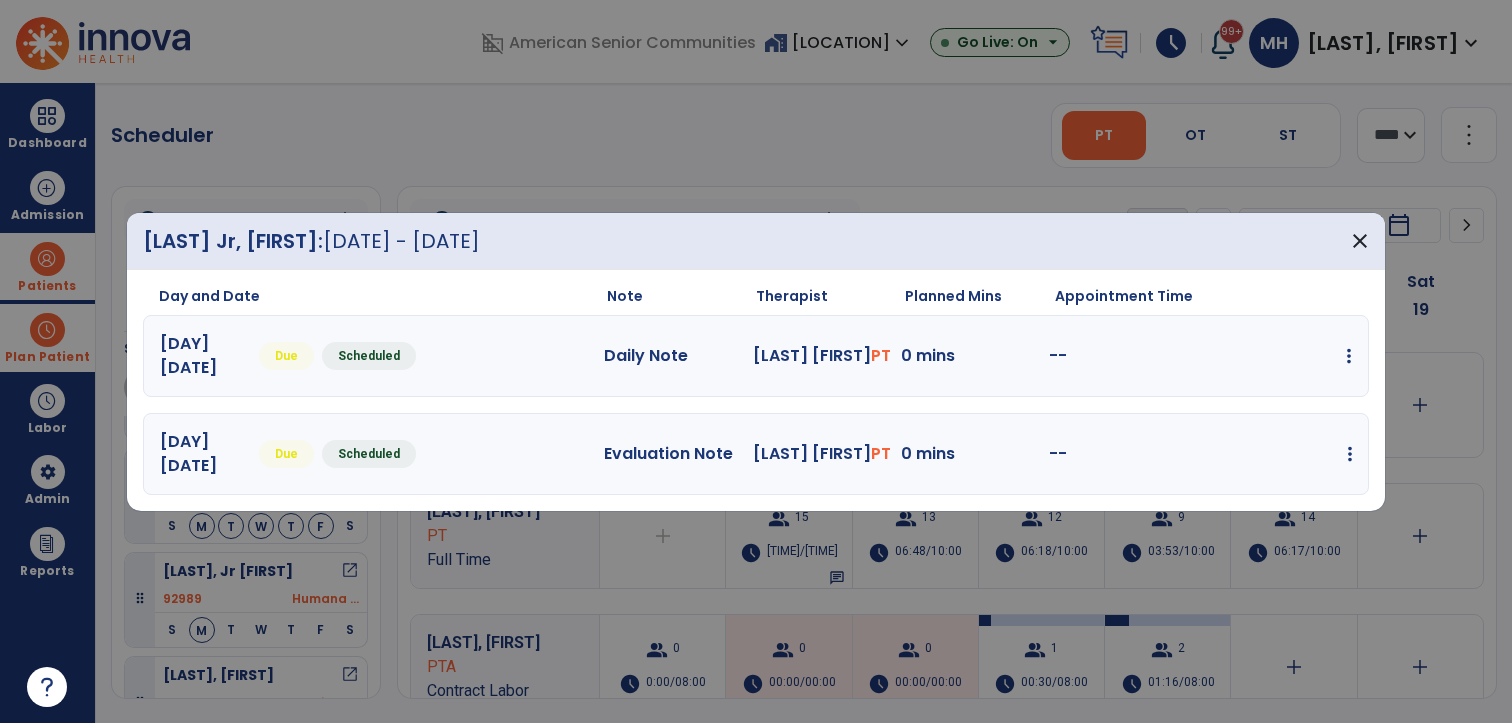 click at bounding box center (1349, 356) 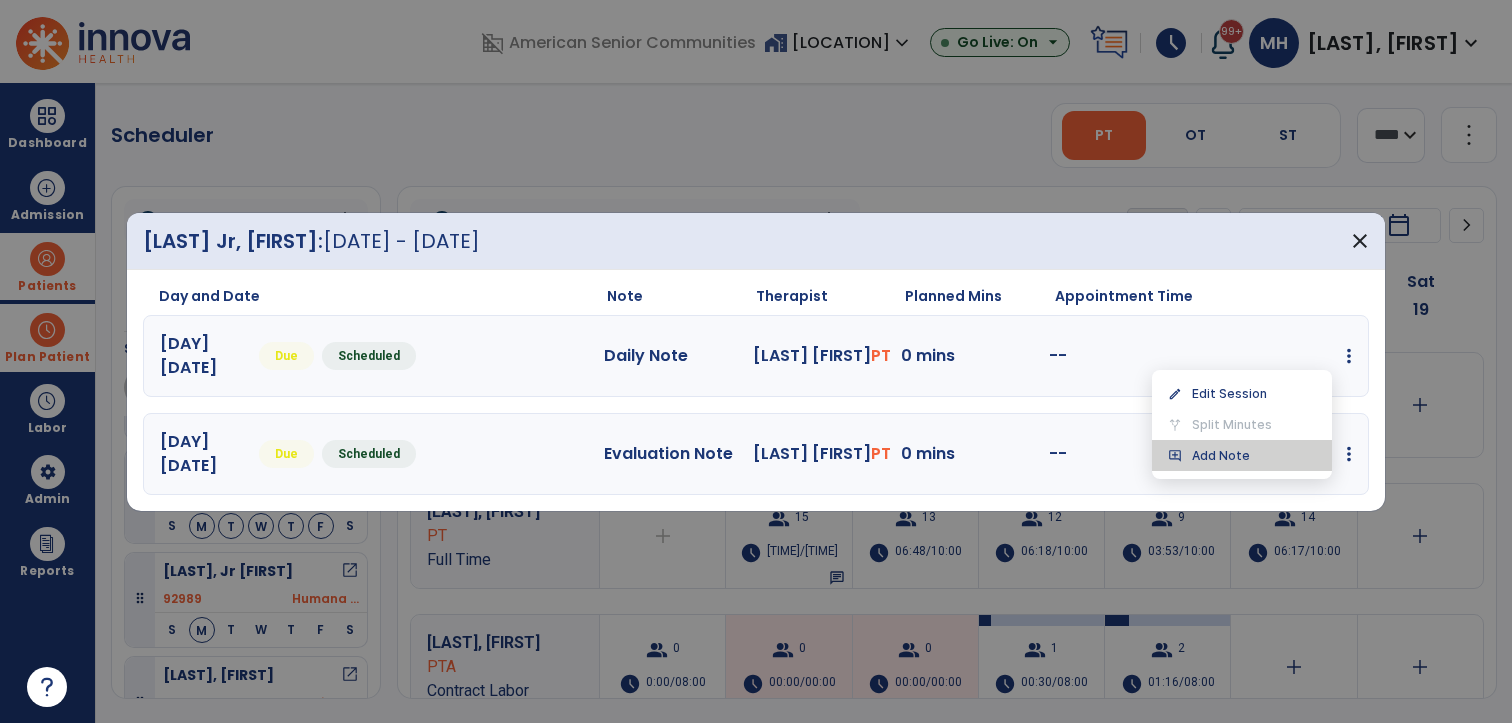 click on "add_comment  Add Note" at bounding box center [1242, 455] 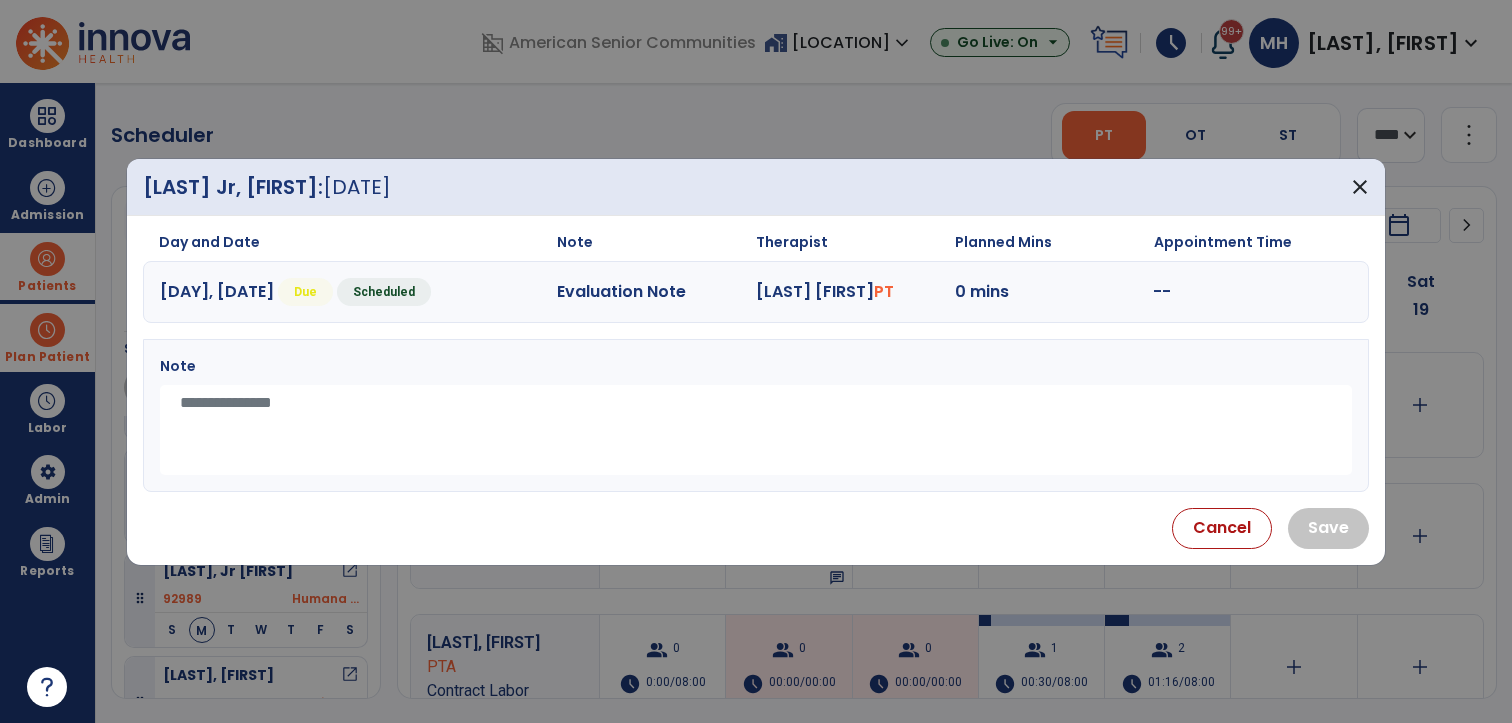 click at bounding box center (756, 430) 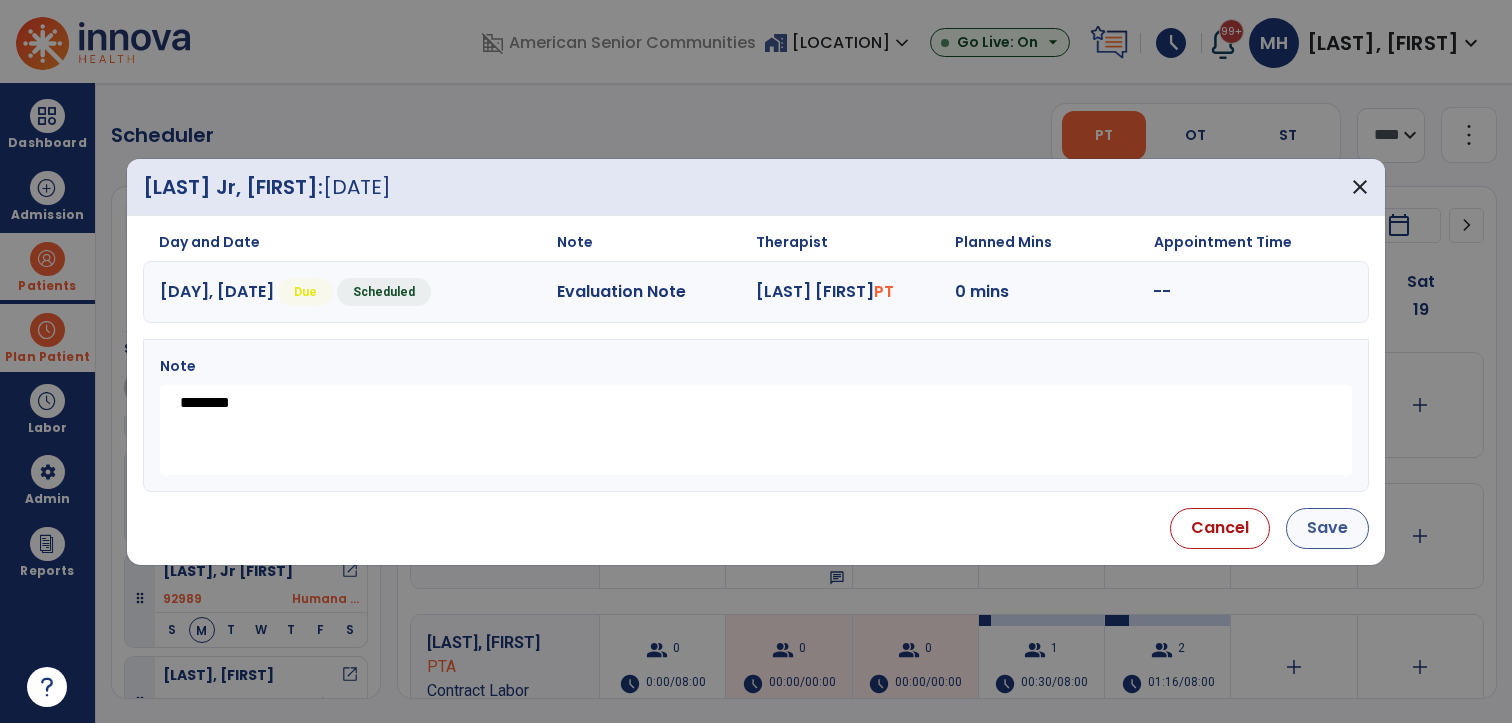 type on "********" 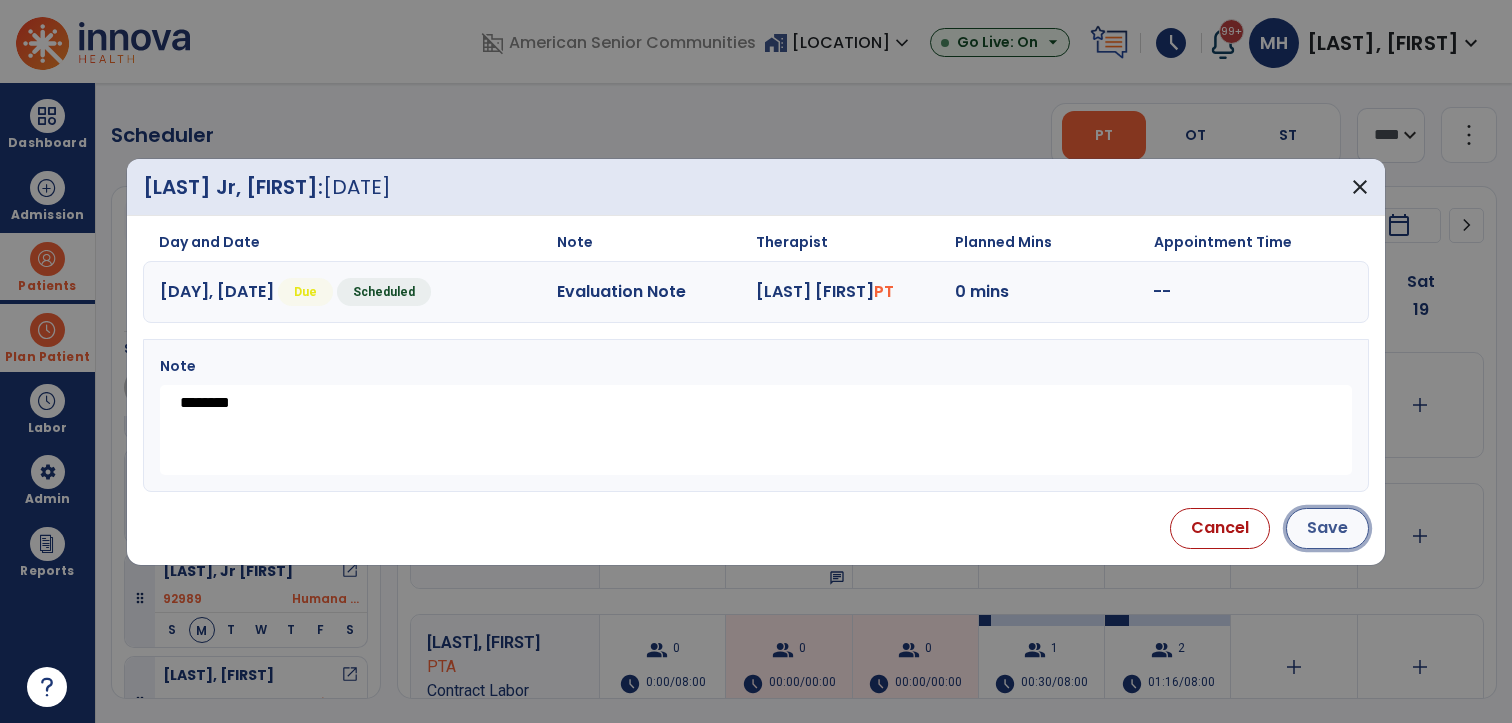 click on "Save" at bounding box center (1327, 528) 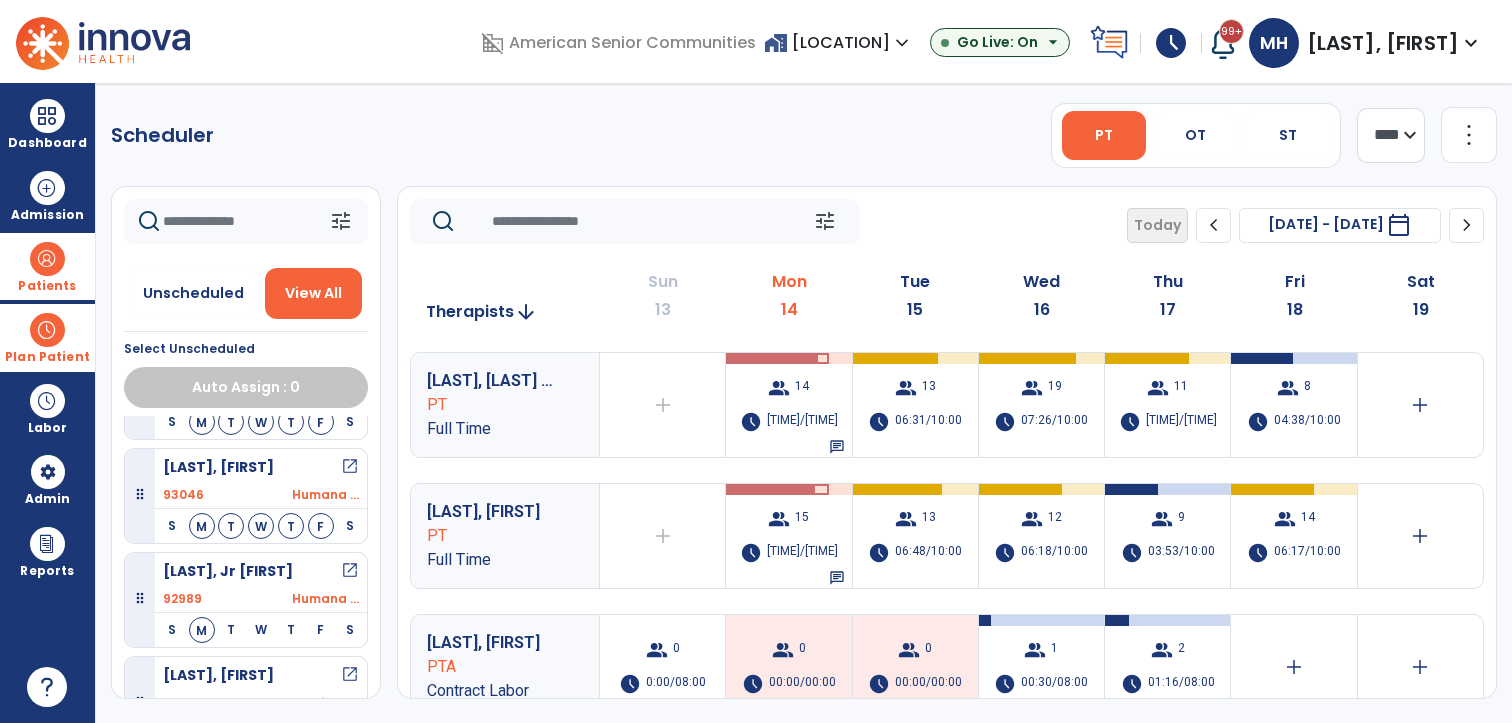 click 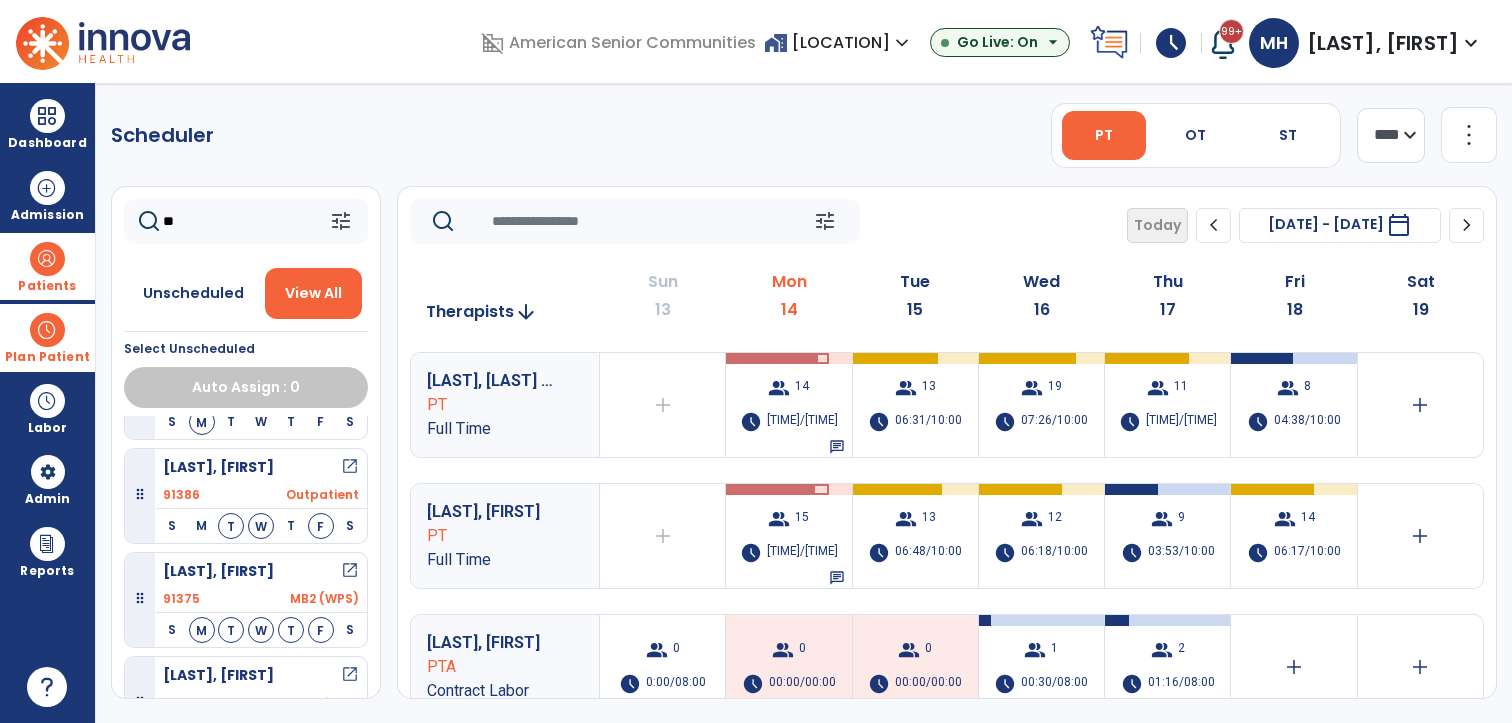 scroll, scrollTop: 0, scrollLeft: 0, axis: both 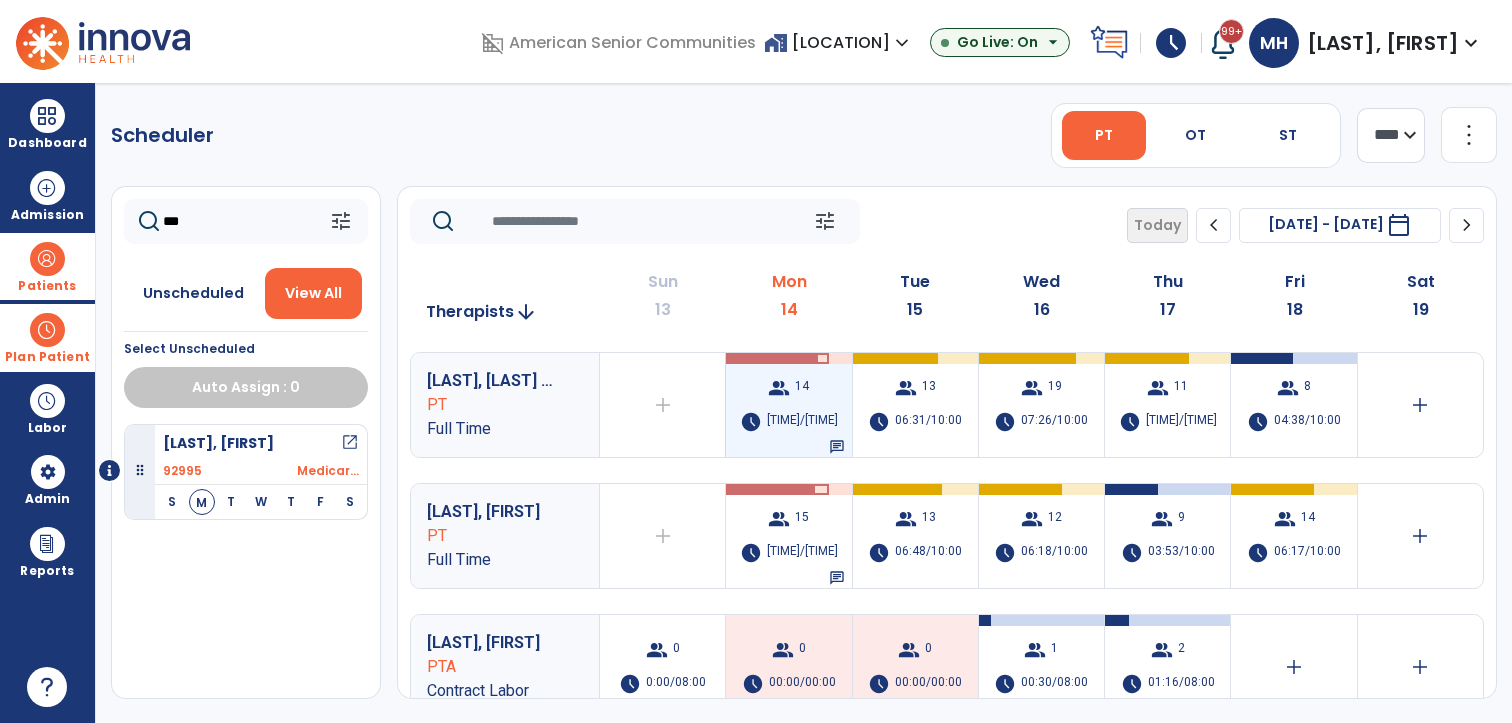 type on "***" 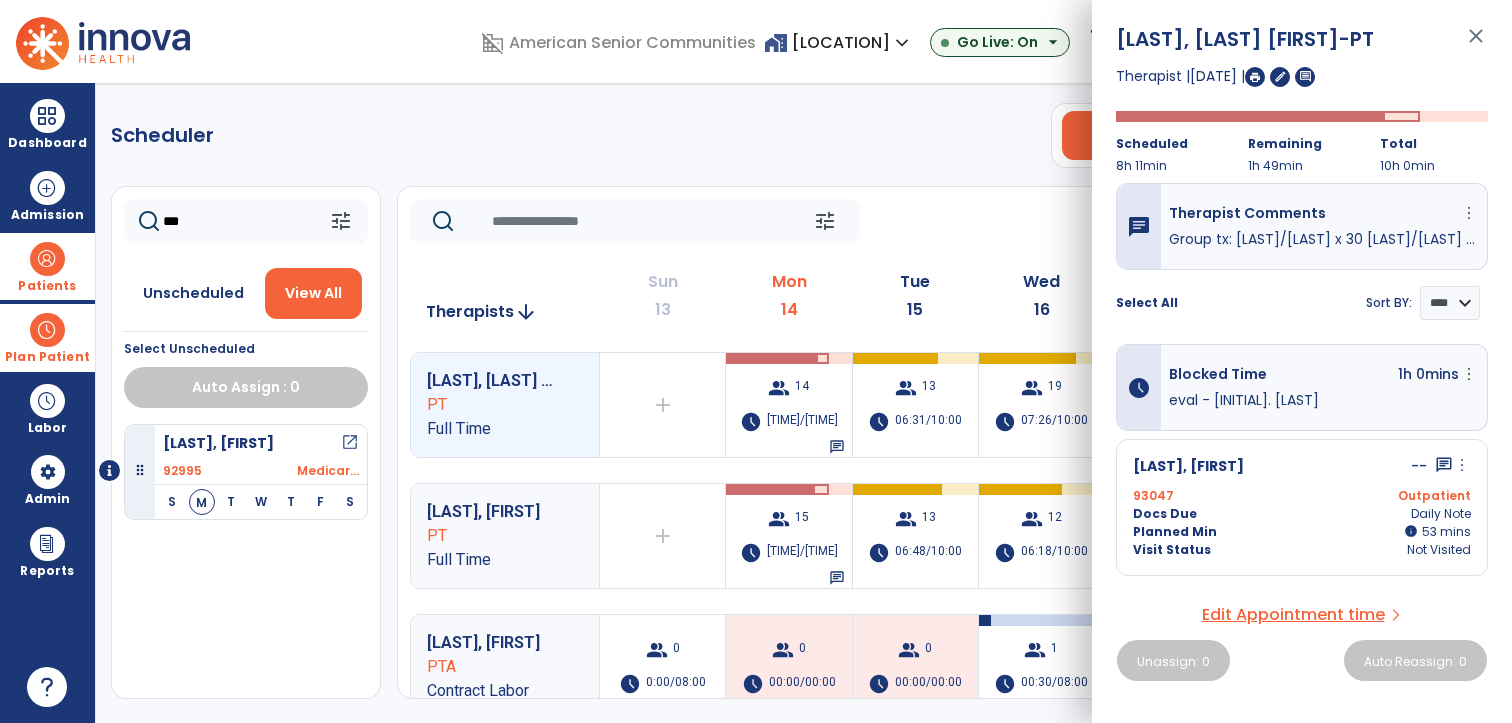 click on "open_in_new" at bounding box center [350, 443] 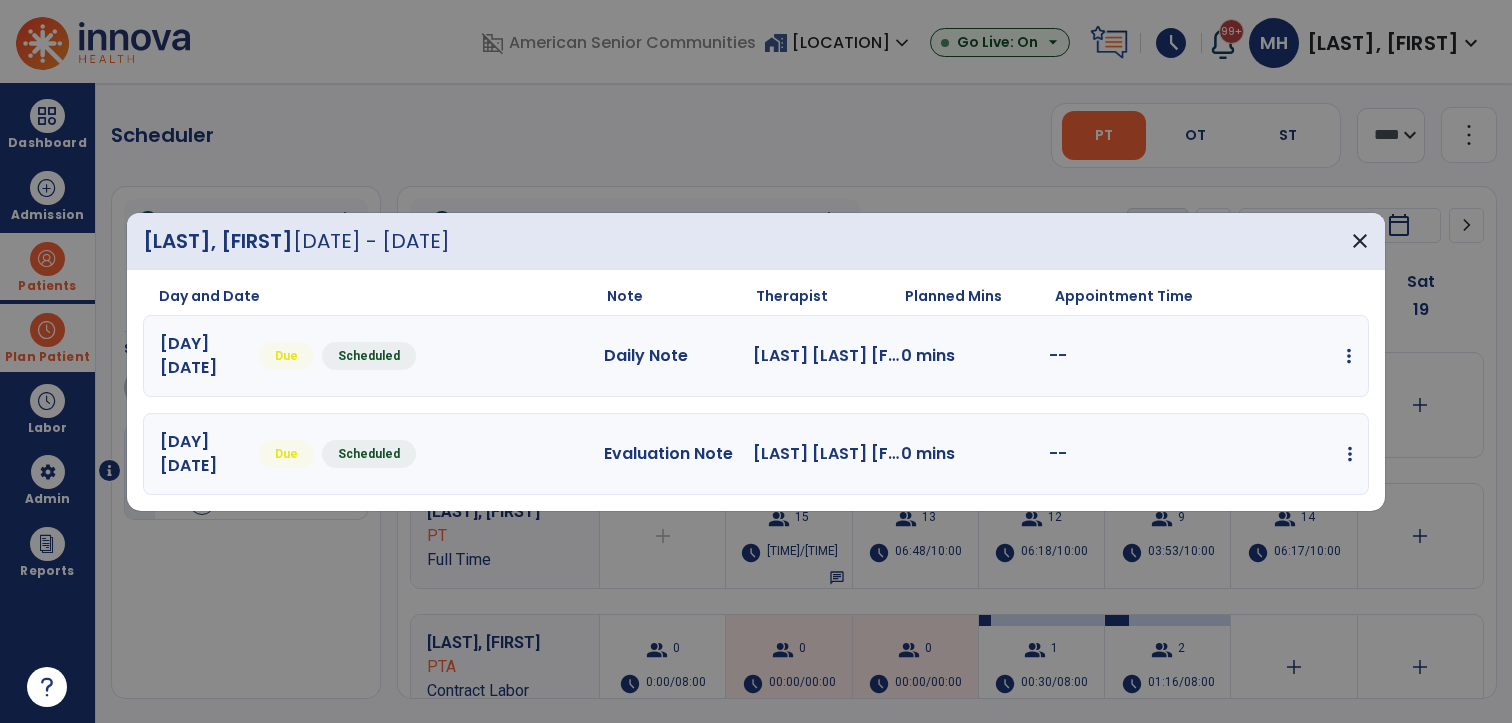 click at bounding box center (1349, 356) 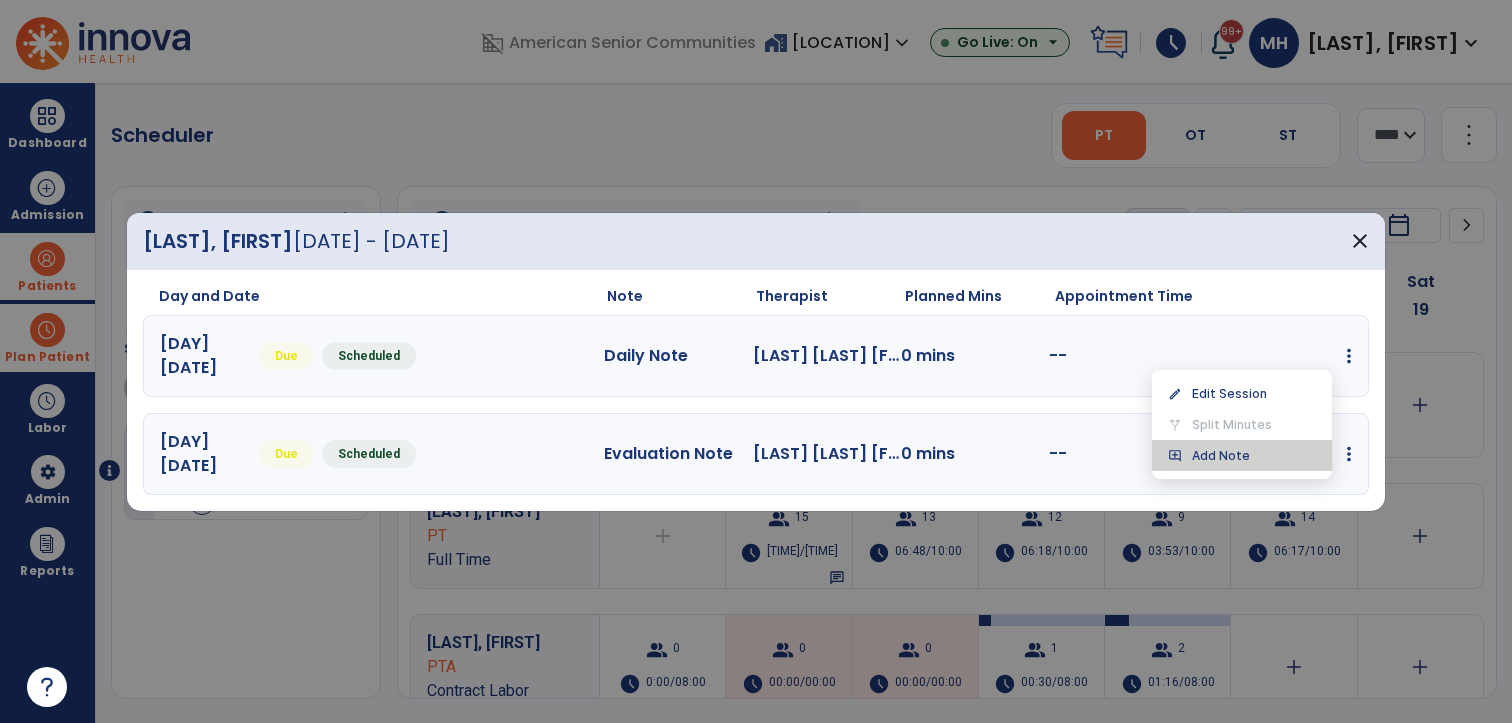 click on "add_comment  Add Note" at bounding box center (1242, 455) 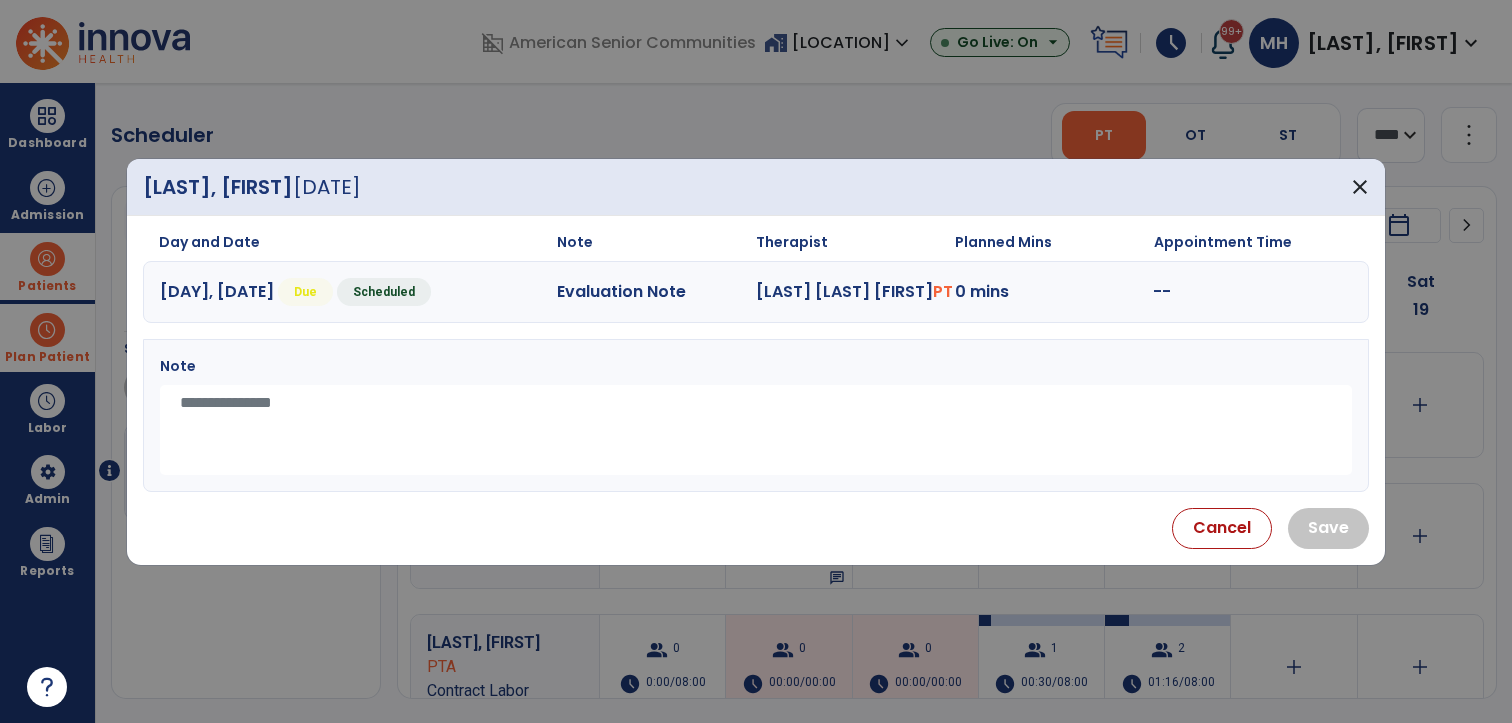 click at bounding box center [756, 430] 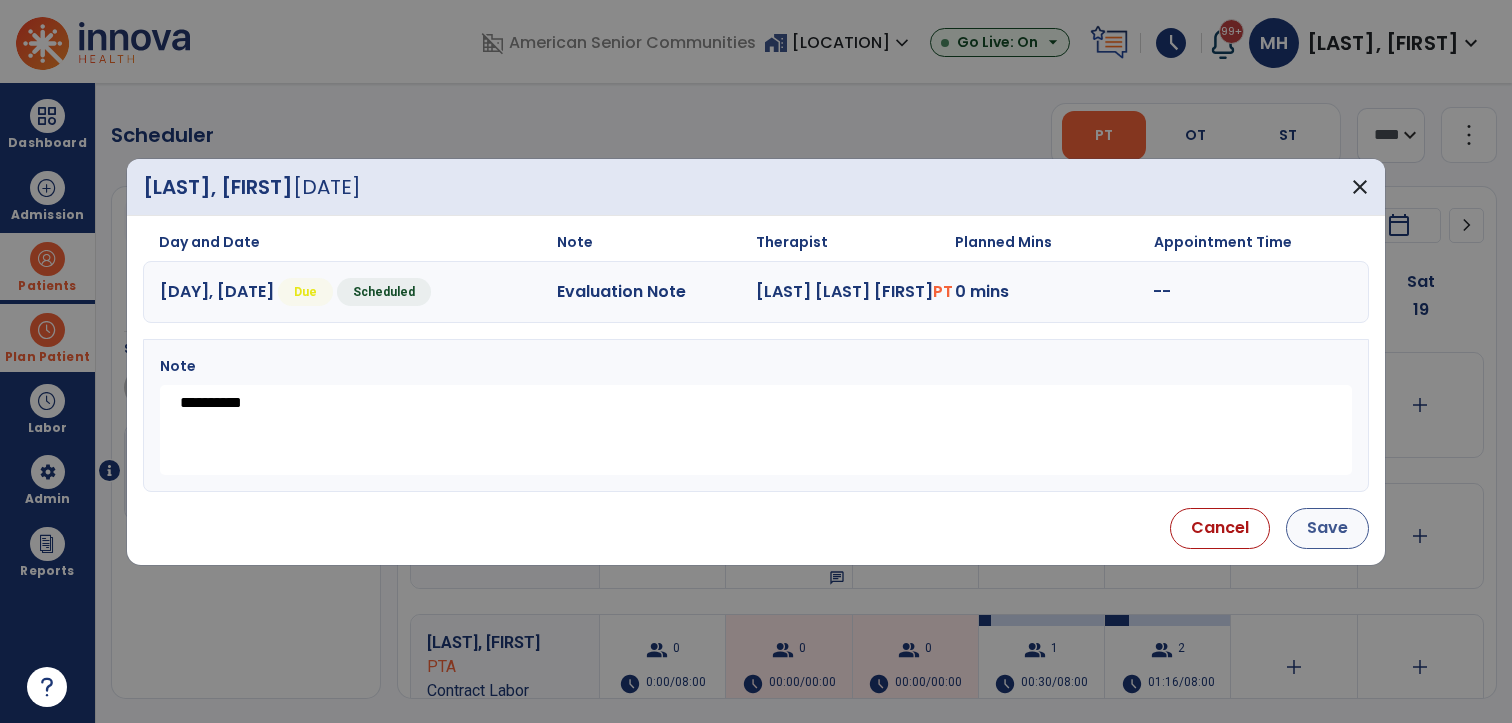 type on "**********" 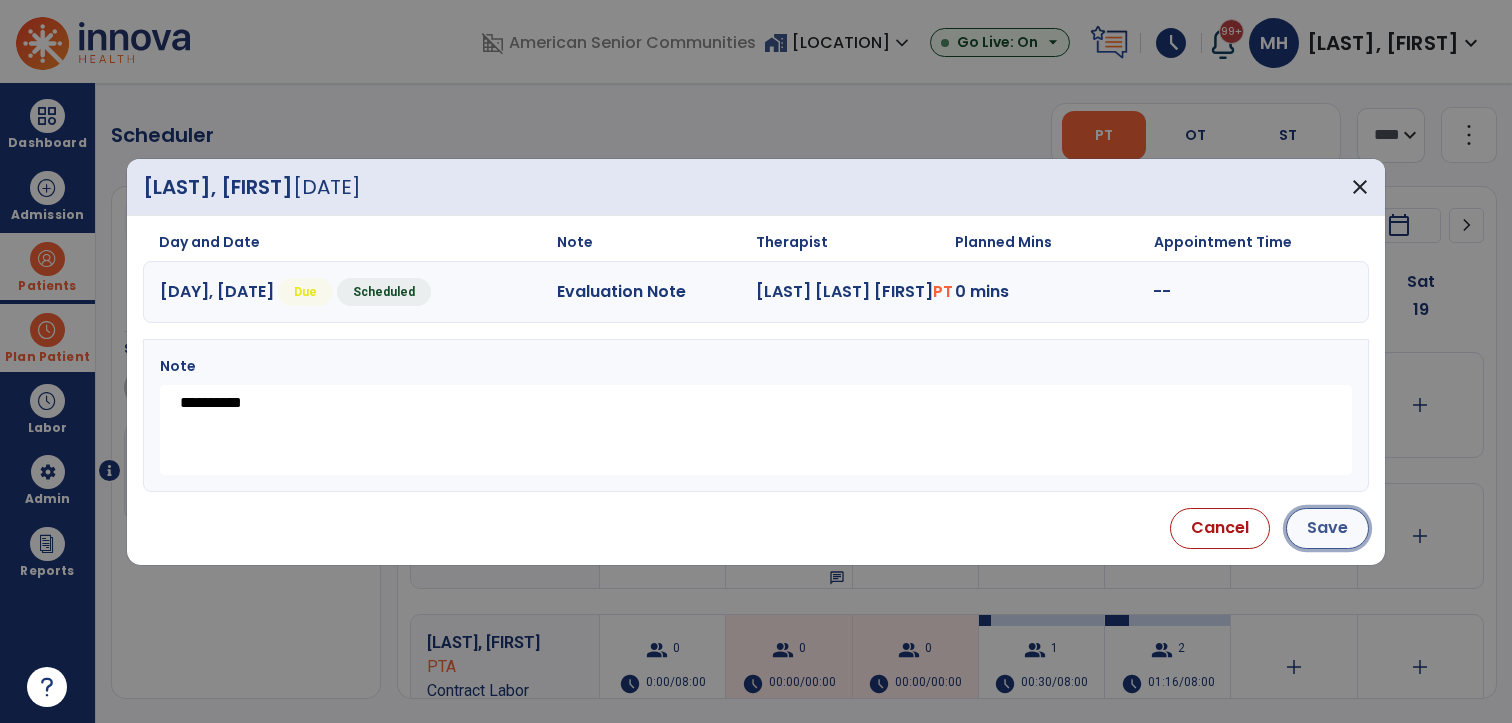 click on "Save" at bounding box center [1327, 528] 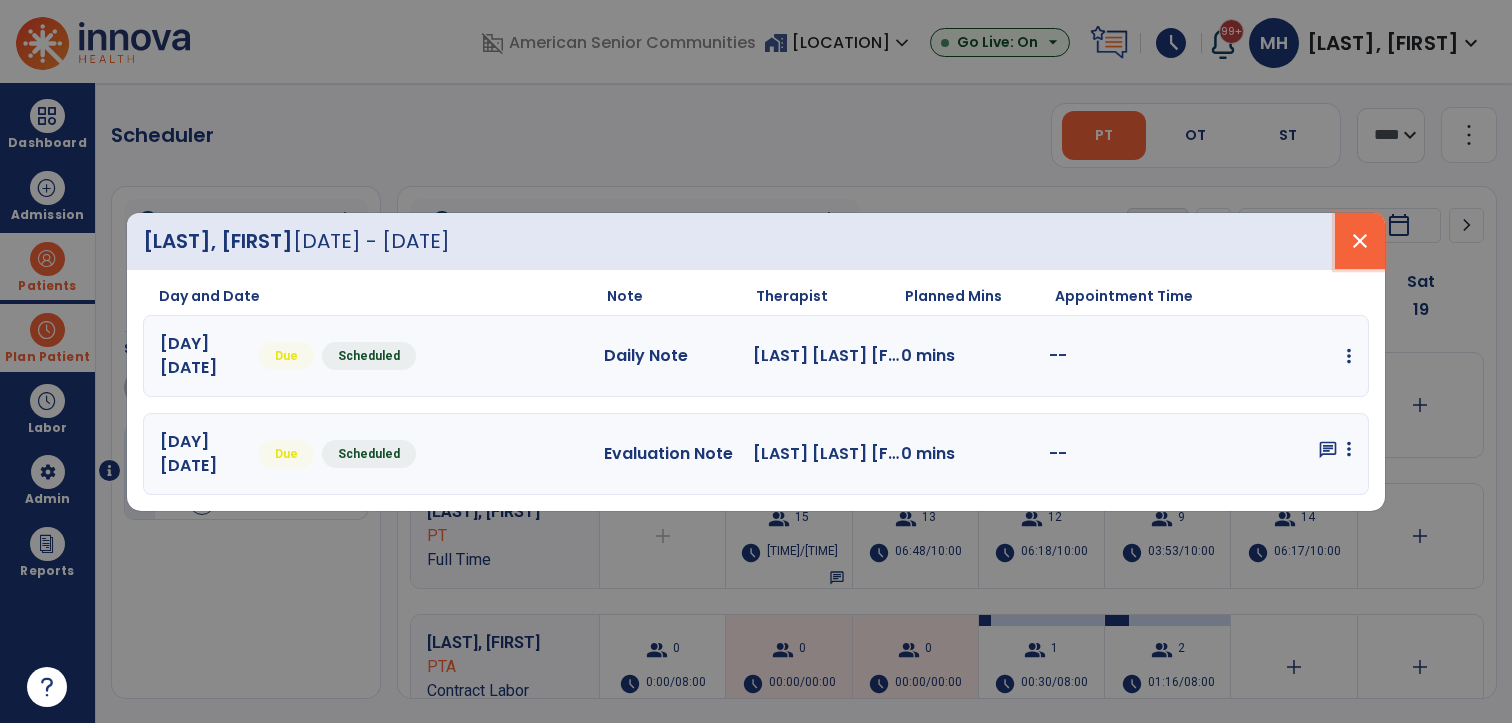 click on "close" at bounding box center [1360, 241] 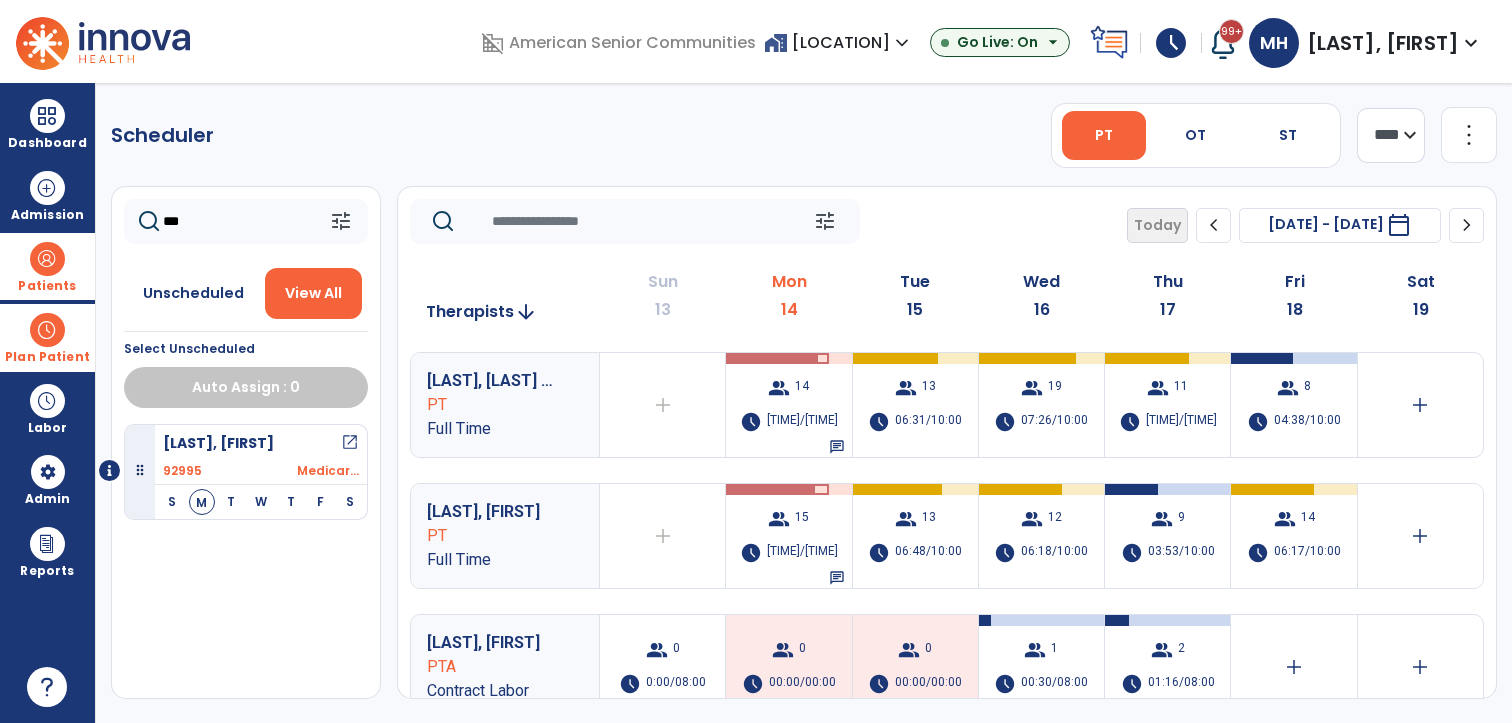 click on "***" 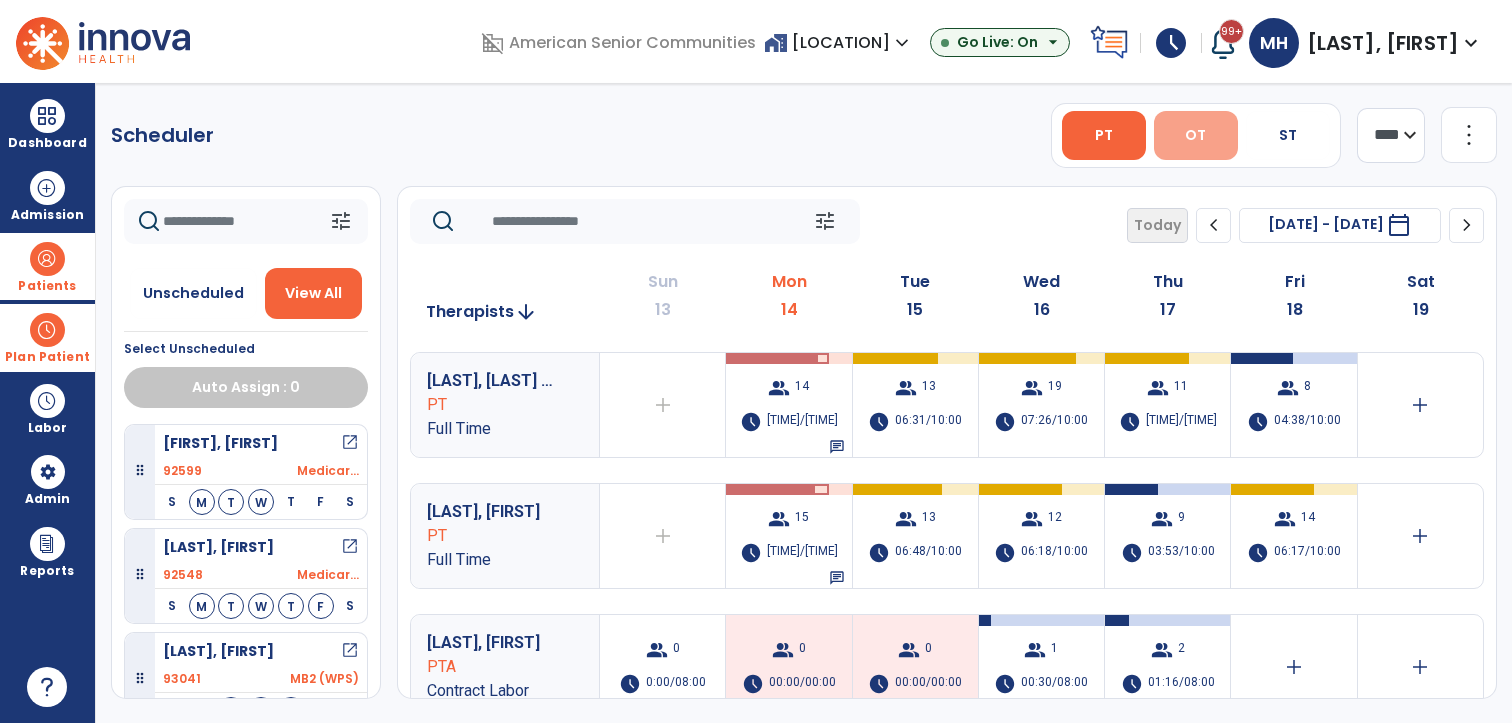 type 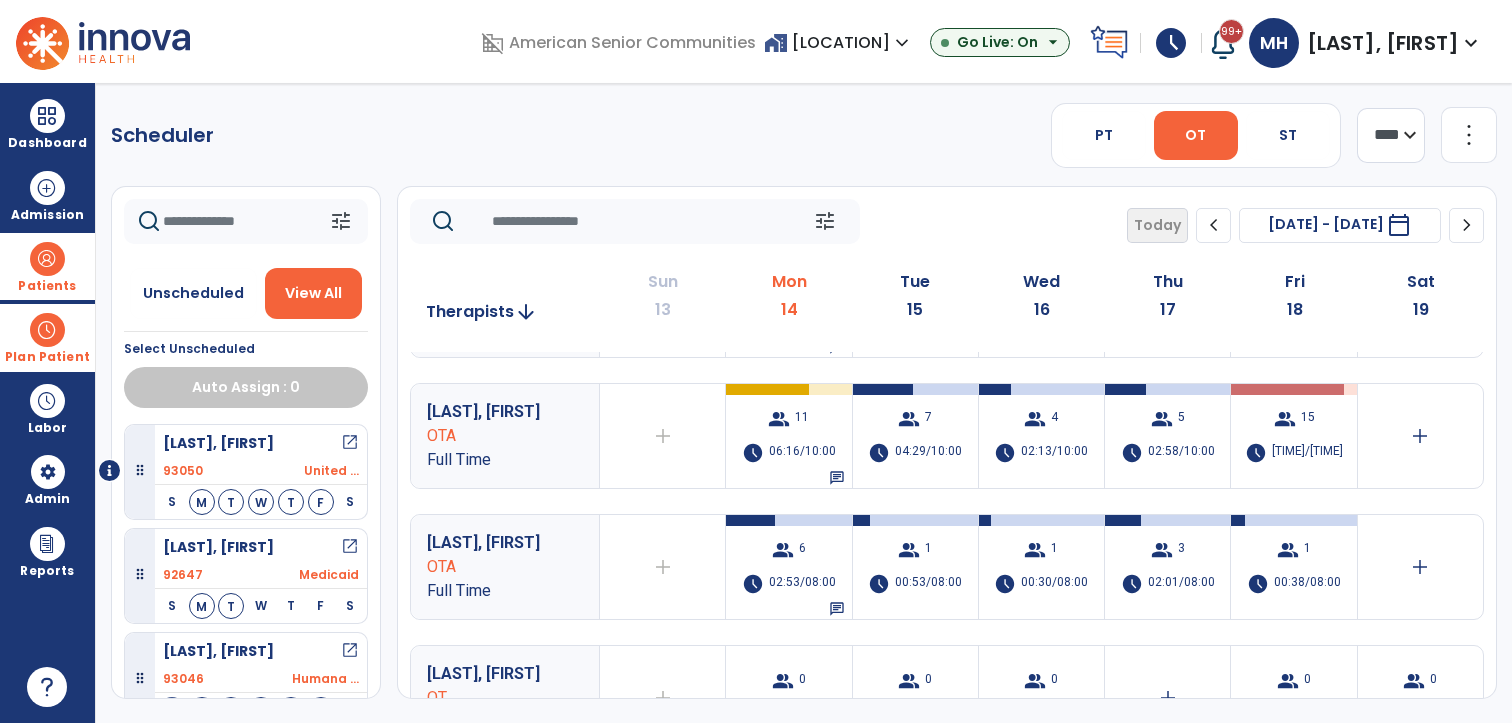 scroll, scrollTop: 0, scrollLeft: 0, axis: both 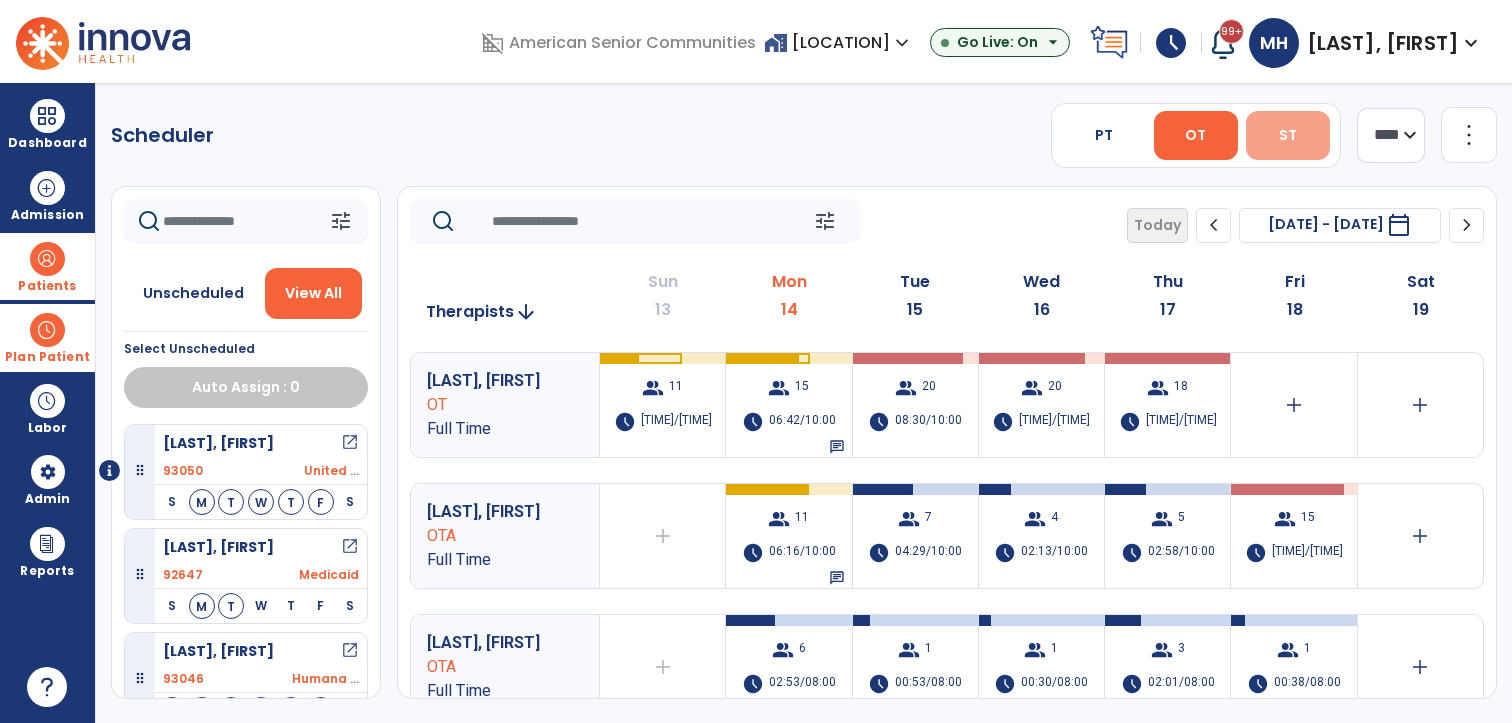 click on "ST" at bounding box center (1288, 135) 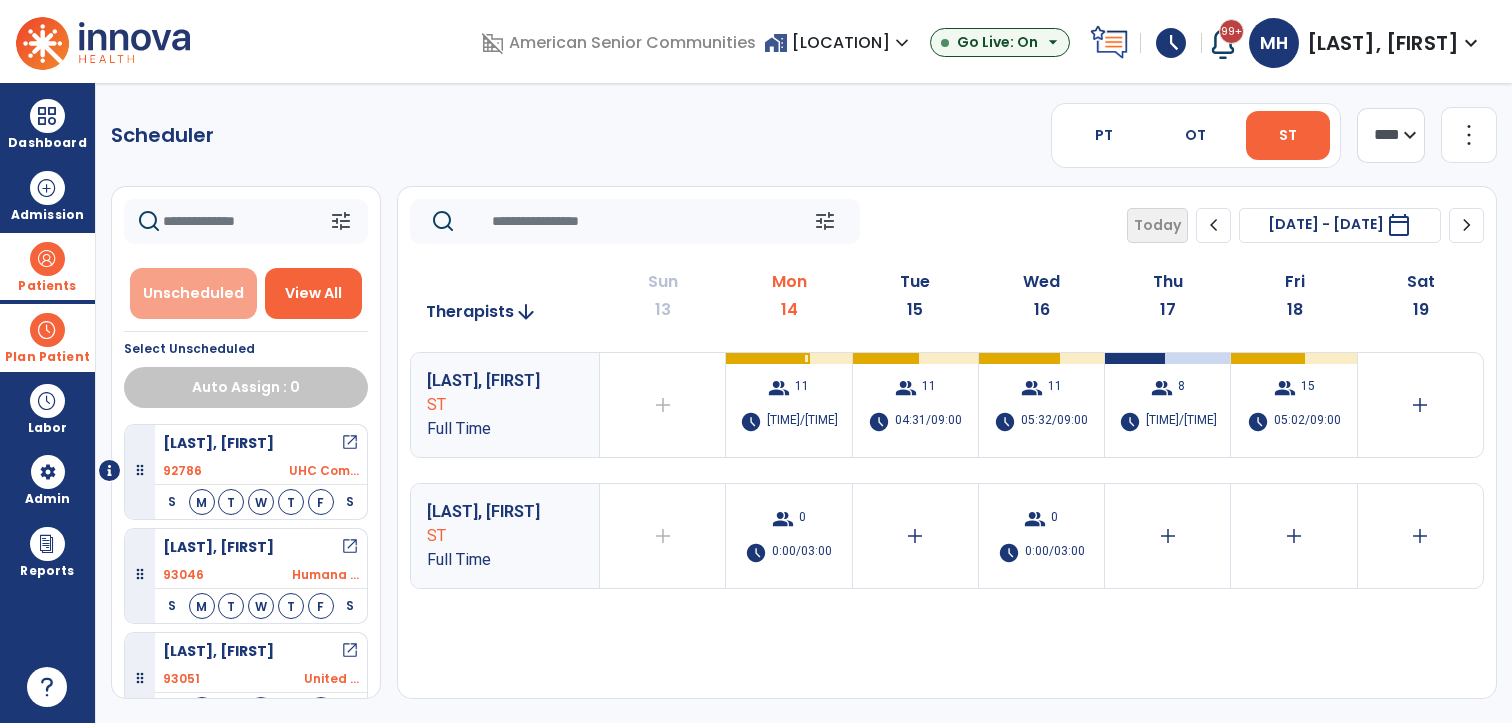 click on "Unscheduled" at bounding box center (193, 293) 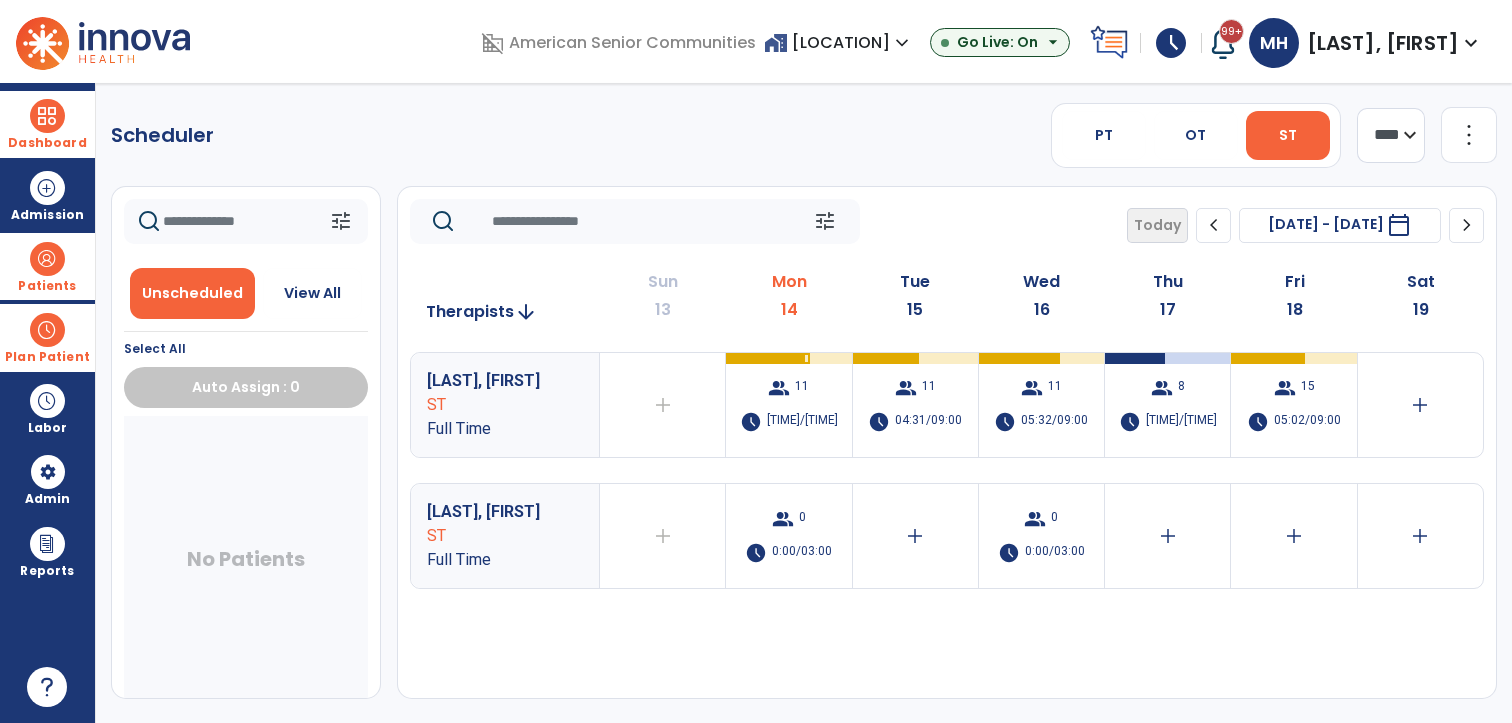 drag, startPoint x: 52, startPoint y: 124, endPoint x: 91, endPoint y: 156, distance: 50.447994 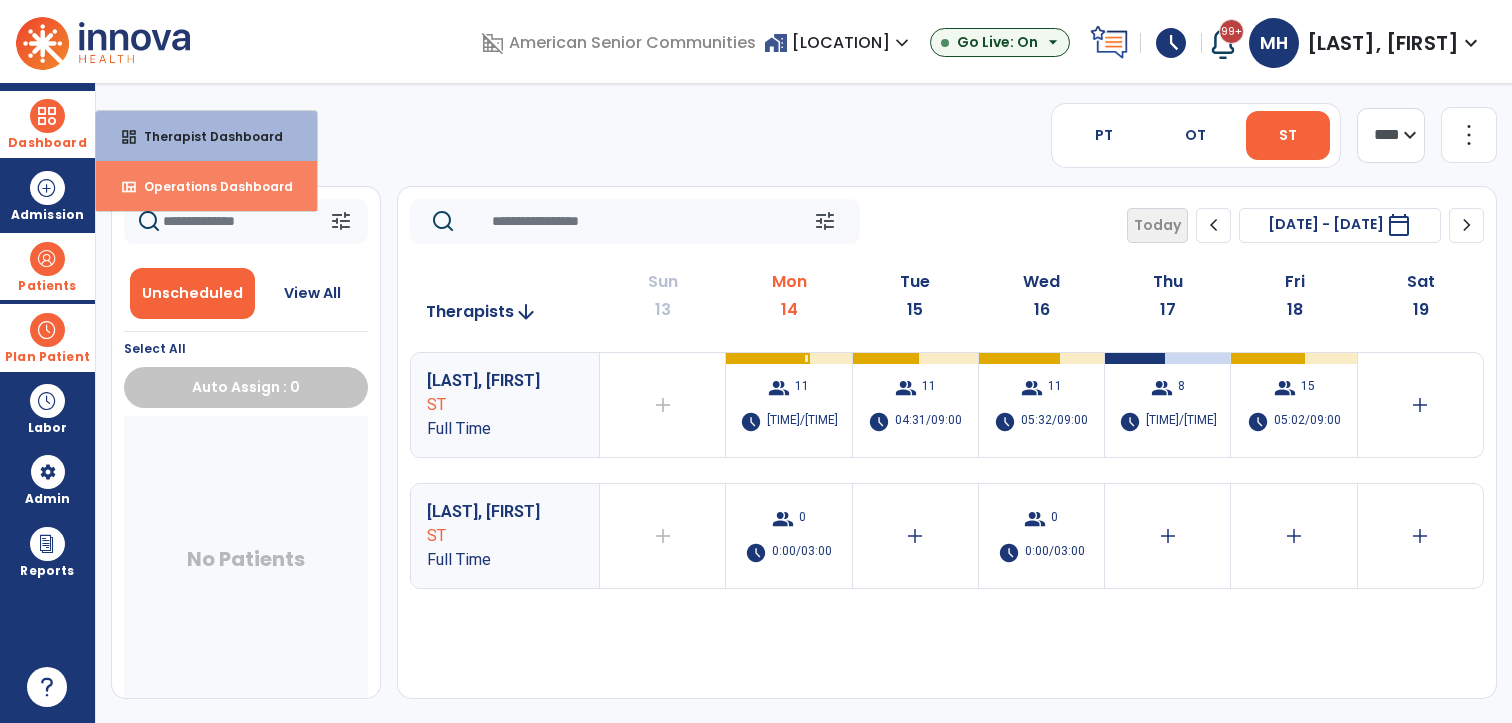 click on "view_quilt  Operations Dashboard" at bounding box center [206, 186] 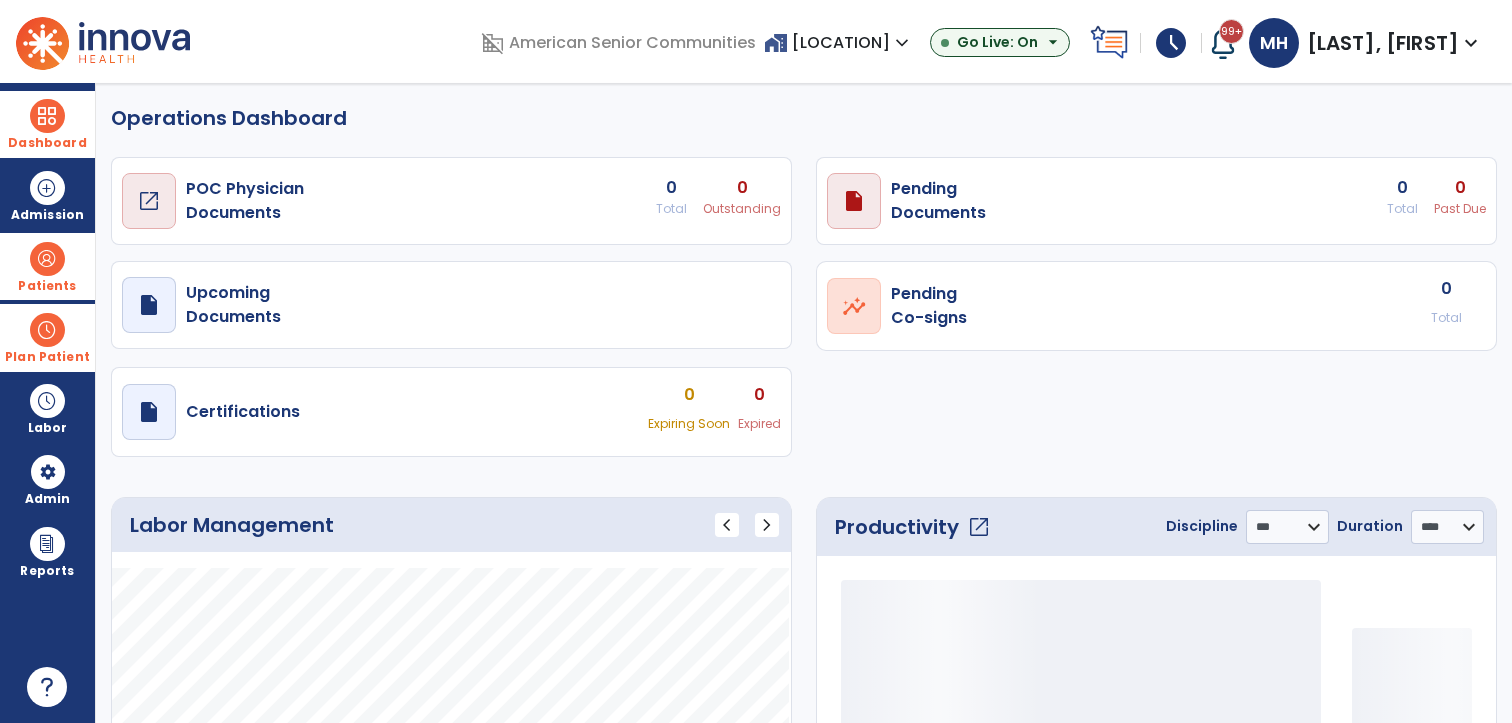 select on "***" 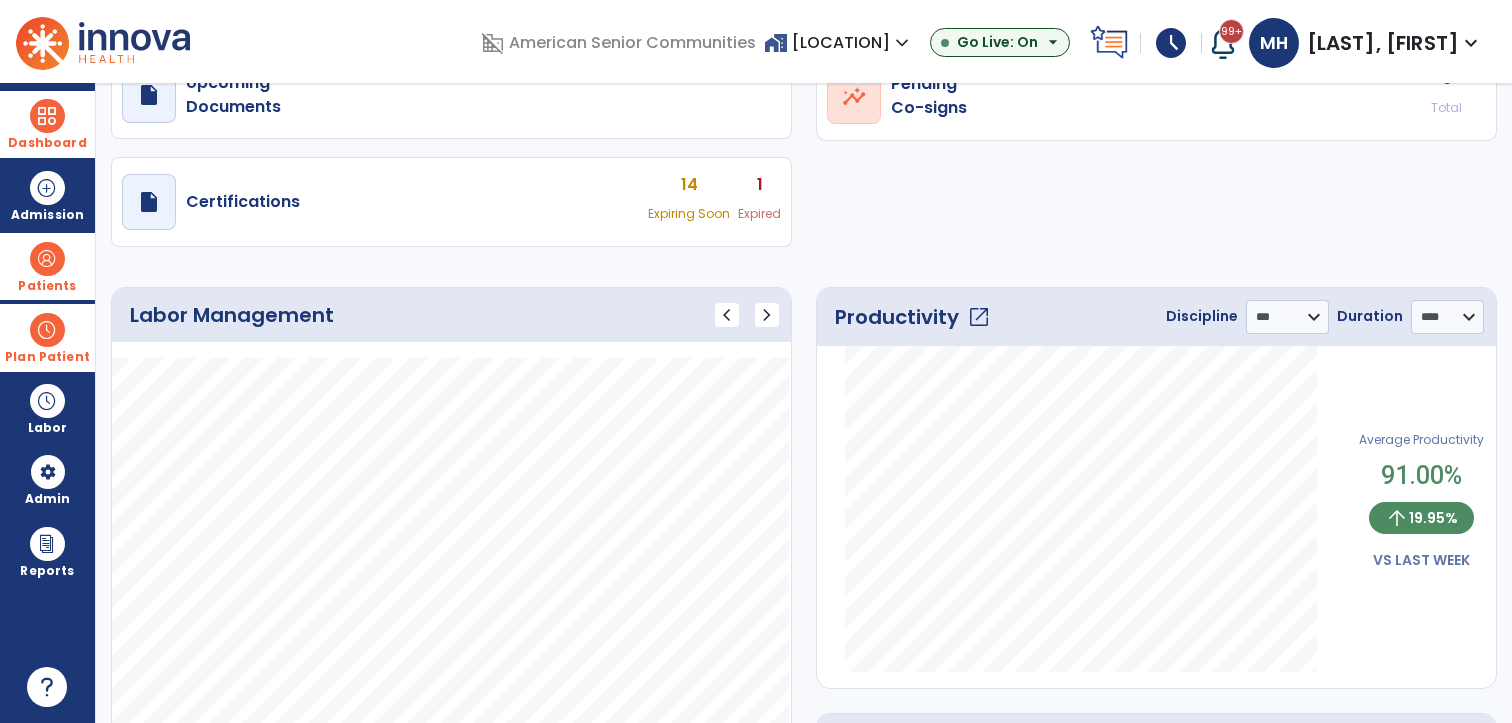 scroll, scrollTop: 0, scrollLeft: 0, axis: both 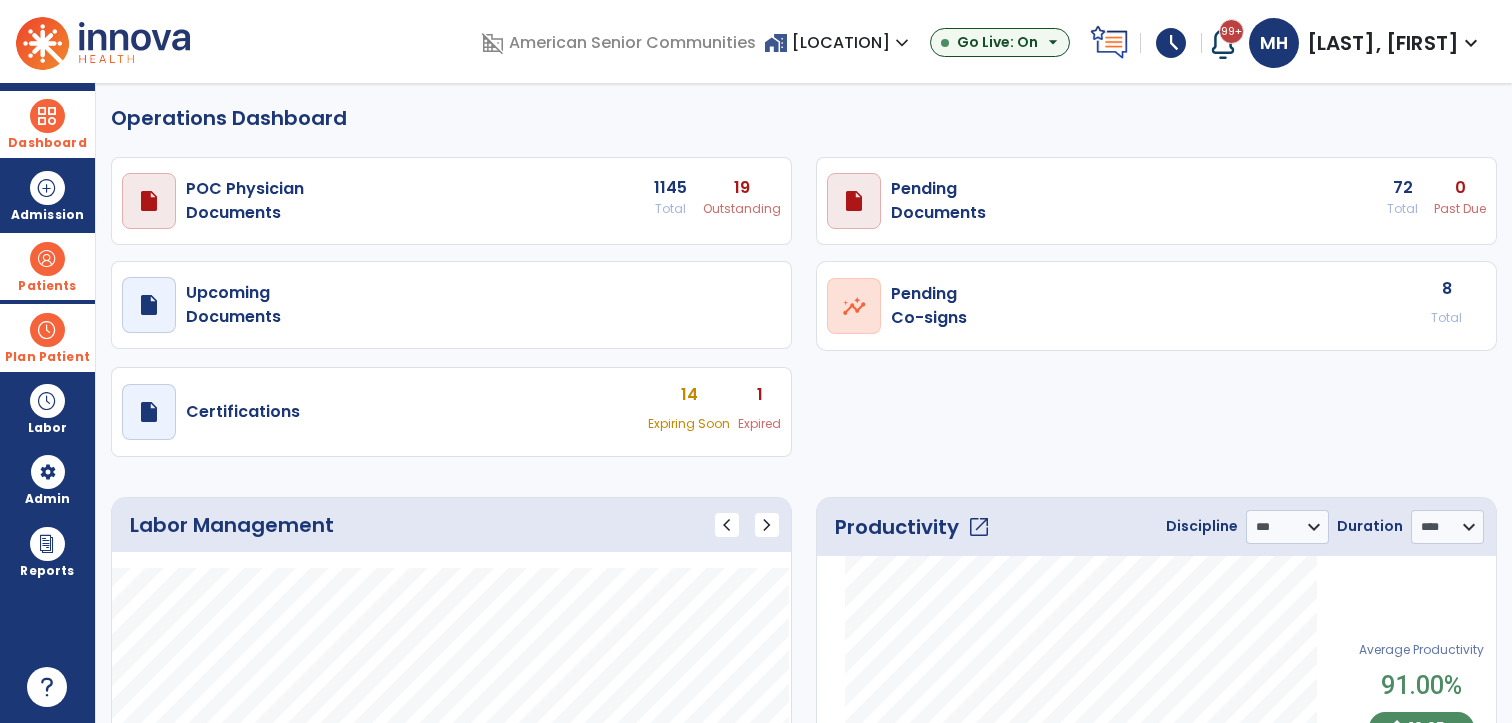 click at bounding box center (47, 259) 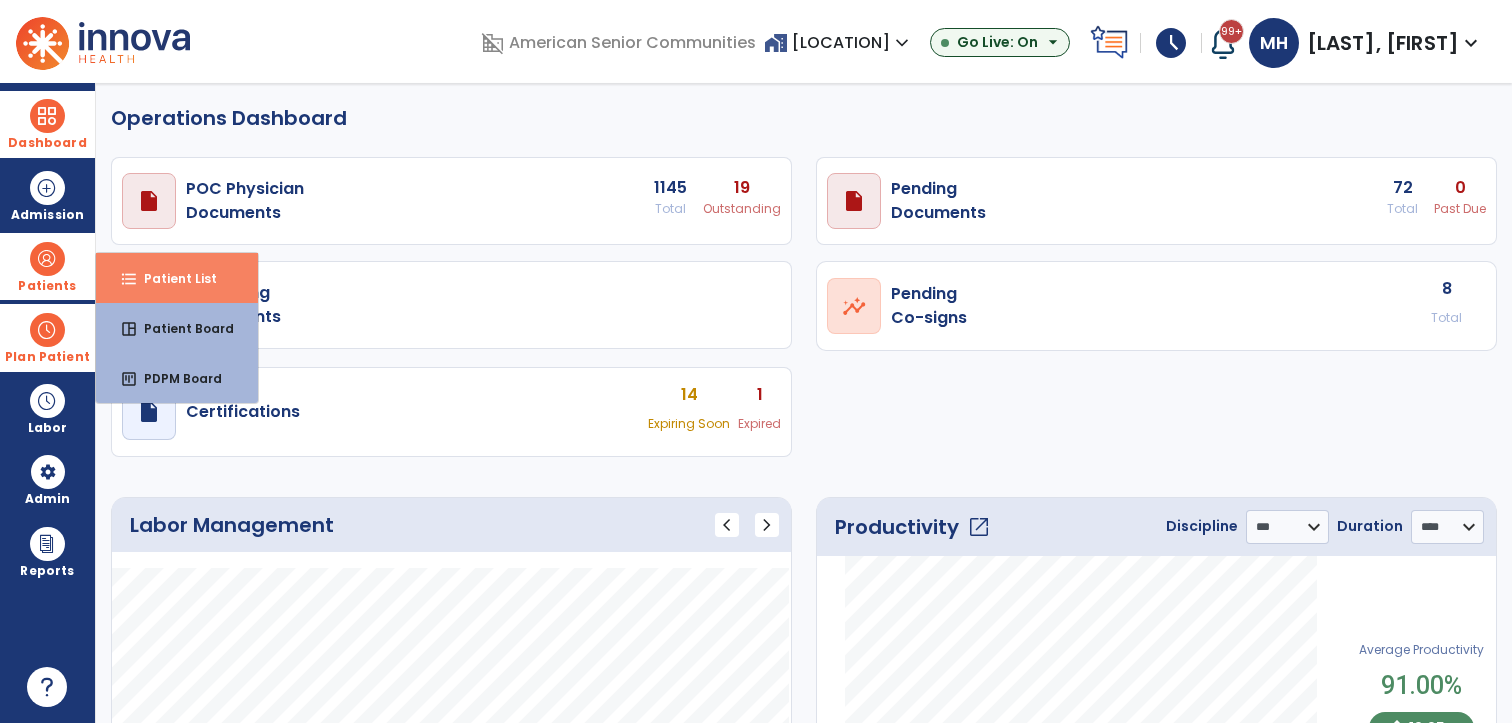 click on "format_list_bulleted  Patient List" at bounding box center (177, 278) 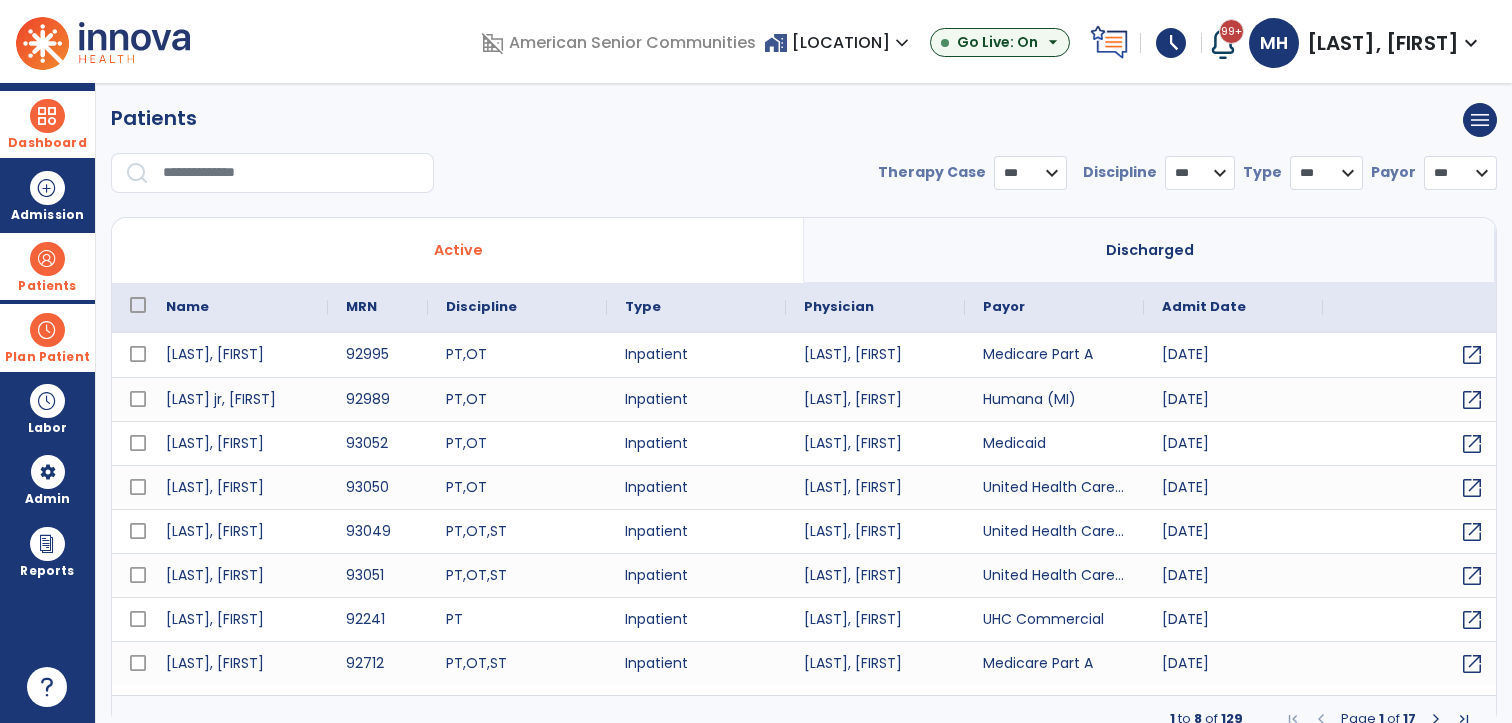 select on "***" 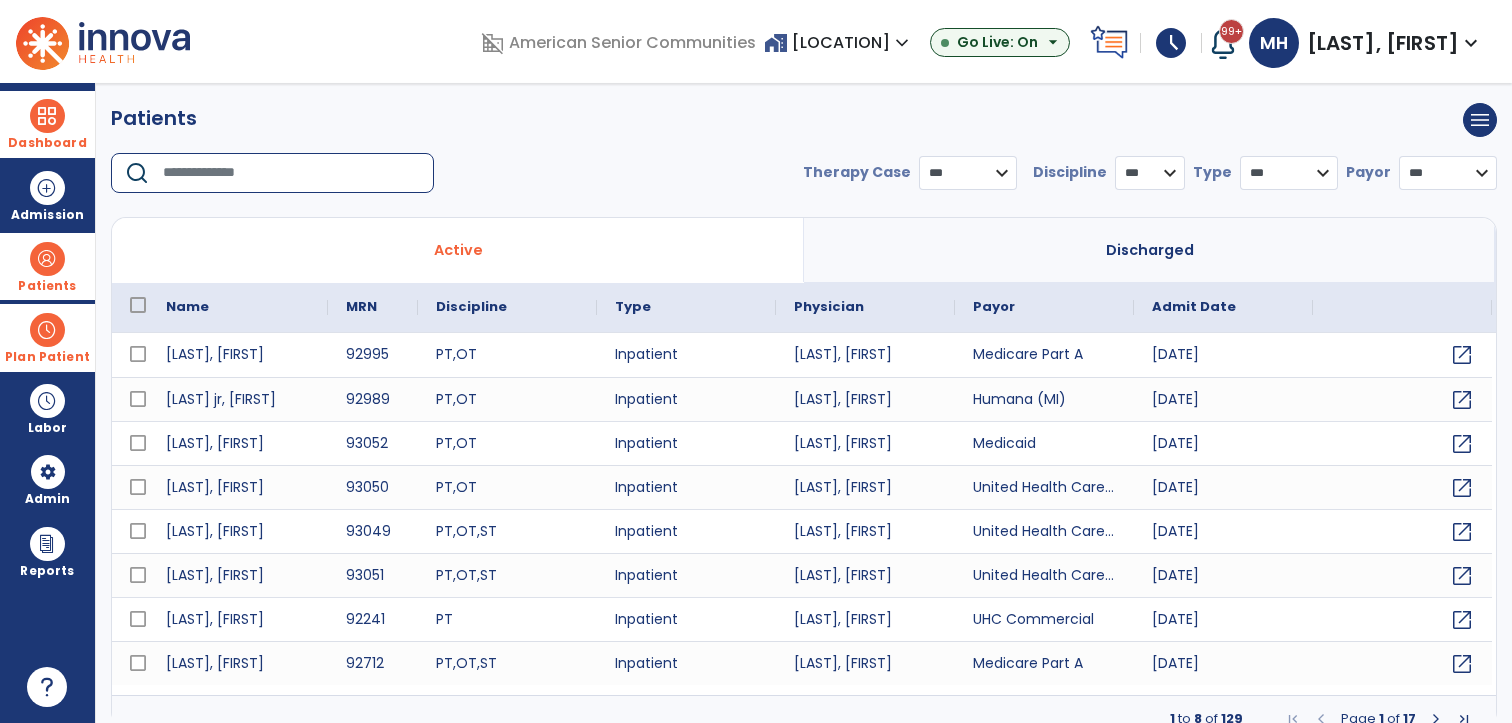 click at bounding box center (291, 173) 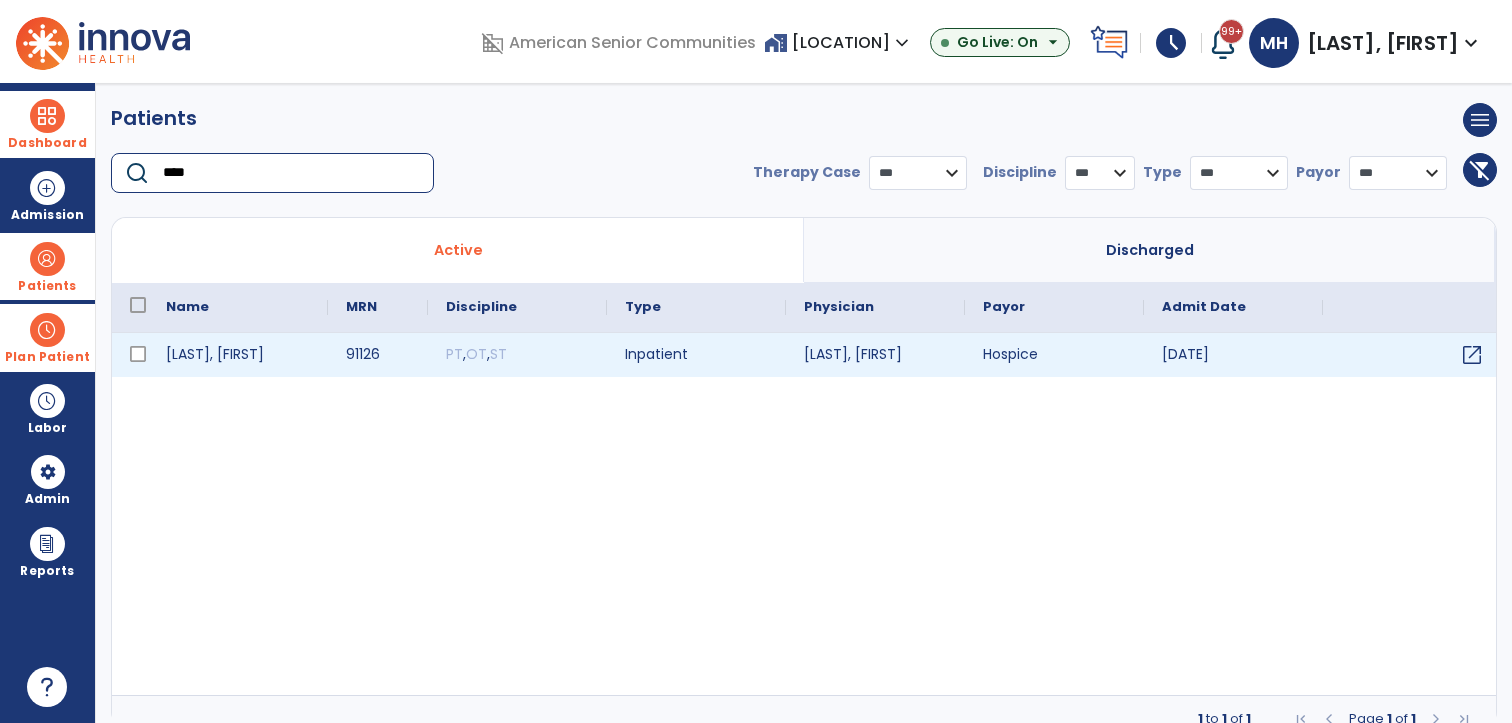 type on "****" 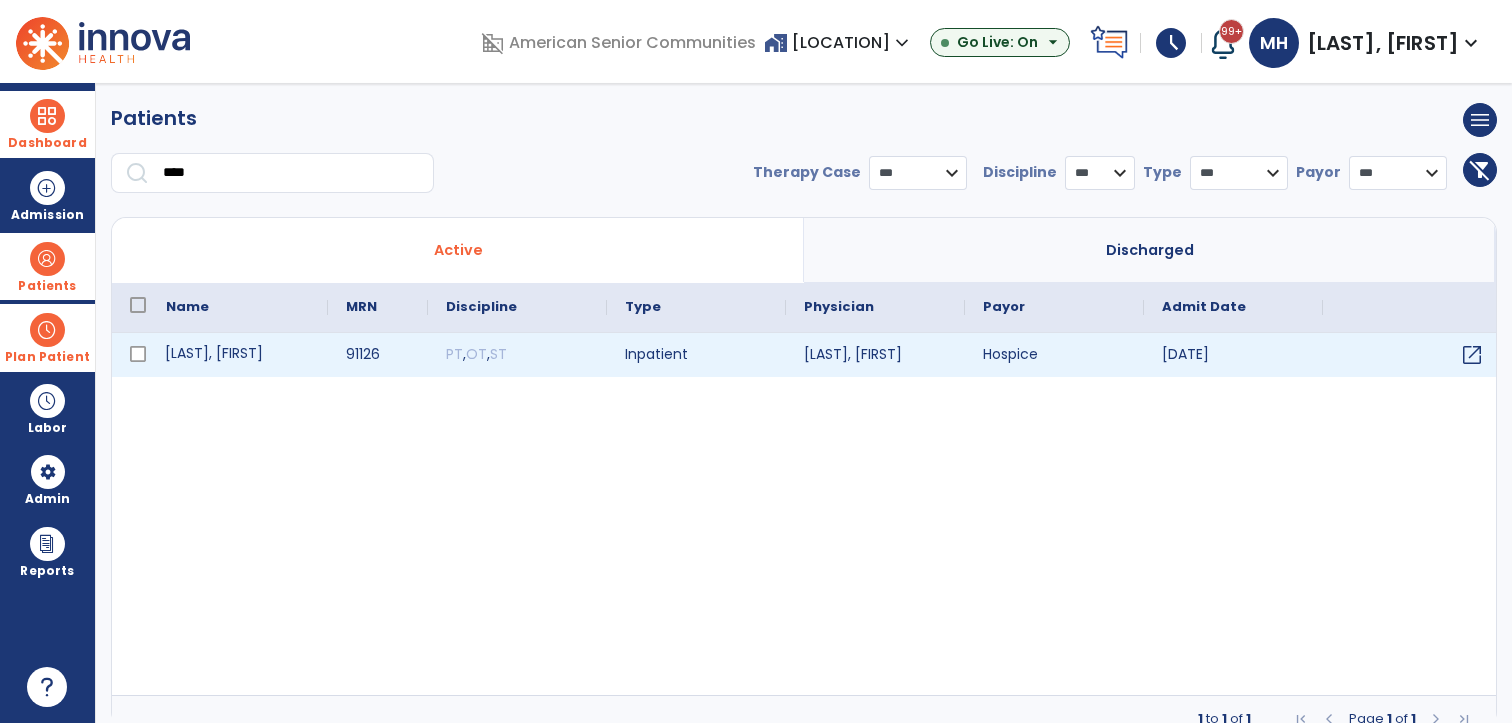 click on "Mayberry, Dixie" at bounding box center [238, 355] 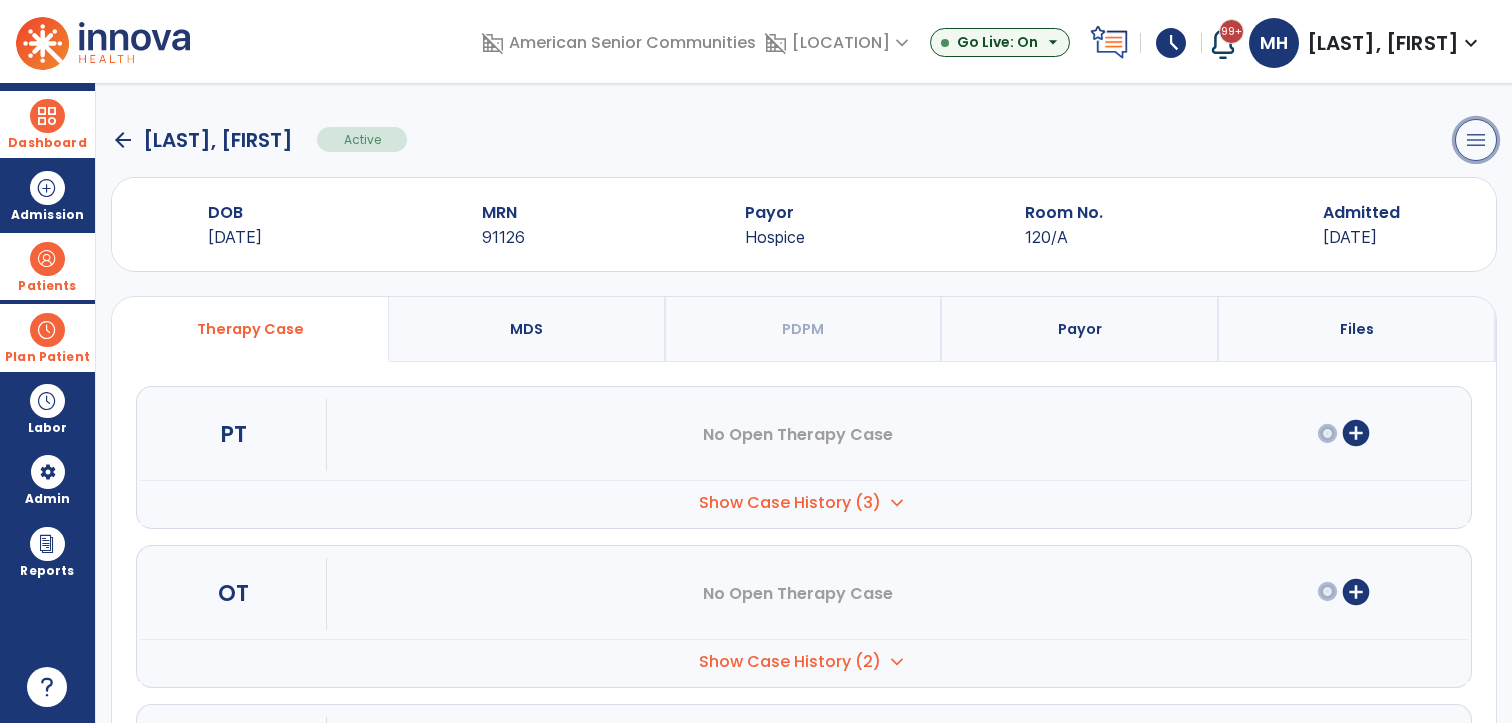 click on "menu" at bounding box center (1476, 140) 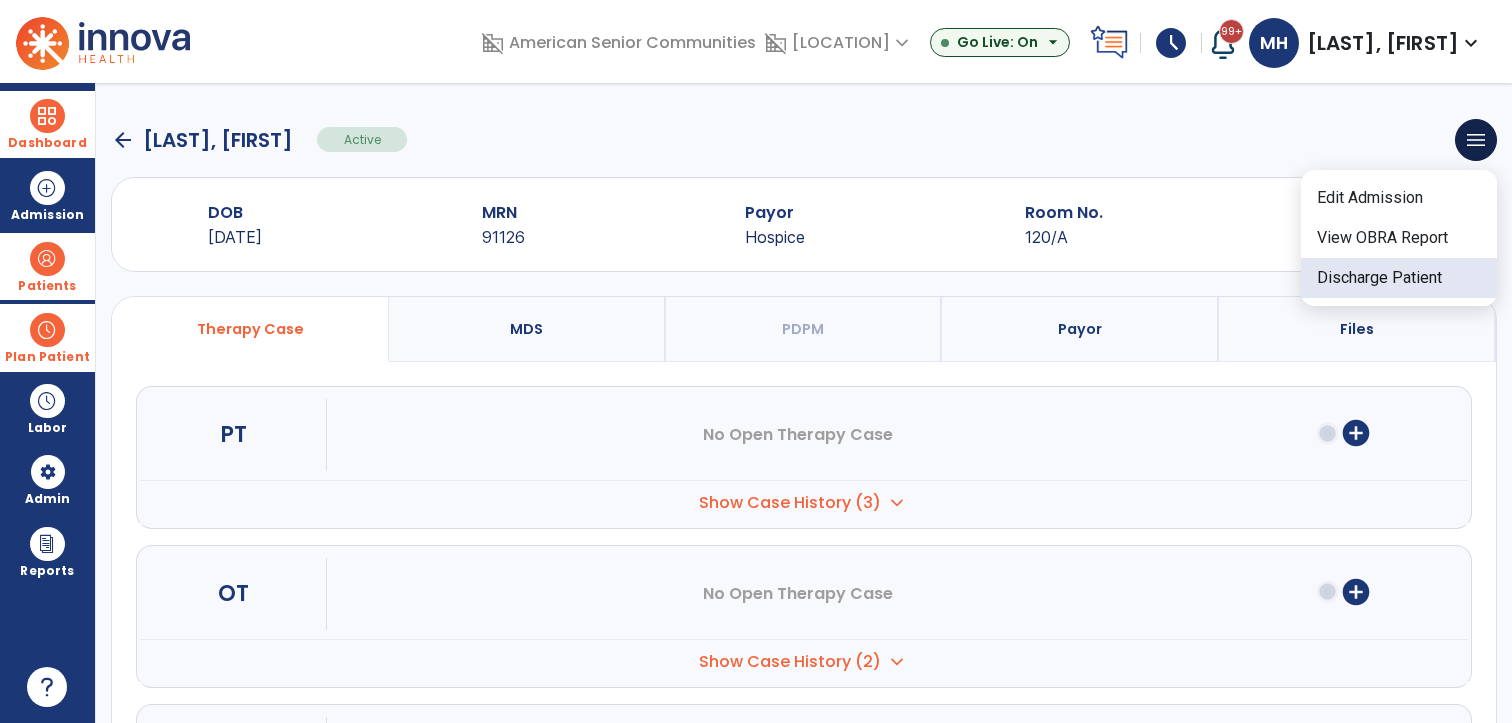 click on "Discharge Patient" 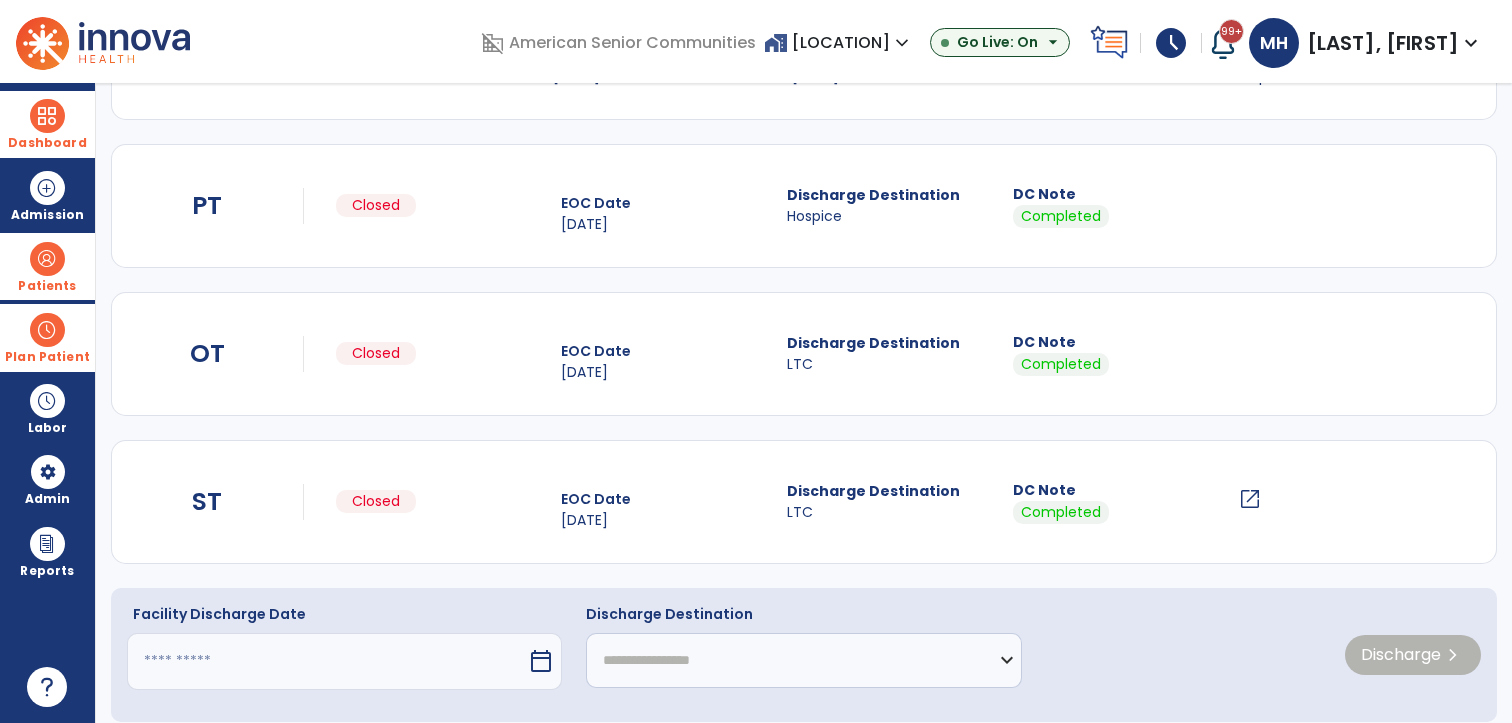 scroll, scrollTop: 214, scrollLeft: 0, axis: vertical 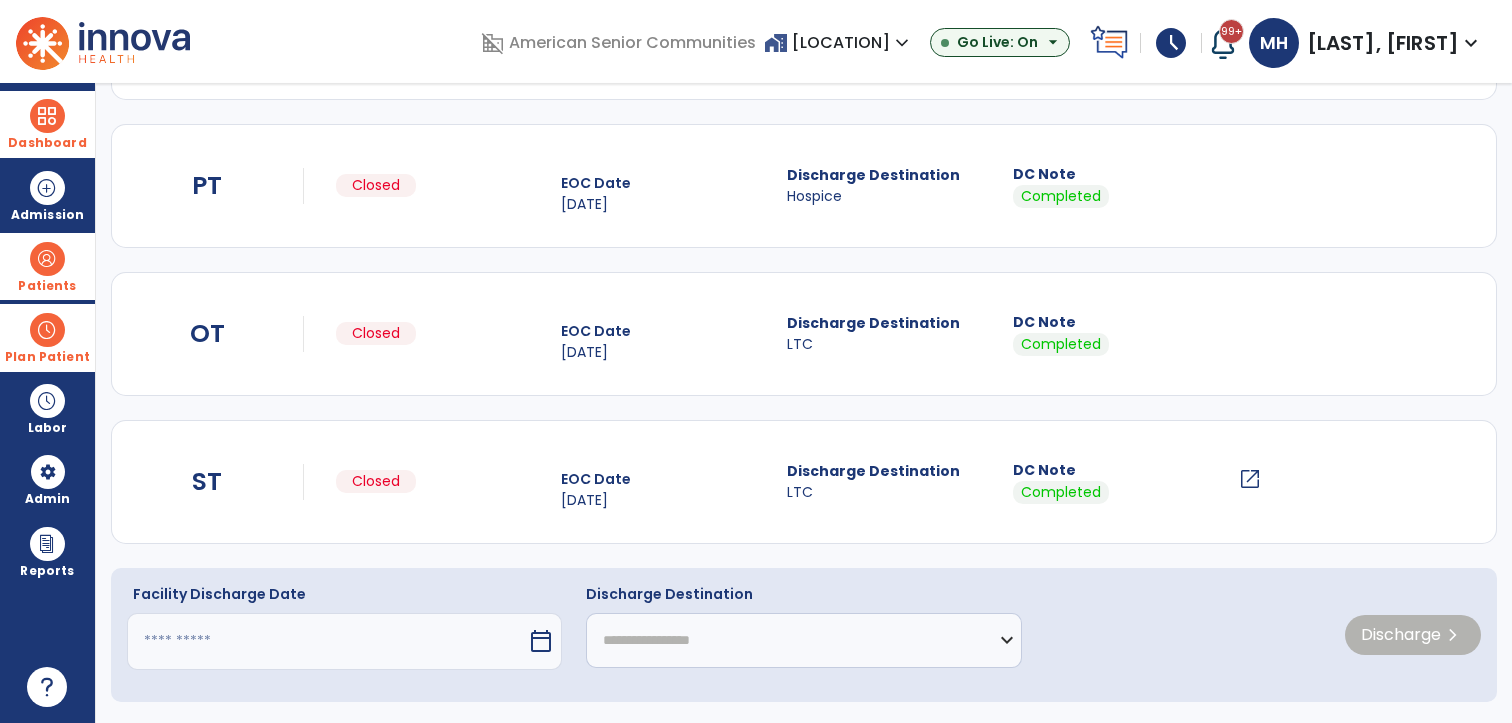 click at bounding box center [327, 641] 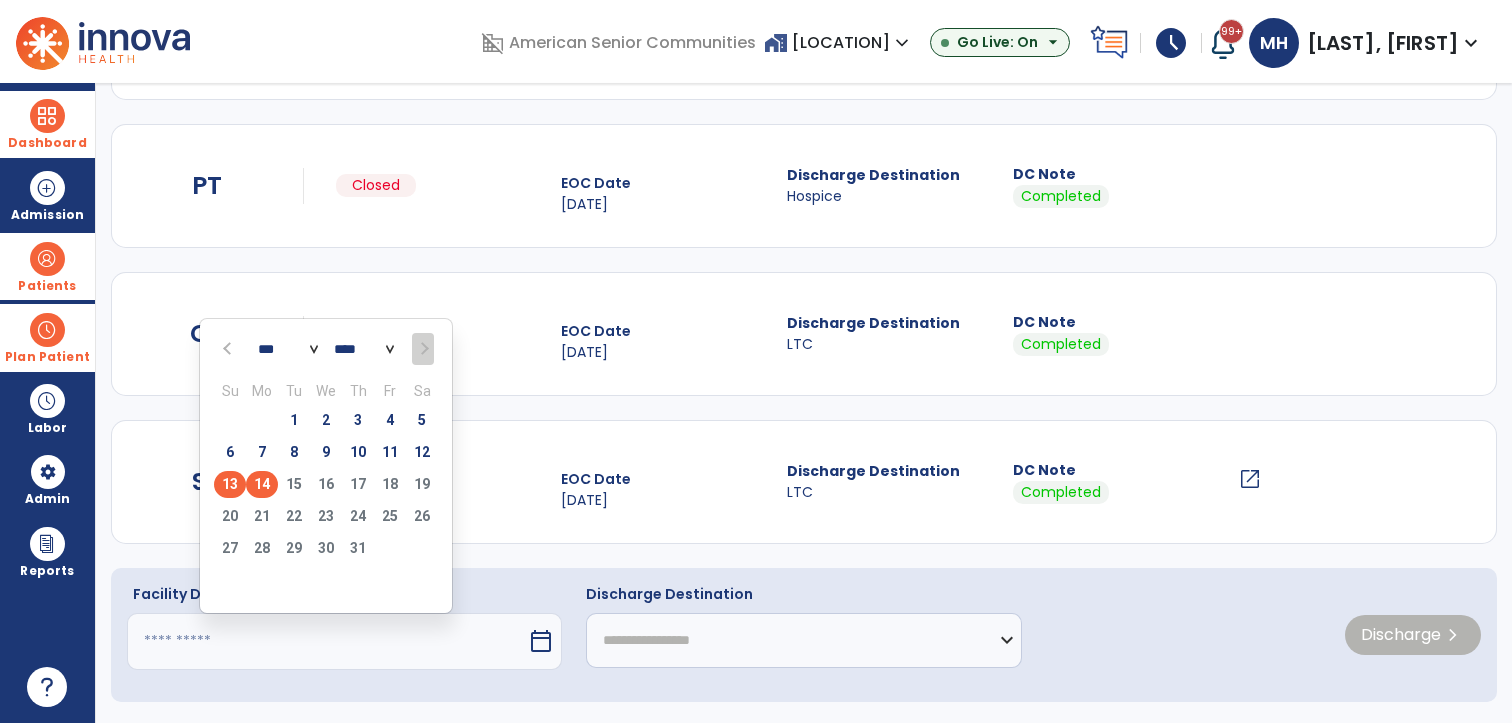 click on "13" at bounding box center (230, 484) 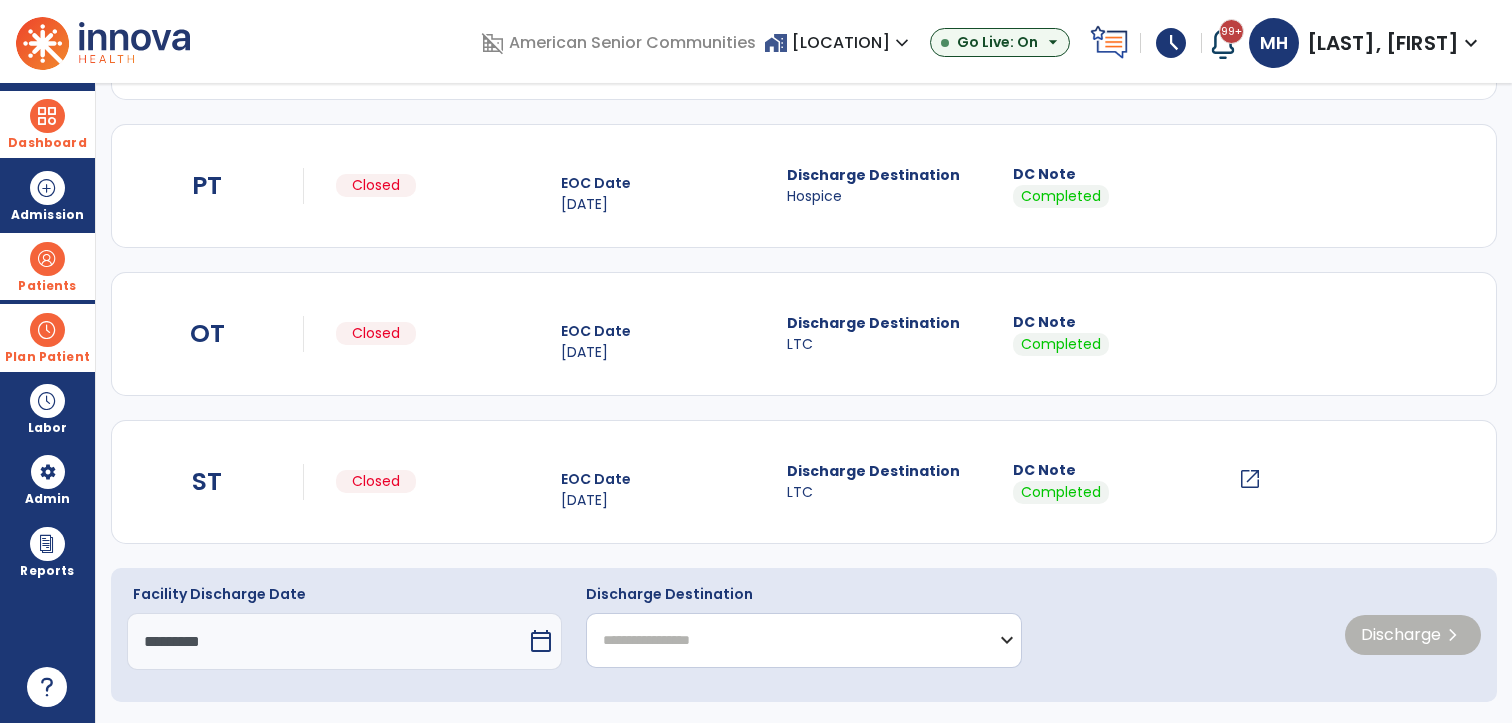 click on "**********" 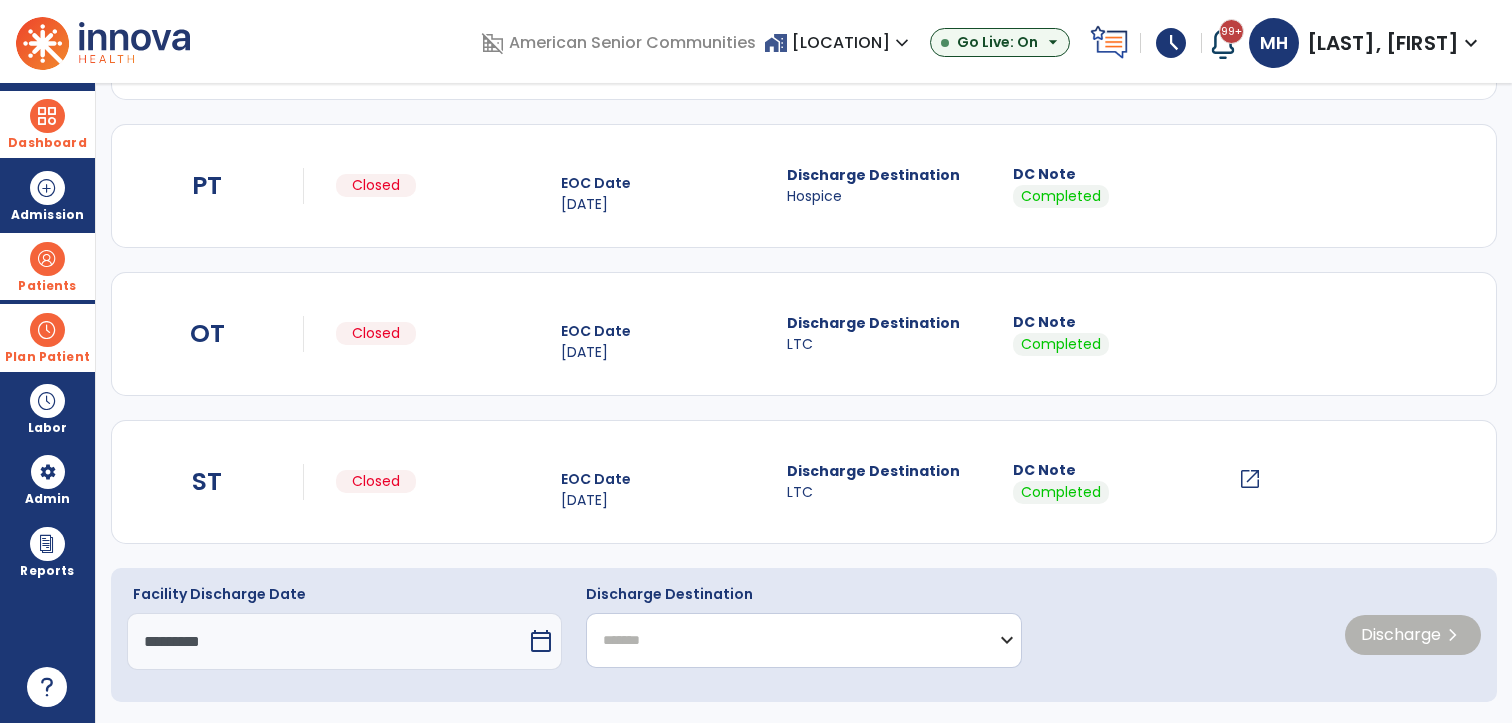 click on "**********" 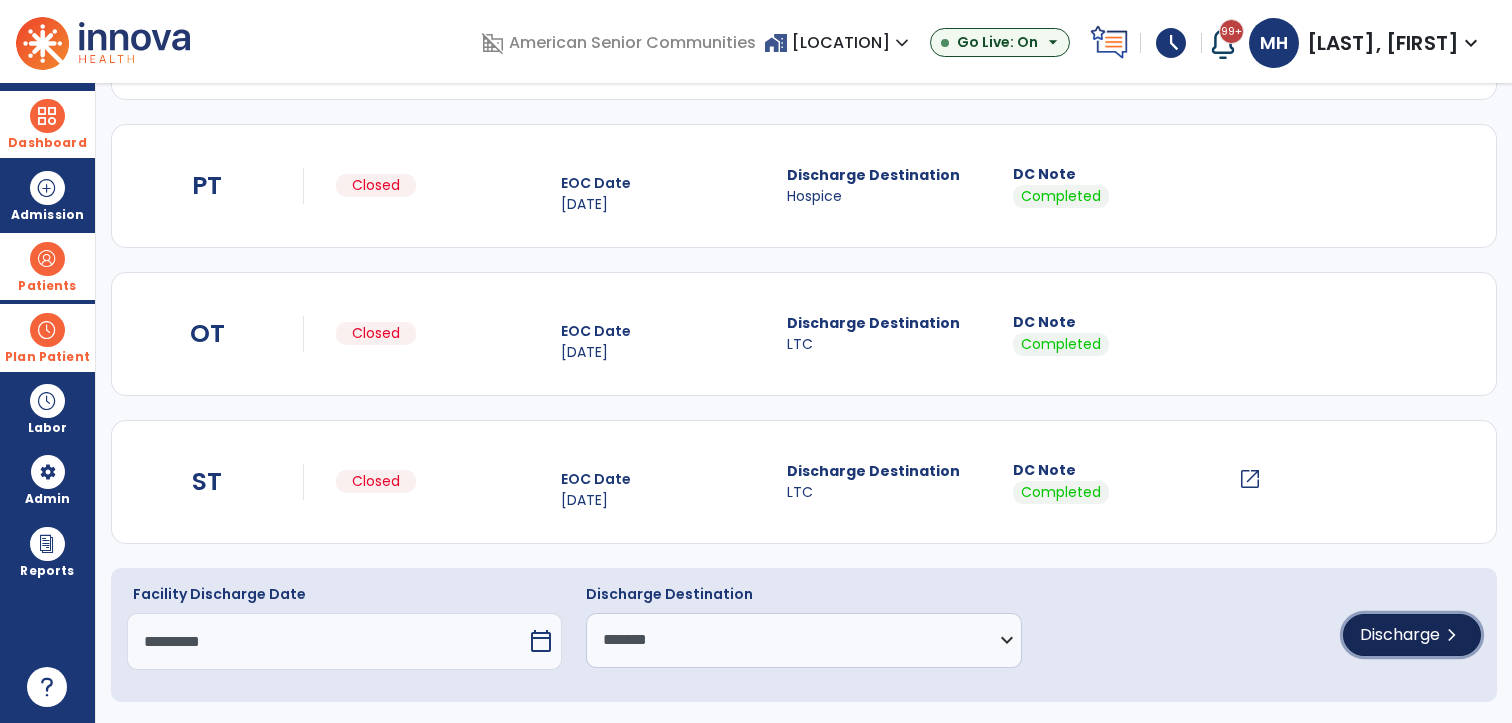 click on "Discharge" 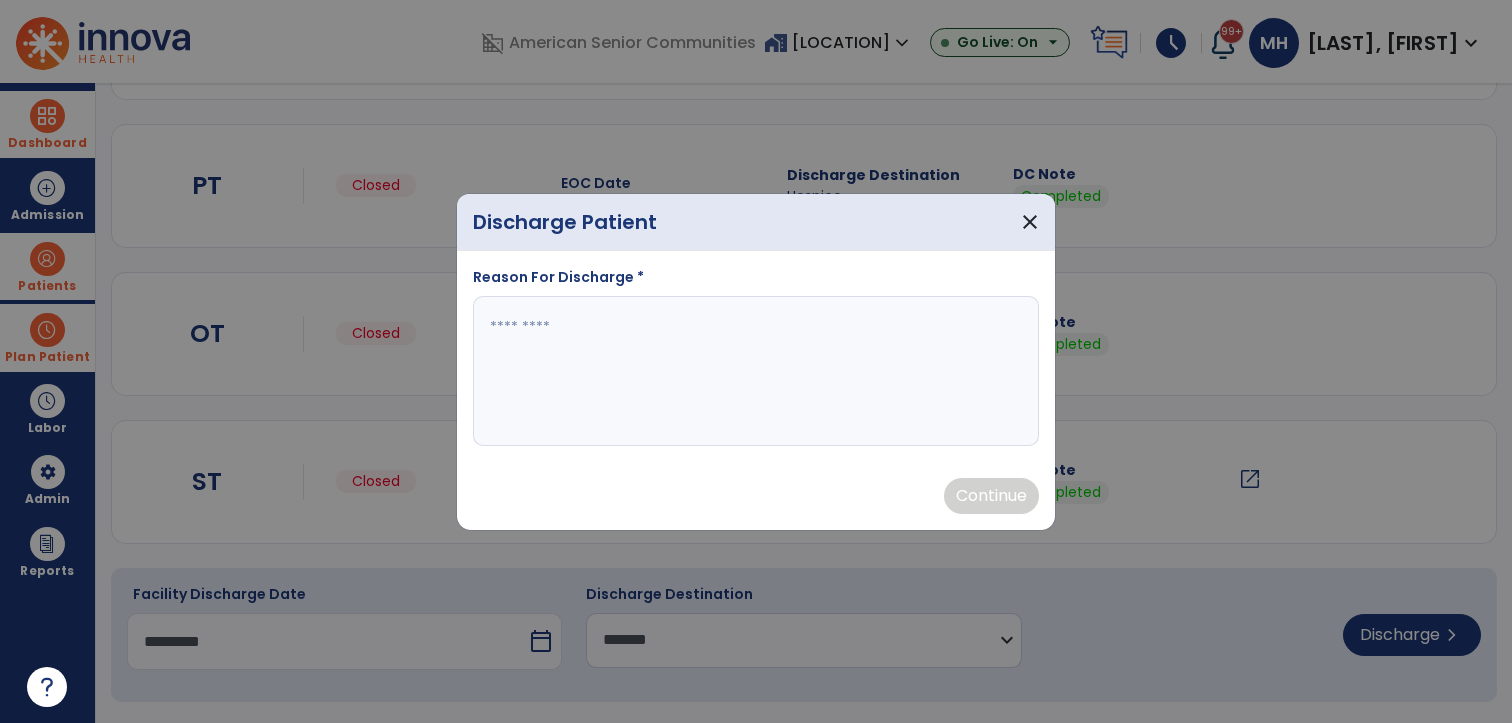 click at bounding box center [756, 371] 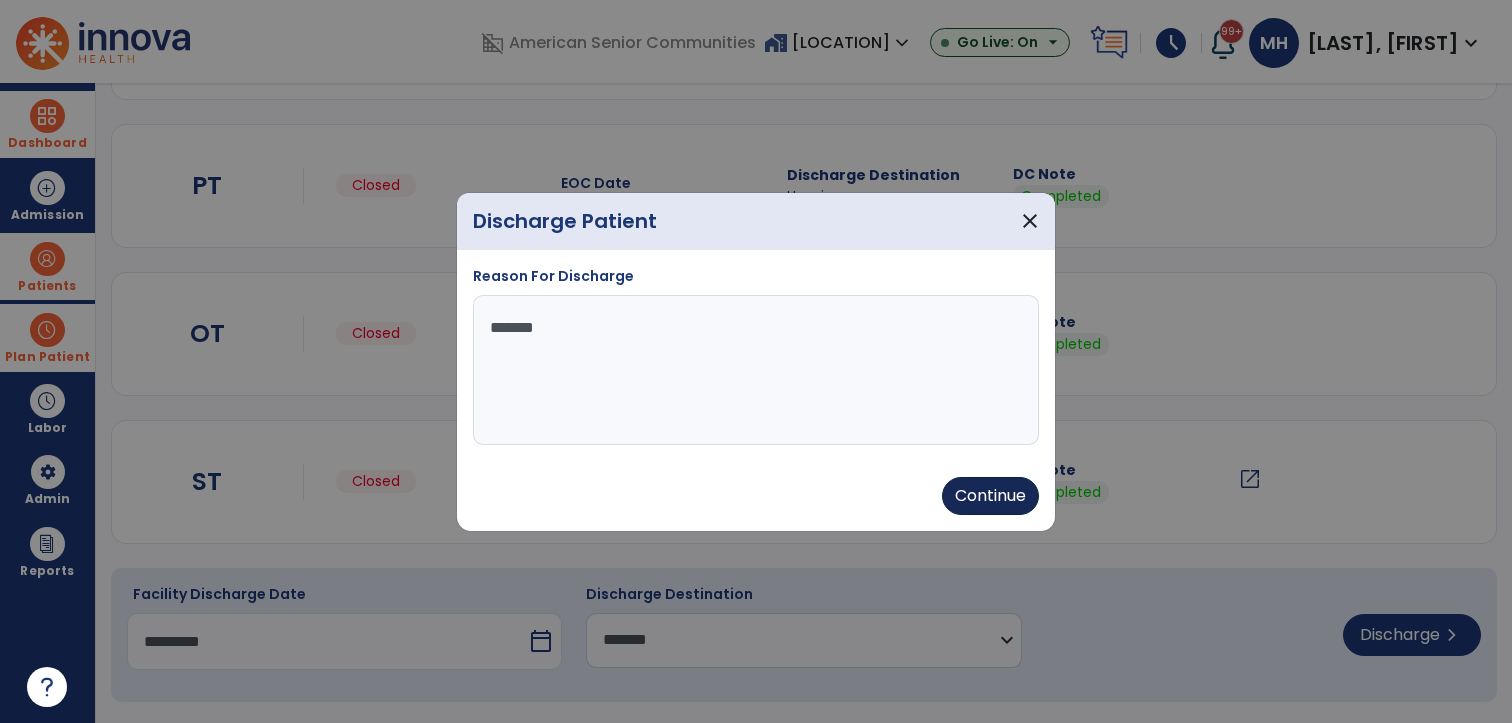 type on "*******" 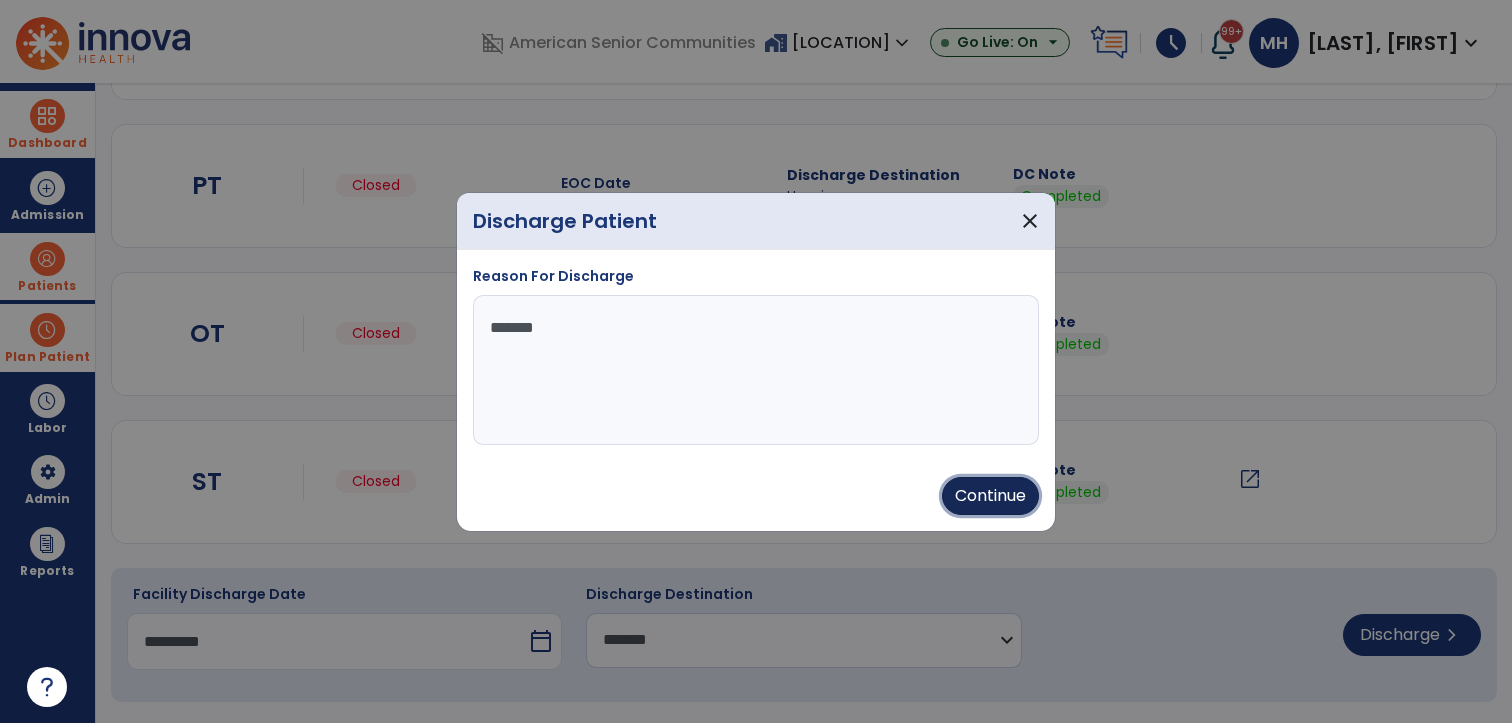 click on "Continue" at bounding box center [990, 496] 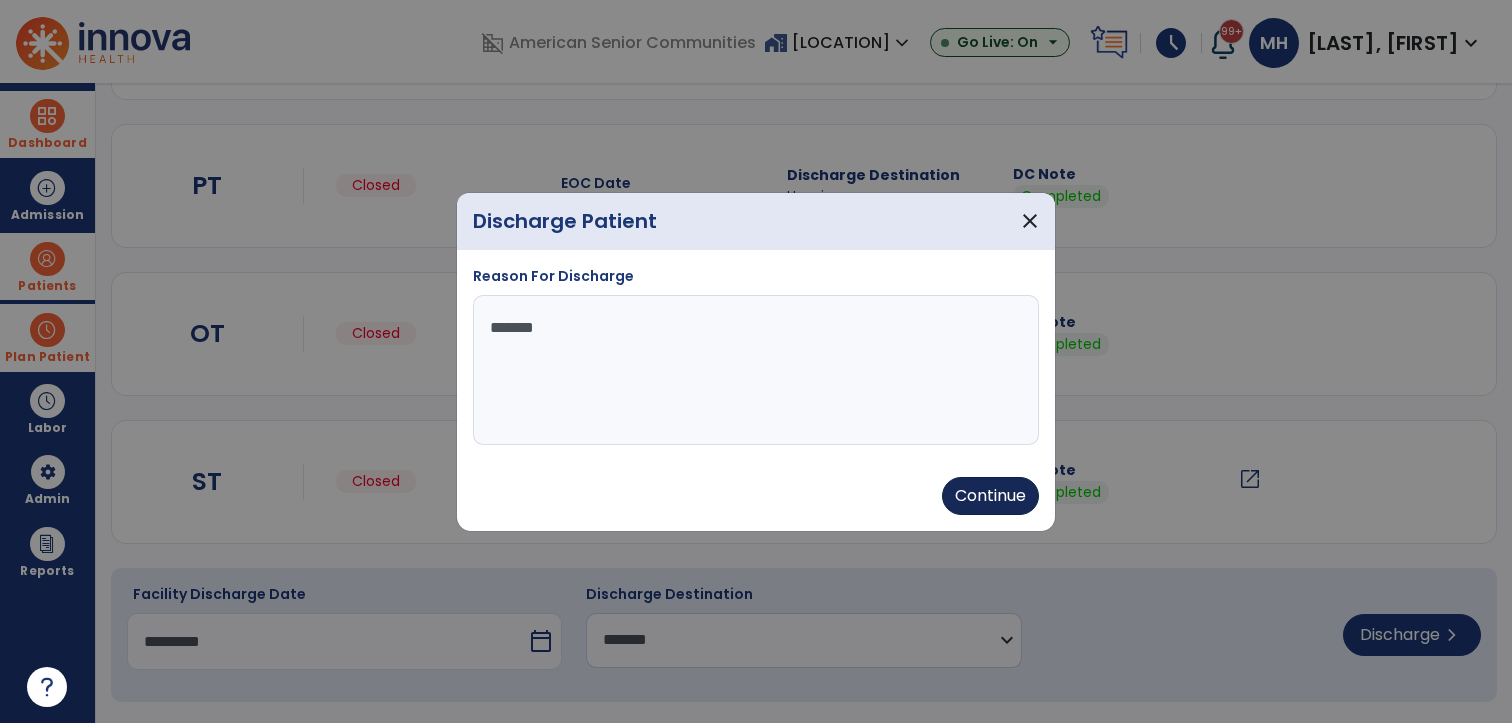 type on "*********" 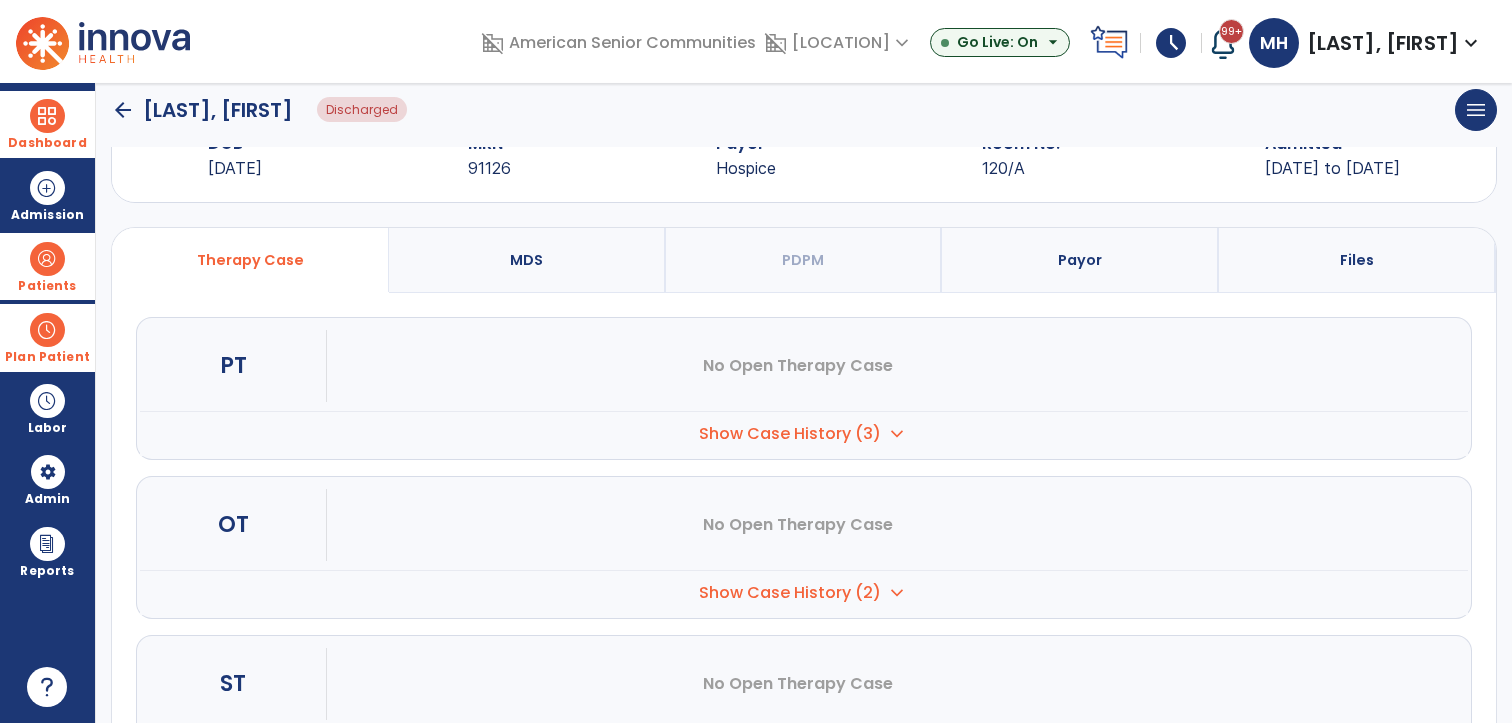 scroll, scrollTop: 0, scrollLeft: 0, axis: both 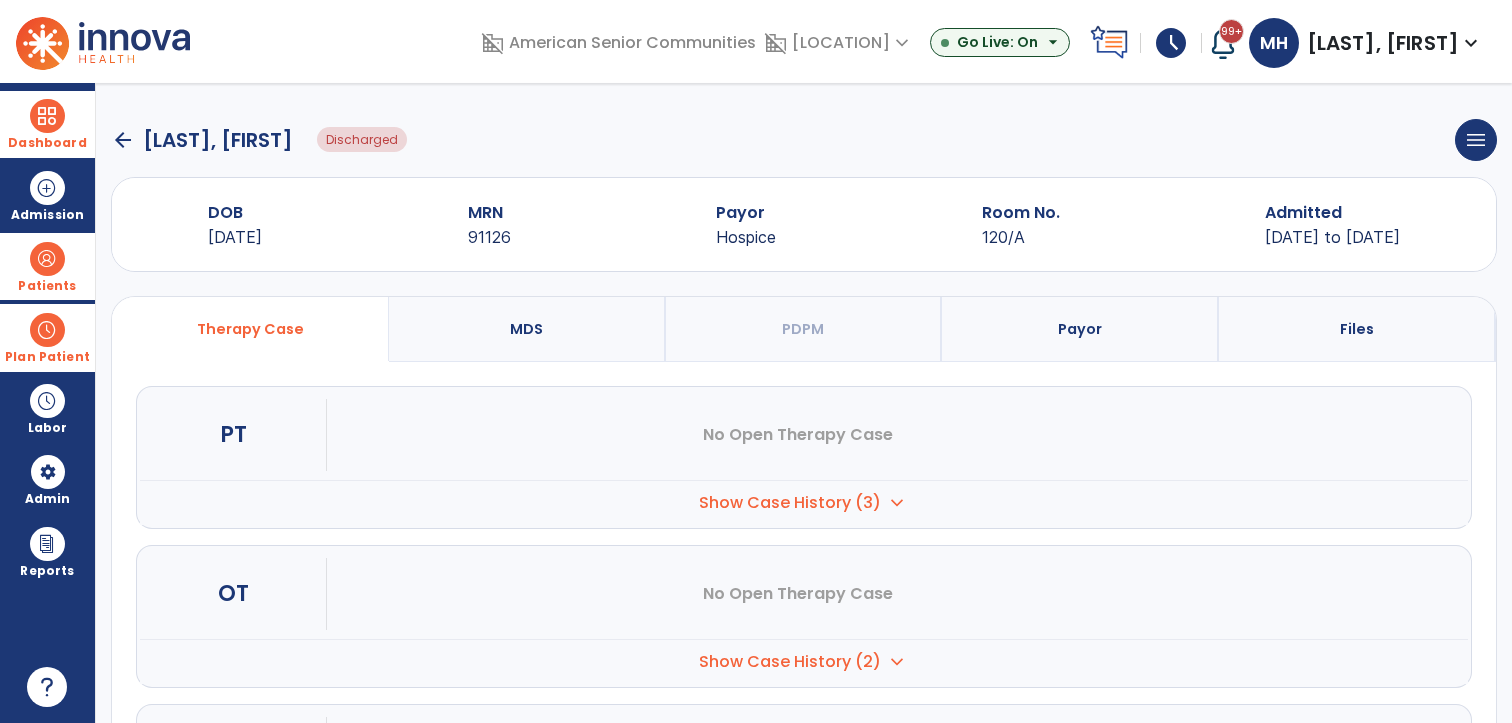 click at bounding box center (47, 259) 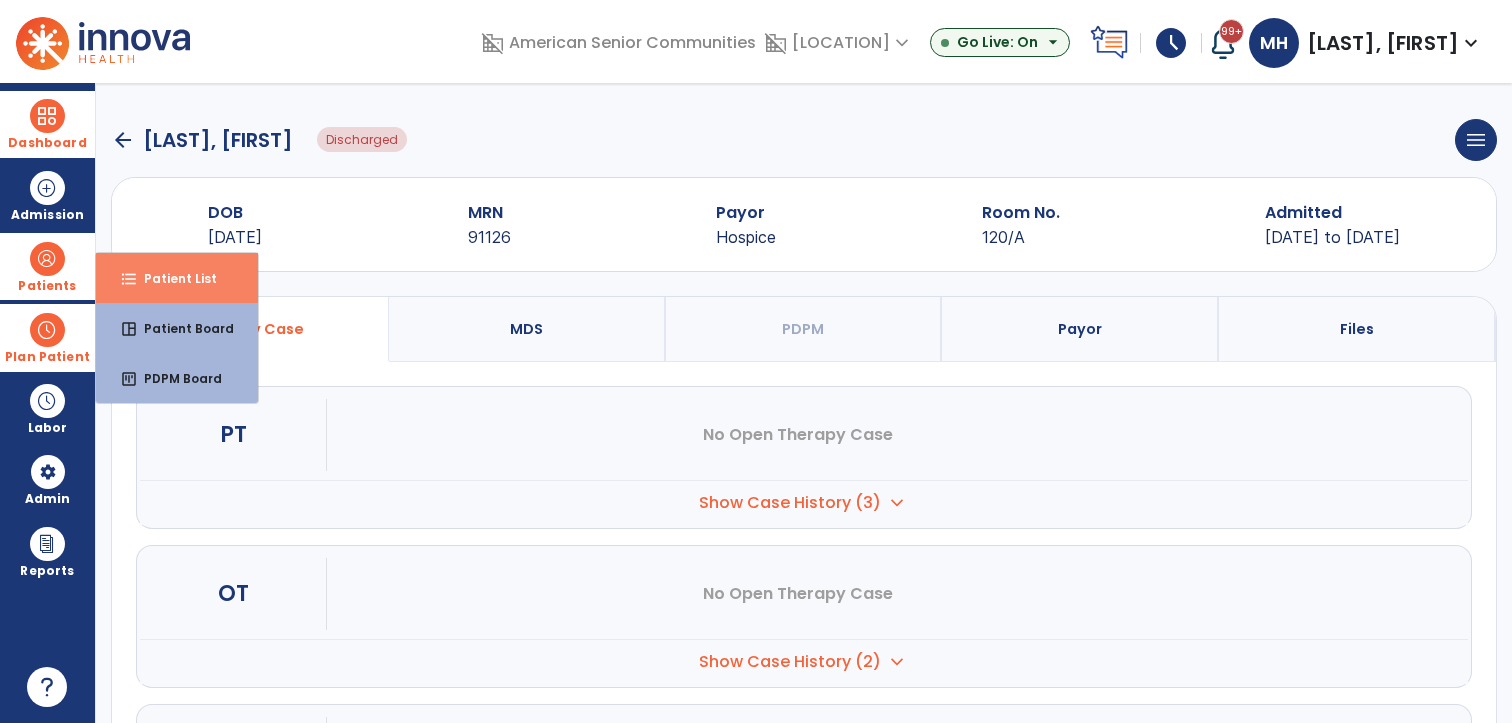 click on "Patient List" at bounding box center (172, 278) 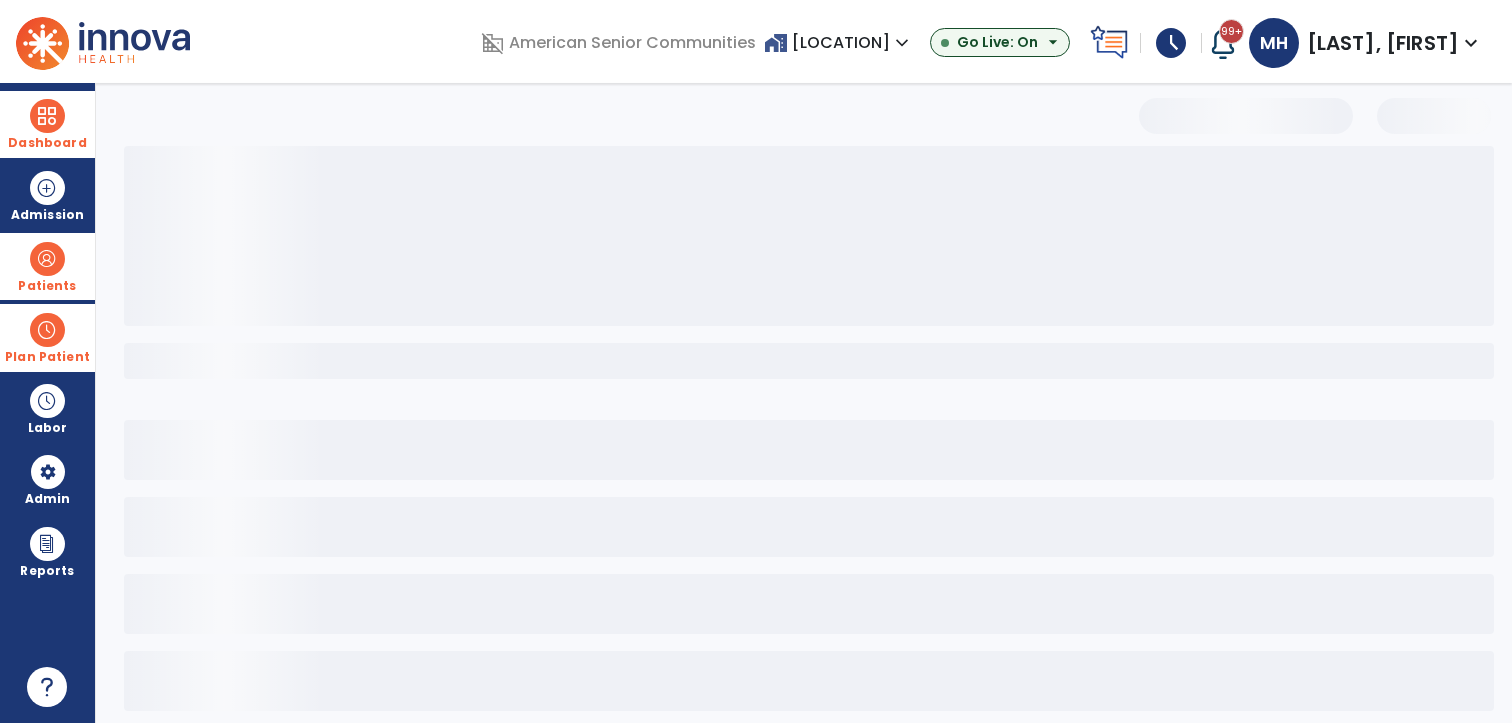 select on "***" 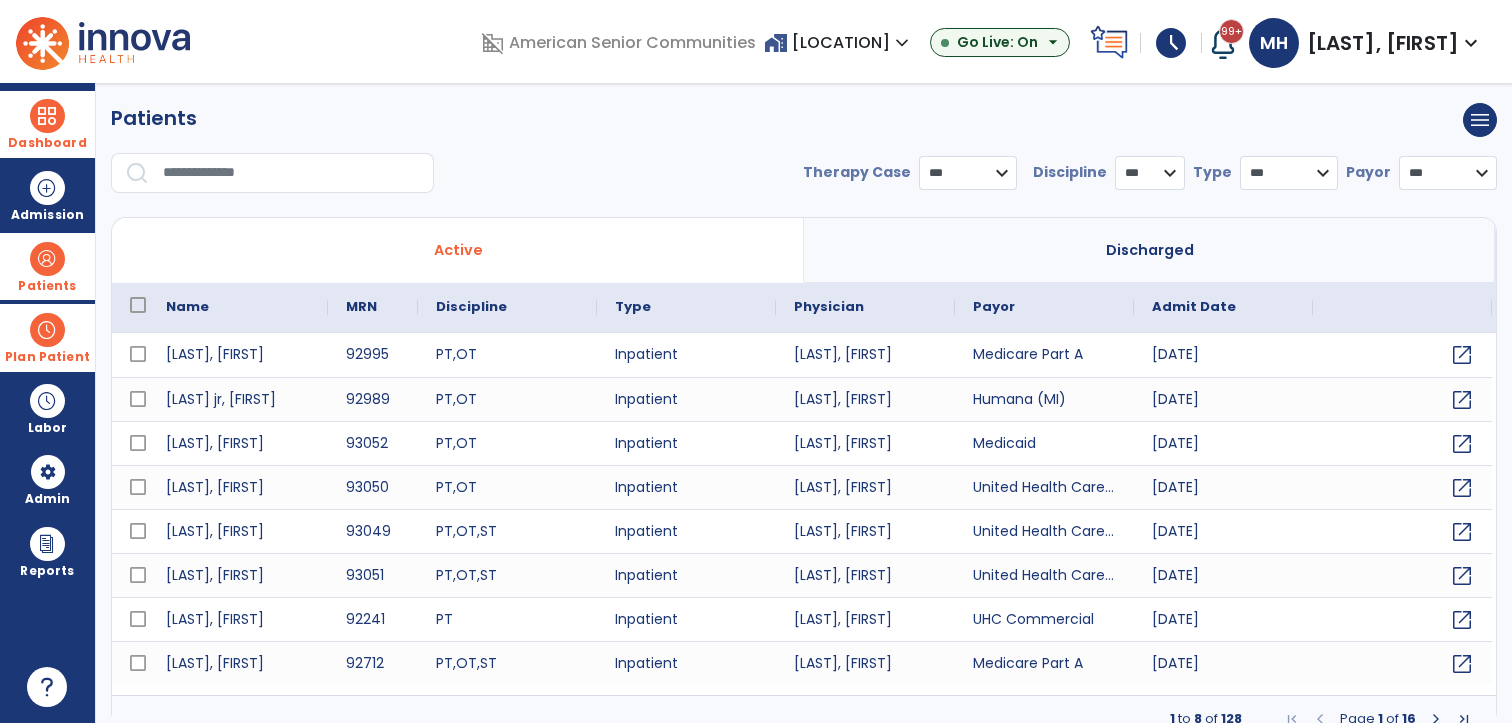 click at bounding box center [291, 173] 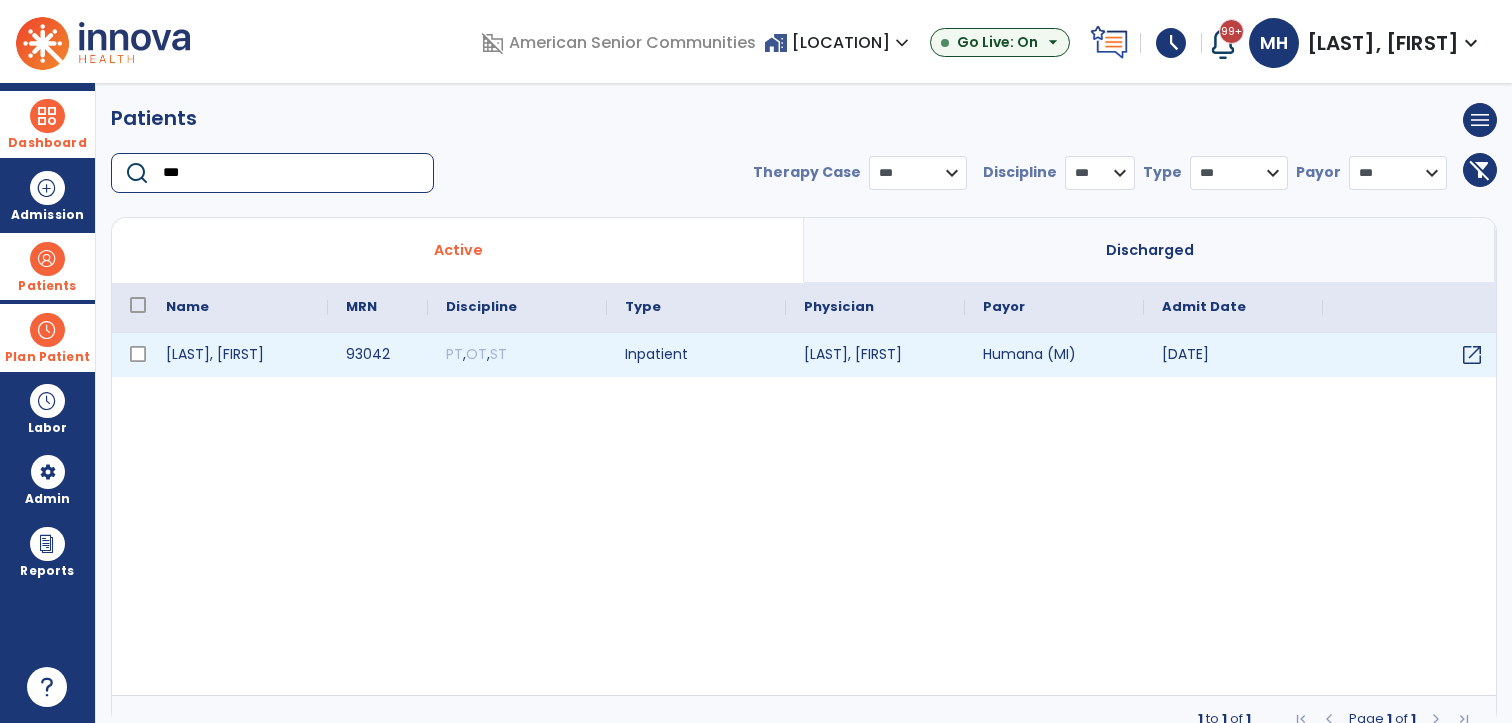 type on "***" 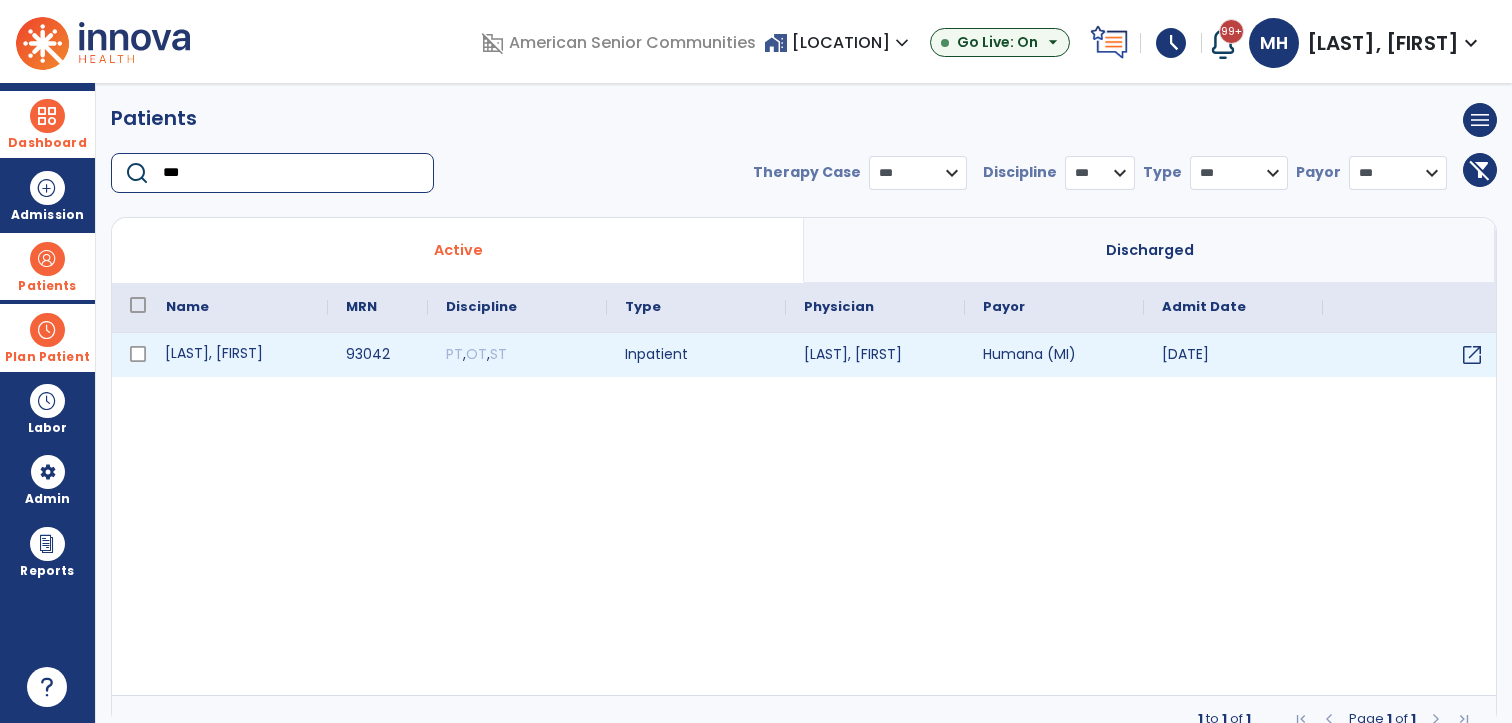 click on "Doyle, Sharon" at bounding box center (238, 355) 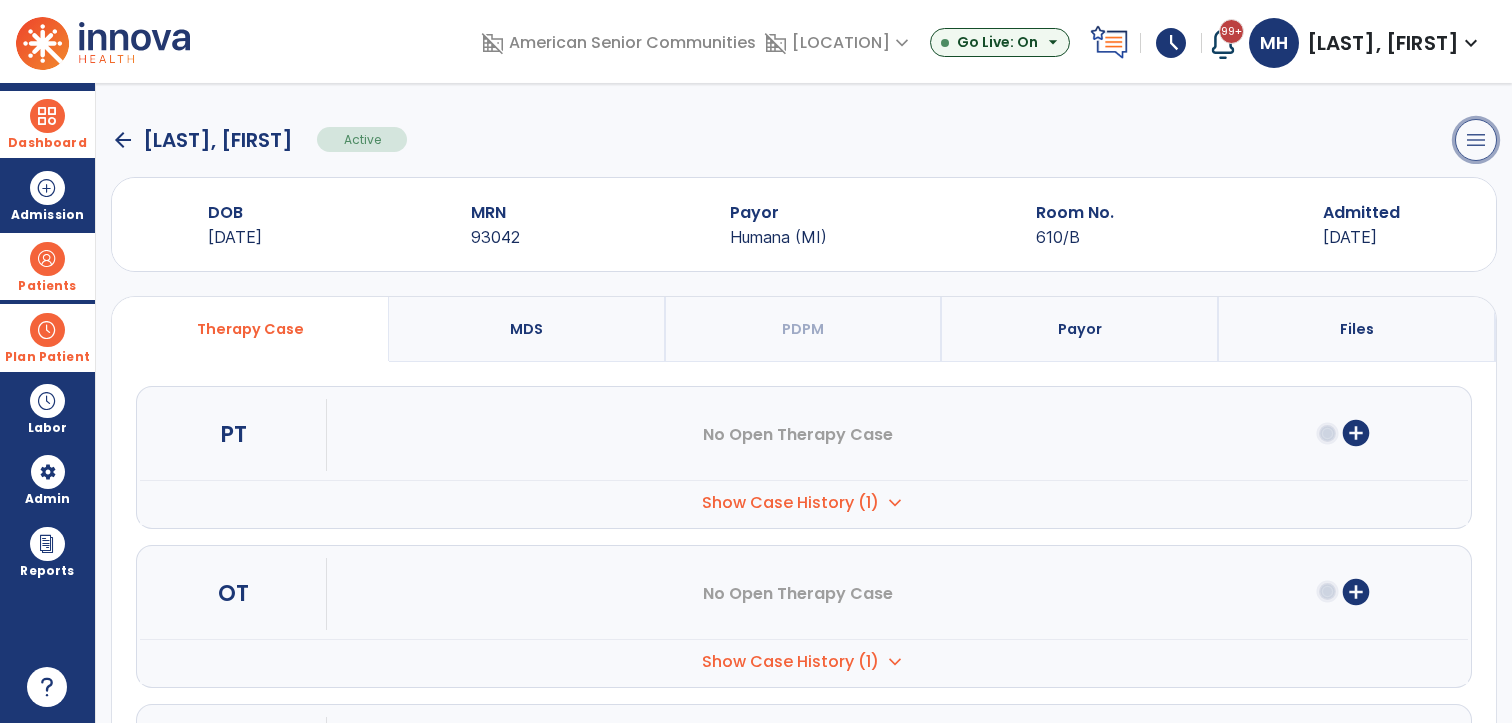 click on "menu" at bounding box center (1476, 140) 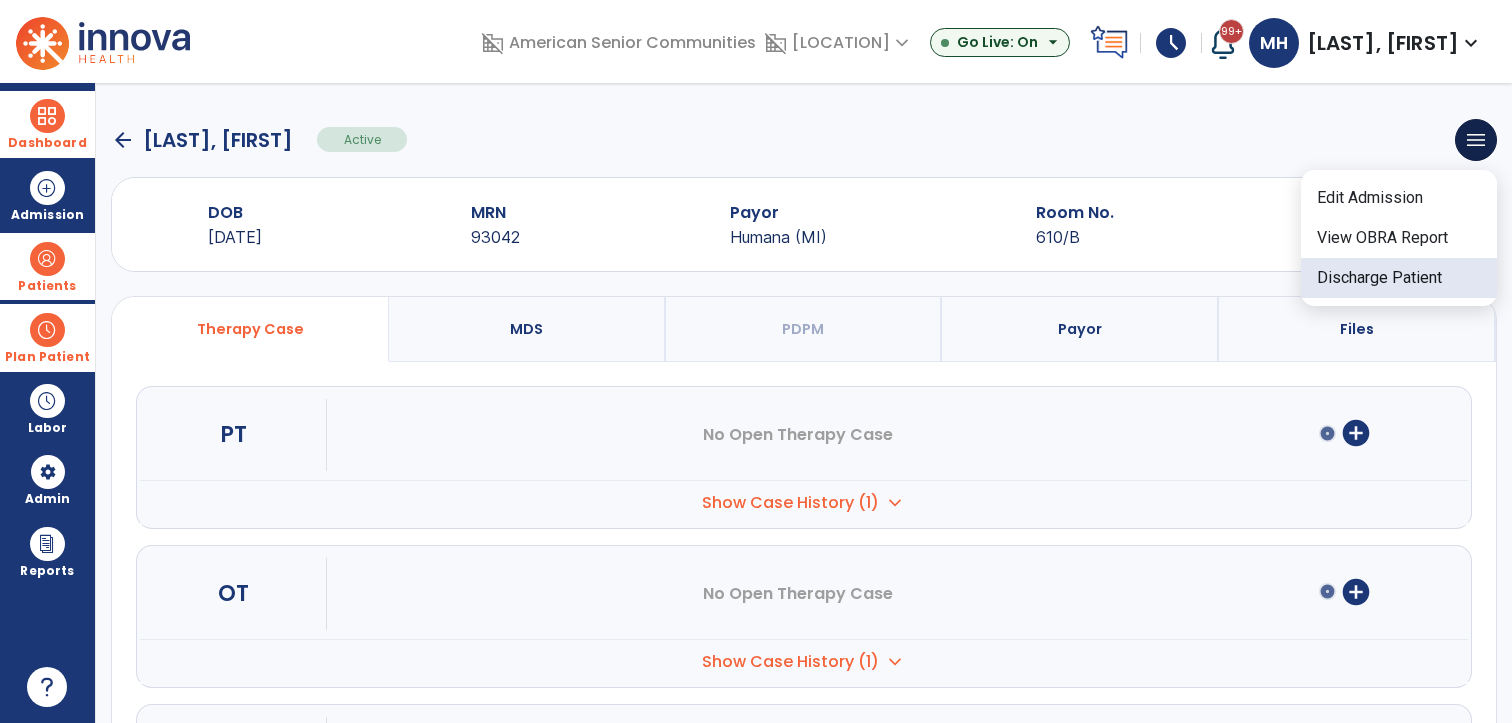 click on "Discharge Patient" 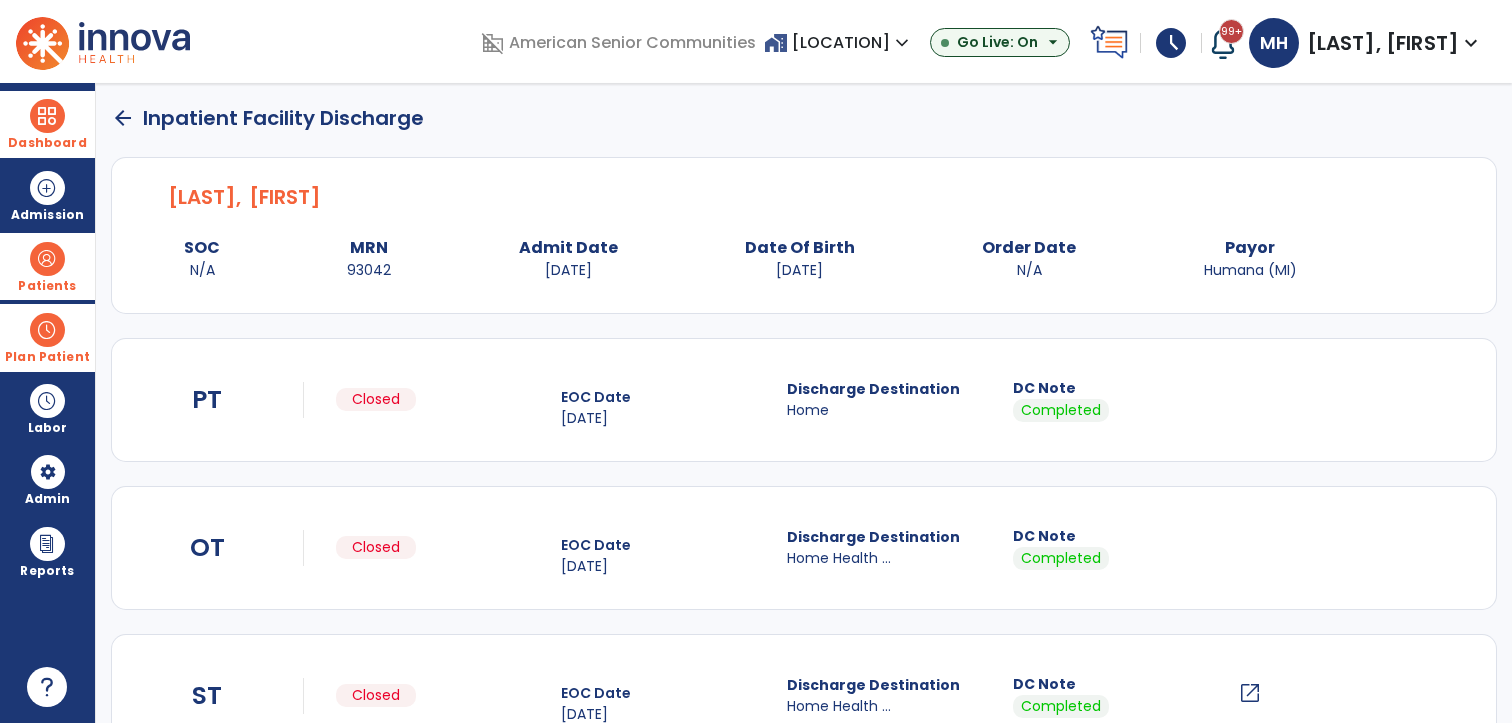 scroll, scrollTop: 214, scrollLeft: 0, axis: vertical 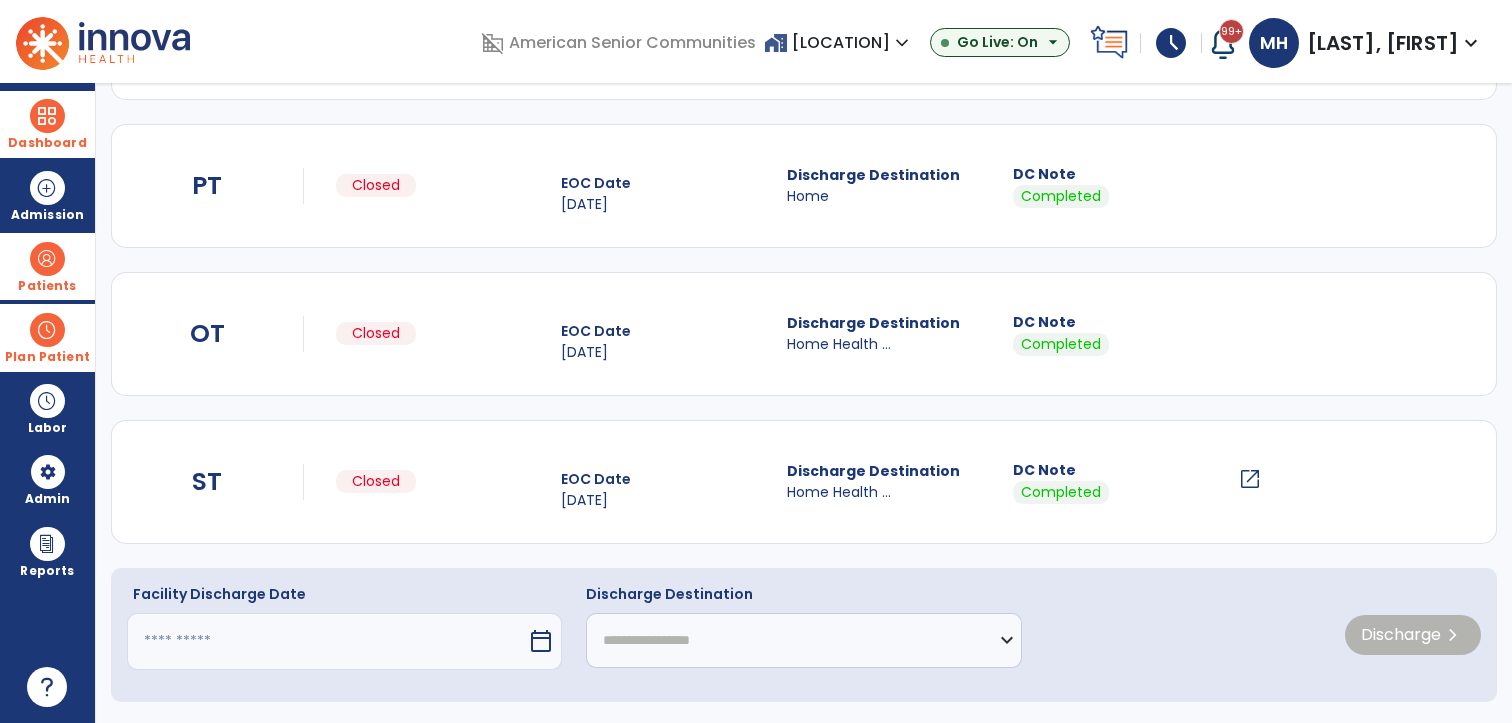 click at bounding box center (327, 641) 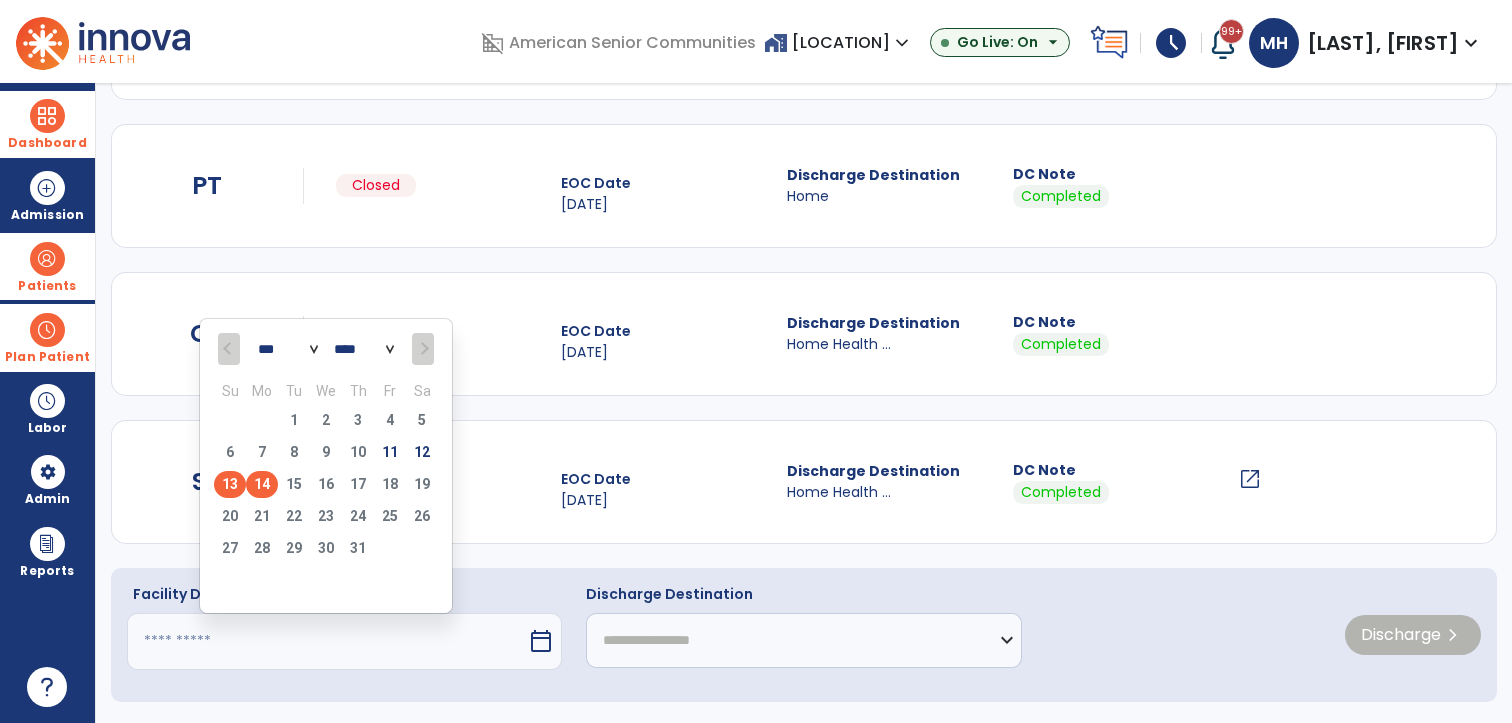 click on "13" at bounding box center (230, 484) 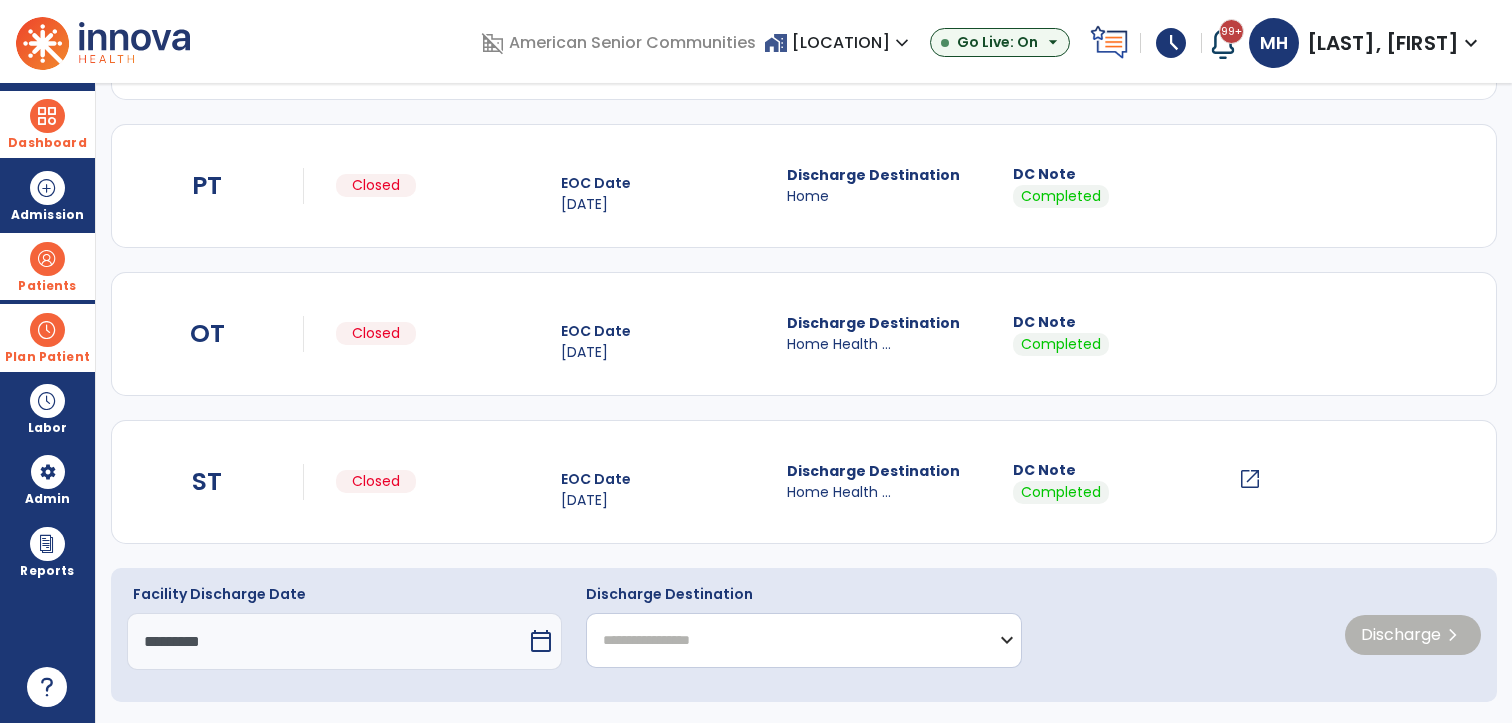 drag, startPoint x: 724, startPoint y: 648, endPoint x: 710, endPoint y: 608, distance: 42.379242 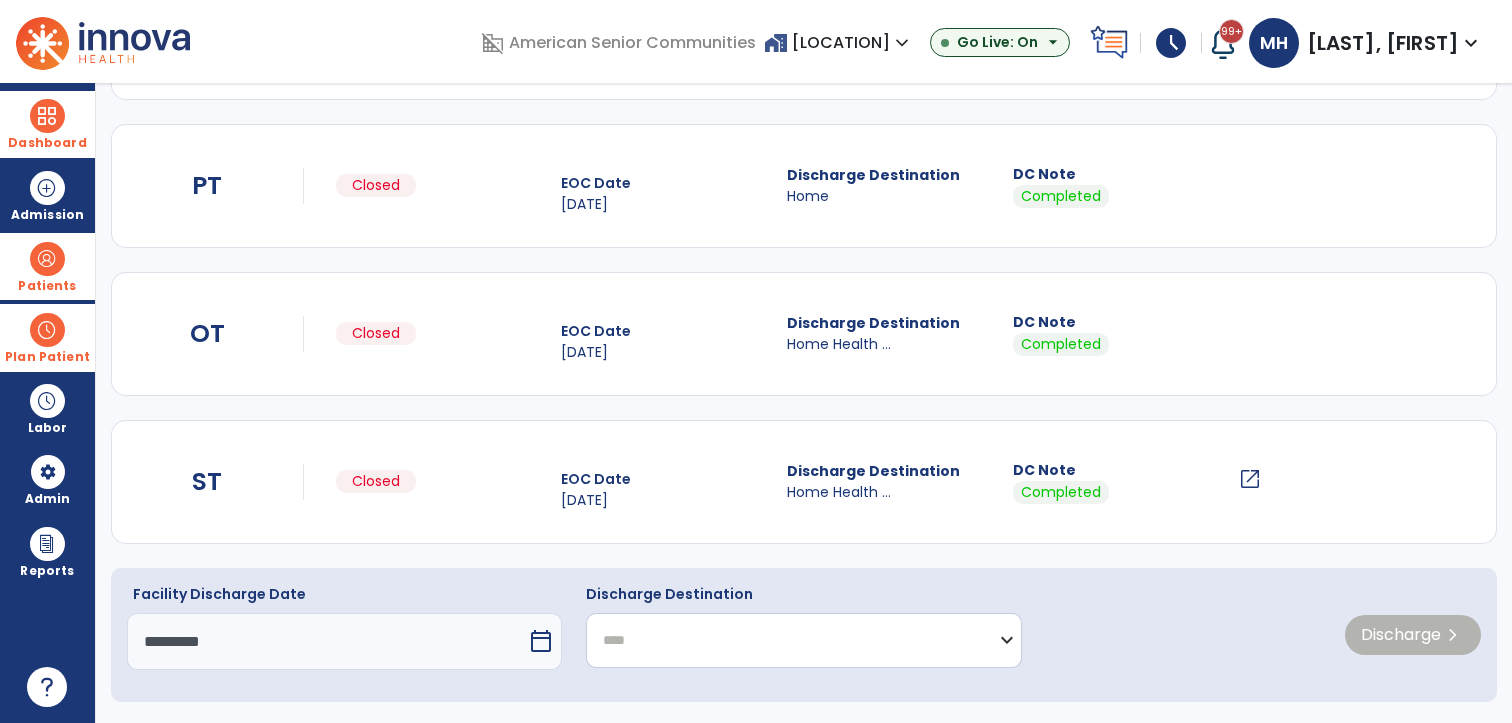 click on "**********" 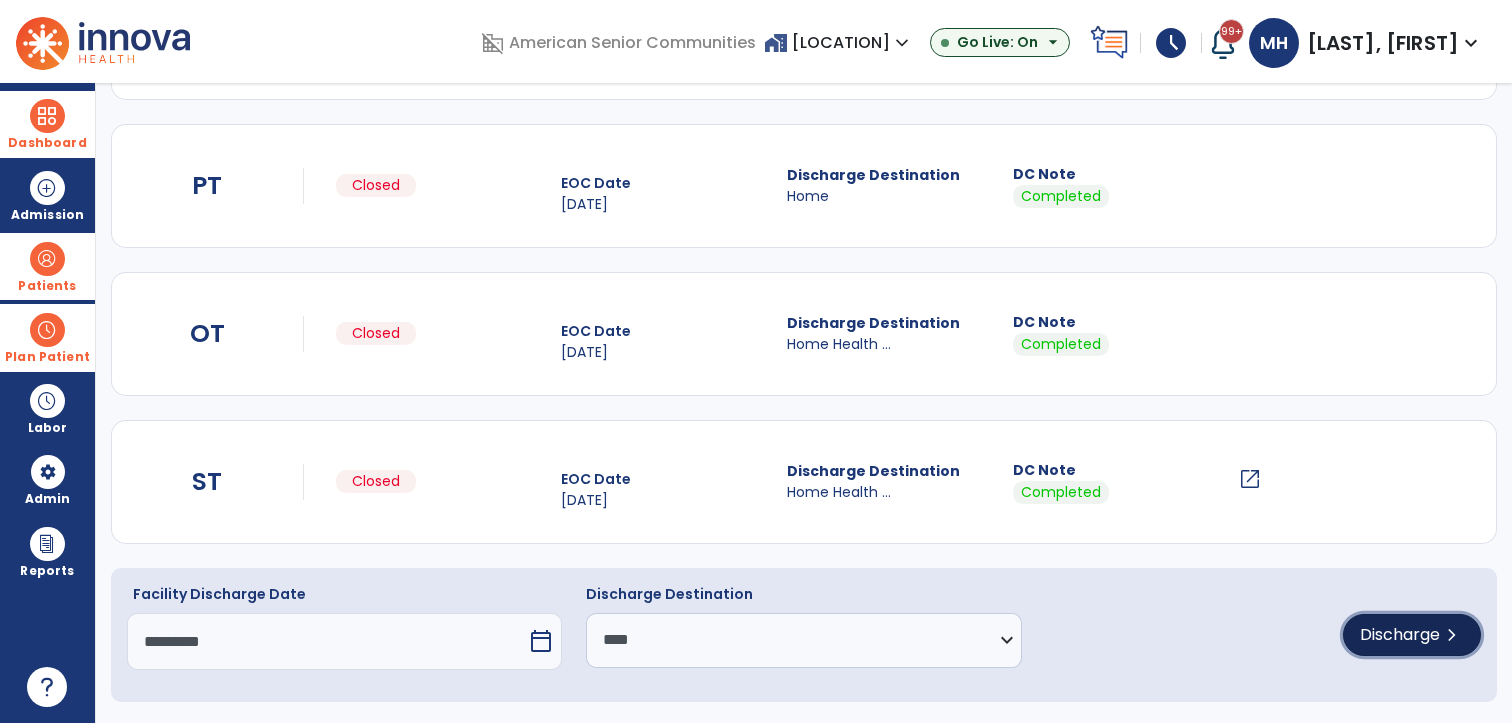 click on "Discharge" 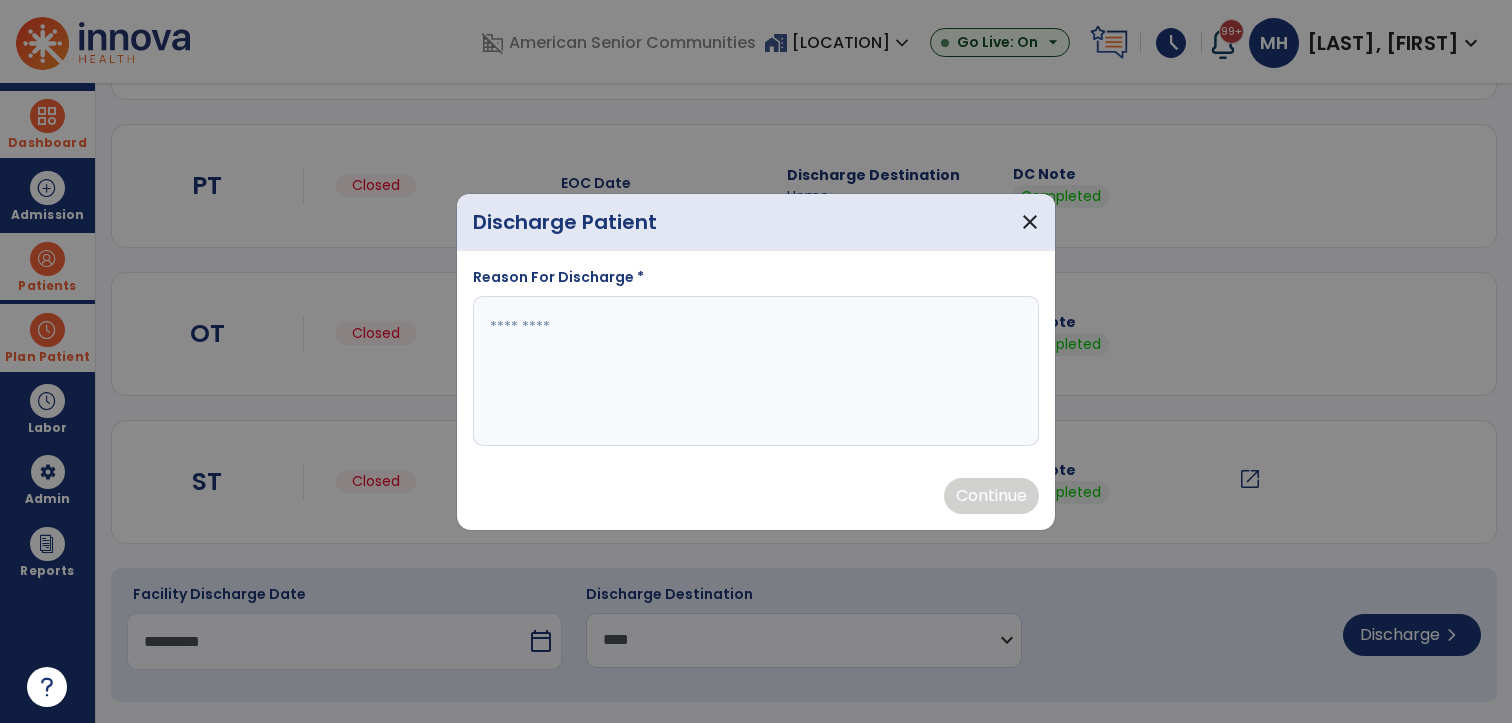 click at bounding box center (756, 371) 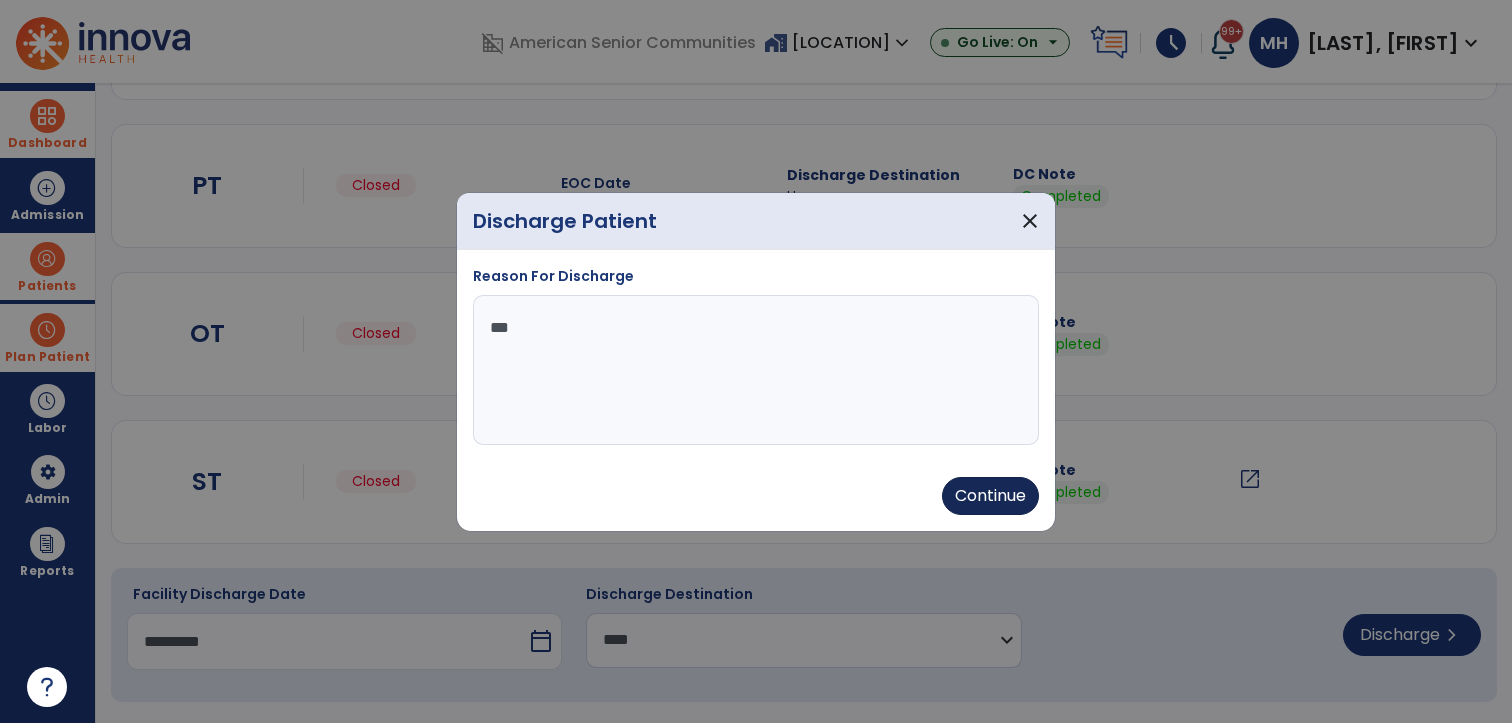 type on "***" 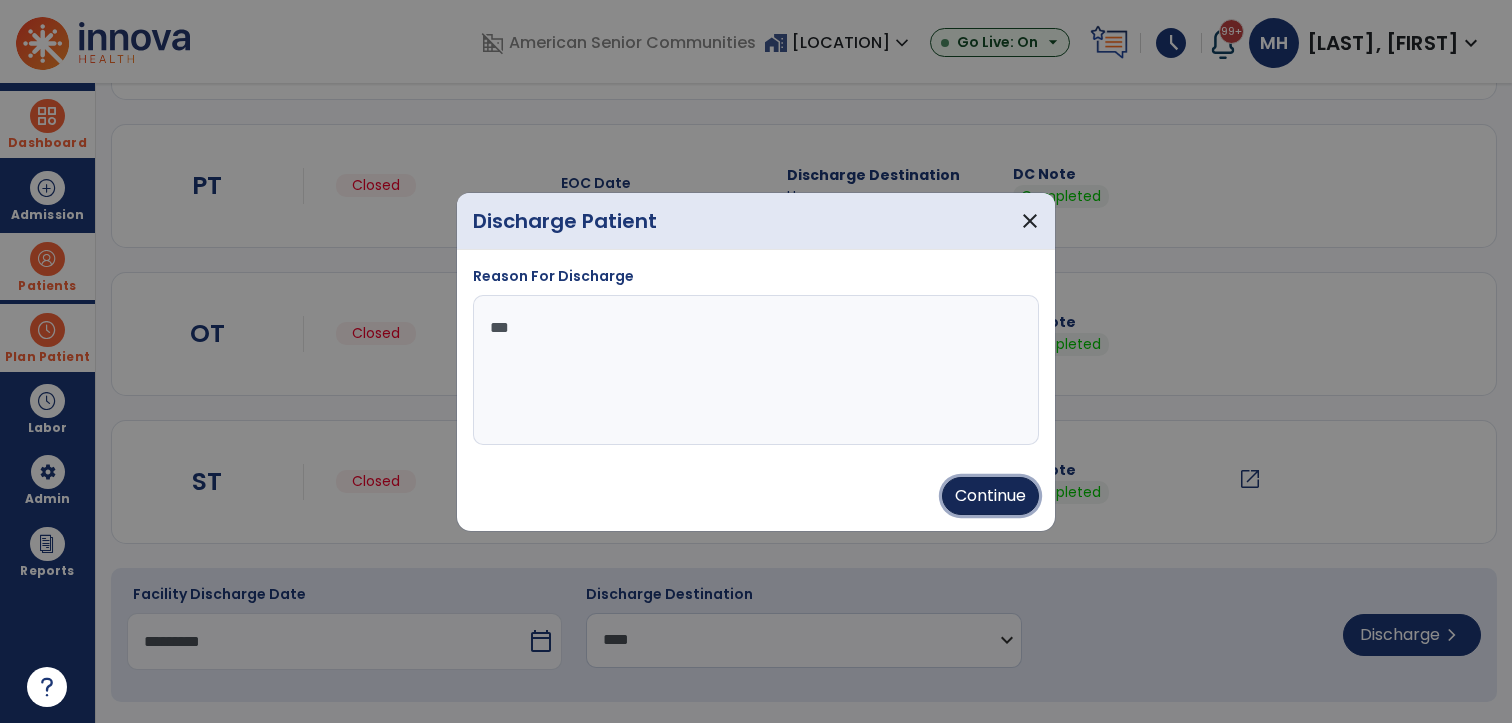 click on "Continue" at bounding box center (990, 496) 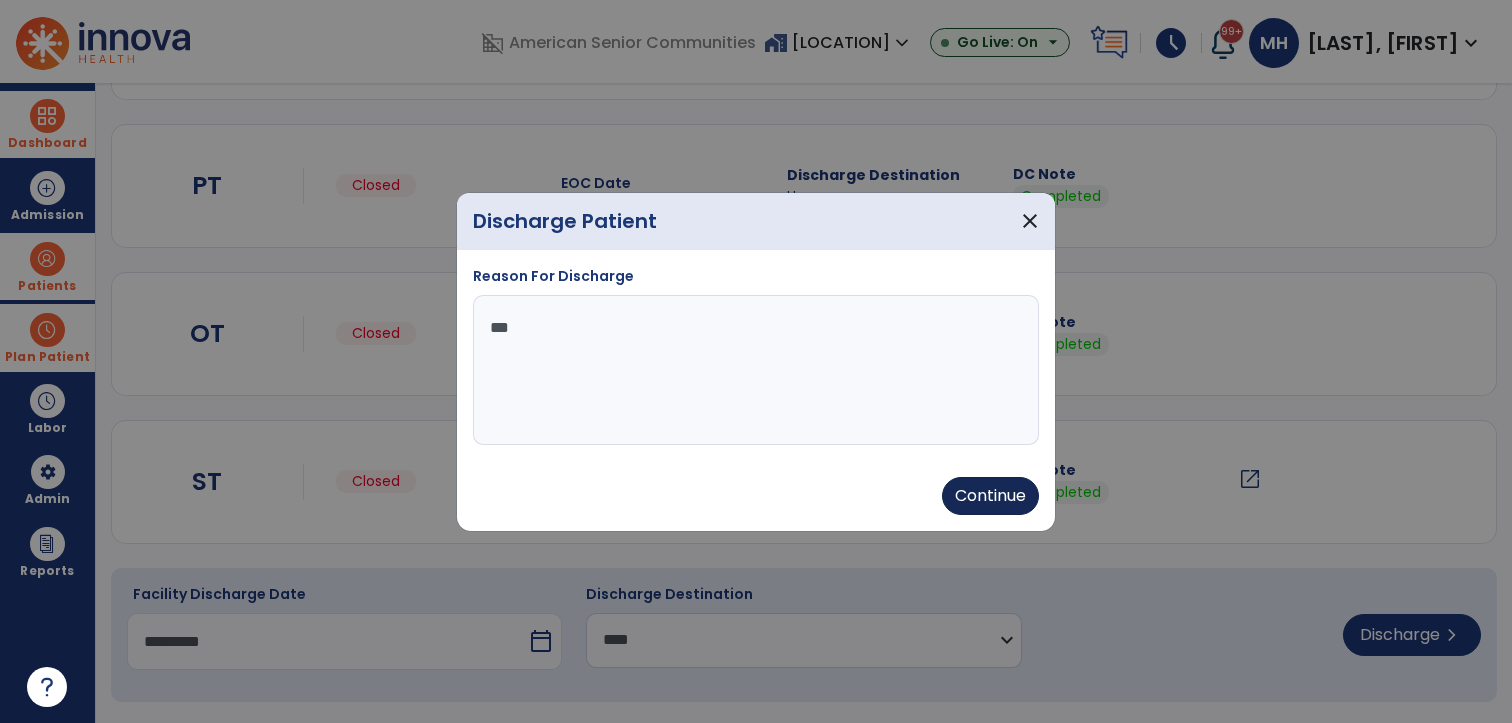 type on "*********" 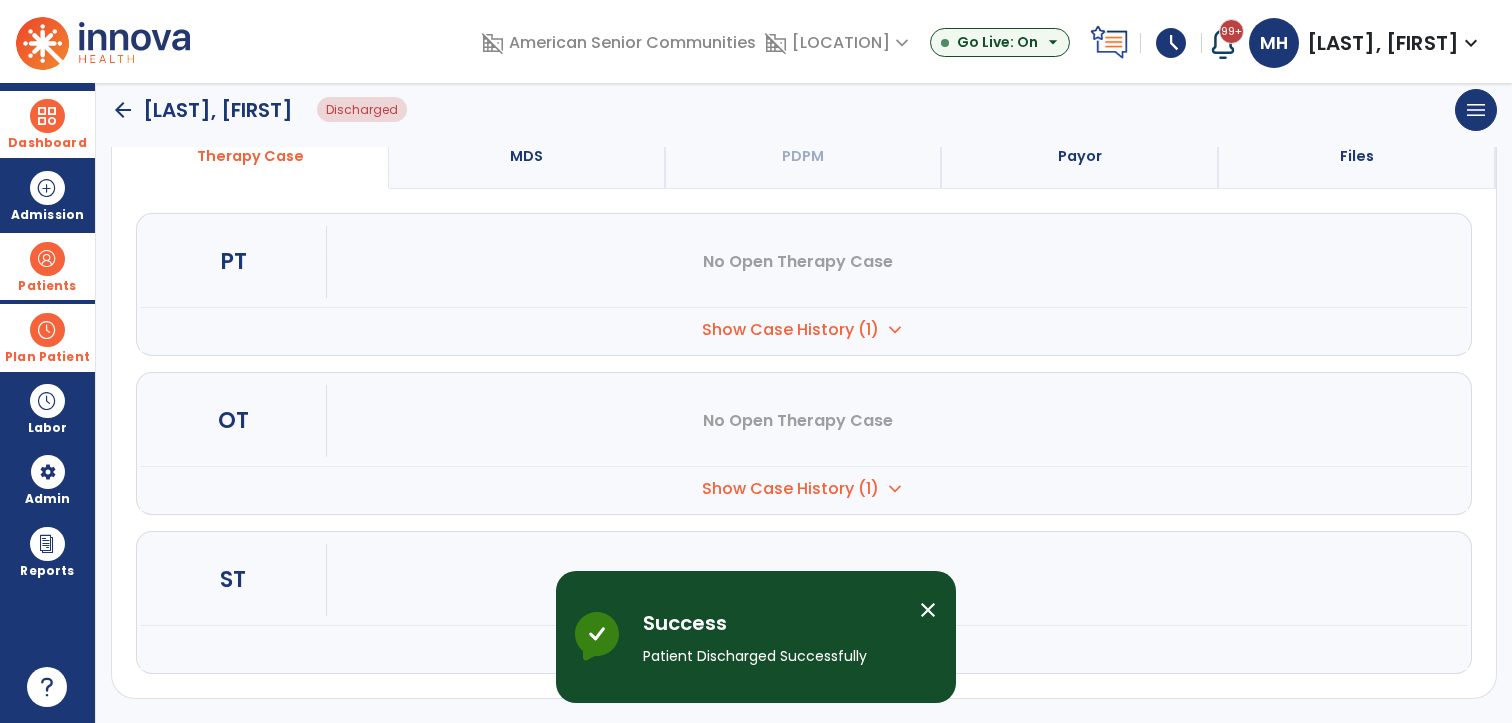 scroll, scrollTop: 168, scrollLeft: 0, axis: vertical 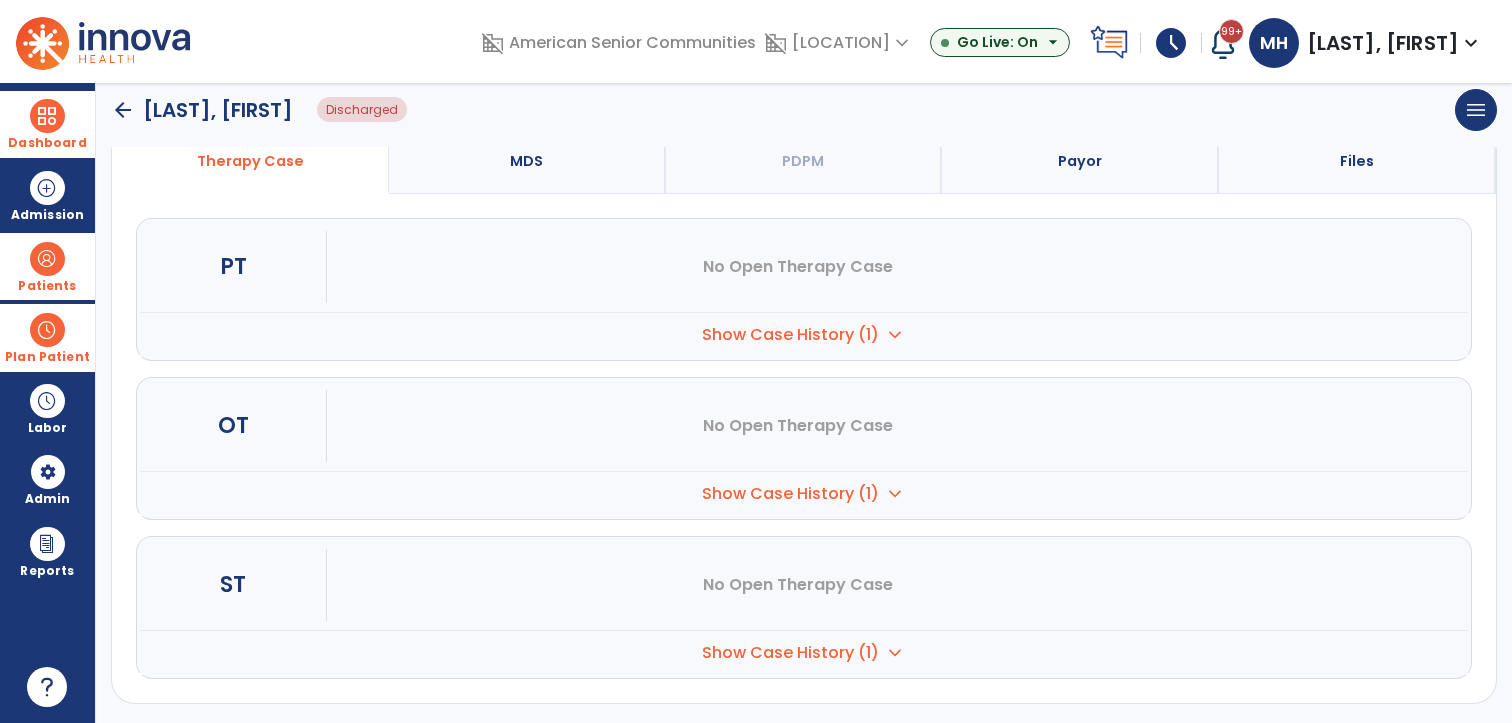 click at bounding box center (47, 116) 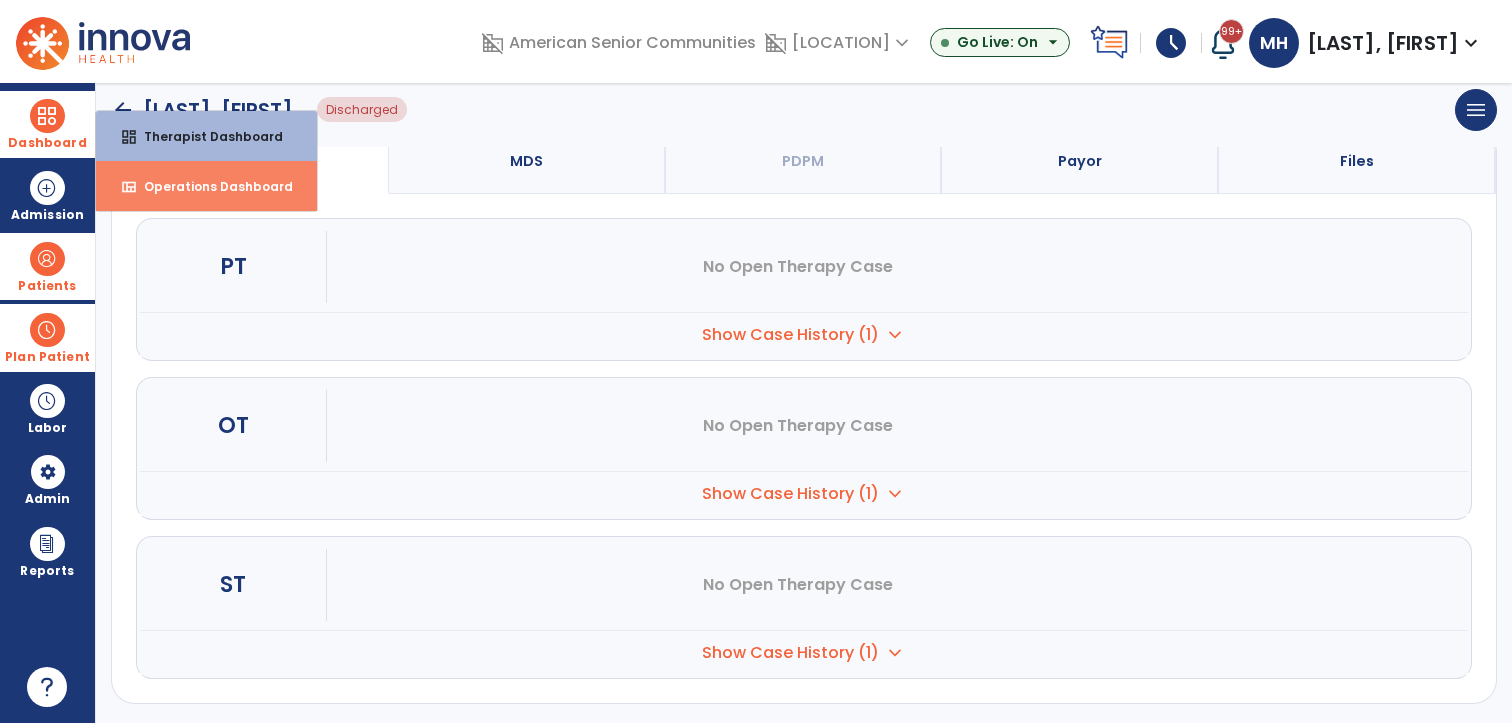 click on "Operations Dashboard" at bounding box center (210, 186) 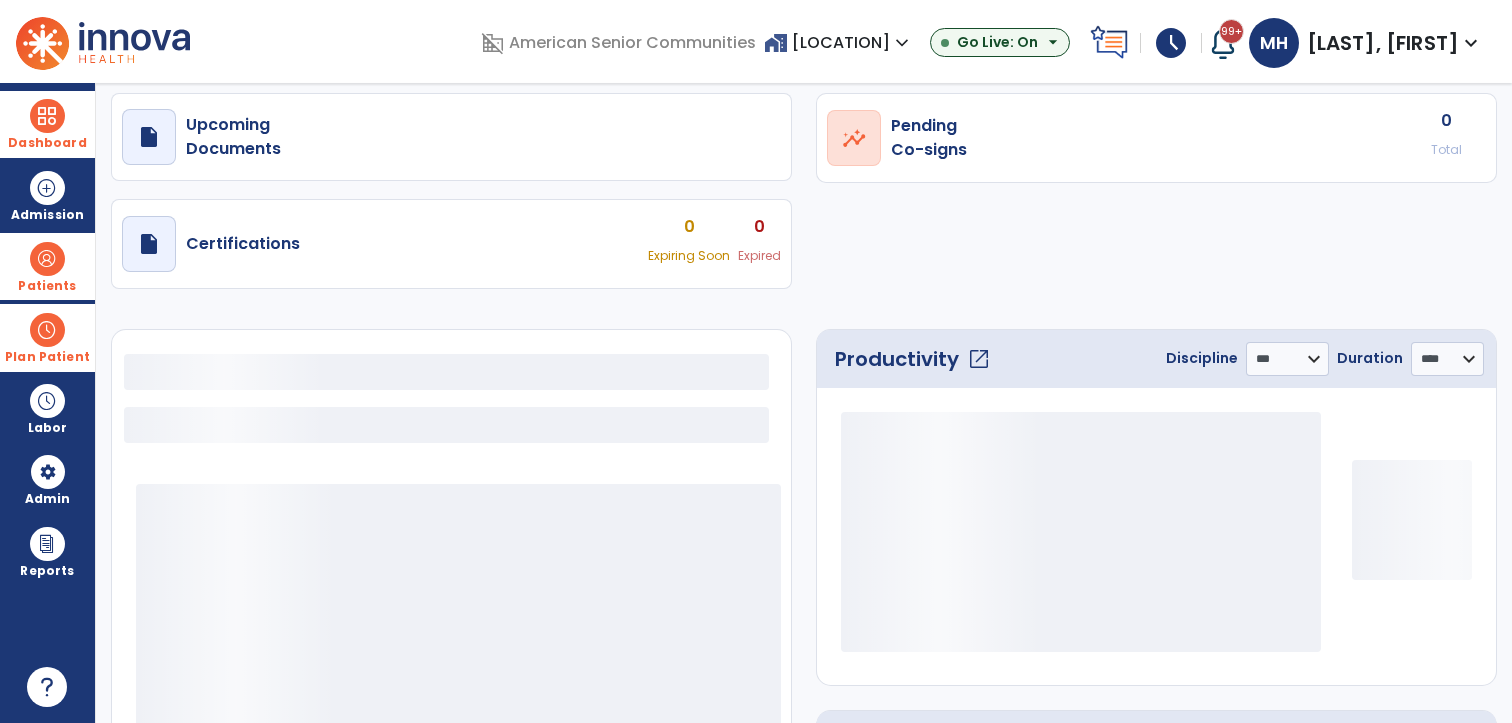 select on "***" 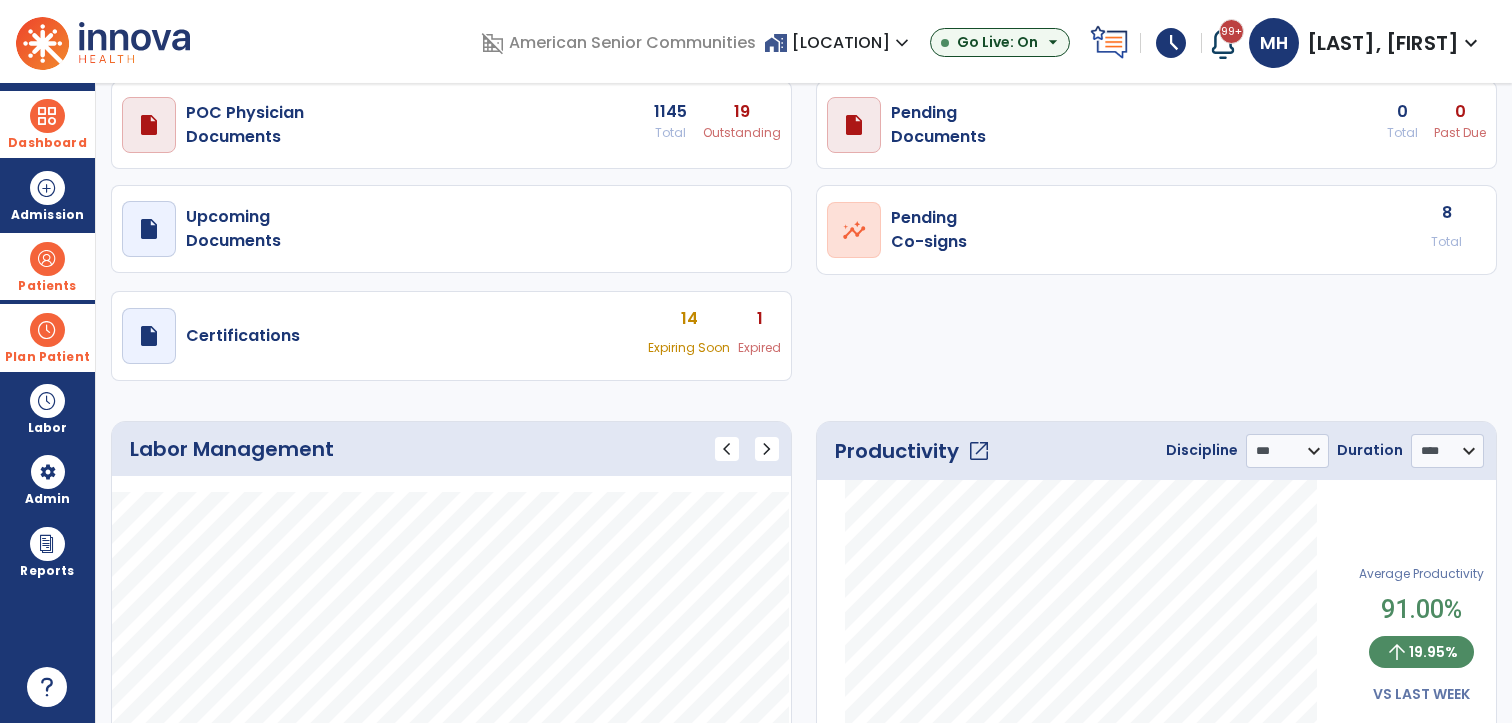 scroll, scrollTop: 0, scrollLeft: 0, axis: both 